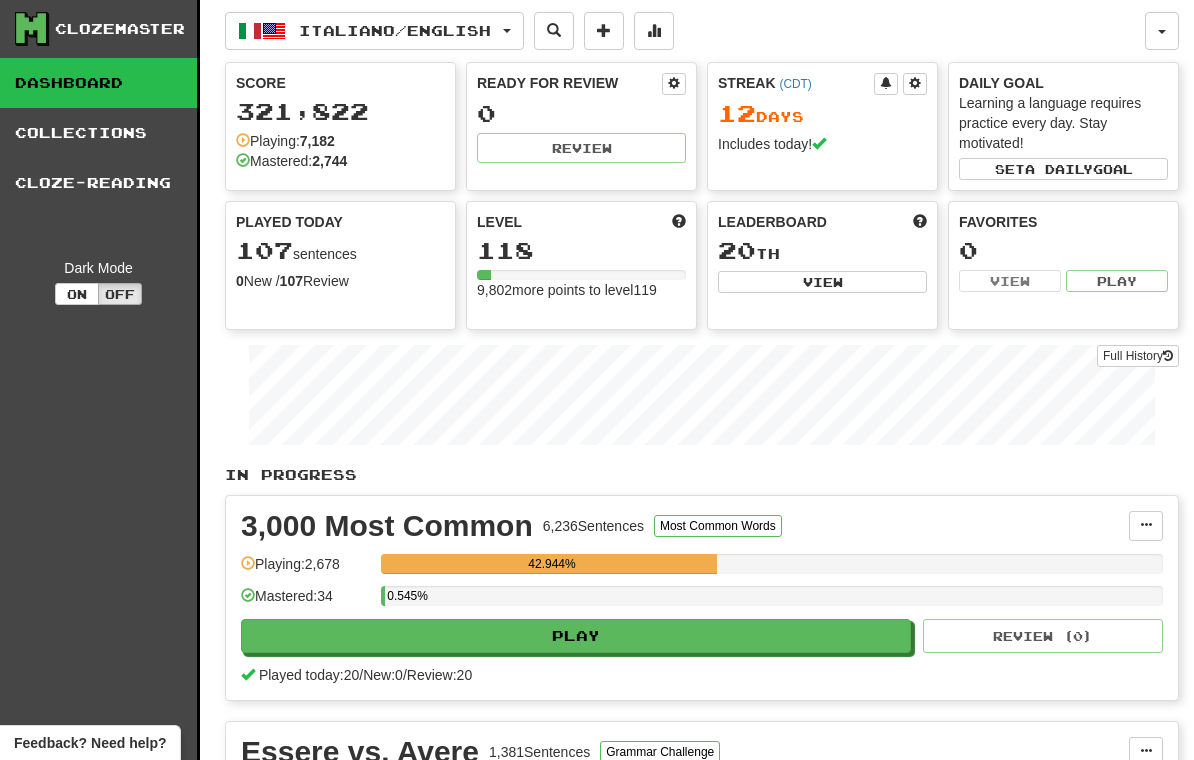 scroll, scrollTop: 0, scrollLeft: 0, axis: both 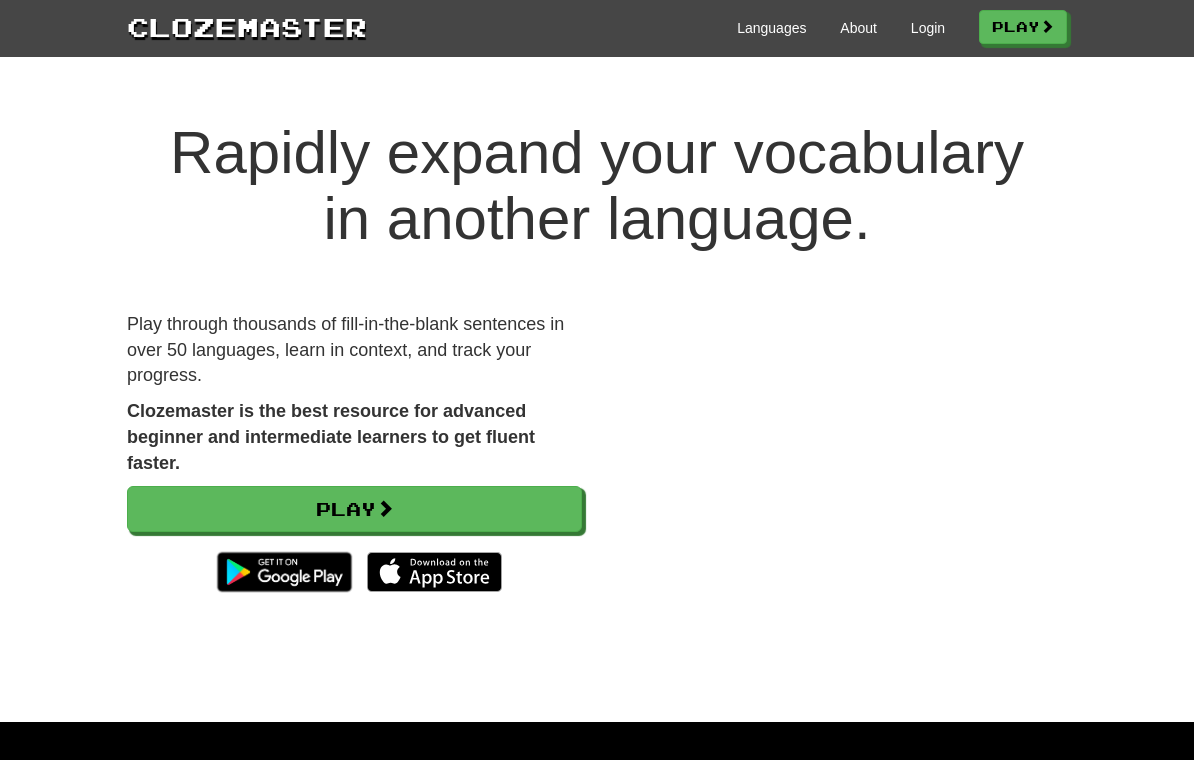 click on "Login" at bounding box center (928, 28) 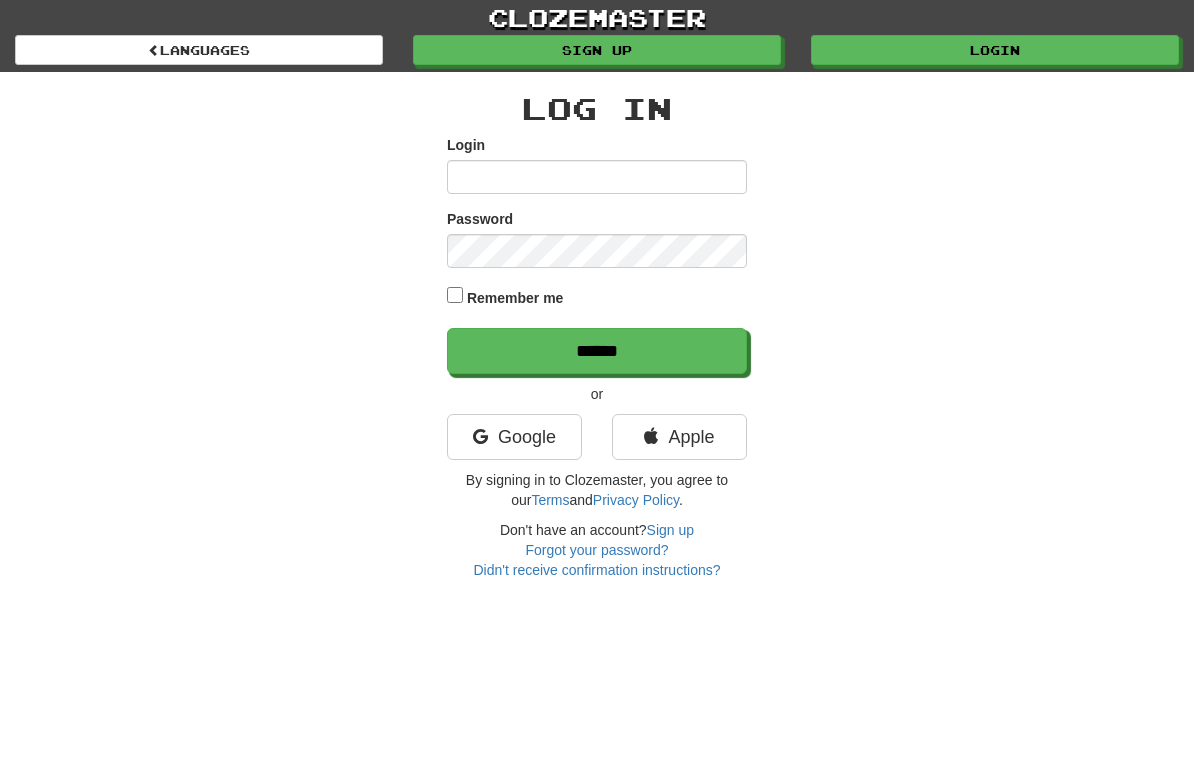 scroll, scrollTop: 0, scrollLeft: 0, axis: both 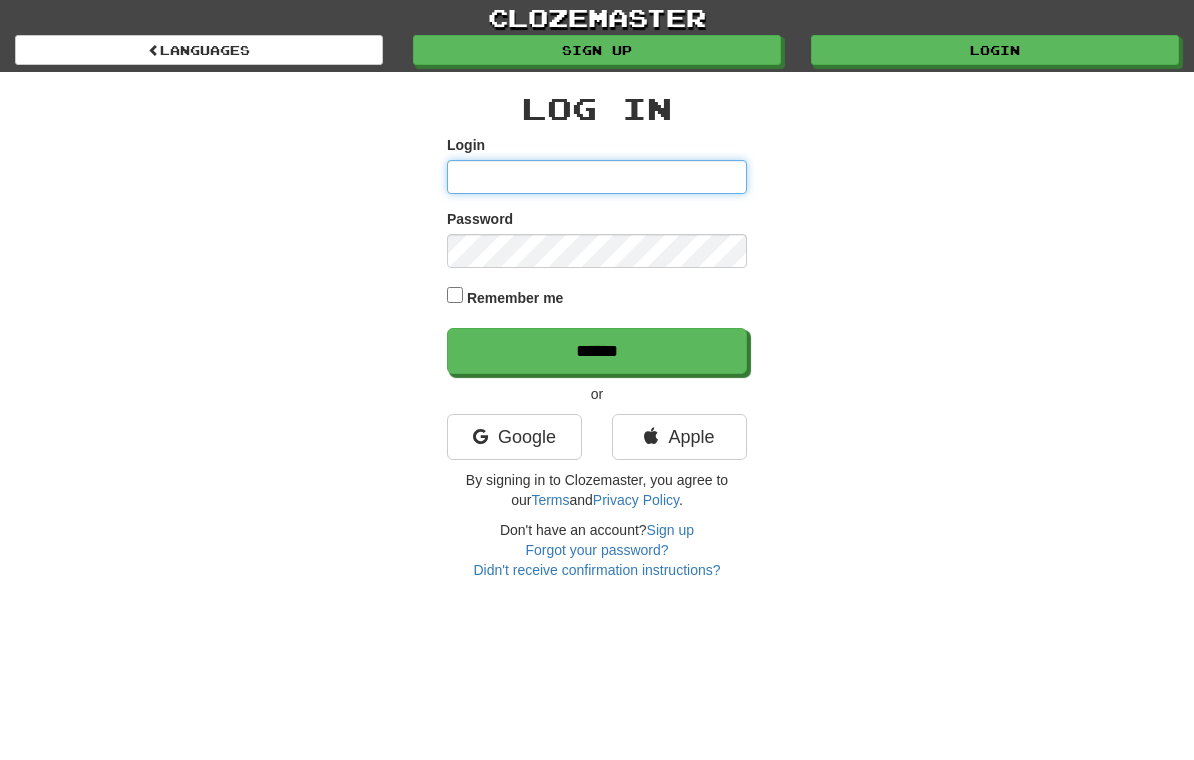 type on "**********" 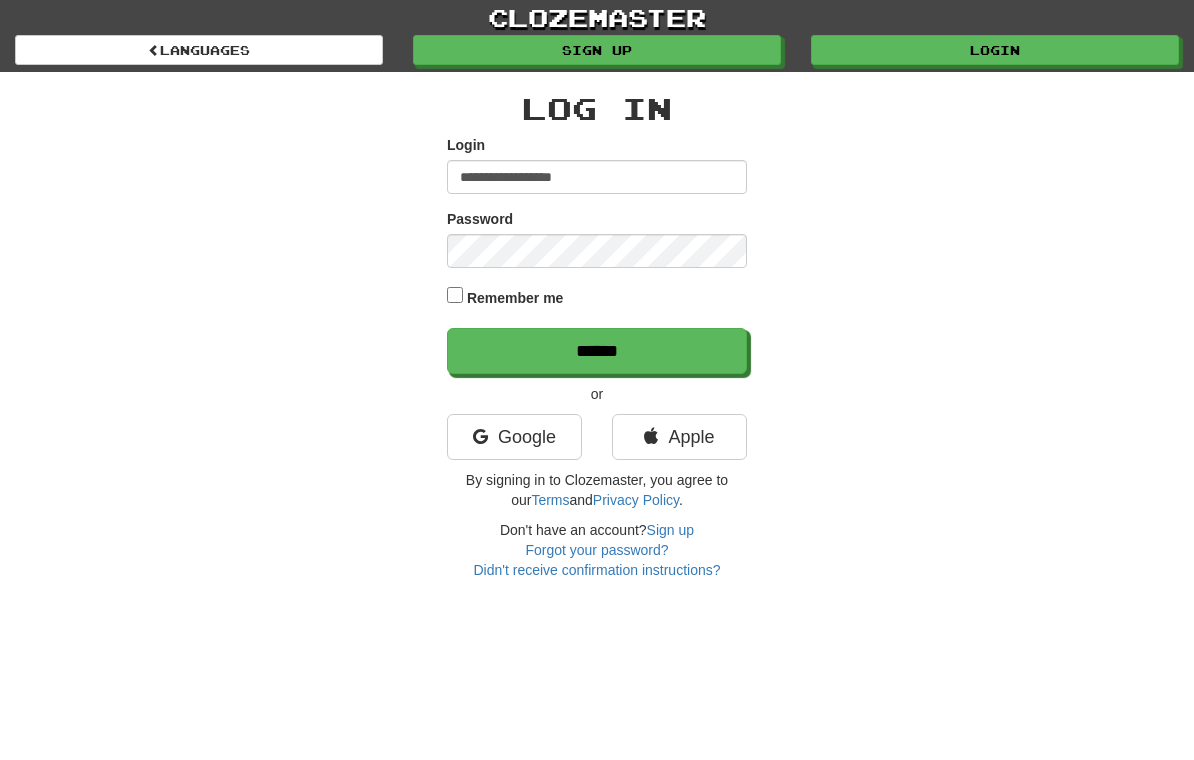 click on "******" at bounding box center [597, 351] 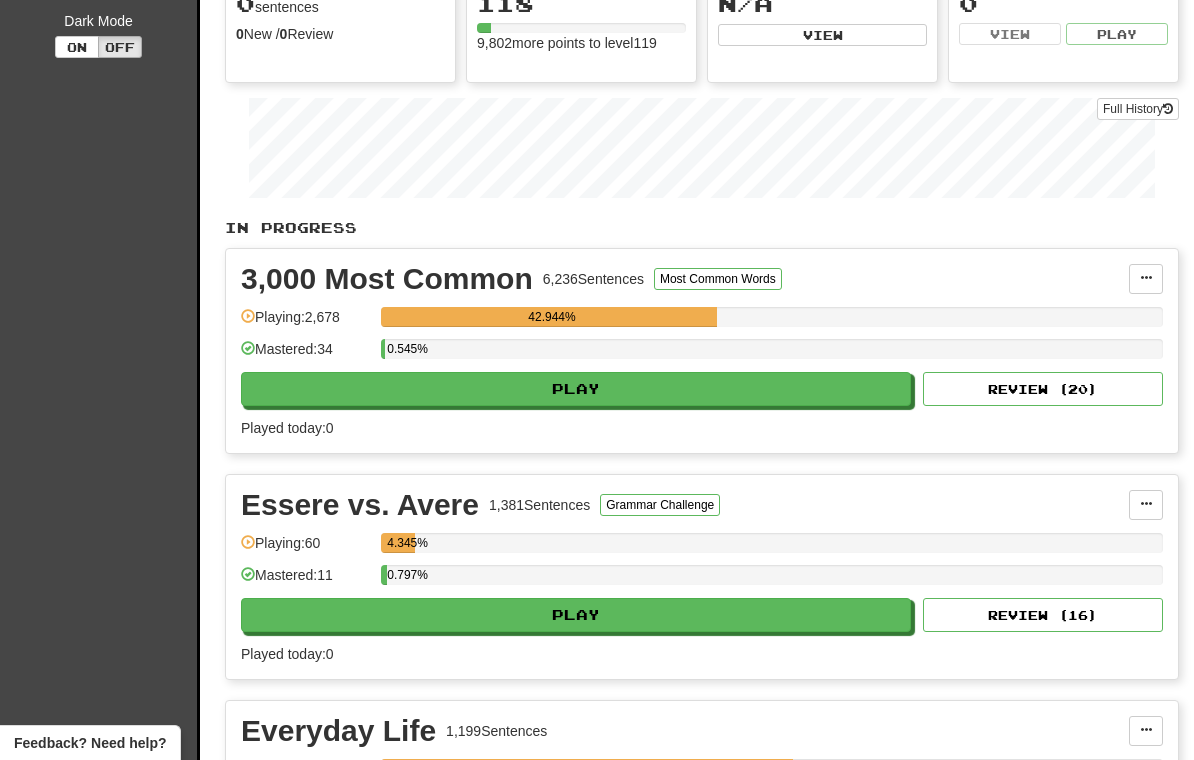scroll, scrollTop: 275, scrollLeft: 0, axis: vertical 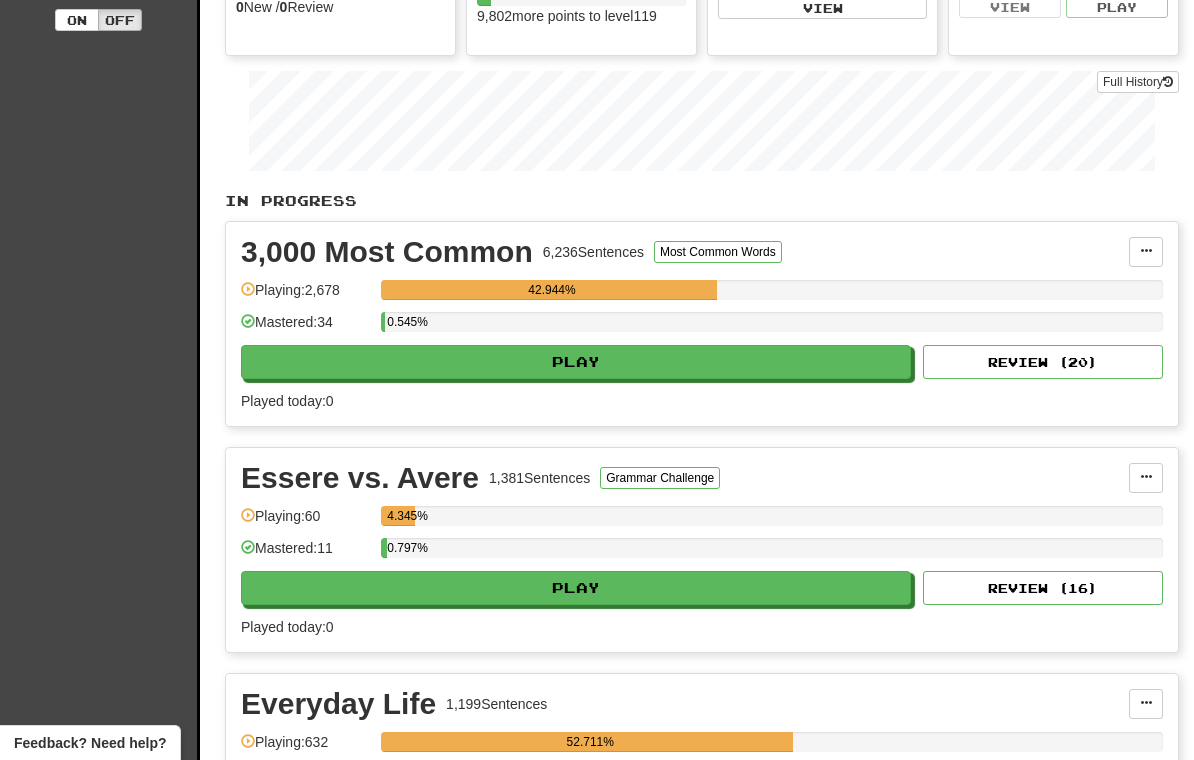 click on "Review ( 20 )" at bounding box center (1043, 362) 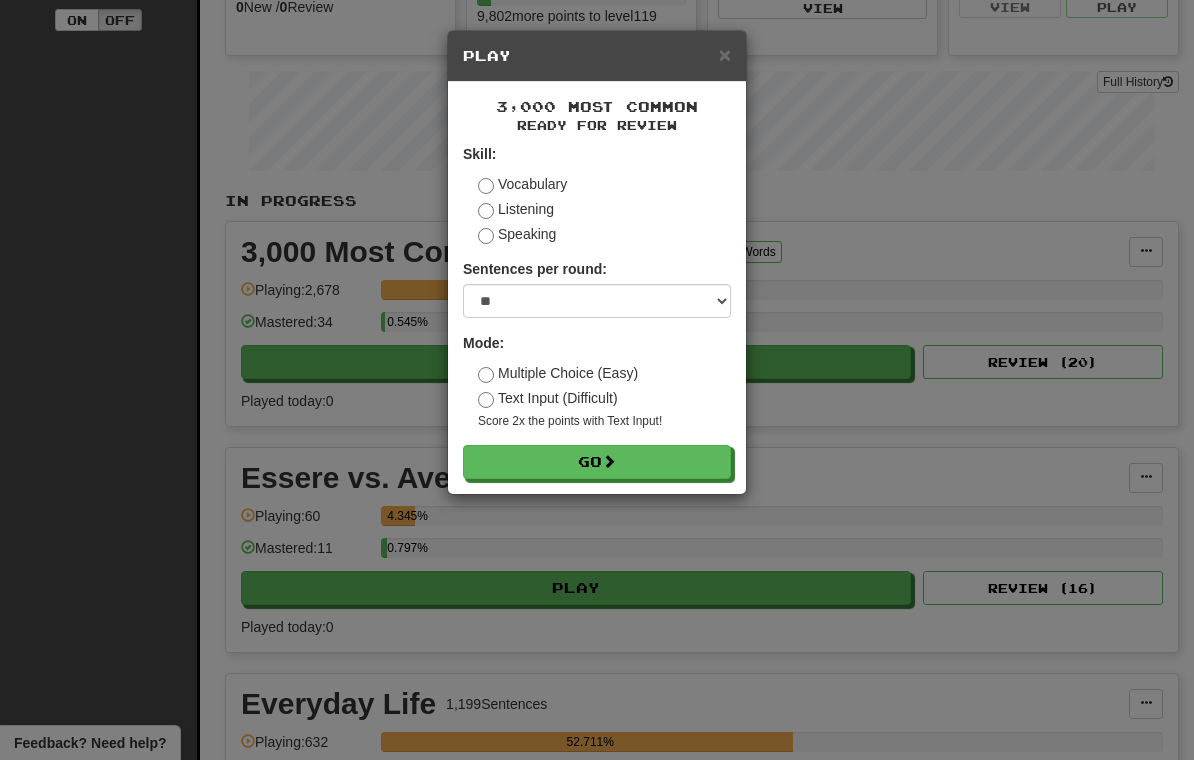 click on "Go" at bounding box center (597, 462) 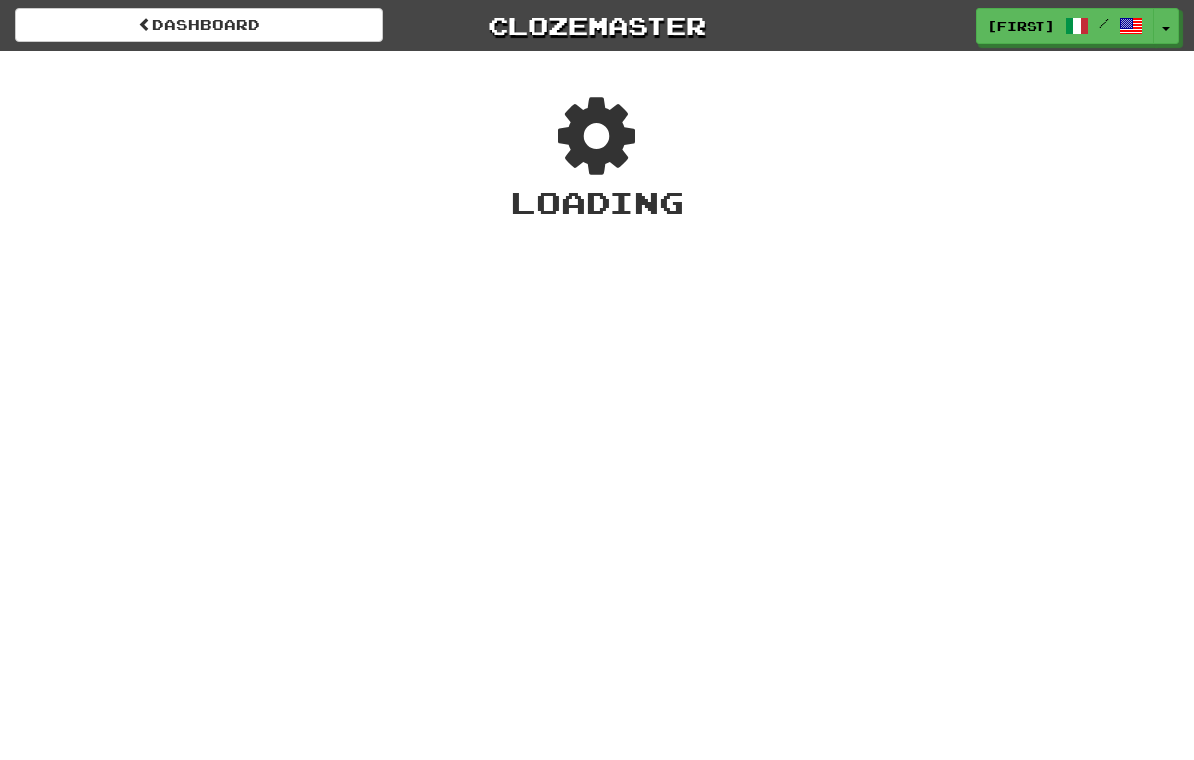 scroll, scrollTop: 0, scrollLeft: 0, axis: both 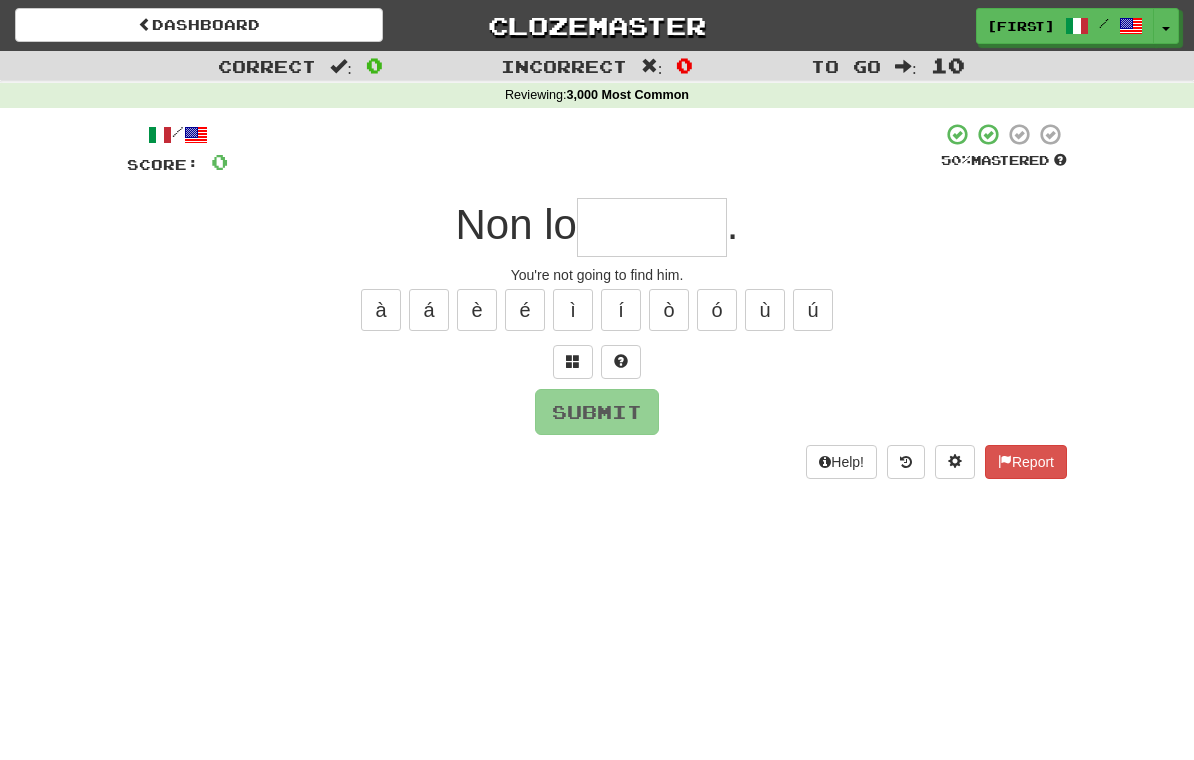 click at bounding box center (652, 227) 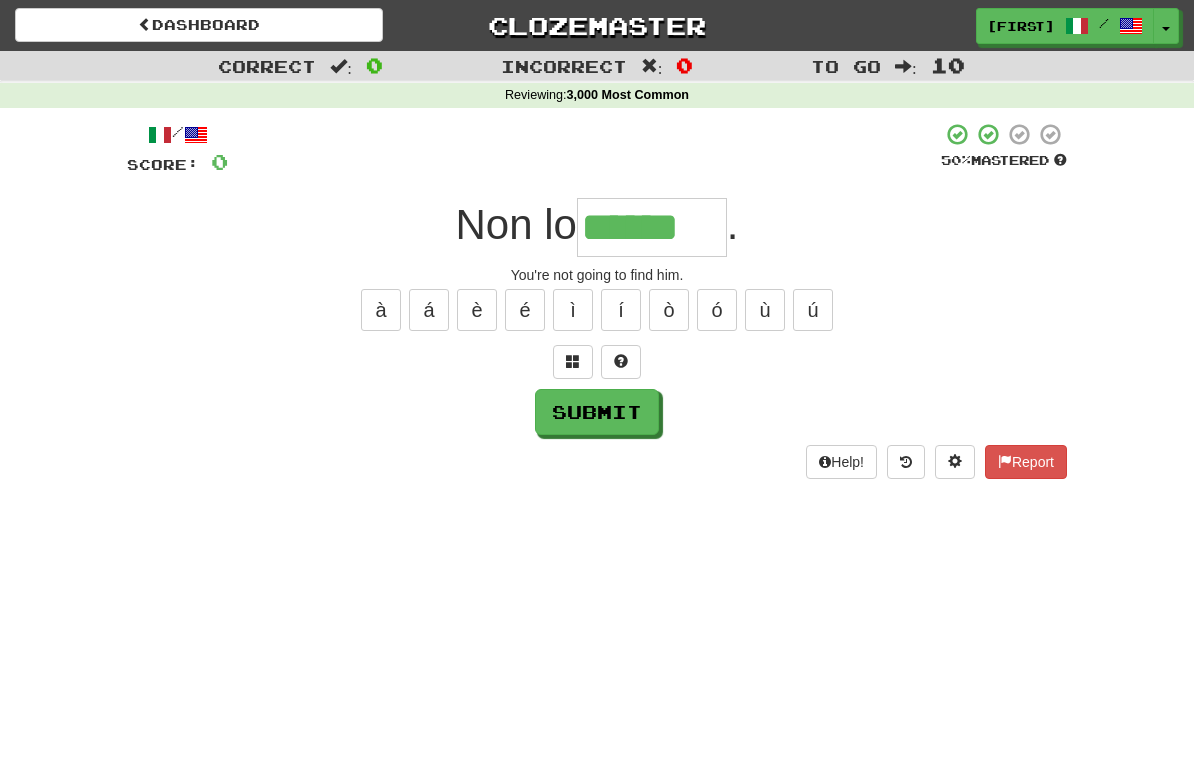 click on "à" at bounding box center [381, 310] 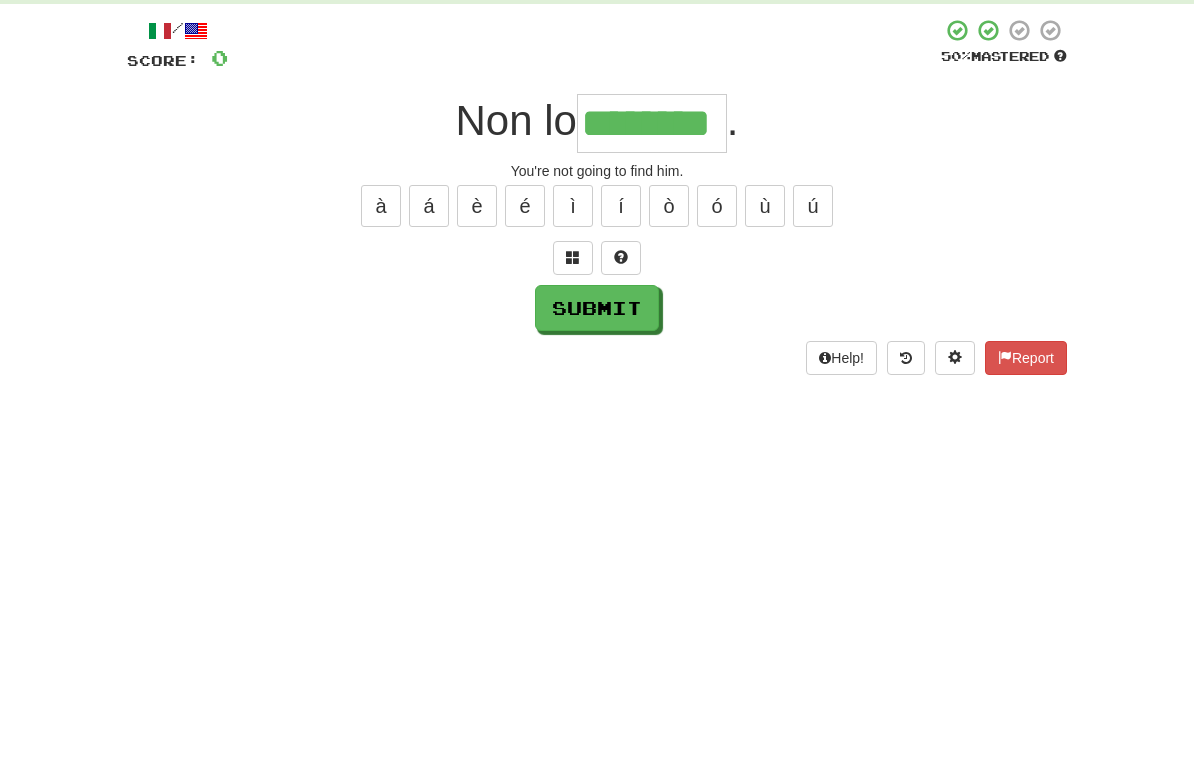 type on "********" 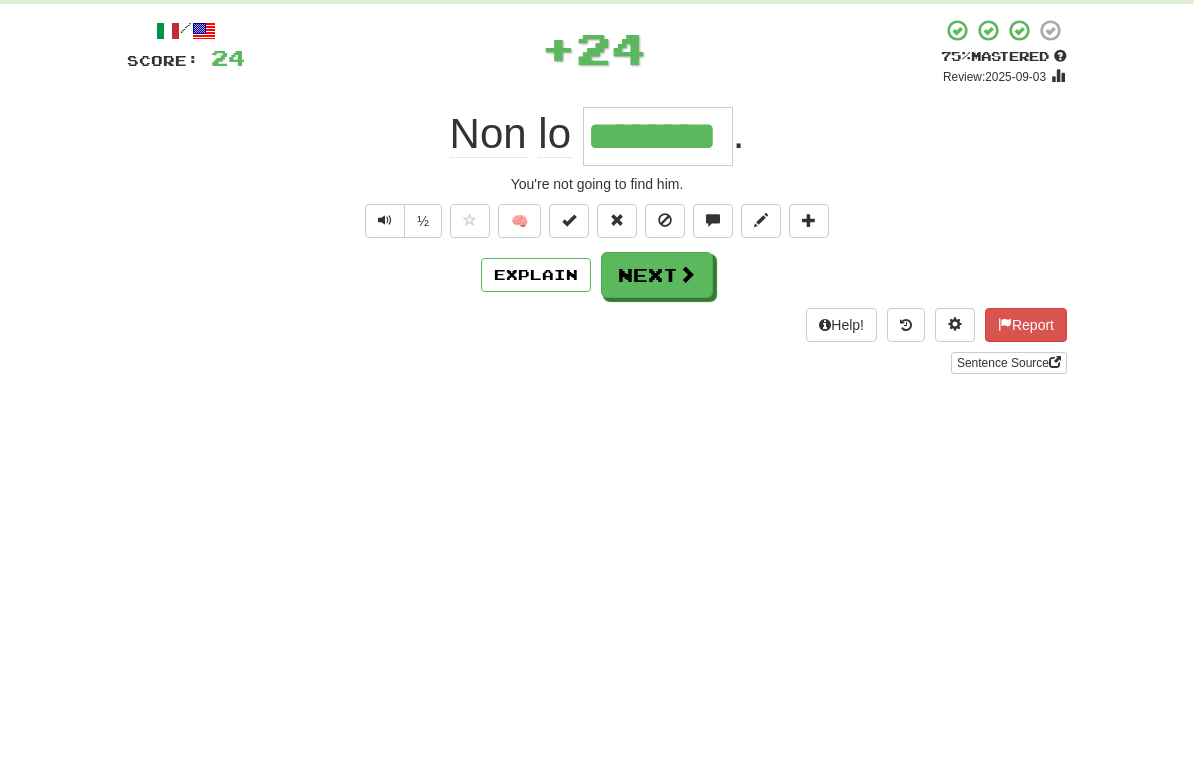 scroll, scrollTop: 104, scrollLeft: 0, axis: vertical 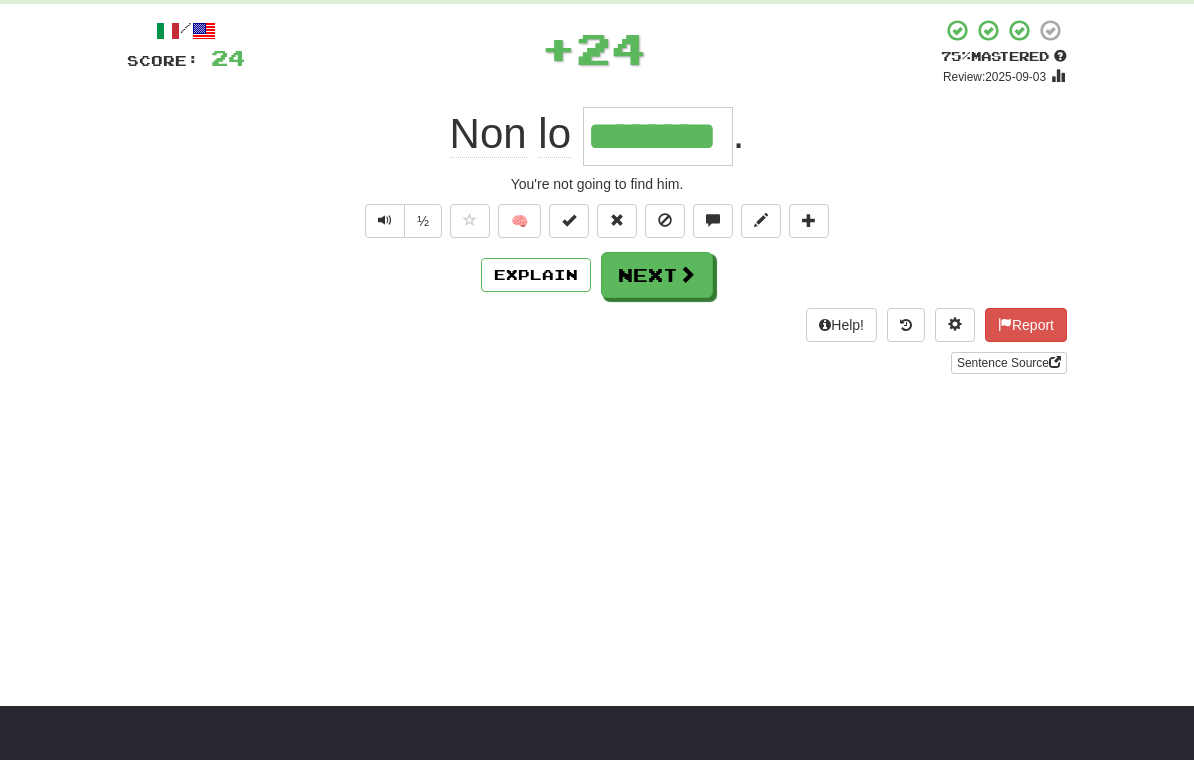 click on "Next" at bounding box center [657, 275] 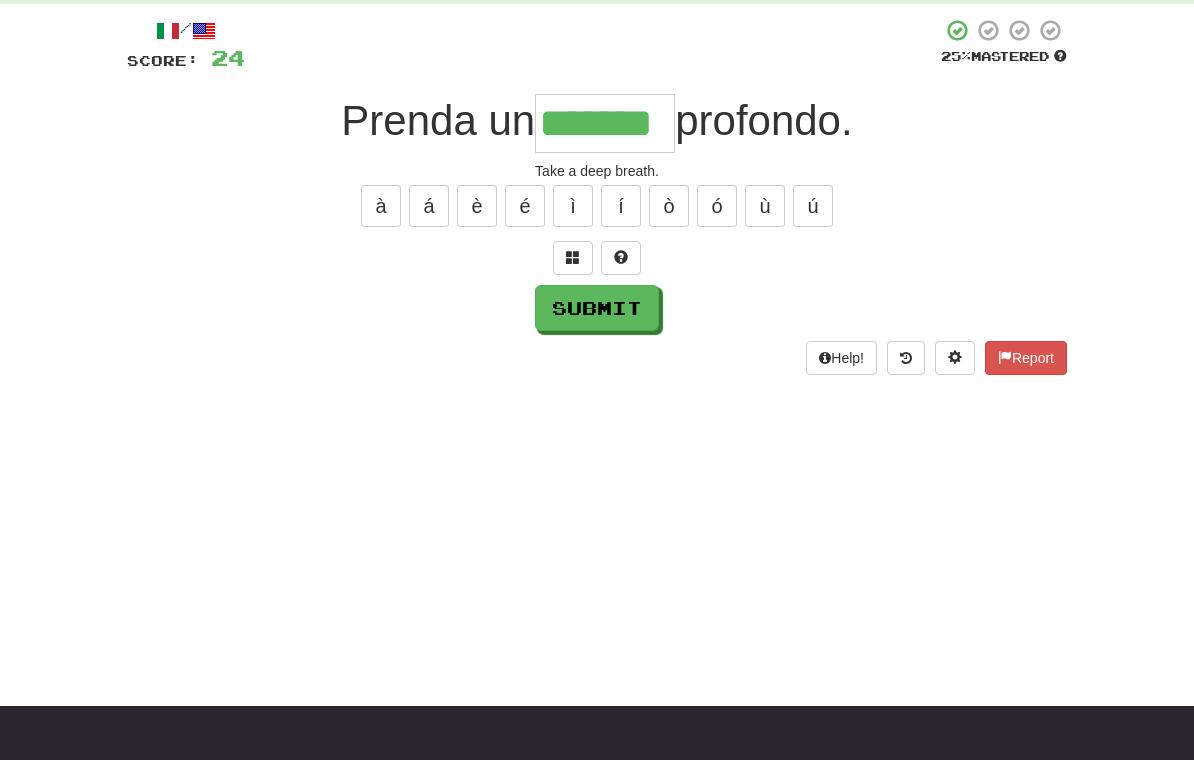 type on "*******" 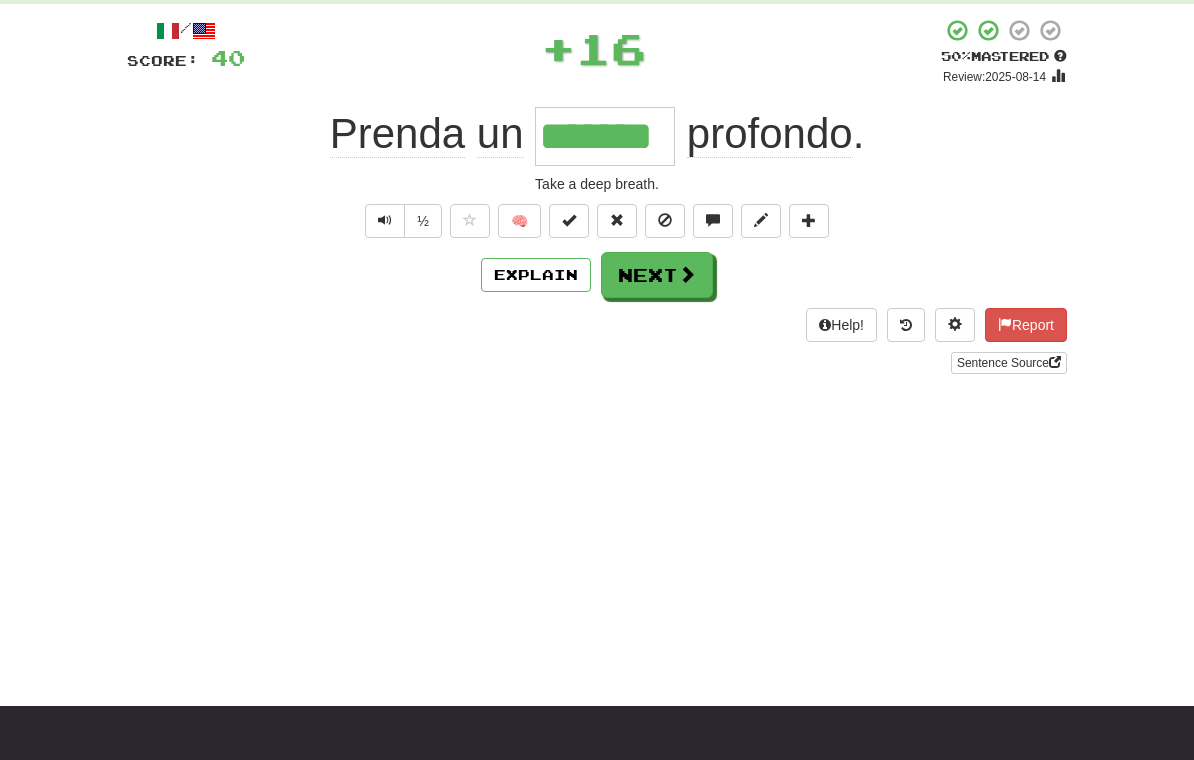 click on "Next" at bounding box center (657, 275) 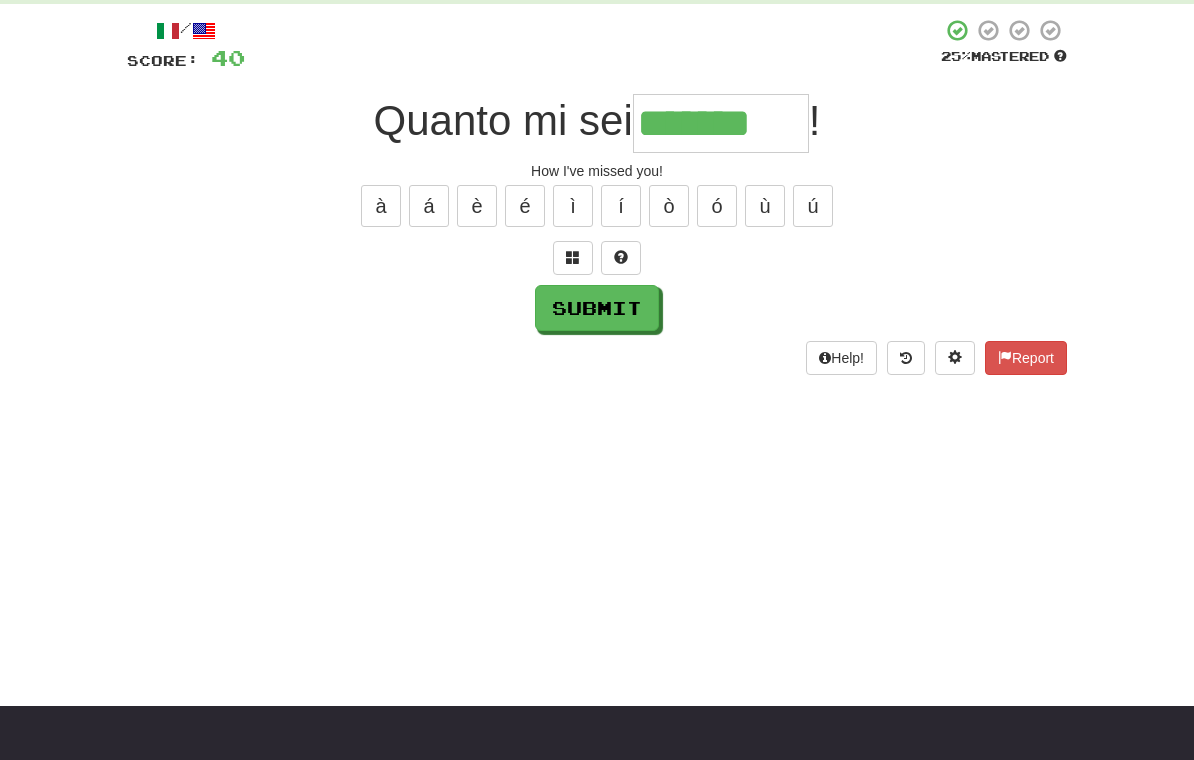 type on "*******" 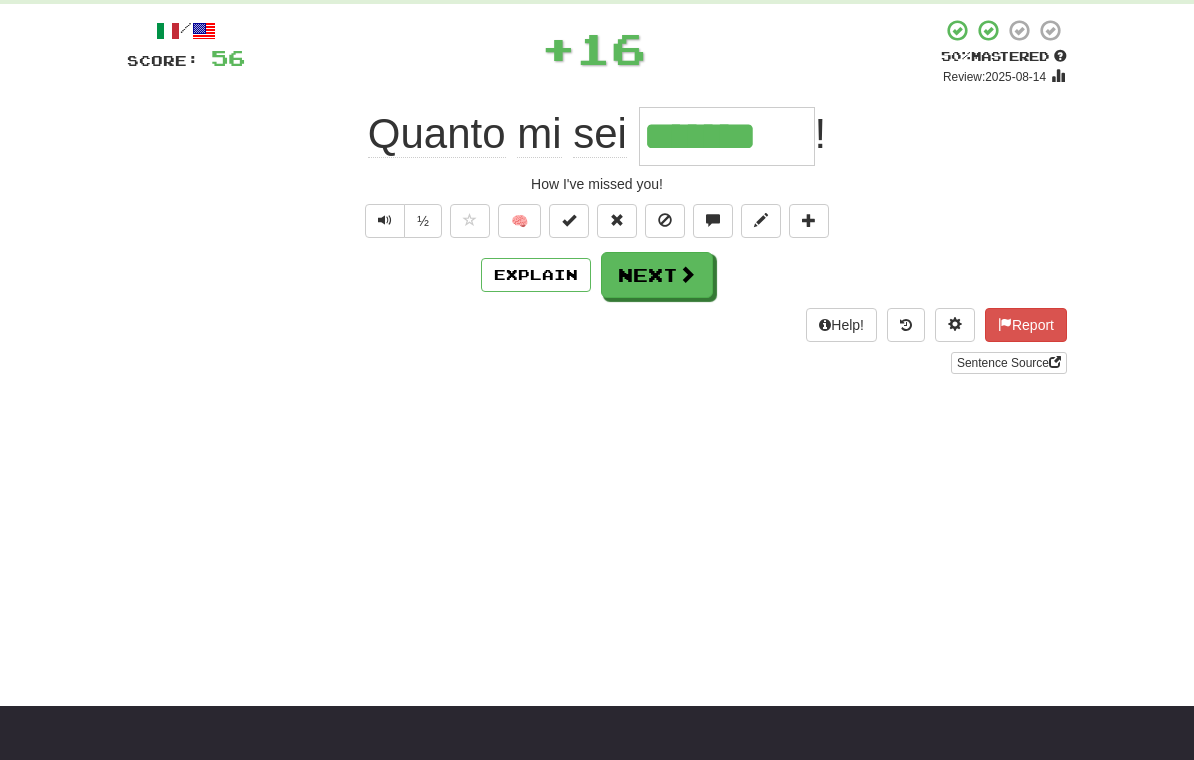 click on "Next" at bounding box center [657, 275] 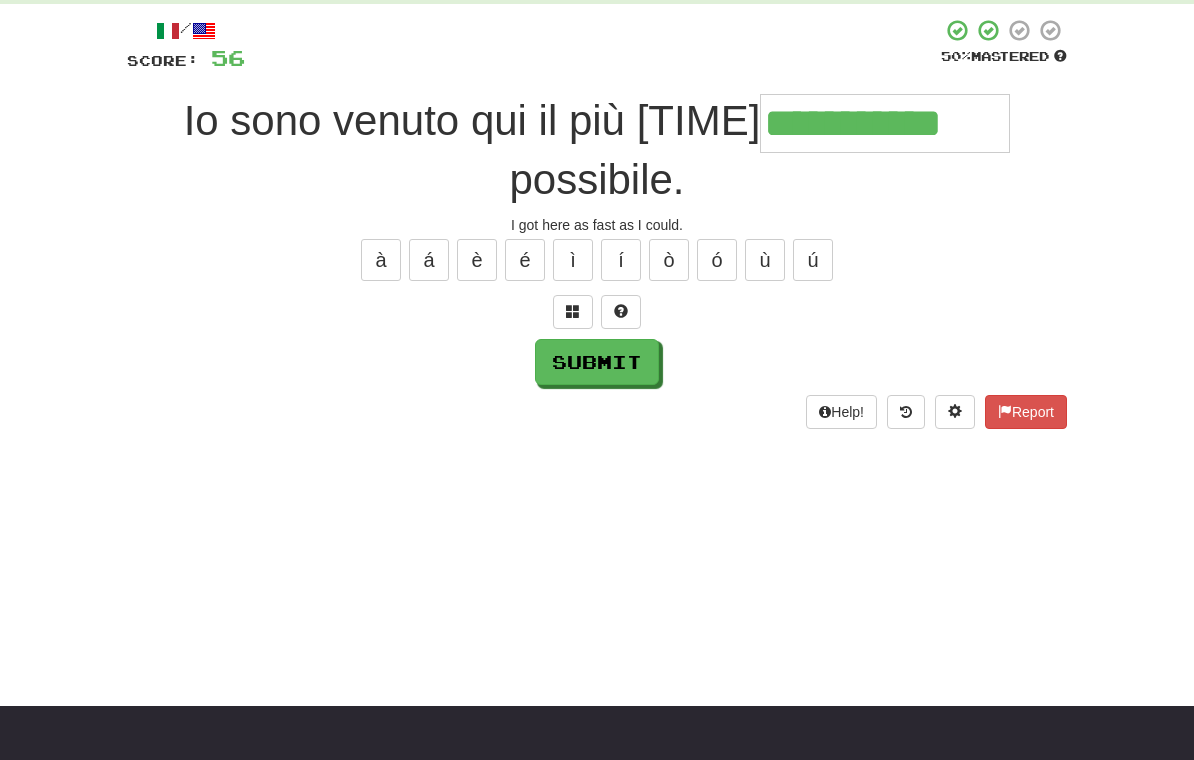 type on "**********" 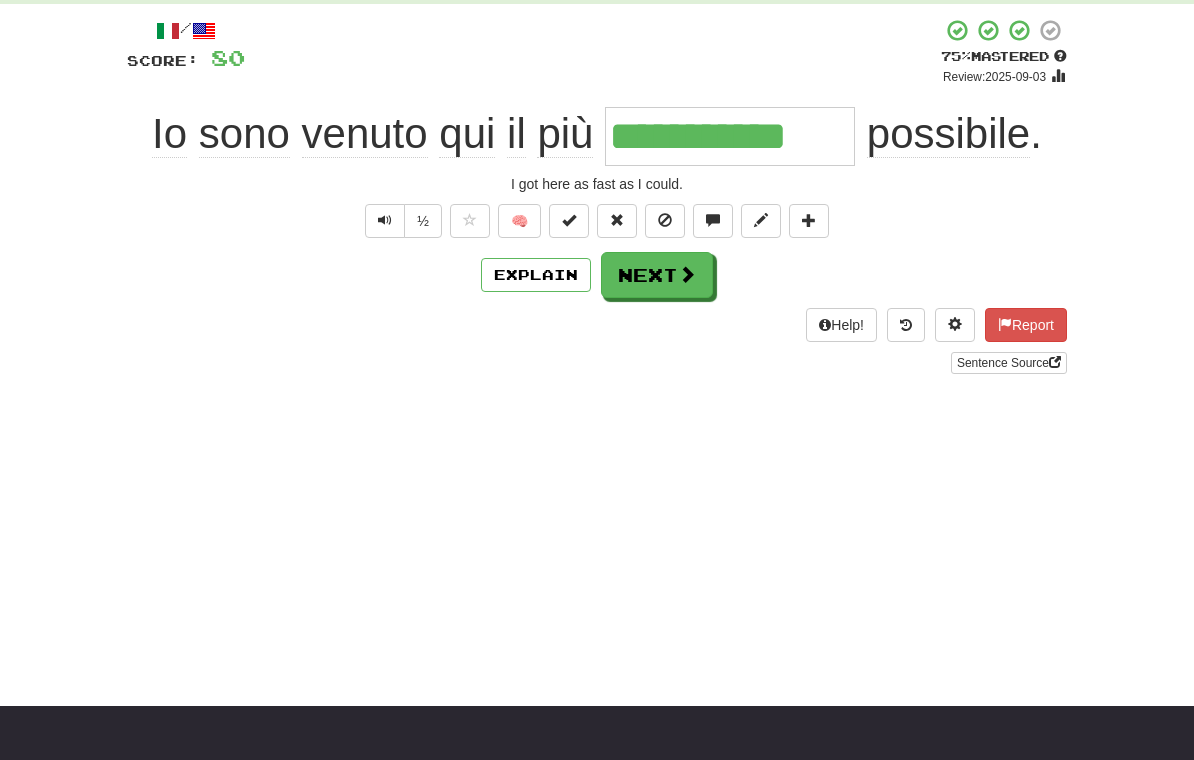 click on "Next" at bounding box center (657, 275) 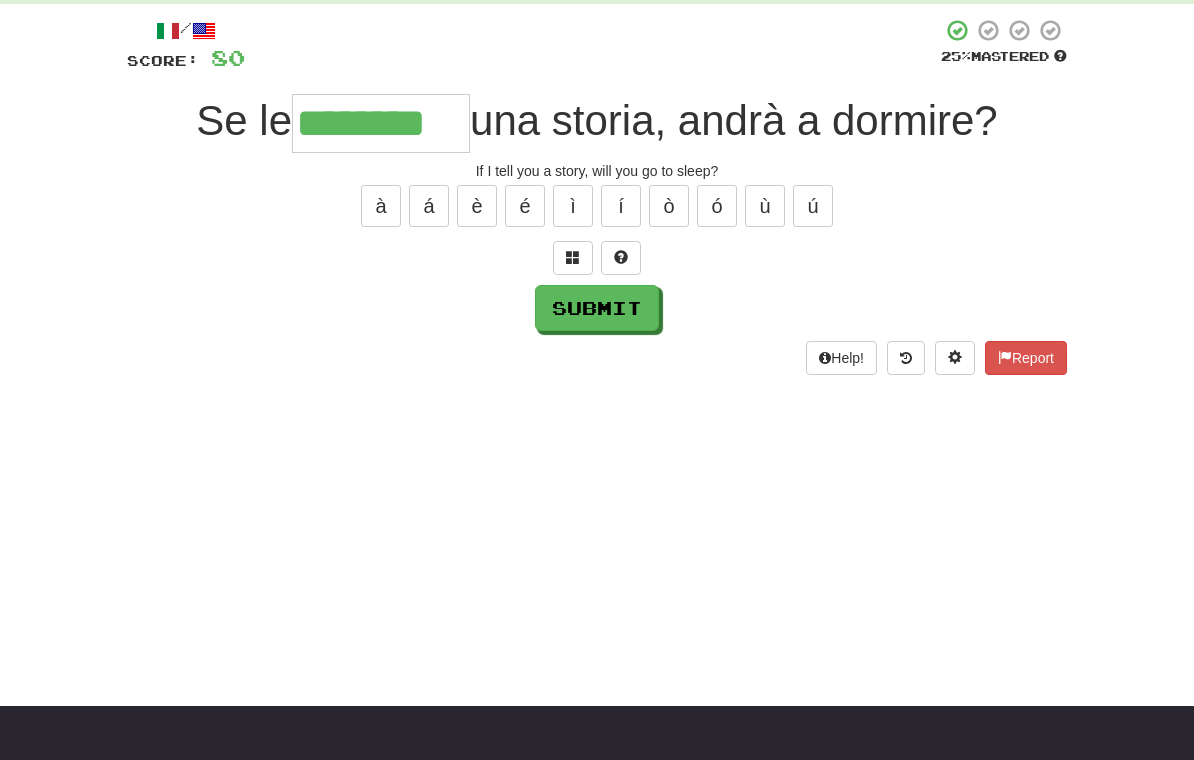 type on "********" 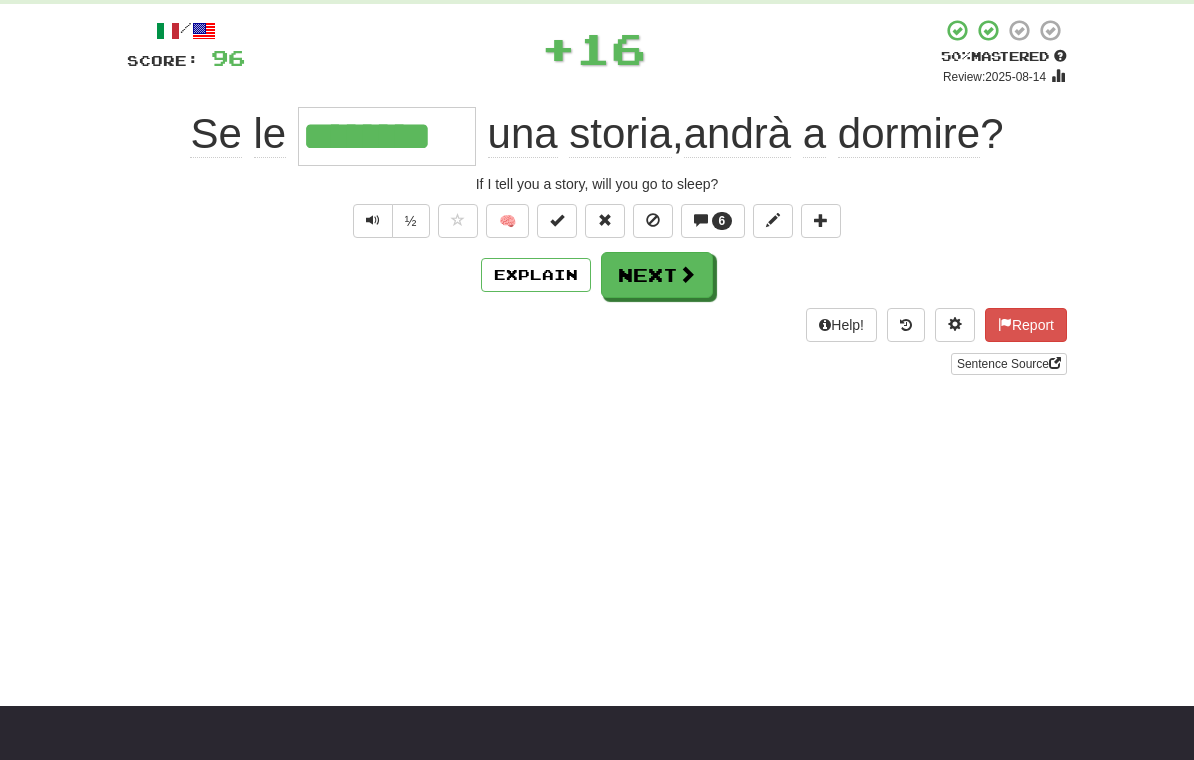 click on "Next" at bounding box center [657, 275] 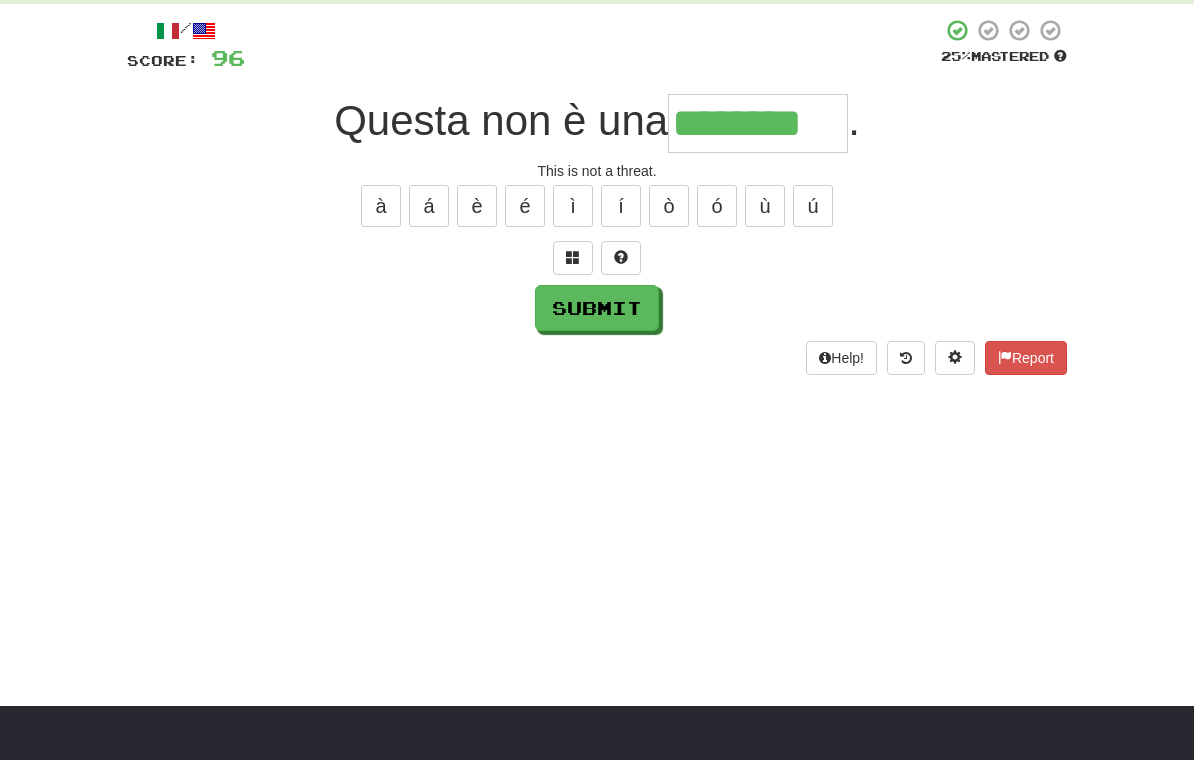 type on "********" 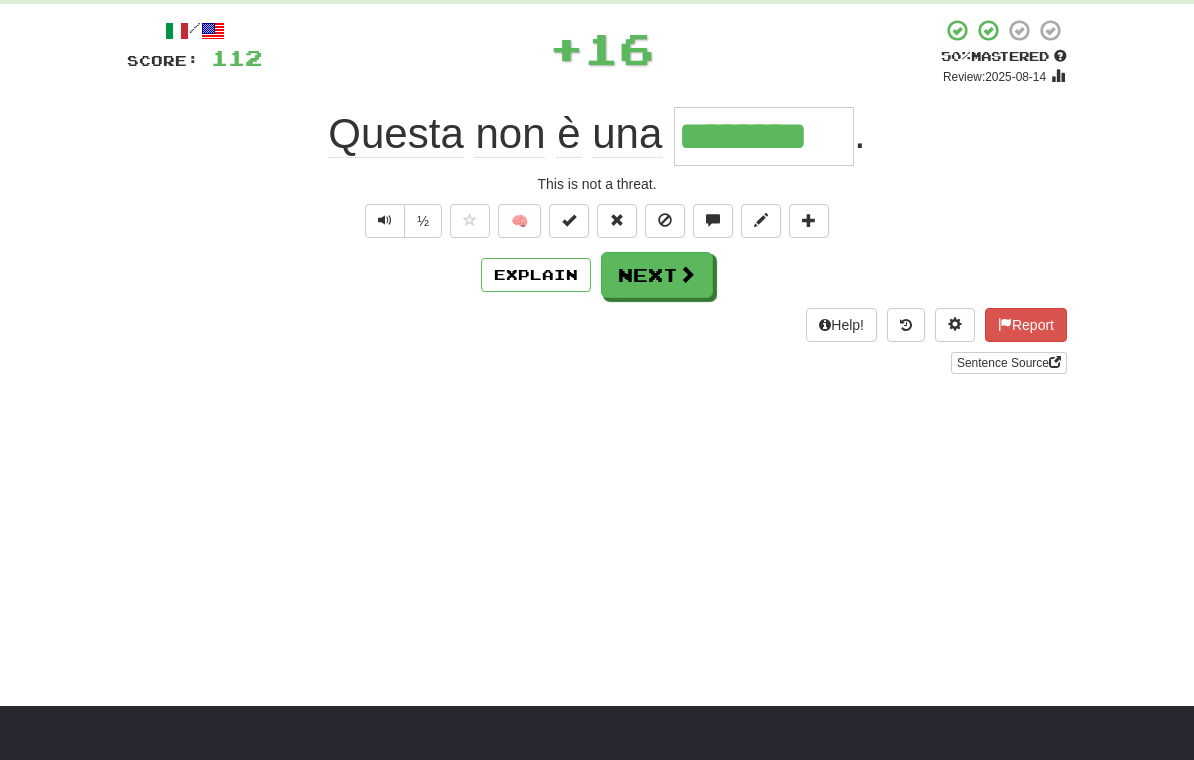 click on "Next" at bounding box center [657, 275] 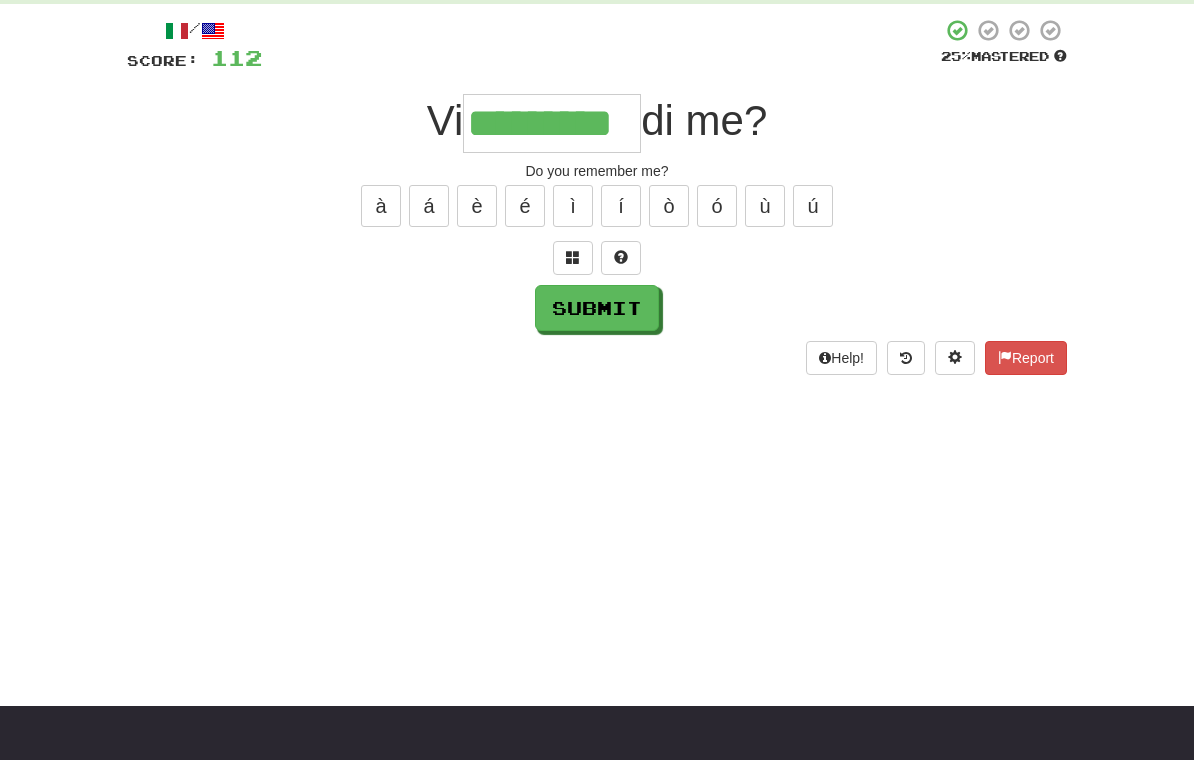 type on "*********" 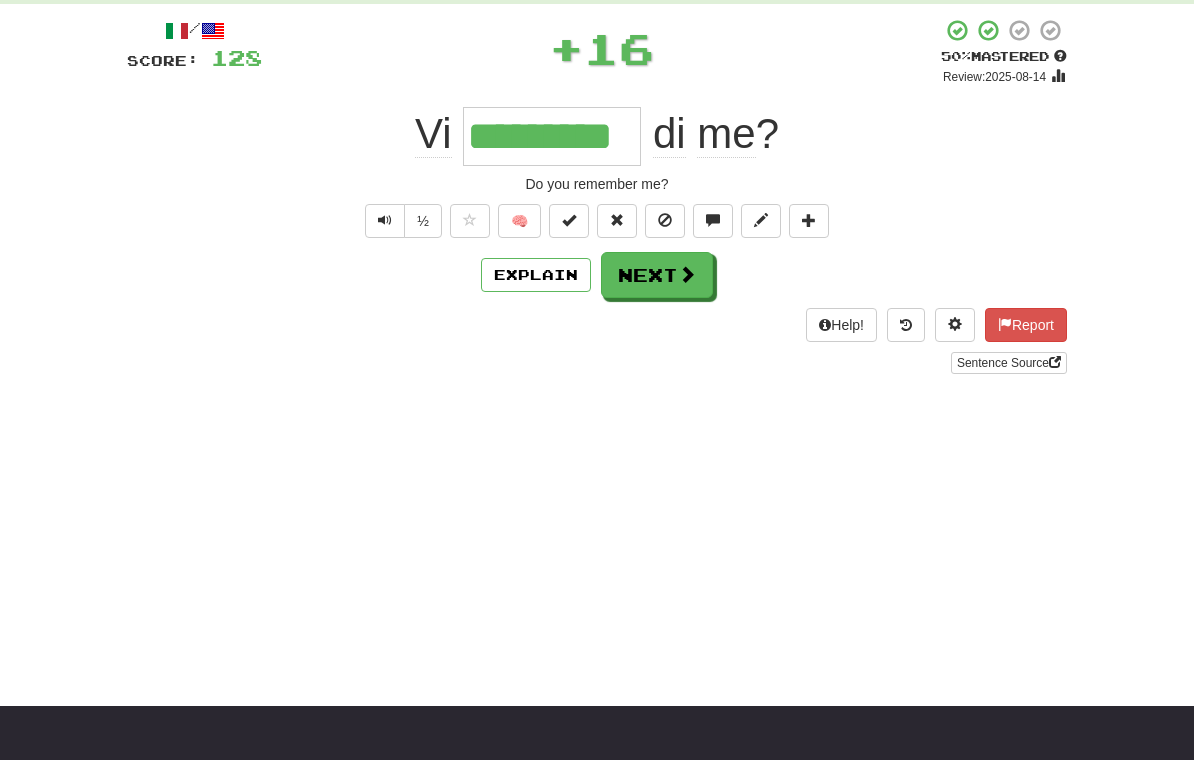 click on "Next" at bounding box center (657, 275) 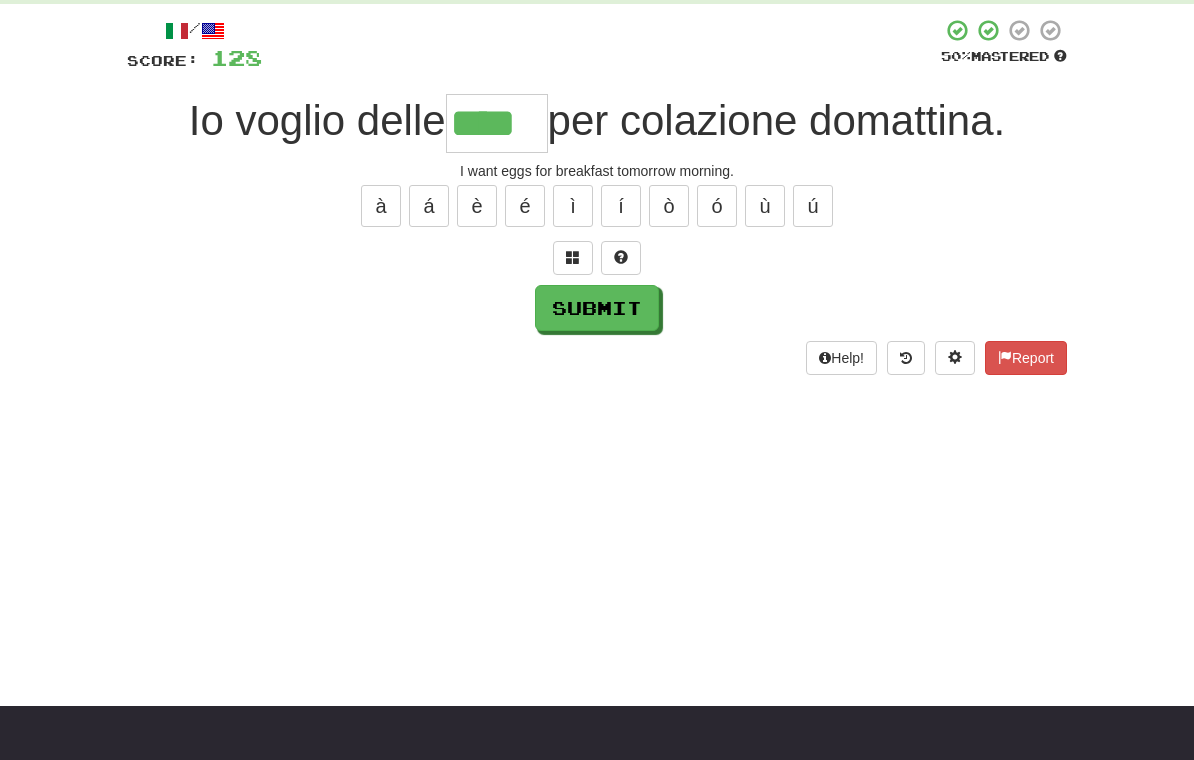type on "****" 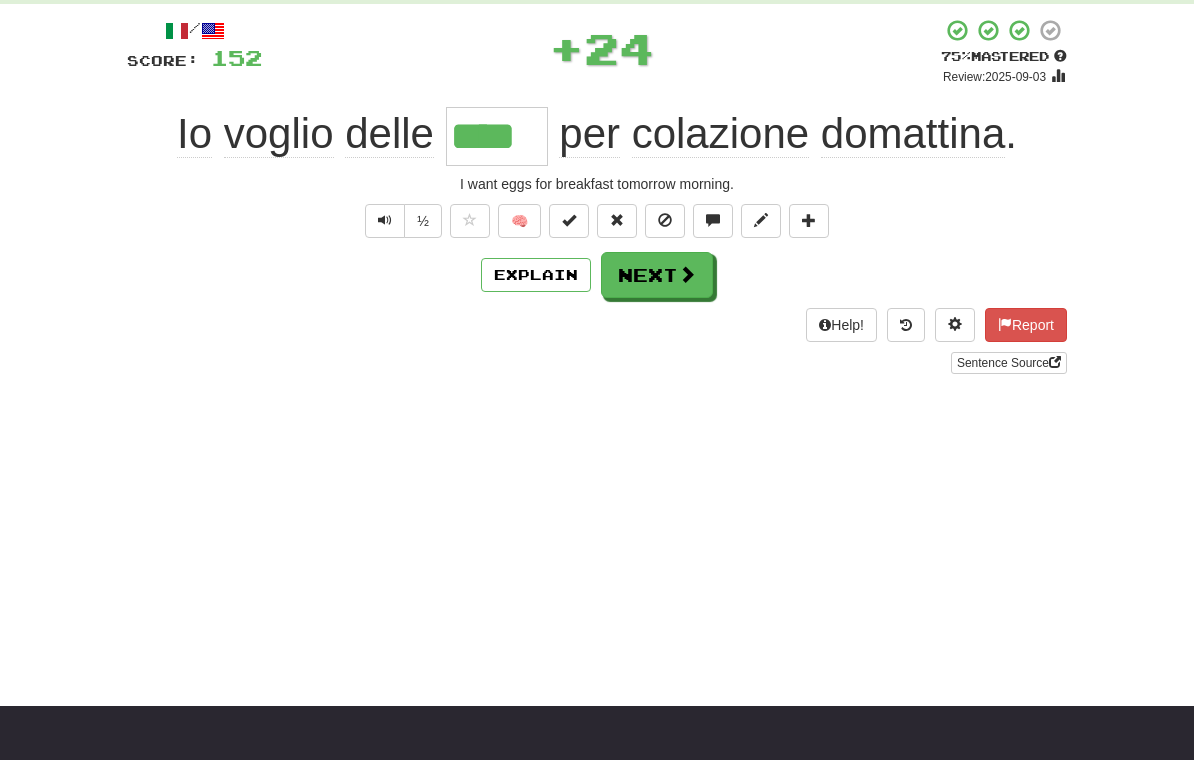click at bounding box center (687, 274) 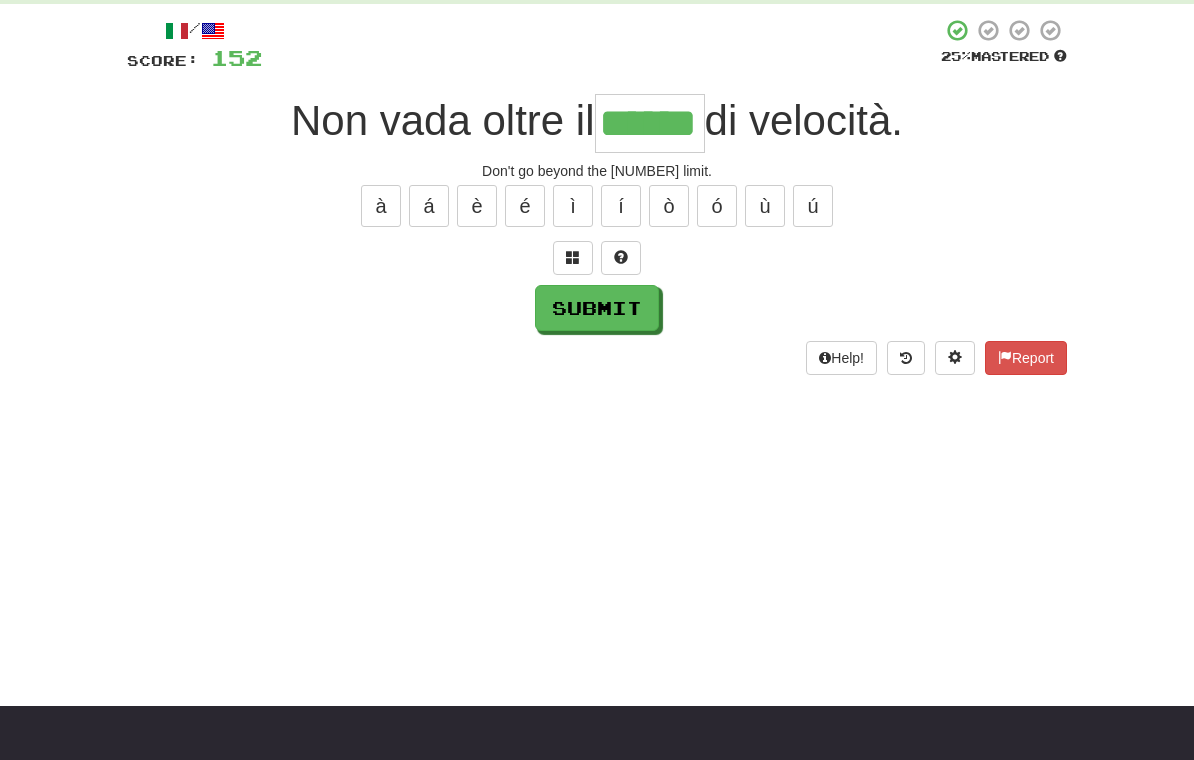 type on "******" 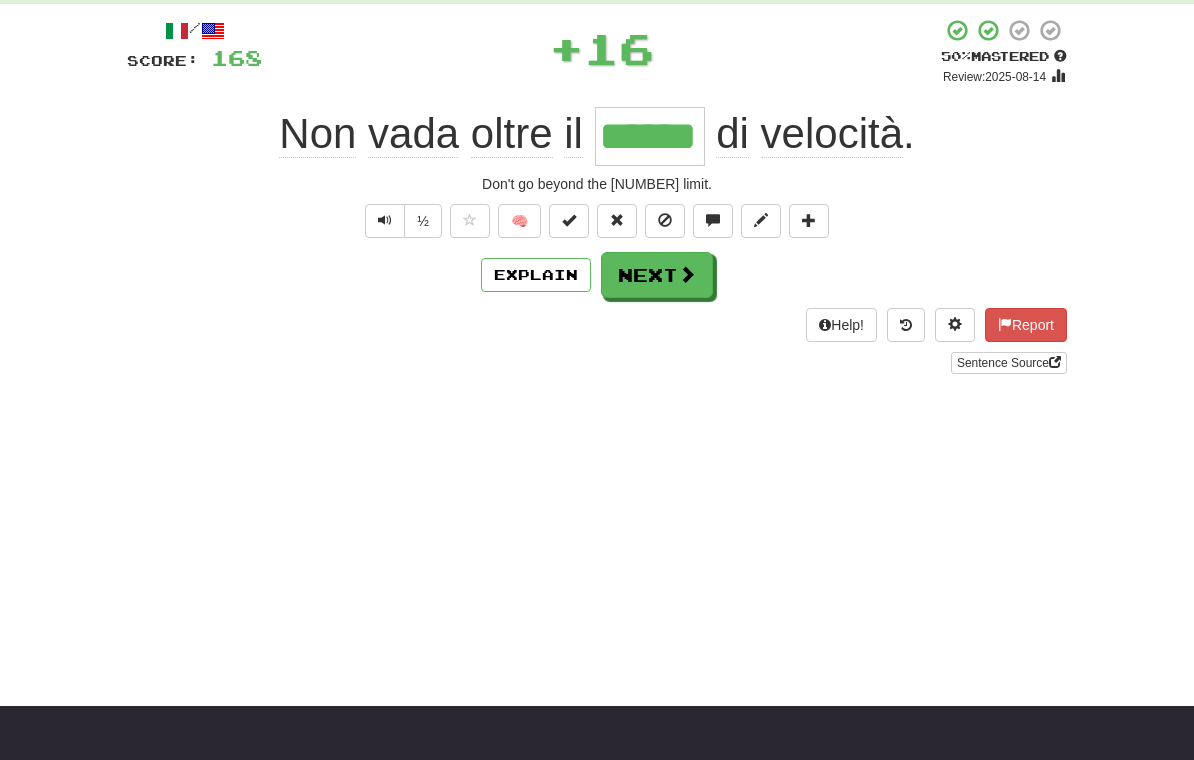 click on "Next" at bounding box center (657, 275) 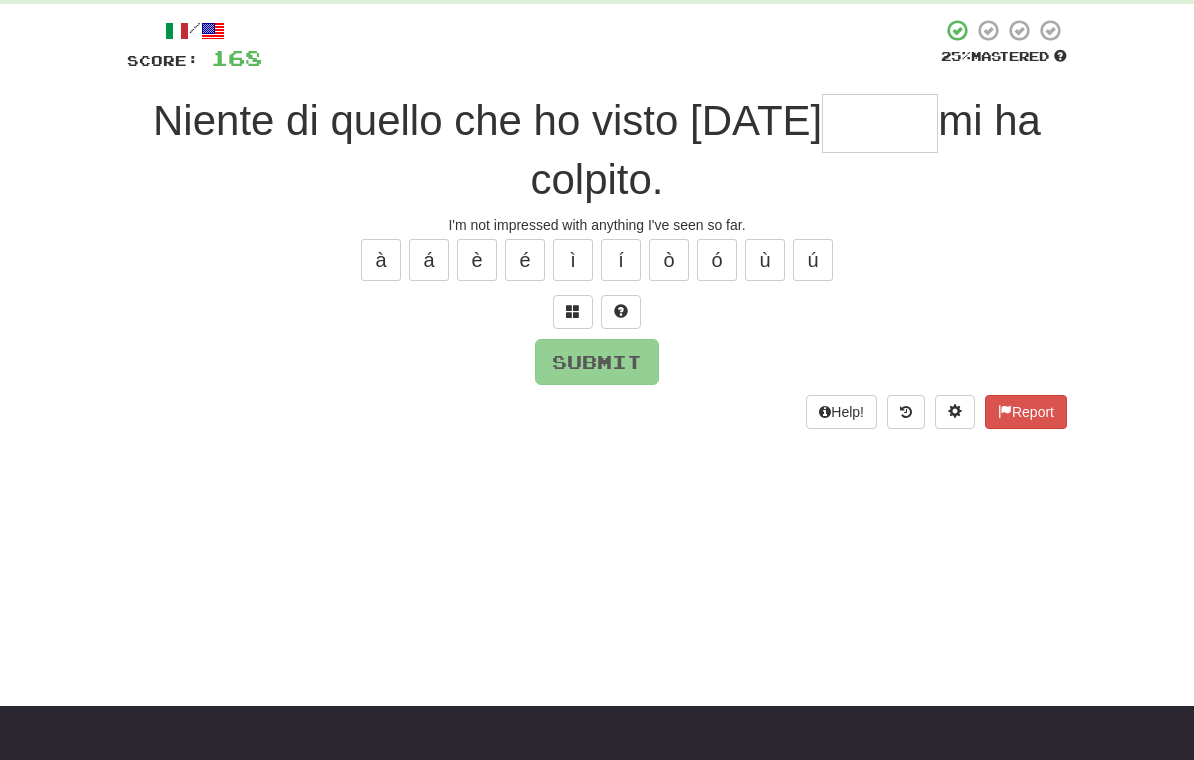 click at bounding box center [573, 312] 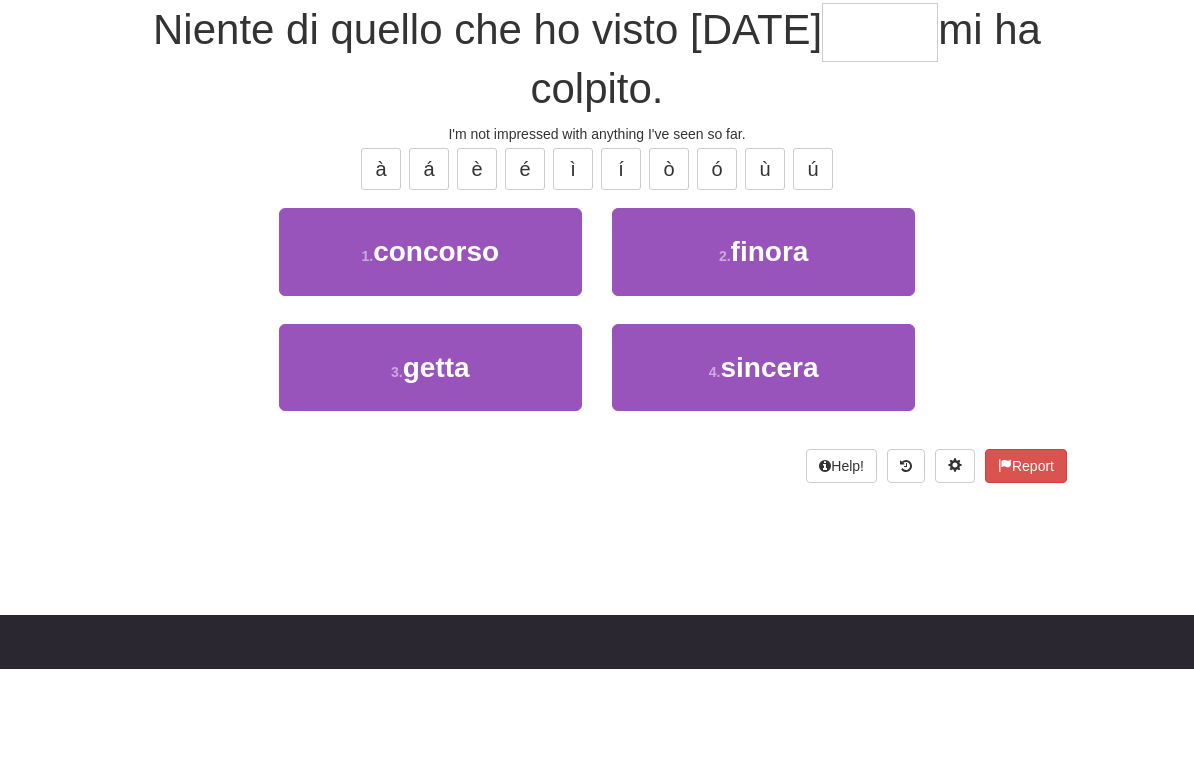 click on "2 .  finora" at bounding box center (763, 342) 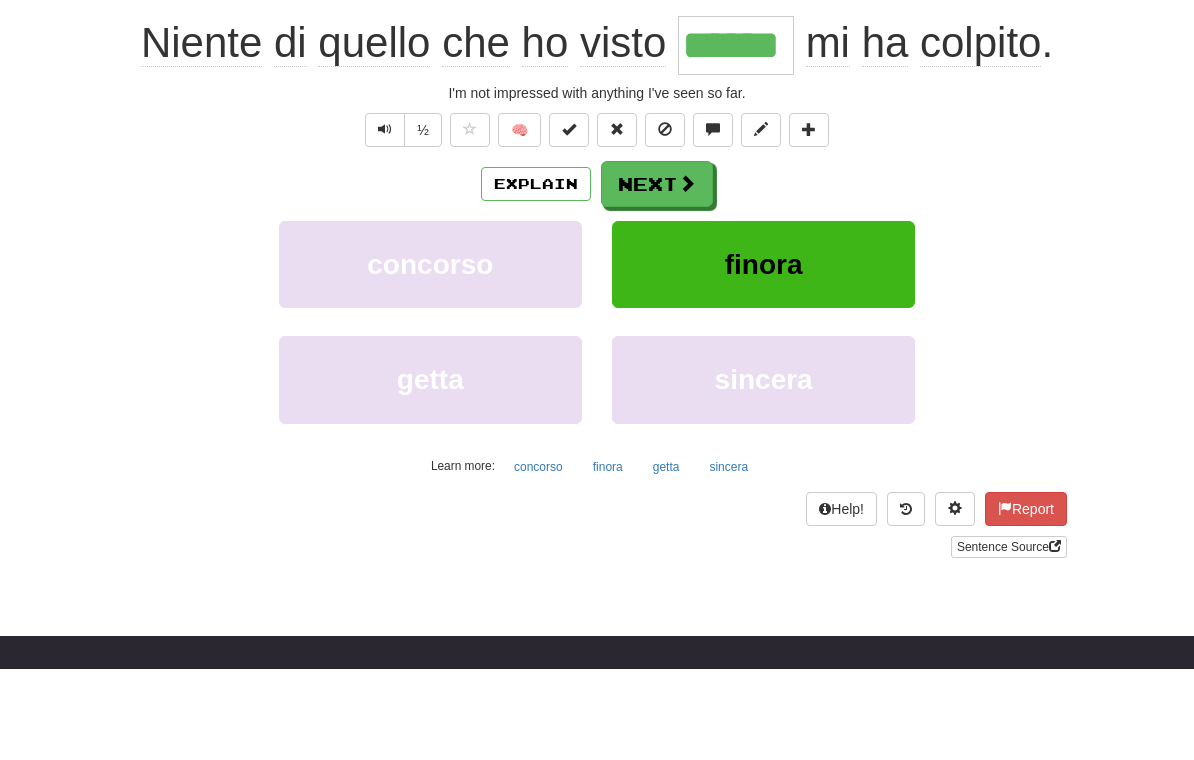 scroll, scrollTop: 195, scrollLeft: 0, axis: vertical 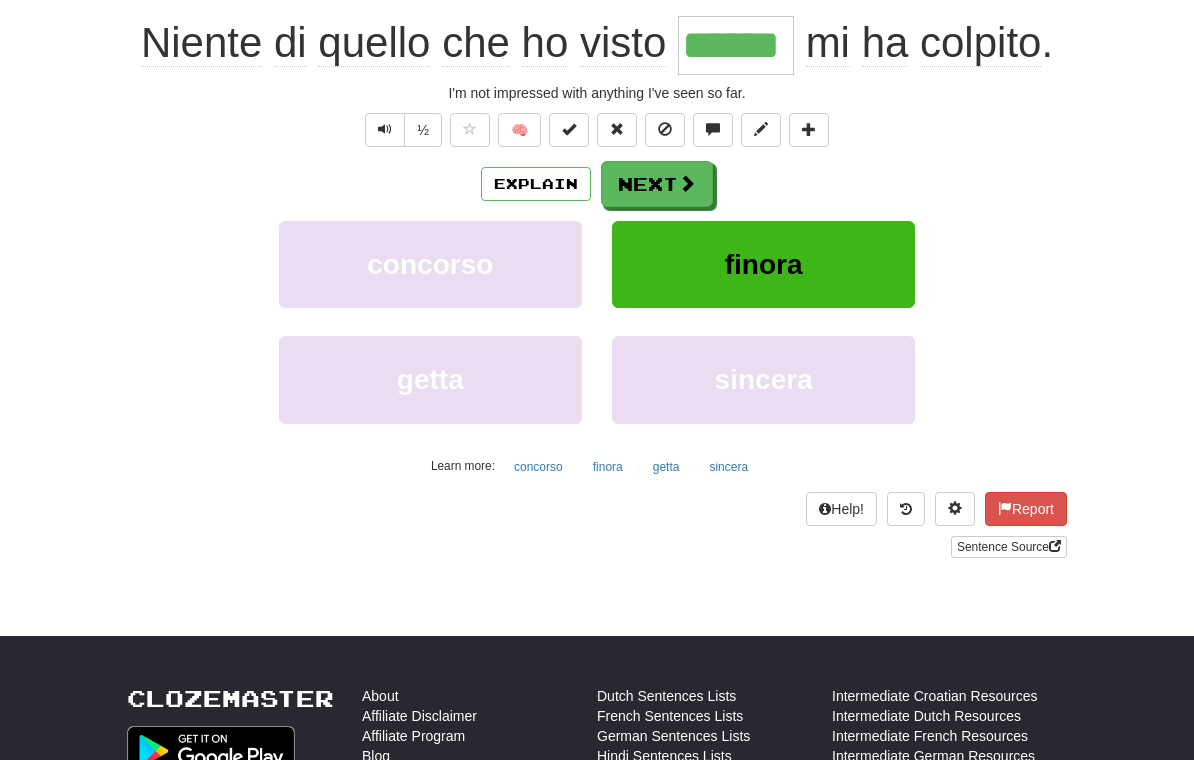 click at bounding box center [687, 183] 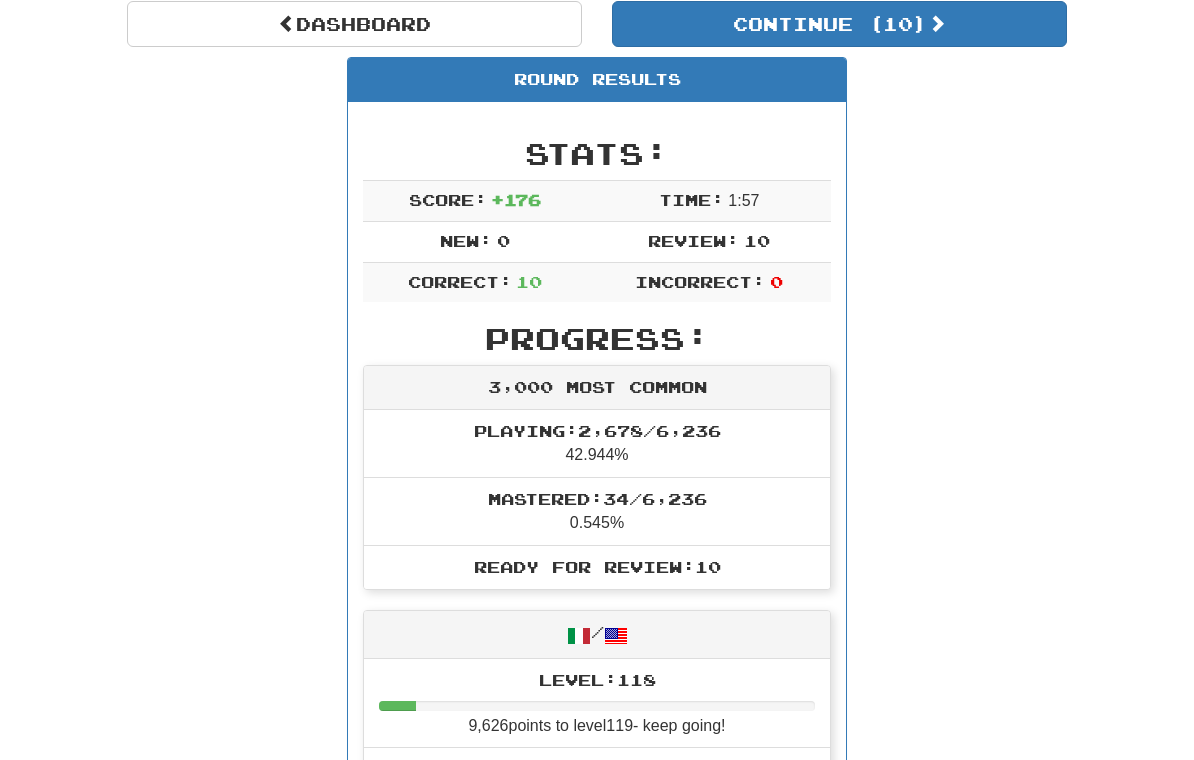 click on "Continue ( 10 )" at bounding box center (839, 24) 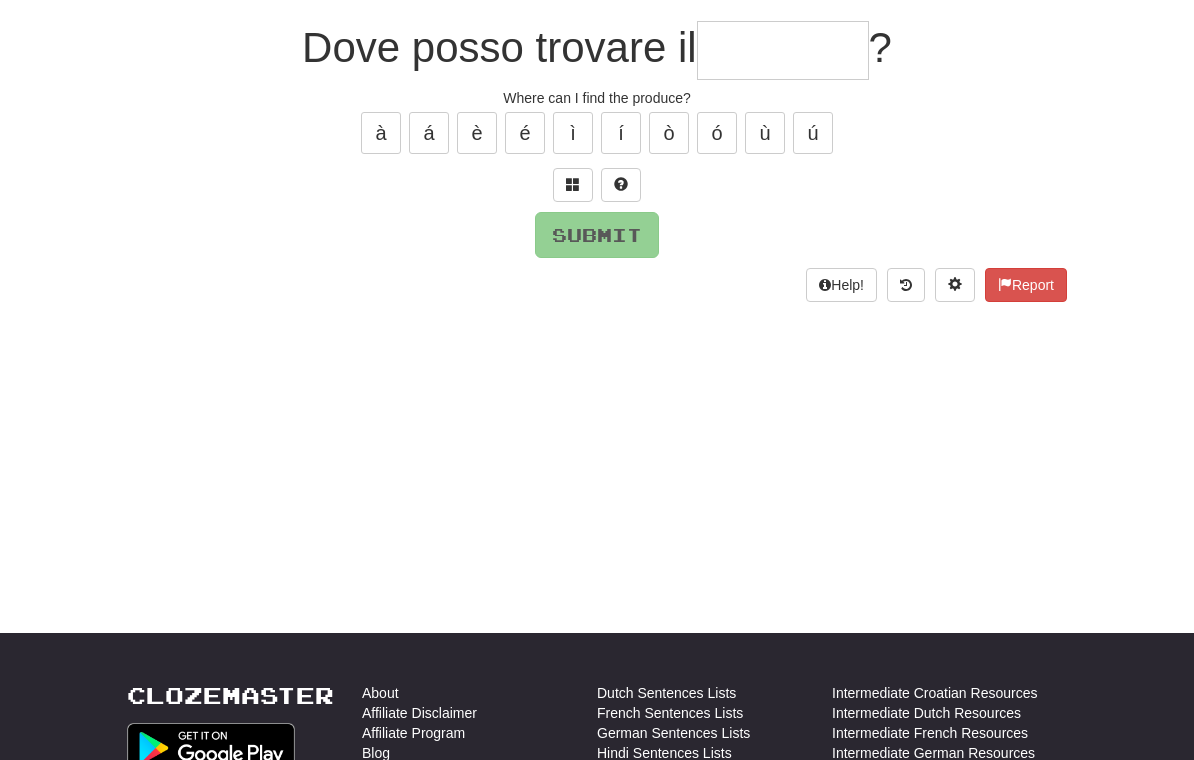 scroll, scrollTop: 131, scrollLeft: 0, axis: vertical 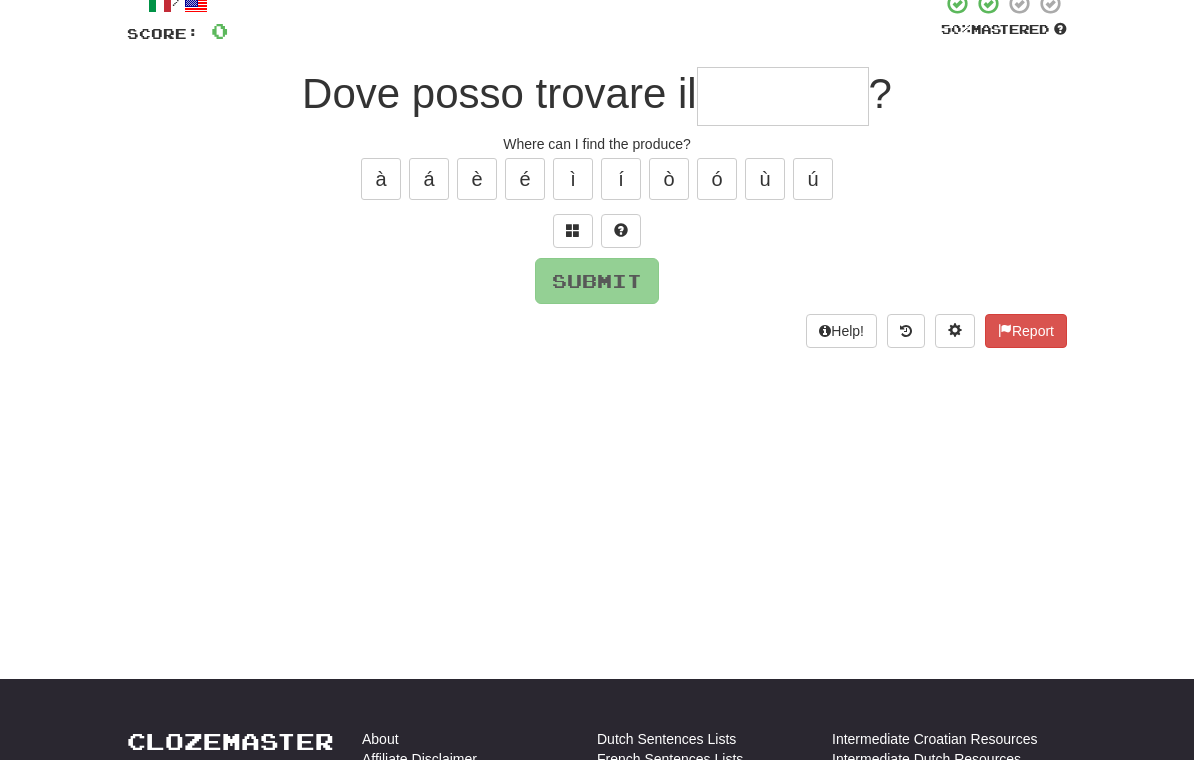 click at bounding box center [783, 96] 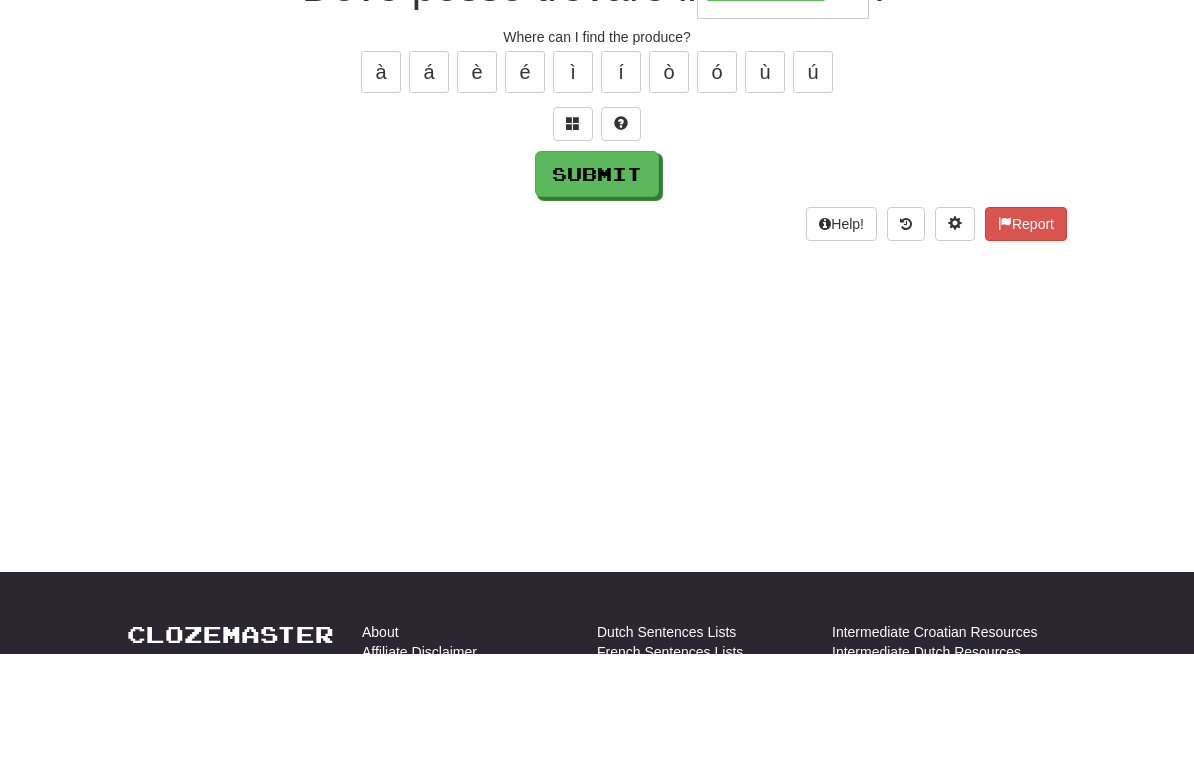 type on "********" 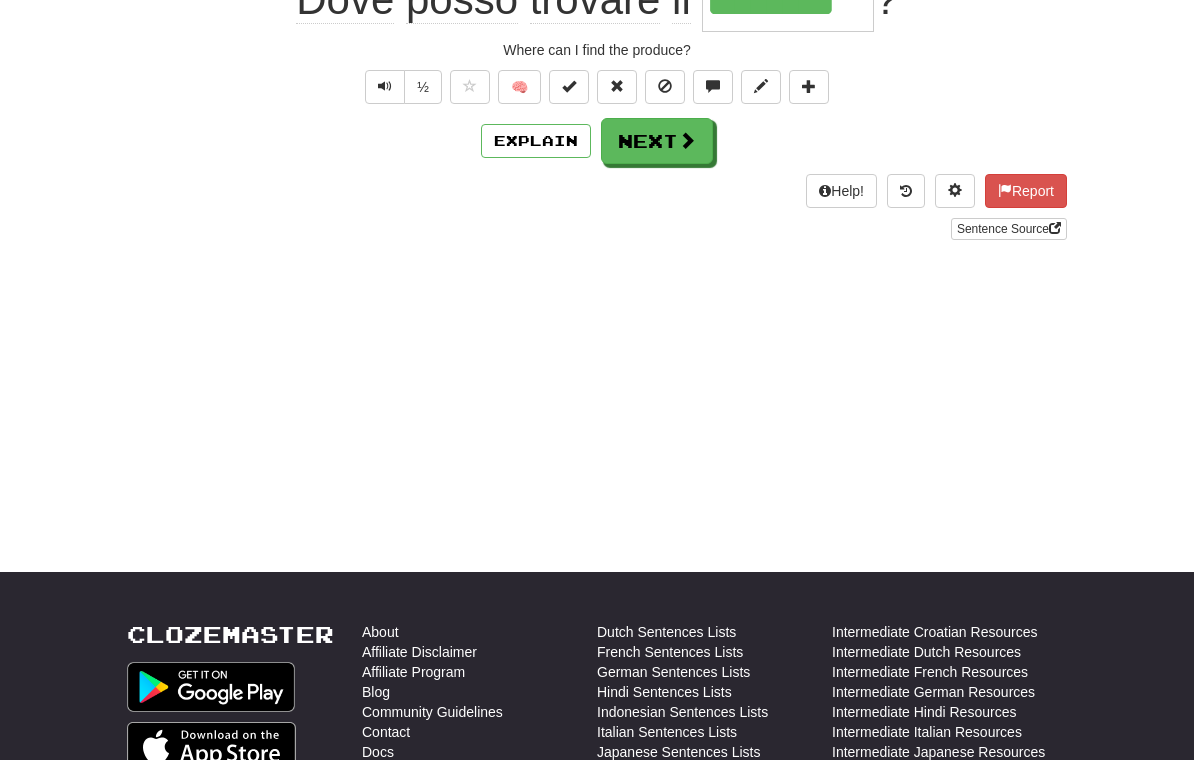 click at bounding box center (687, 140) 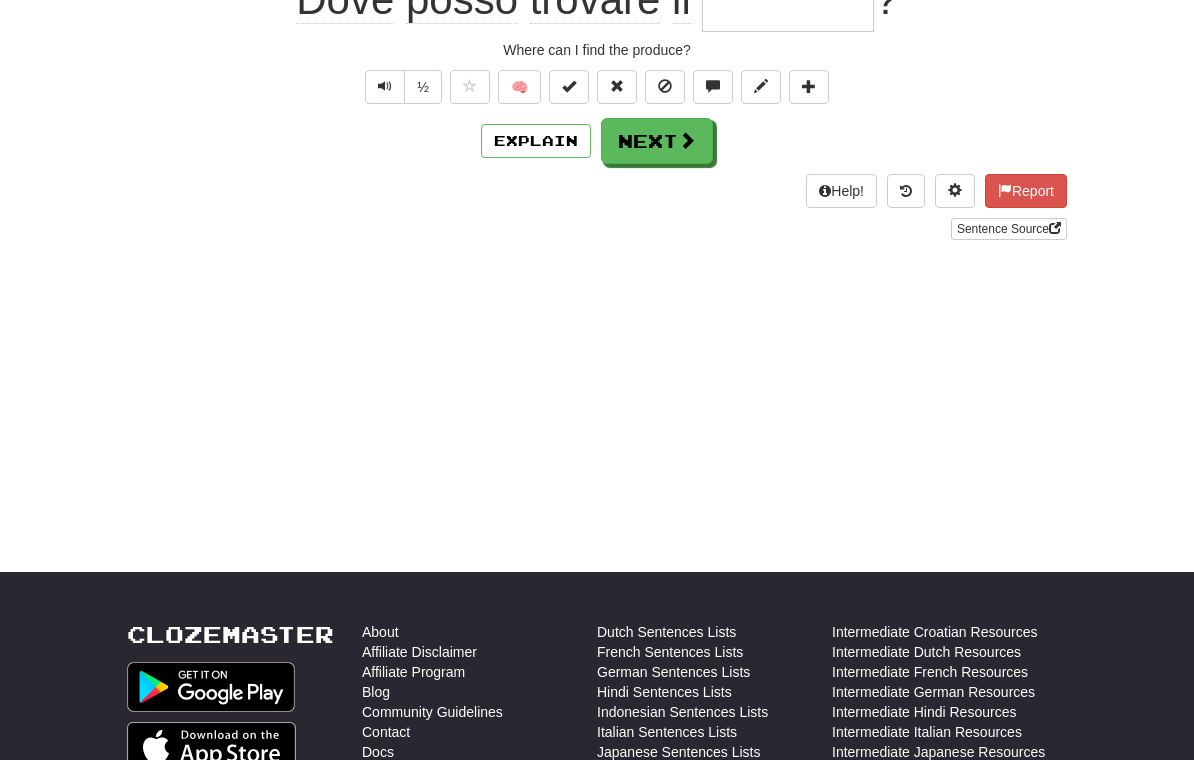 scroll, scrollTop: 44, scrollLeft: 0, axis: vertical 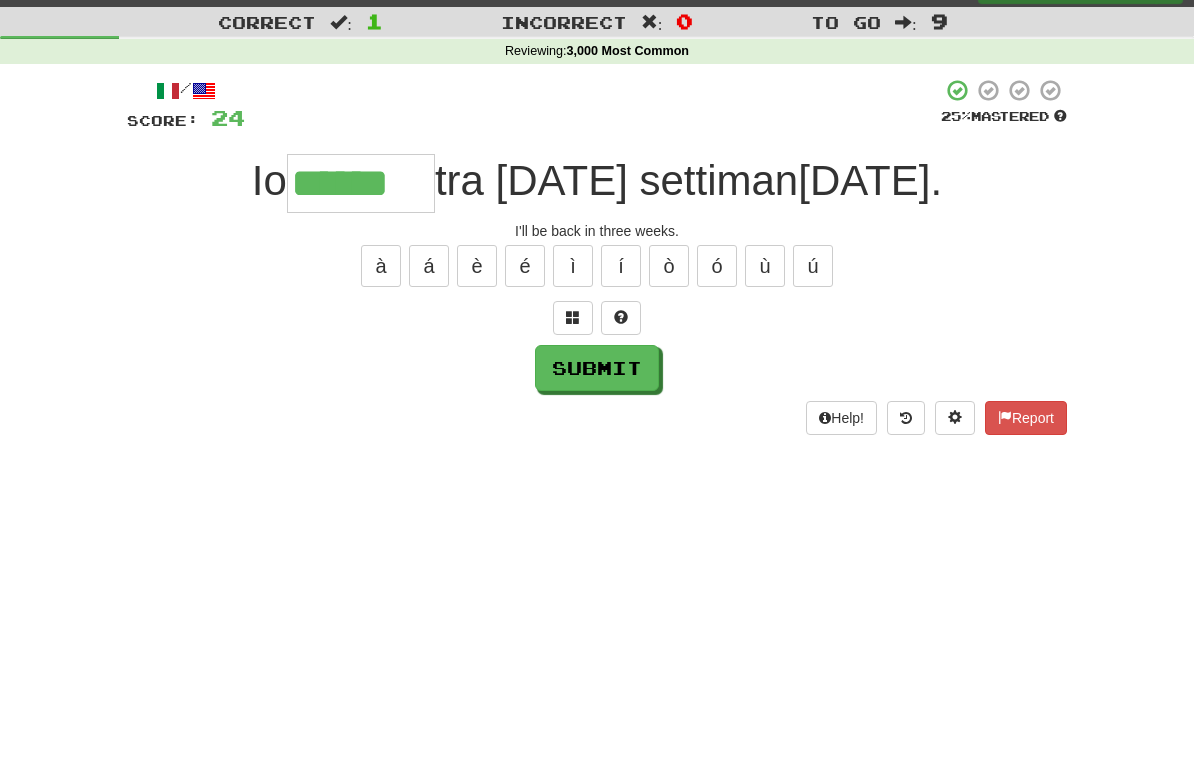 click on "ò" at bounding box center [669, 266] 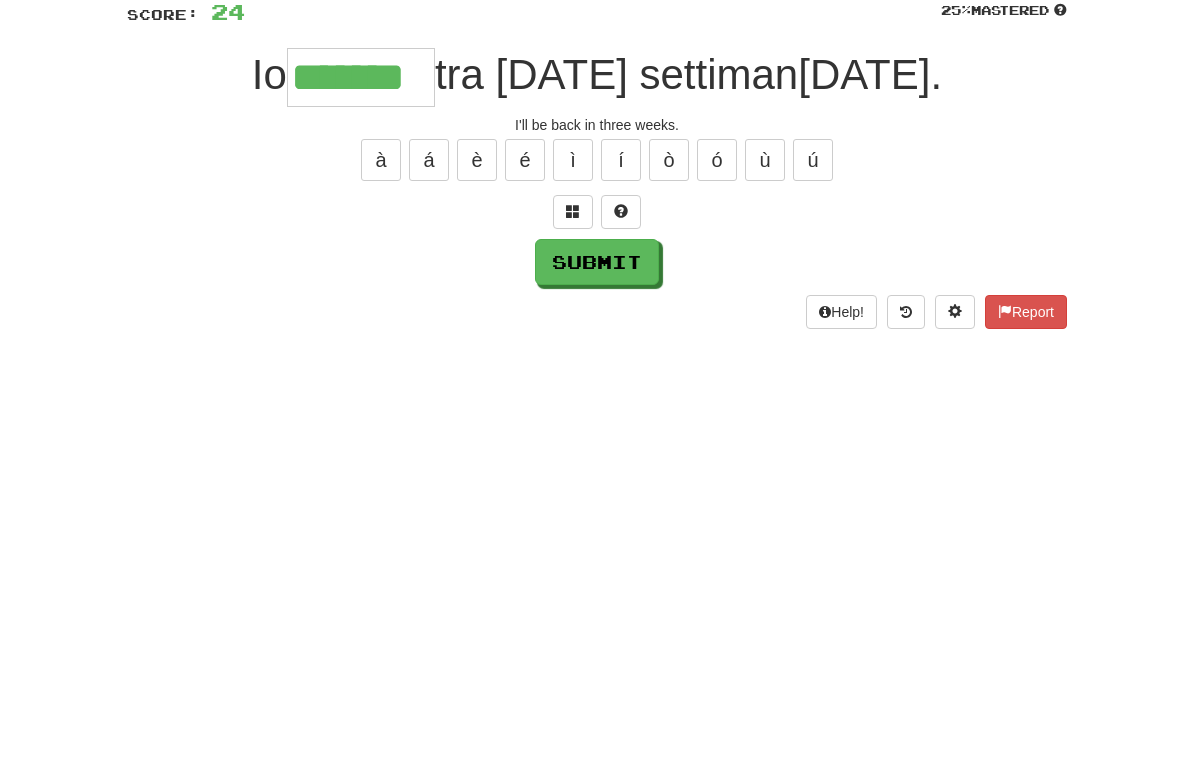 click on "Submit" at bounding box center [597, 368] 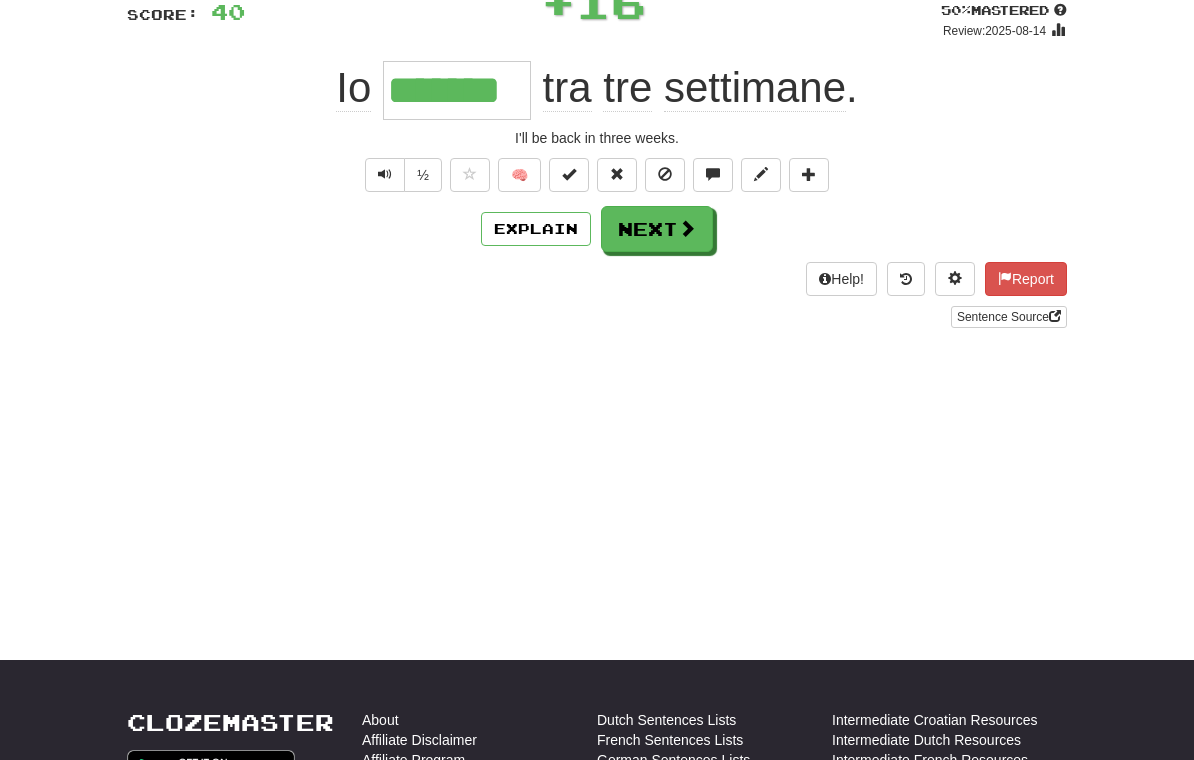 click on "Next" at bounding box center (657, 229) 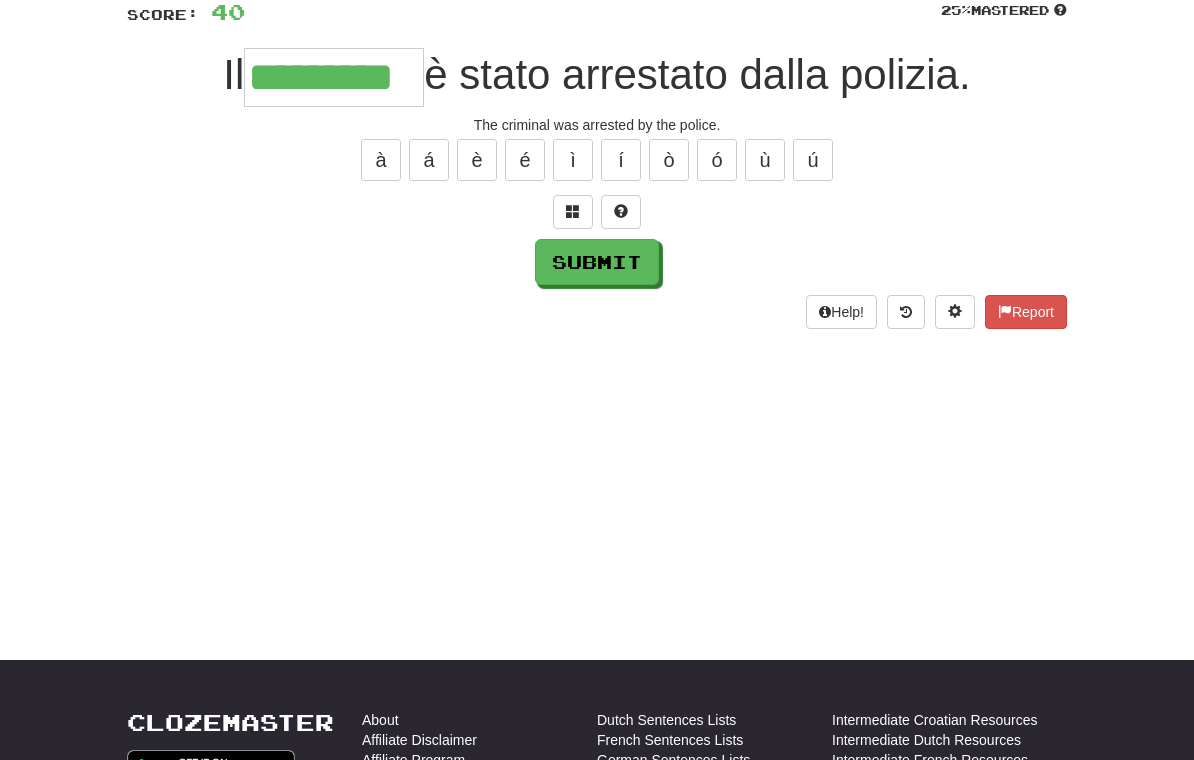 type on "*********" 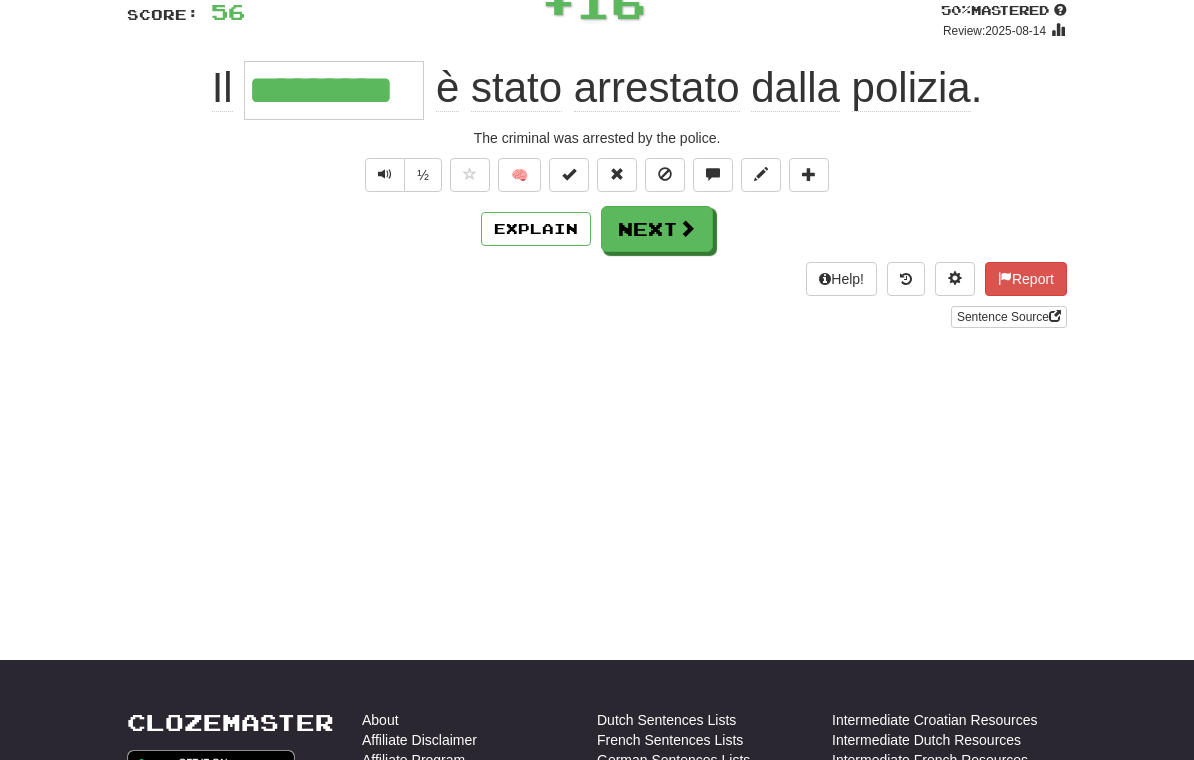 click on "Next" at bounding box center [657, 229] 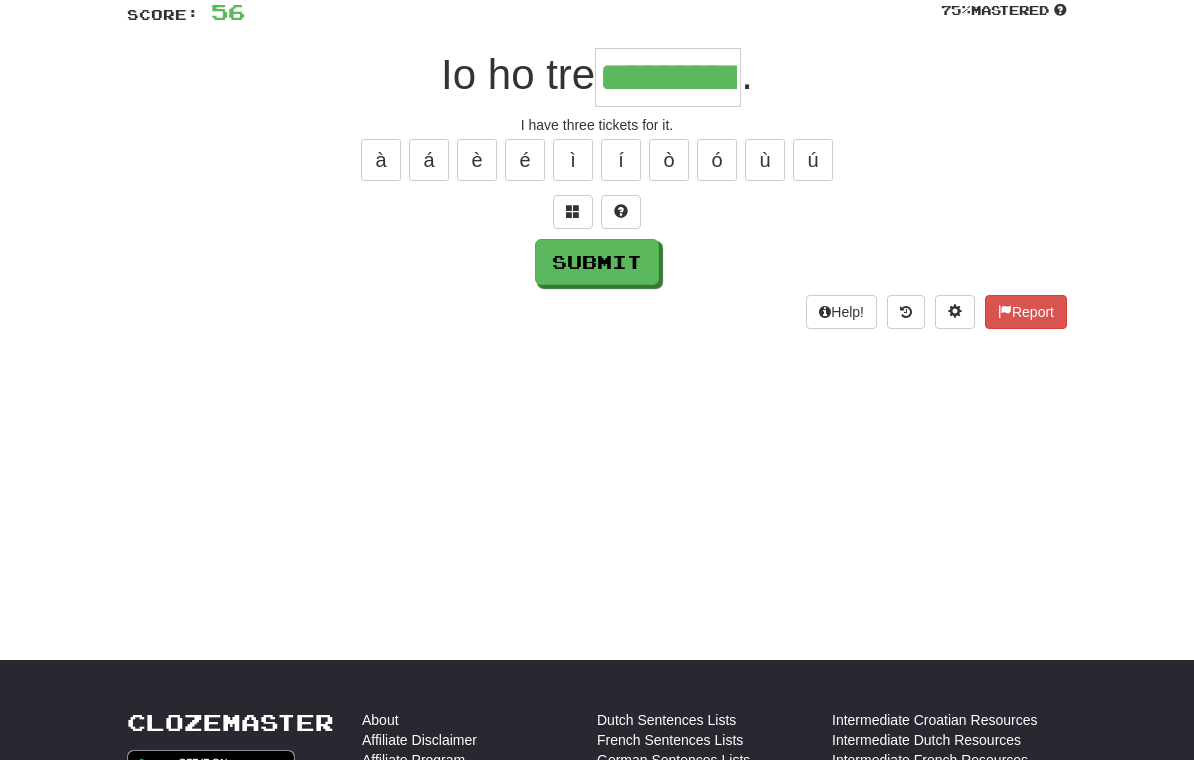 type on "*********" 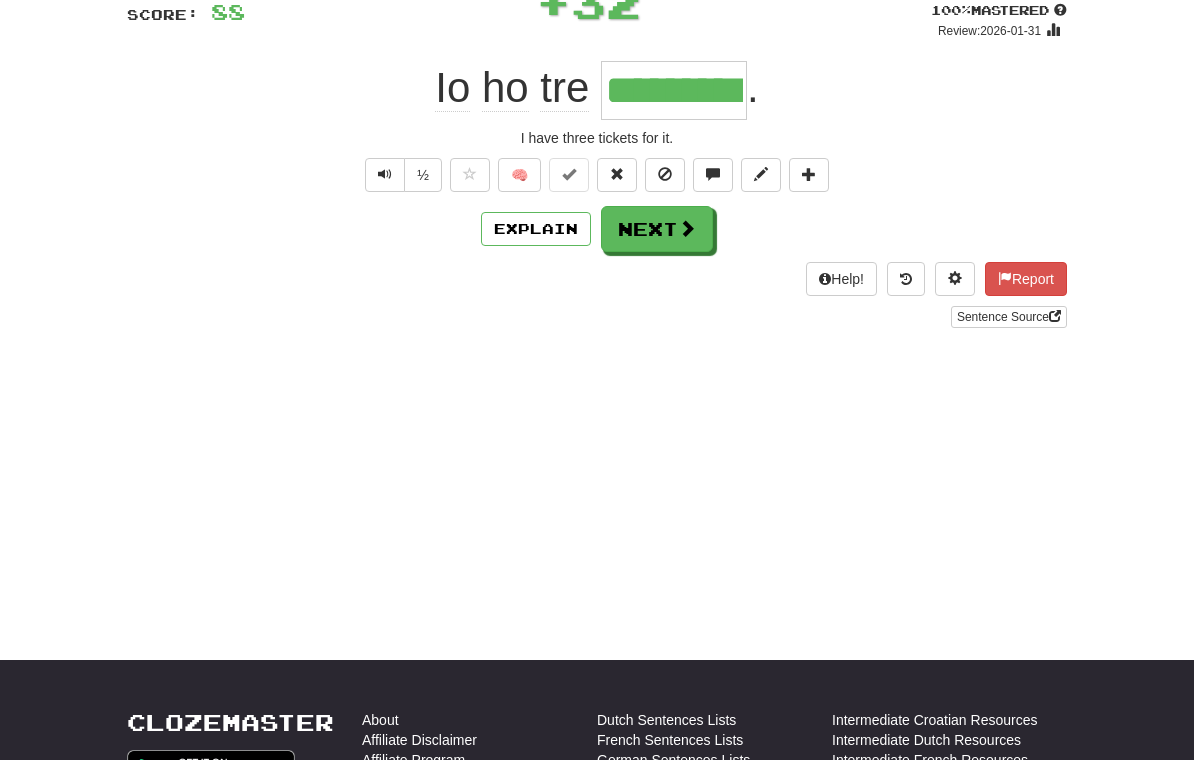 click on "Next" at bounding box center (657, 229) 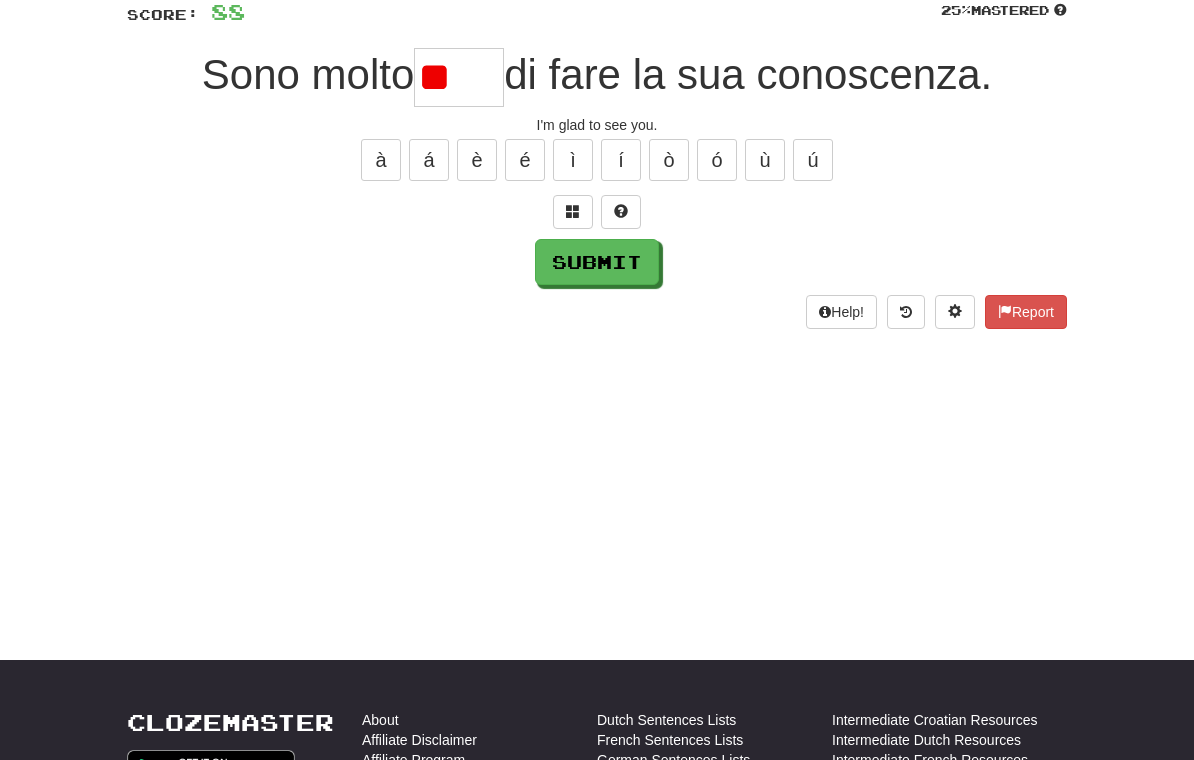 type on "*" 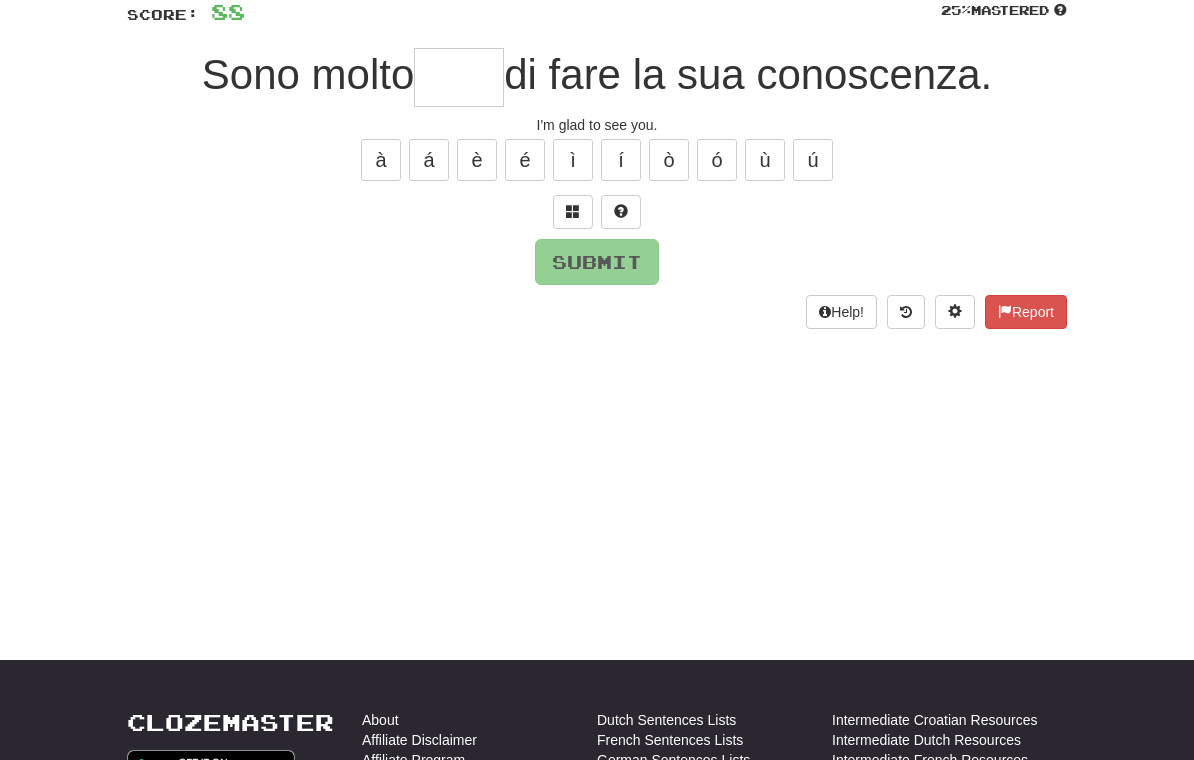 type on "*" 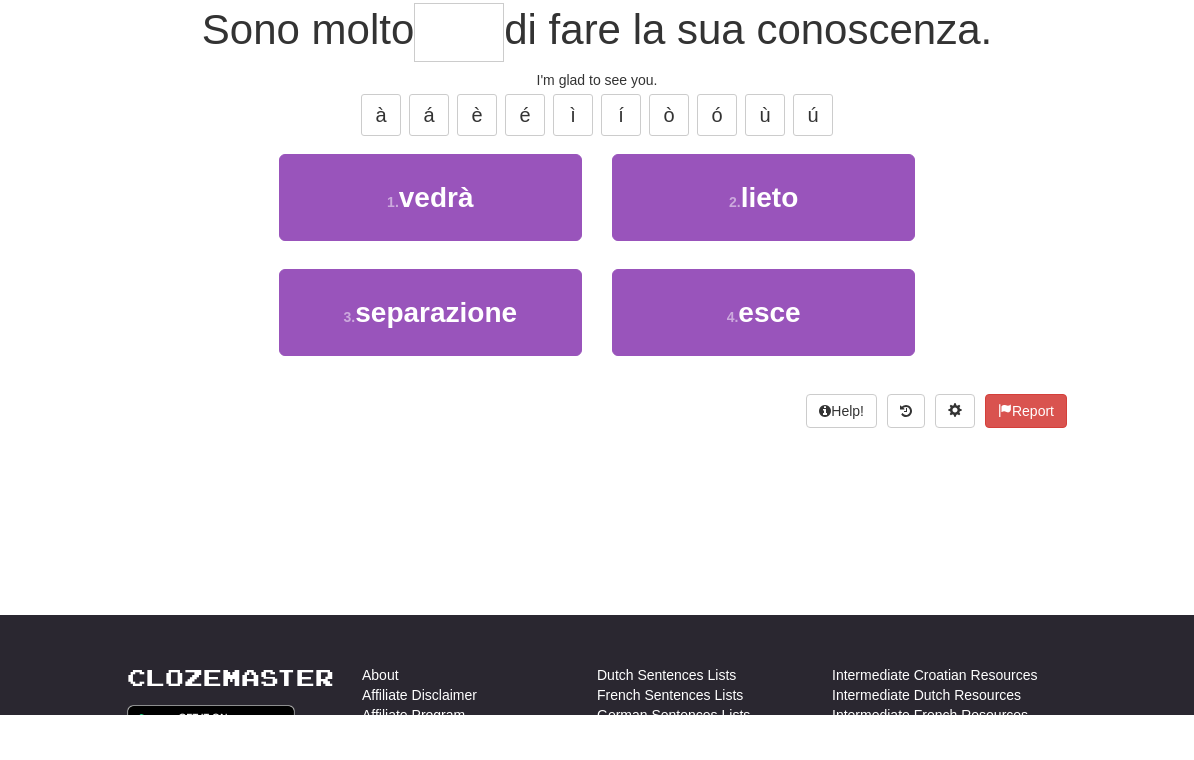 click on "2 .  lieto" at bounding box center [763, 242] 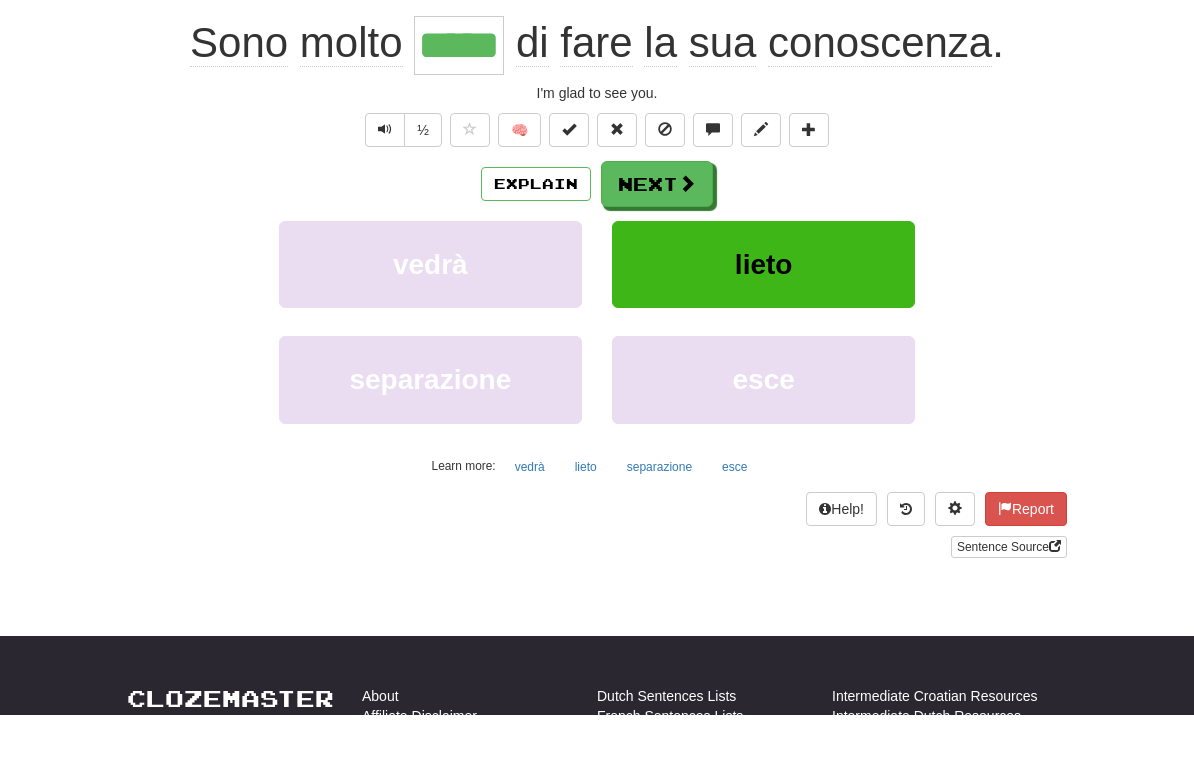 scroll, scrollTop: 195, scrollLeft: 0, axis: vertical 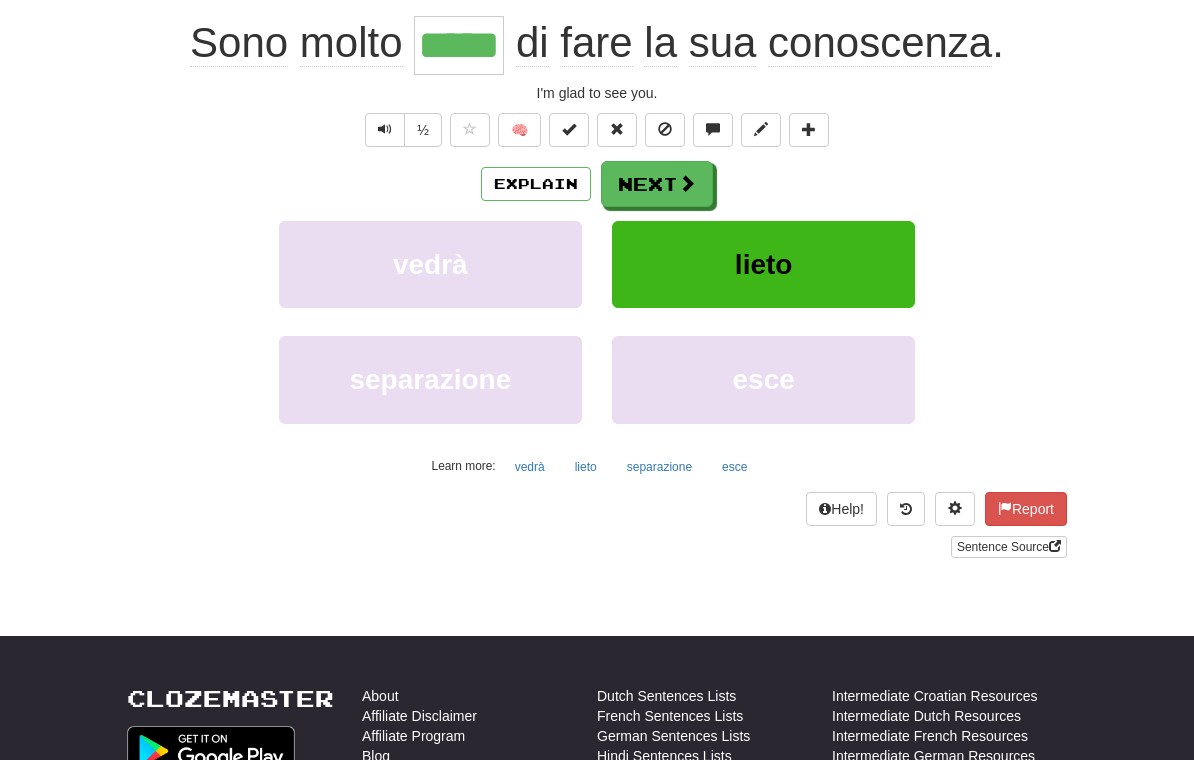click on "lieto" at bounding box center [763, 264] 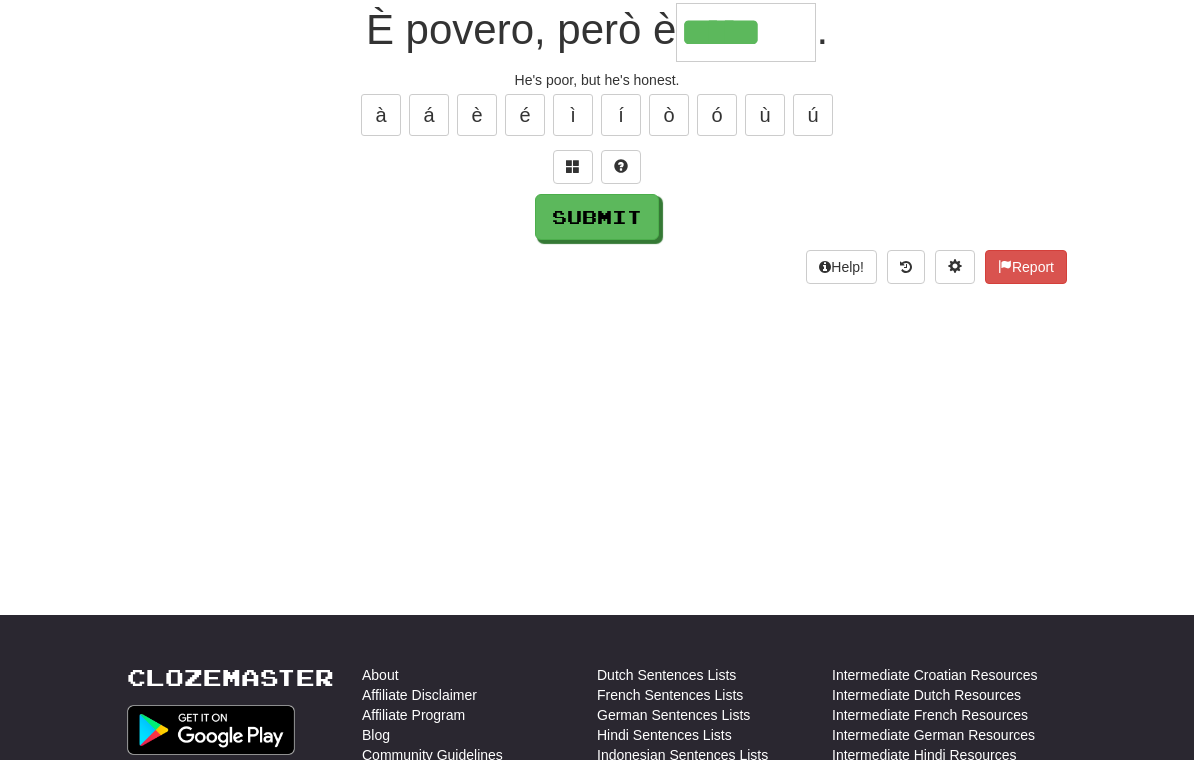 click on "à" at bounding box center [381, 115] 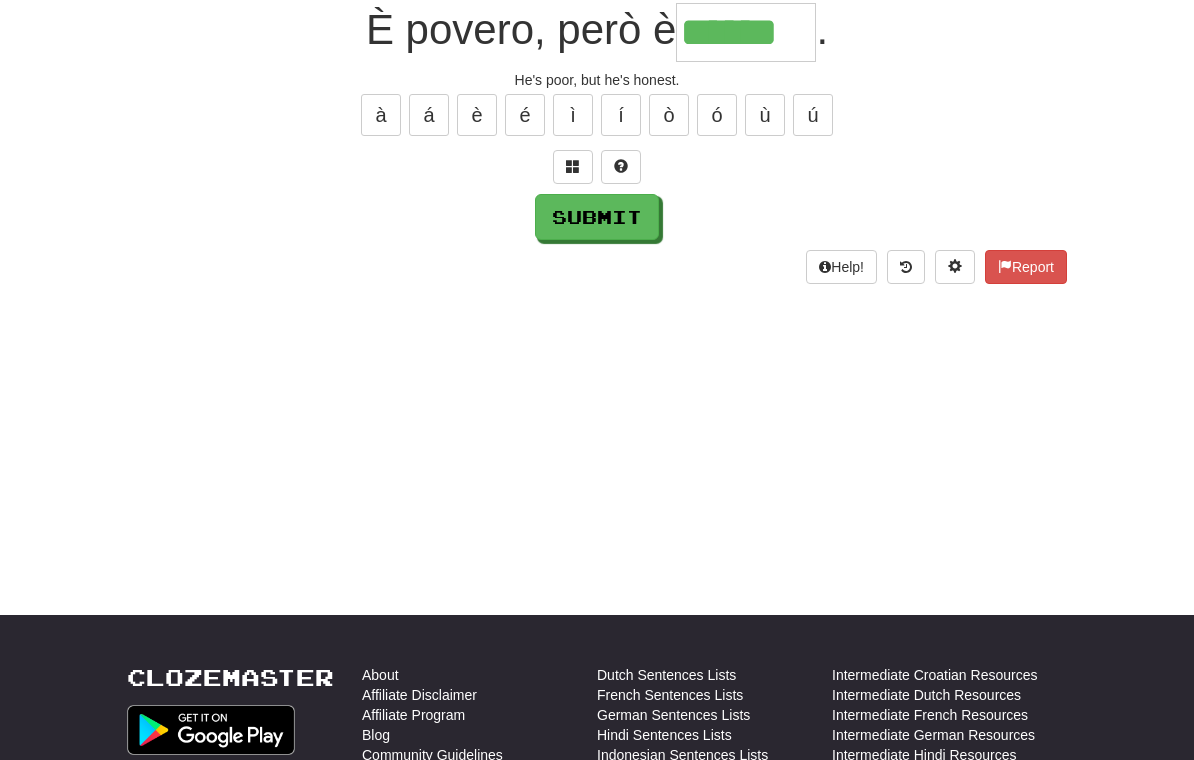type on "******" 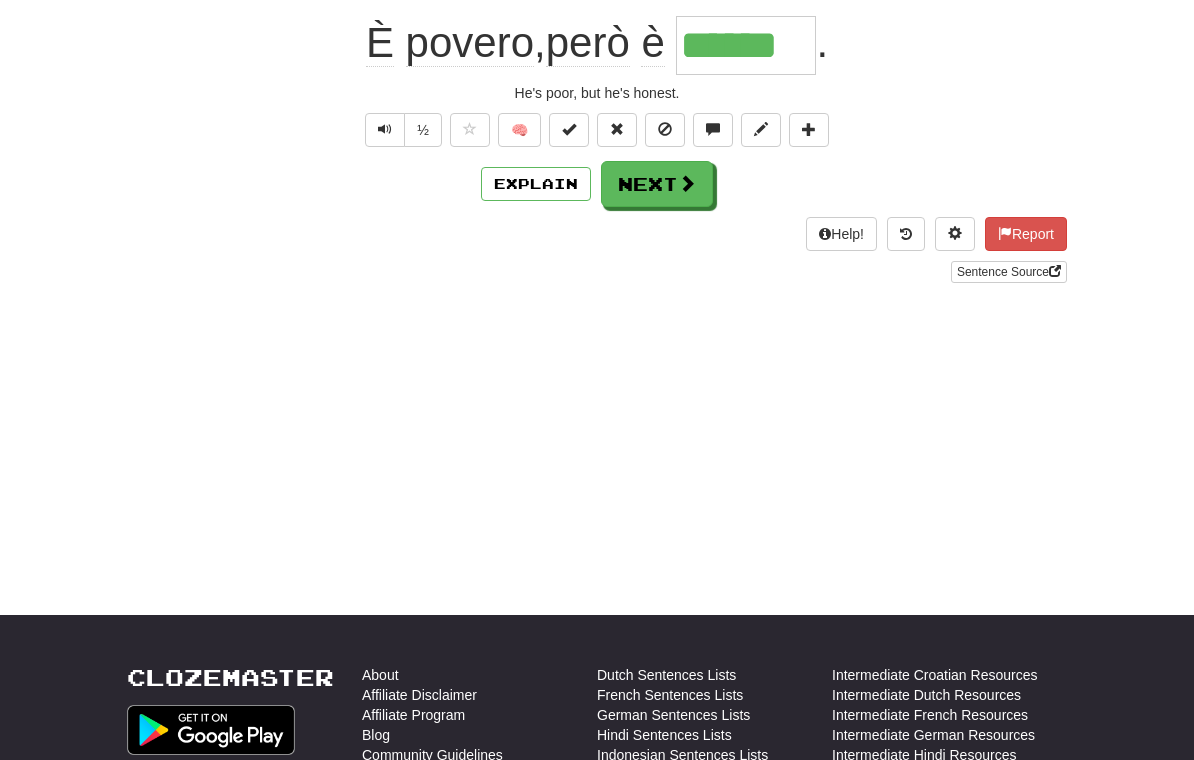 click on "Next" at bounding box center (657, 184) 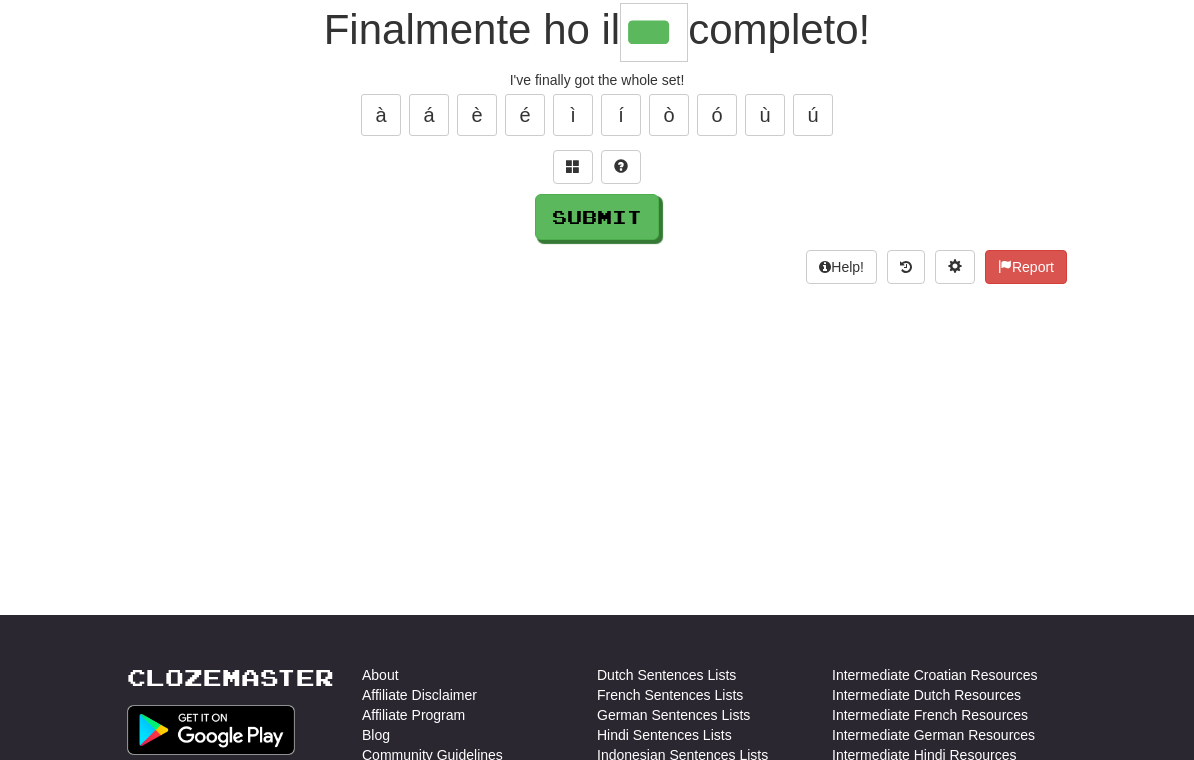 type on "***" 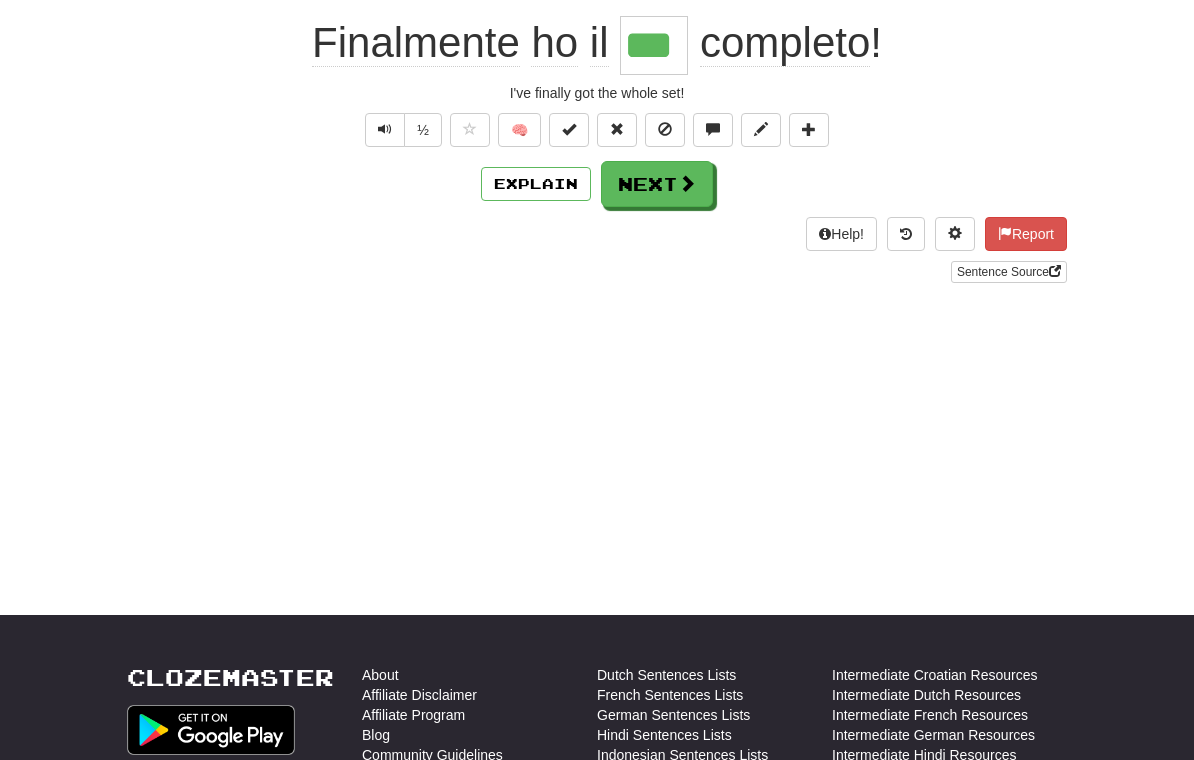 click on "Next" at bounding box center [657, 184] 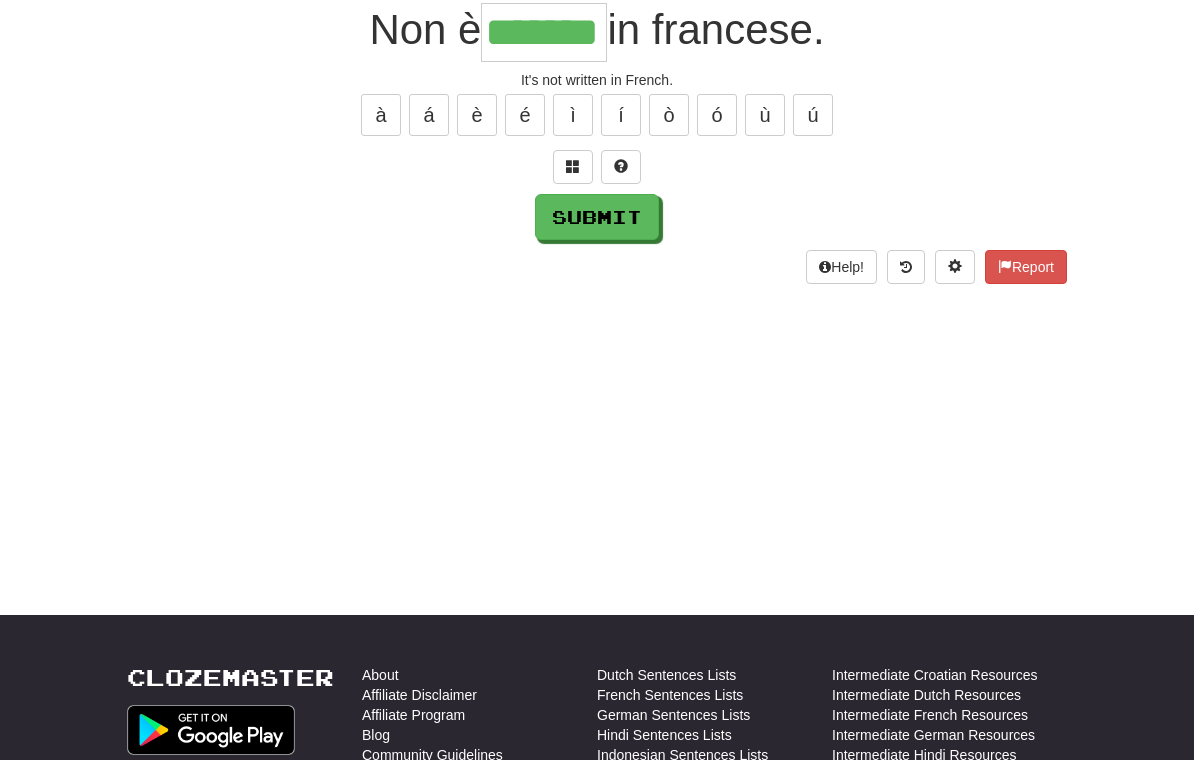 type on "*******" 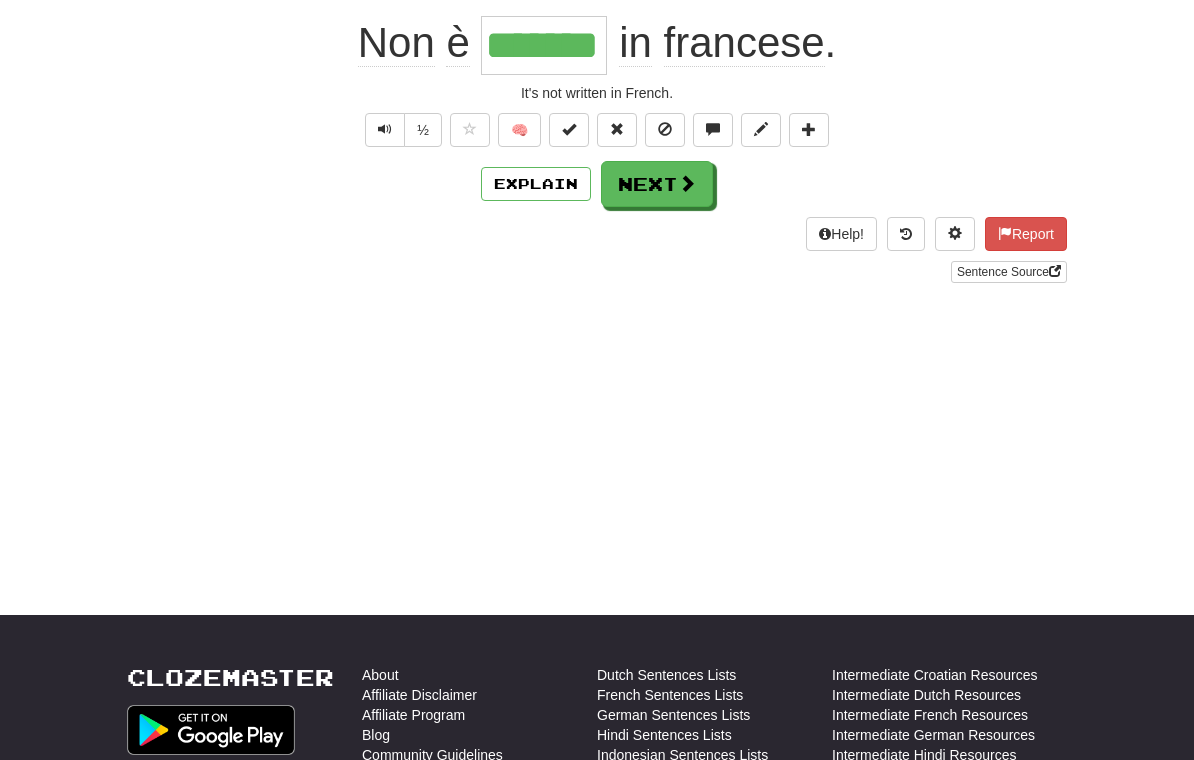click on "Next" at bounding box center [657, 184] 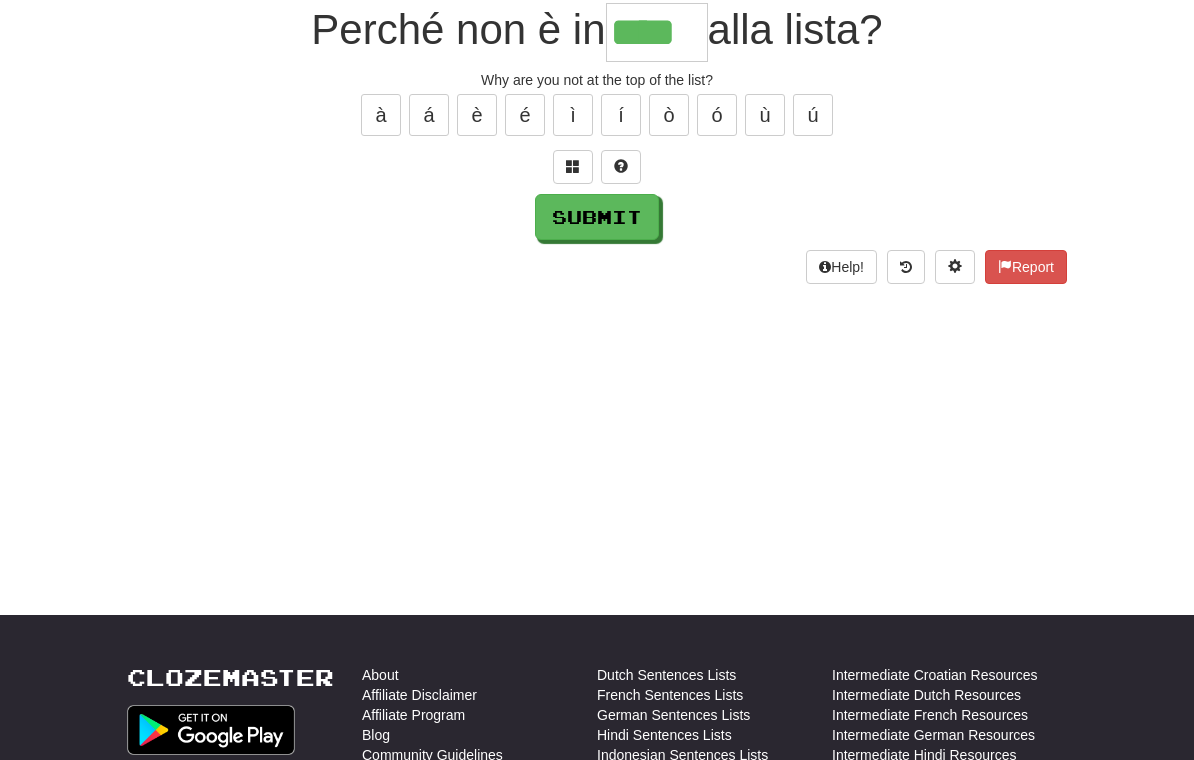 type on "****" 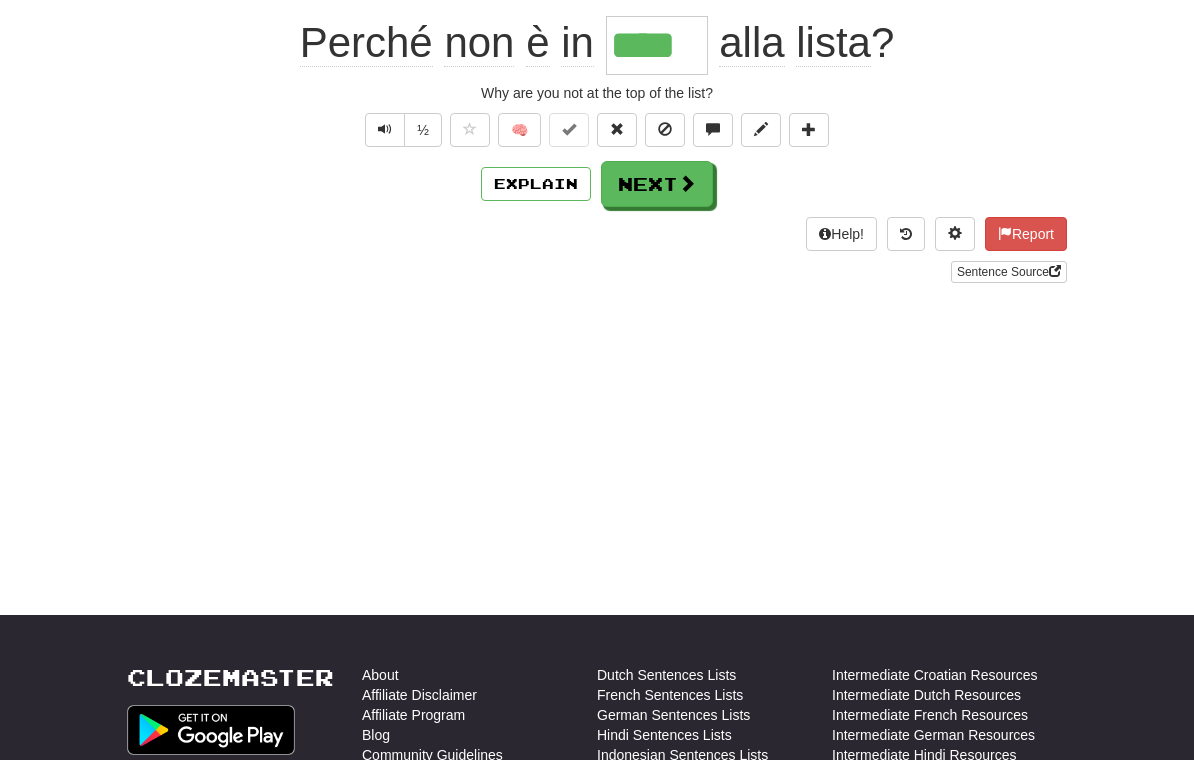 click on "Next" at bounding box center [657, 184] 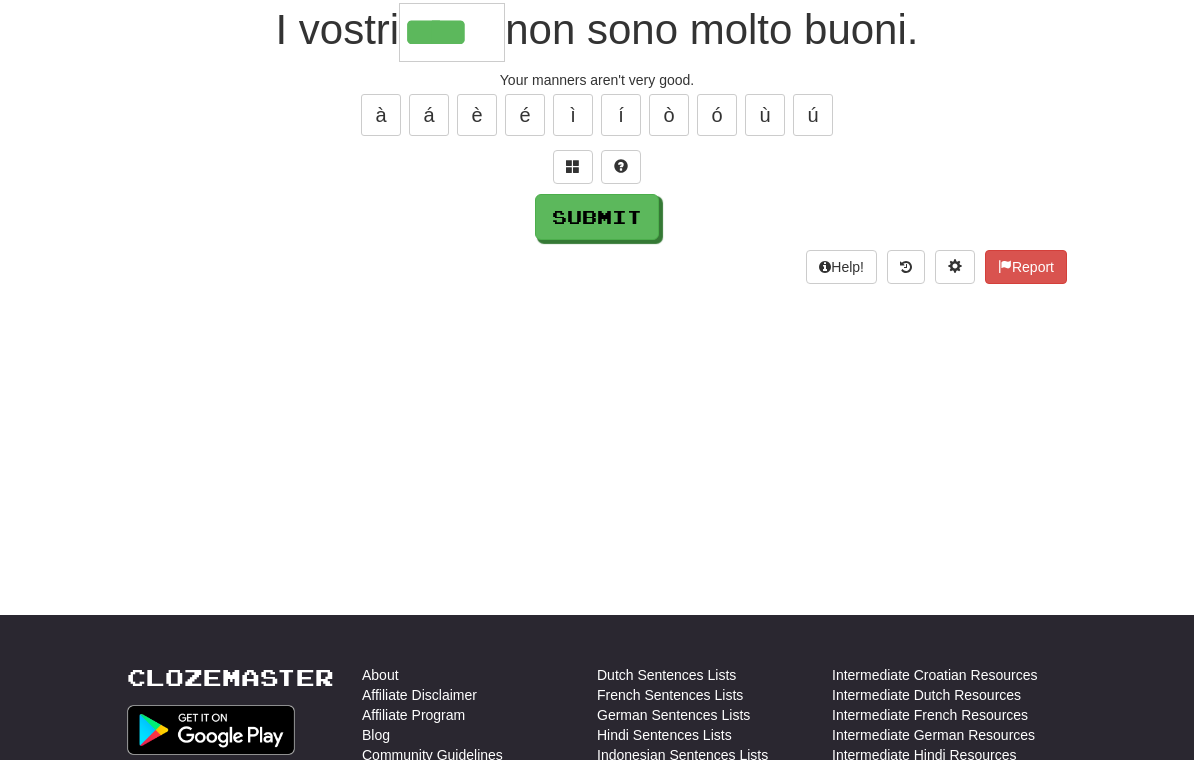 type on "****" 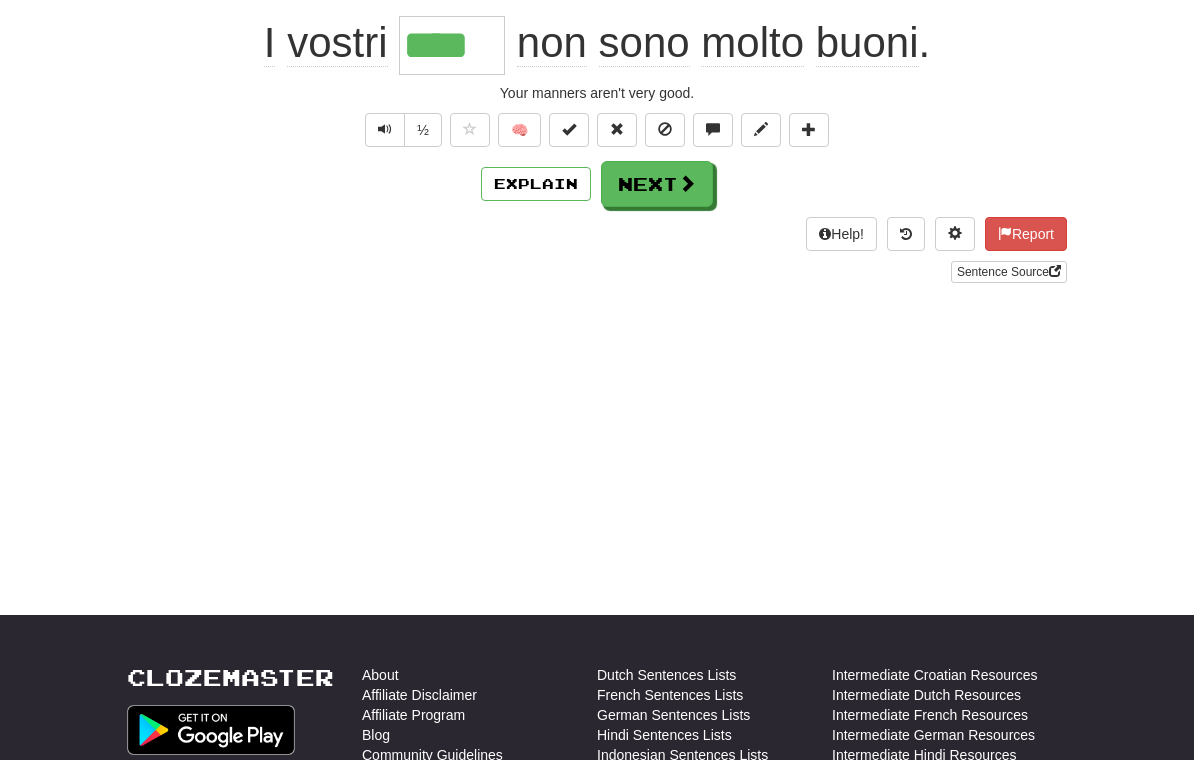 click on "Next" at bounding box center (657, 184) 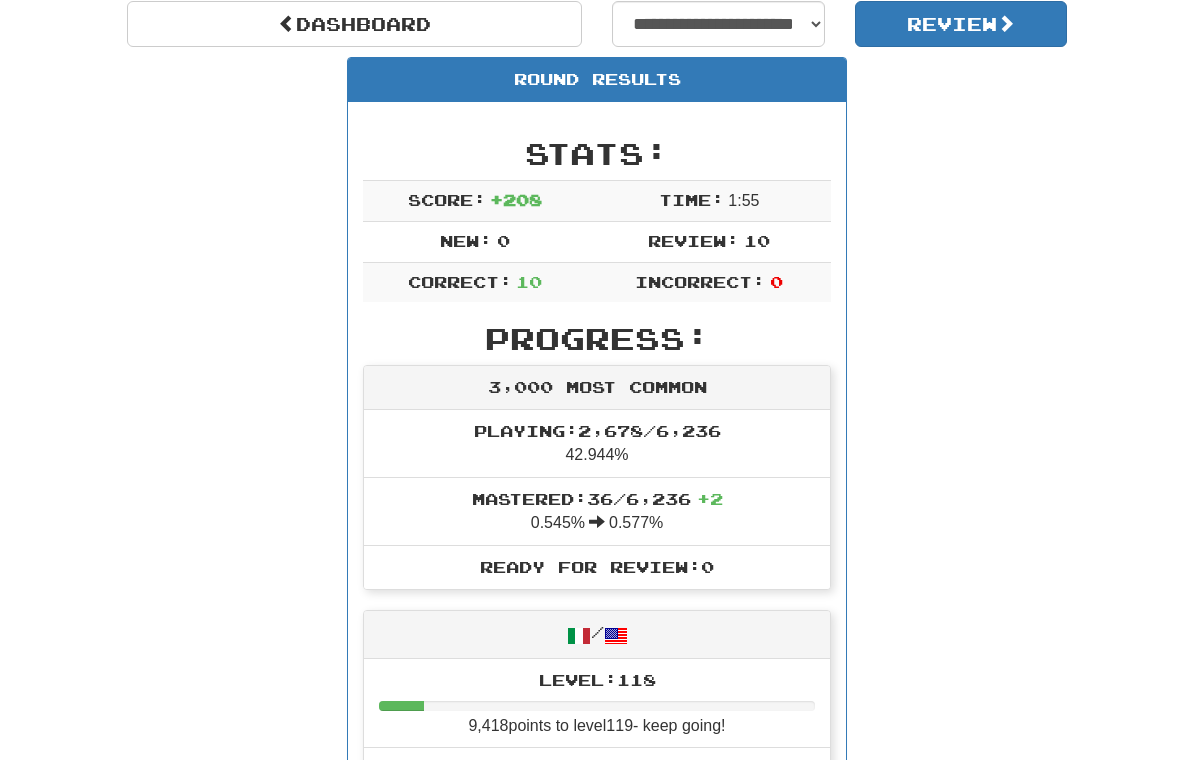 click on "Review" at bounding box center [961, 24] 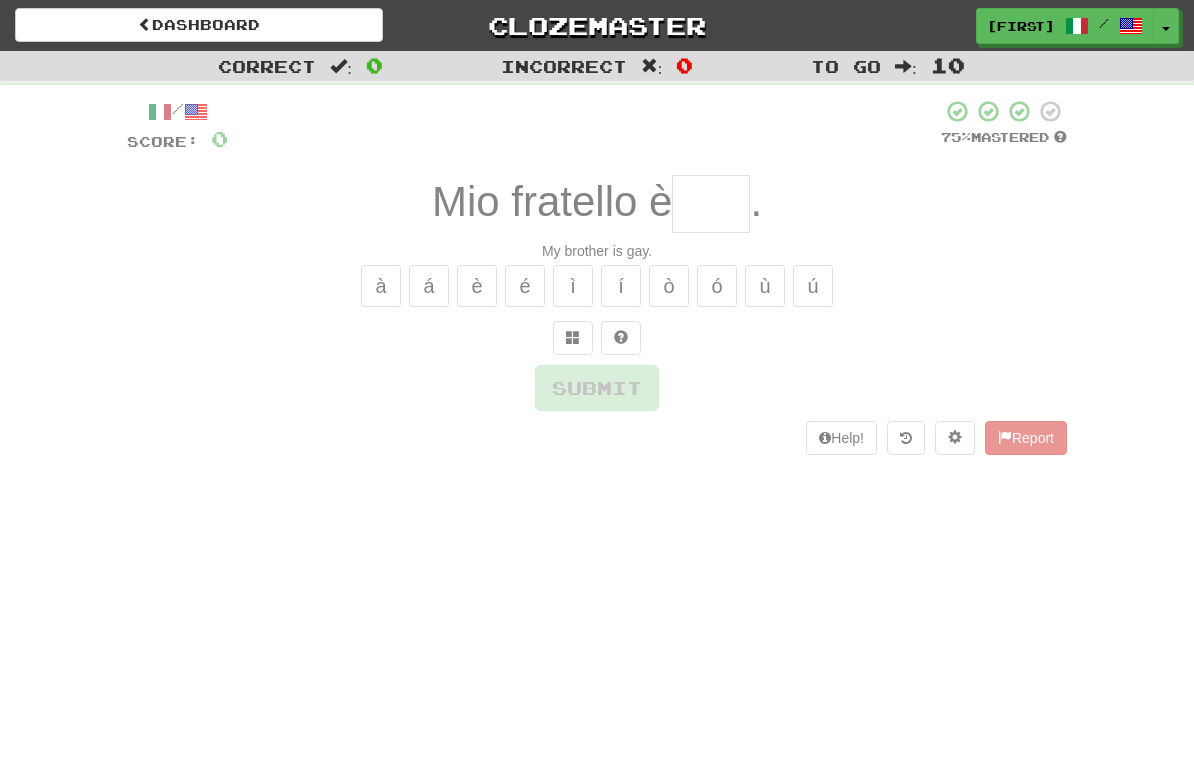 scroll, scrollTop: 0, scrollLeft: 0, axis: both 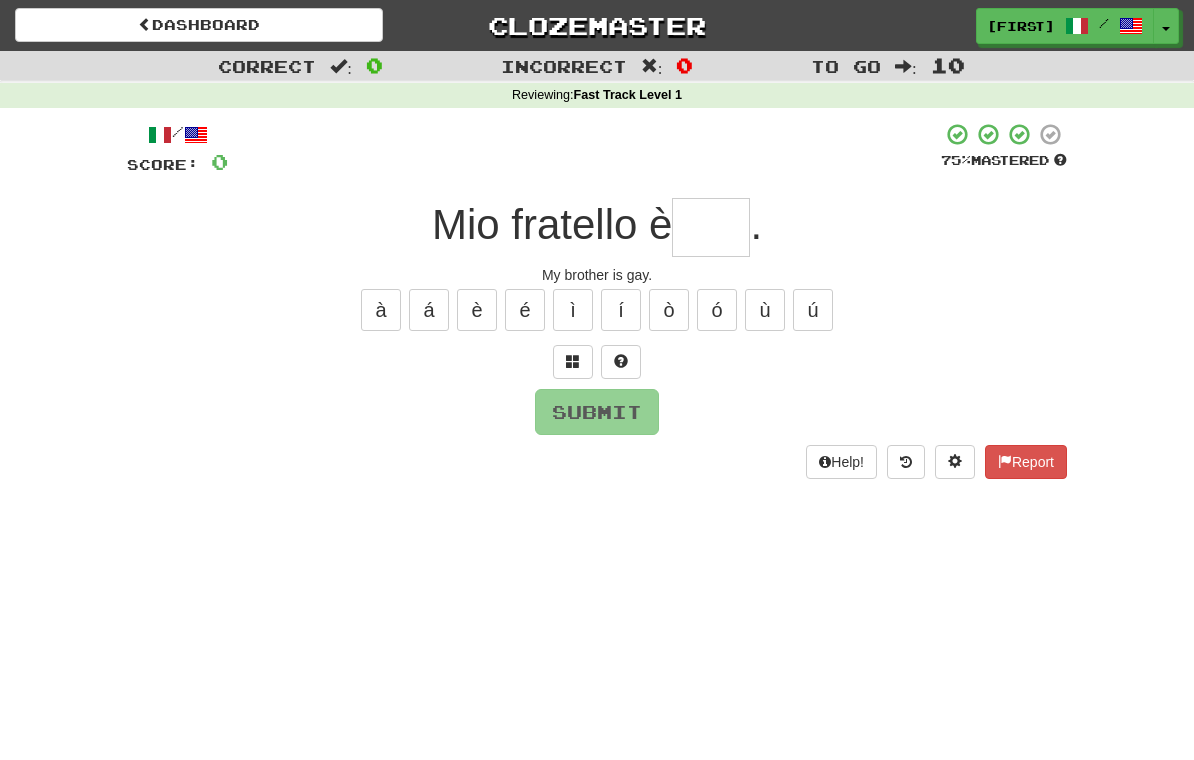 click at bounding box center [711, 227] 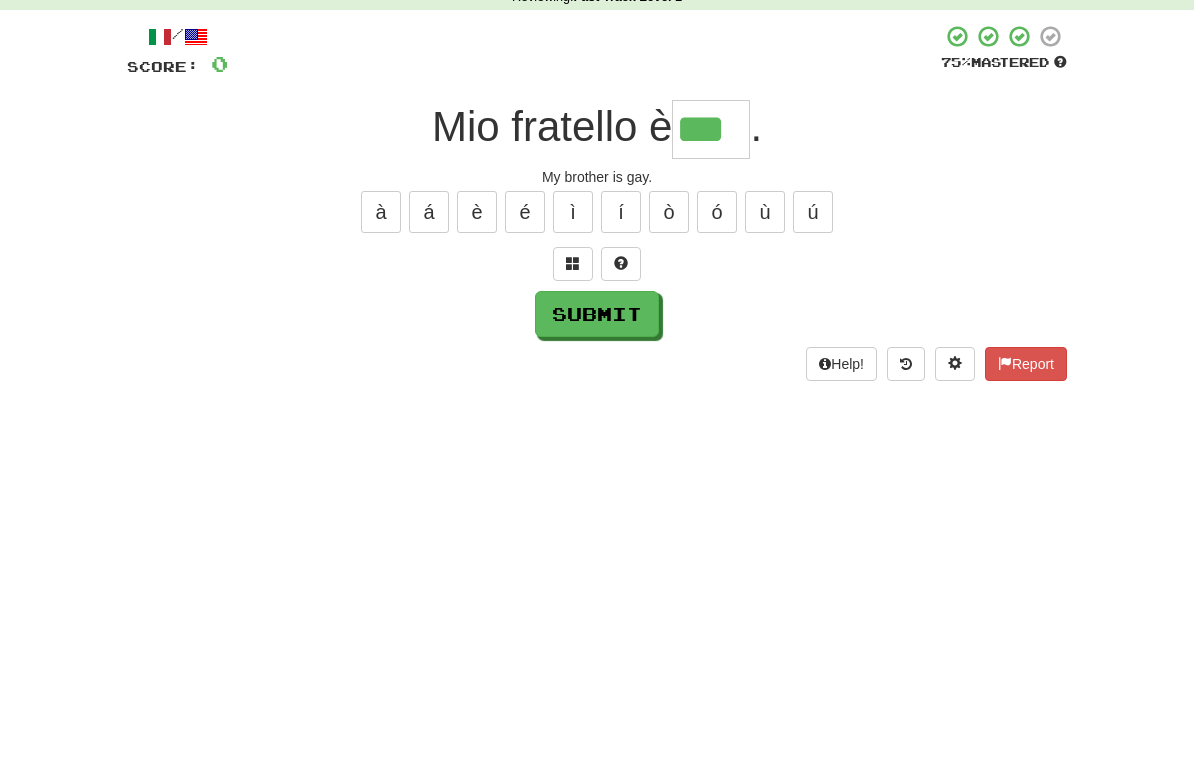 type on "***" 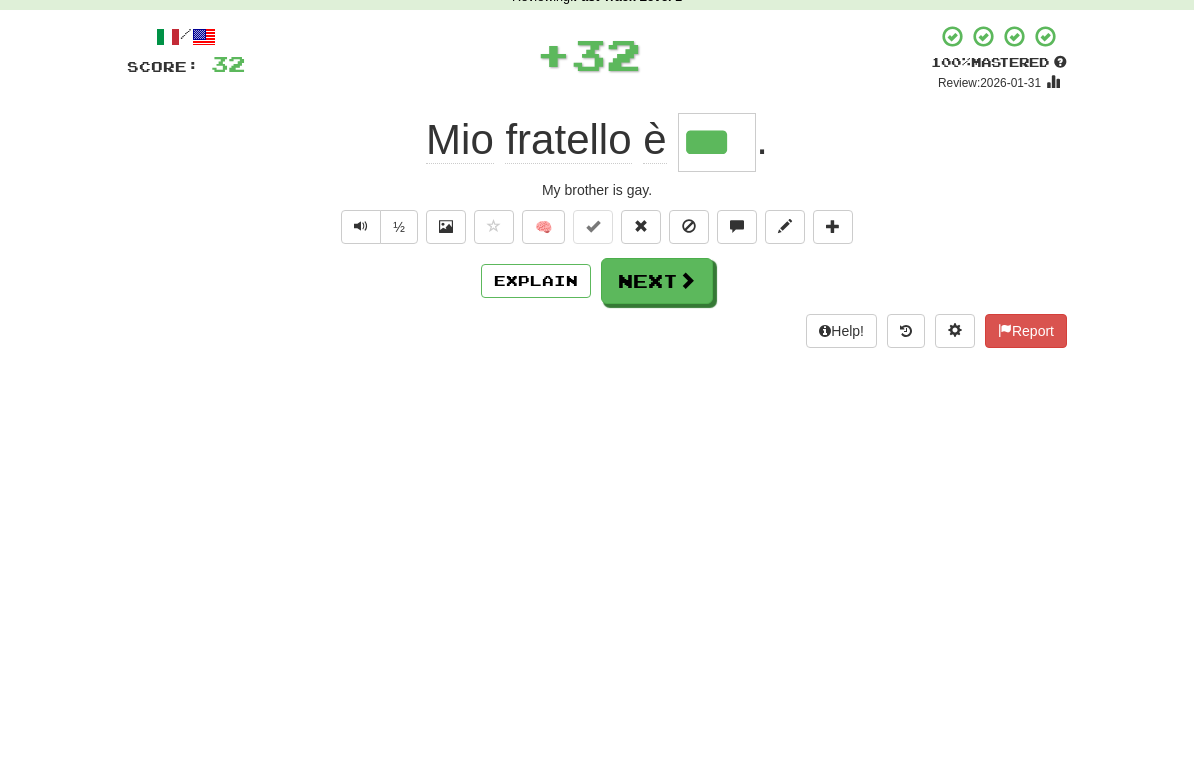 scroll, scrollTop: 98, scrollLeft: 0, axis: vertical 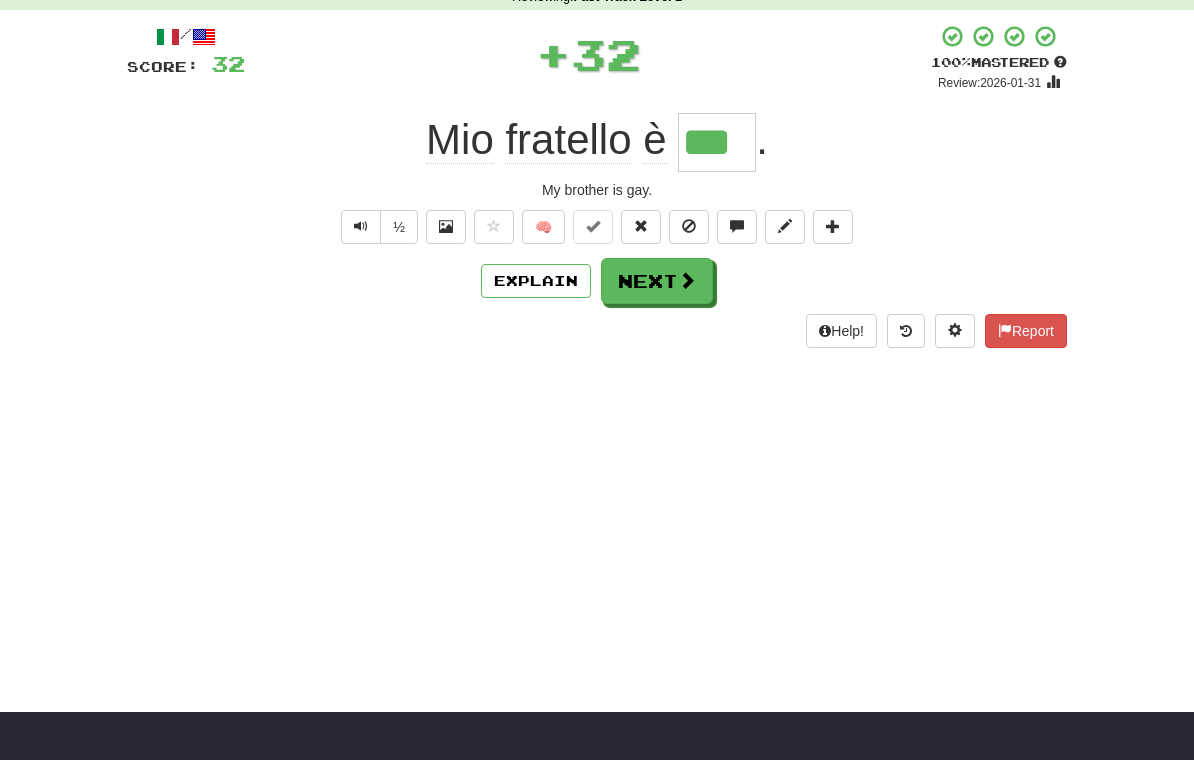 click on "Next" at bounding box center [657, 281] 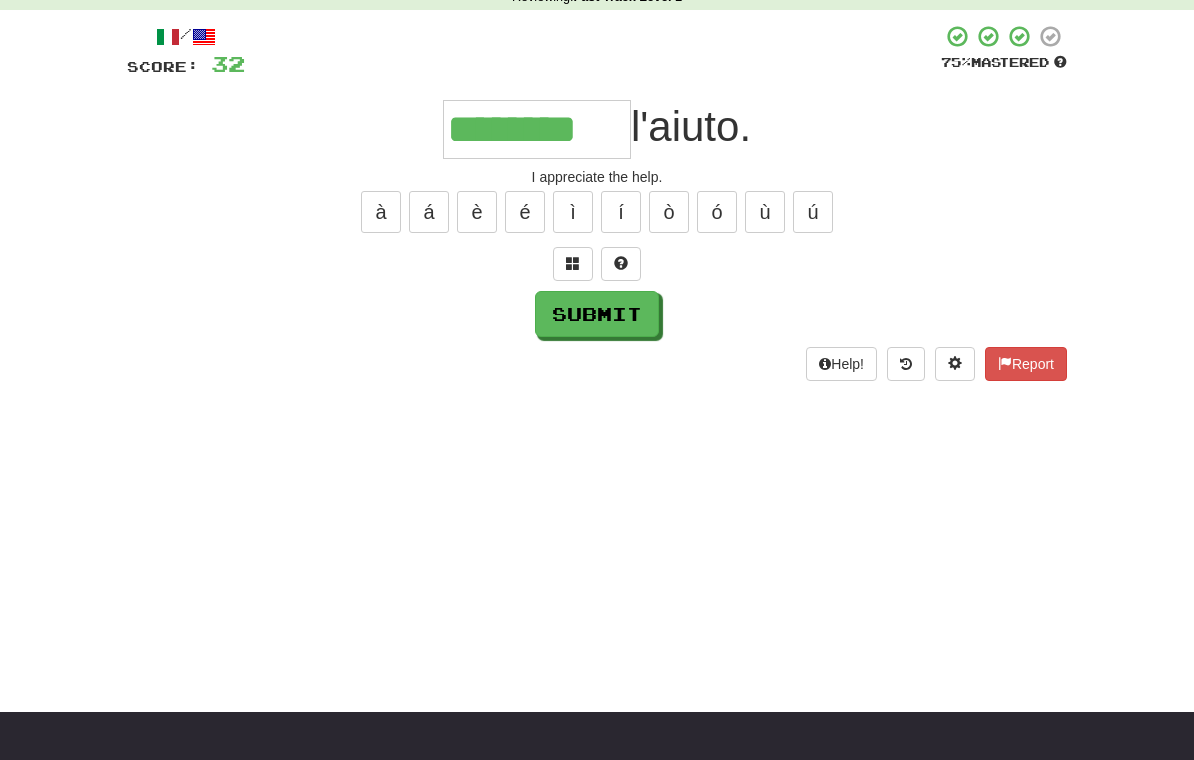 click on "Submit" at bounding box center (597, 314) 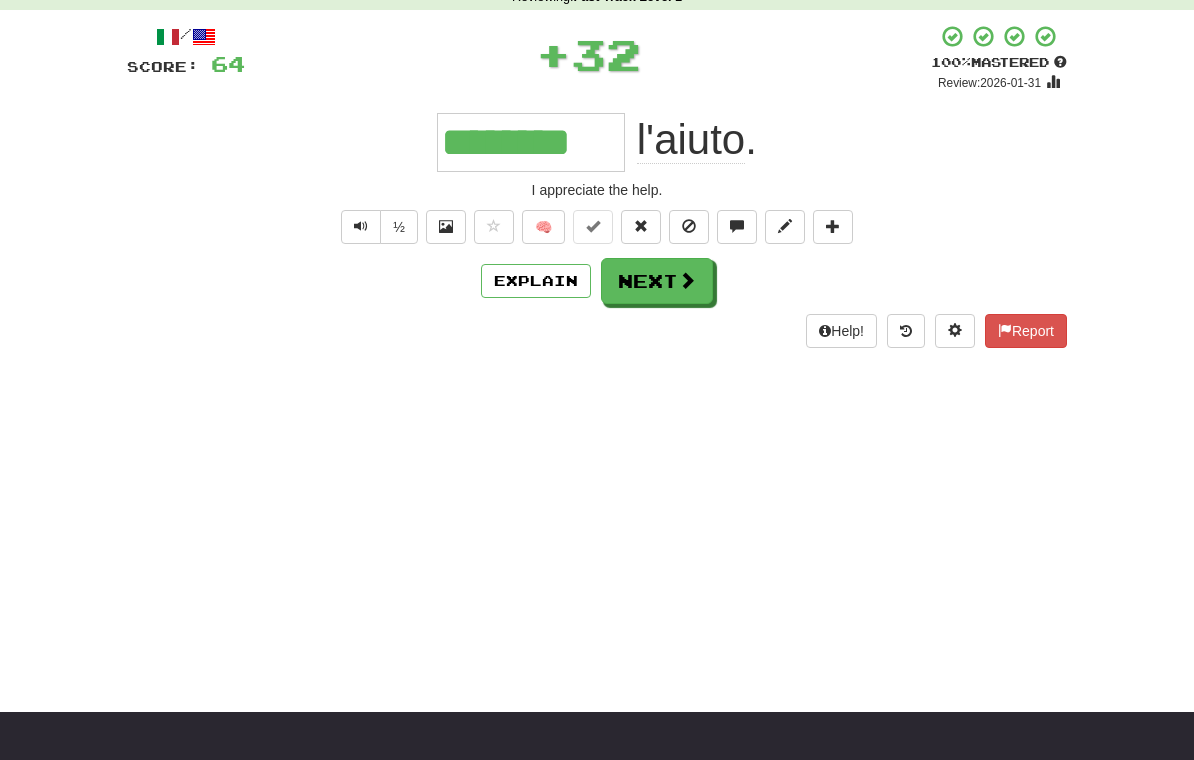 click on "Next" at bounding box center (657, 281) 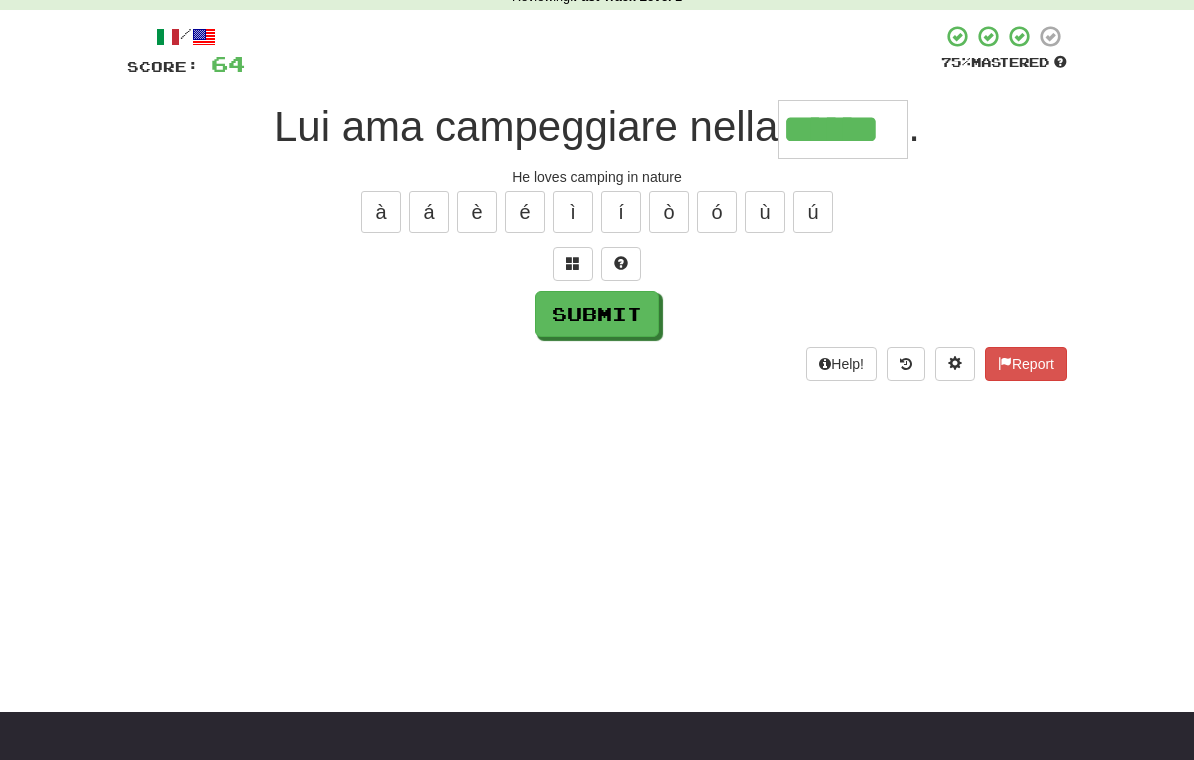 type on "******" 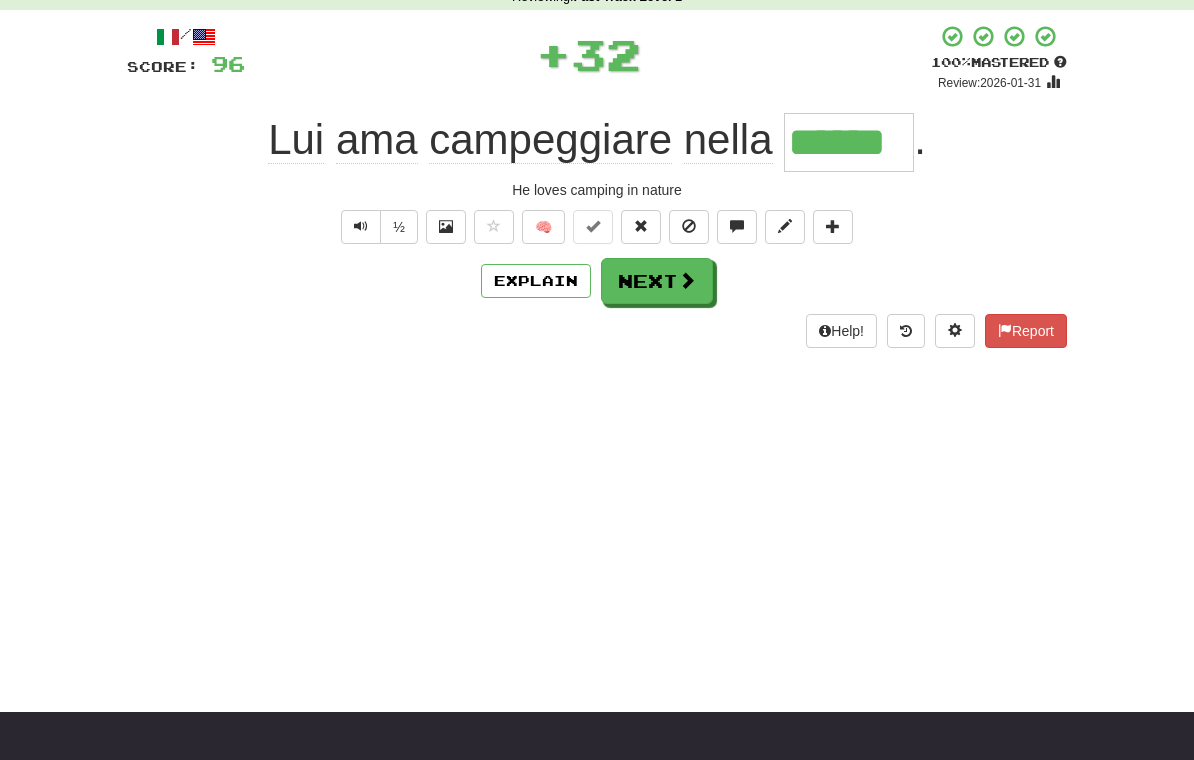 click on "Next" at bounding box center [657, 281] 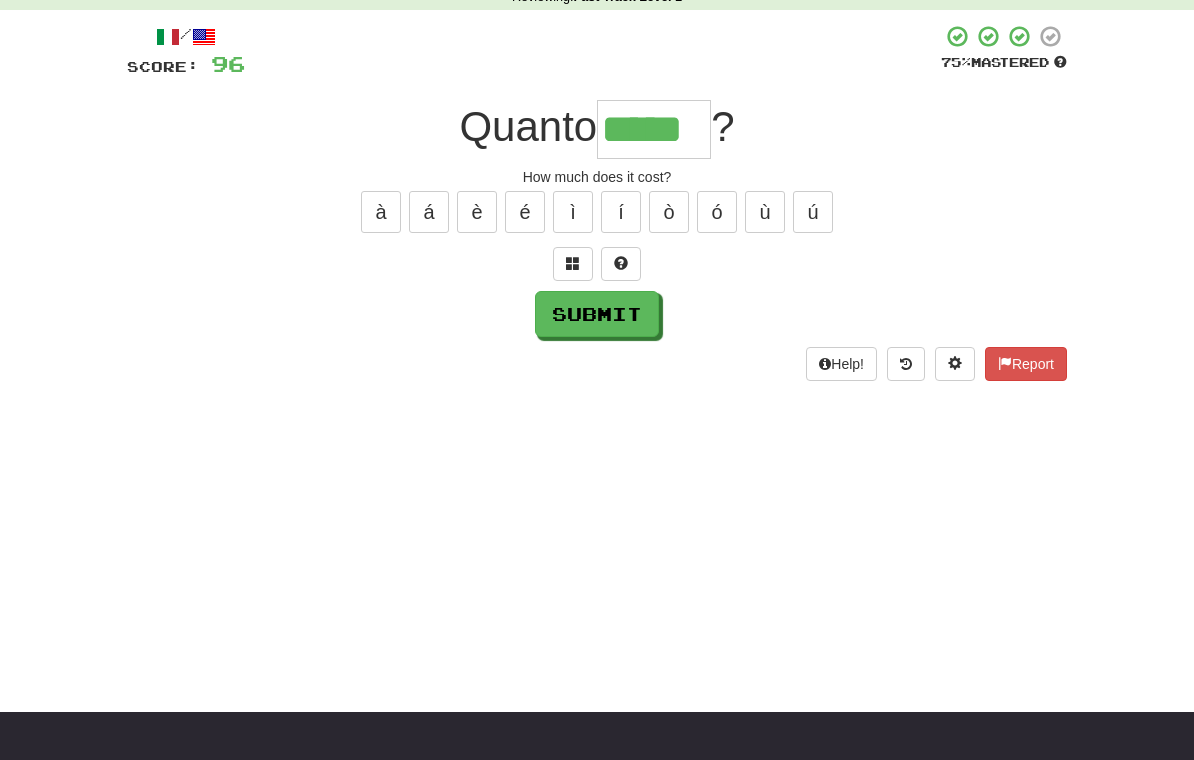 type on "*****" 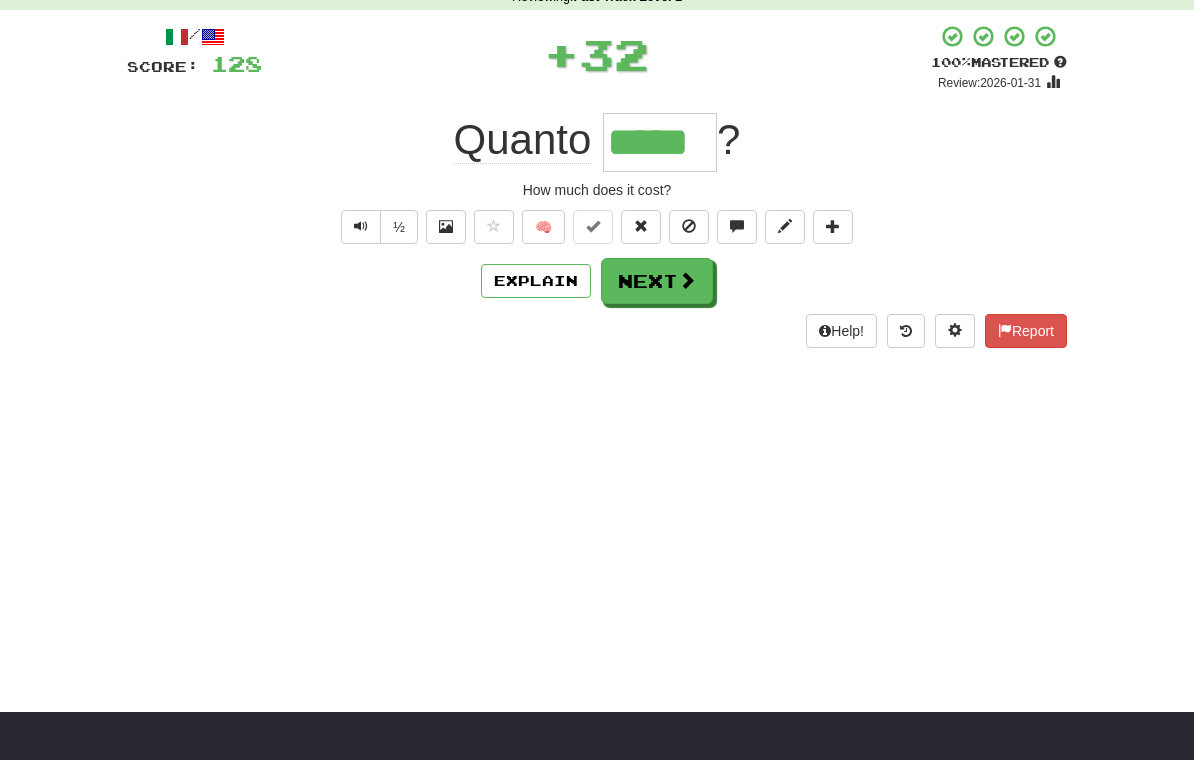 click on "Next" at bounding box center (657, 281) 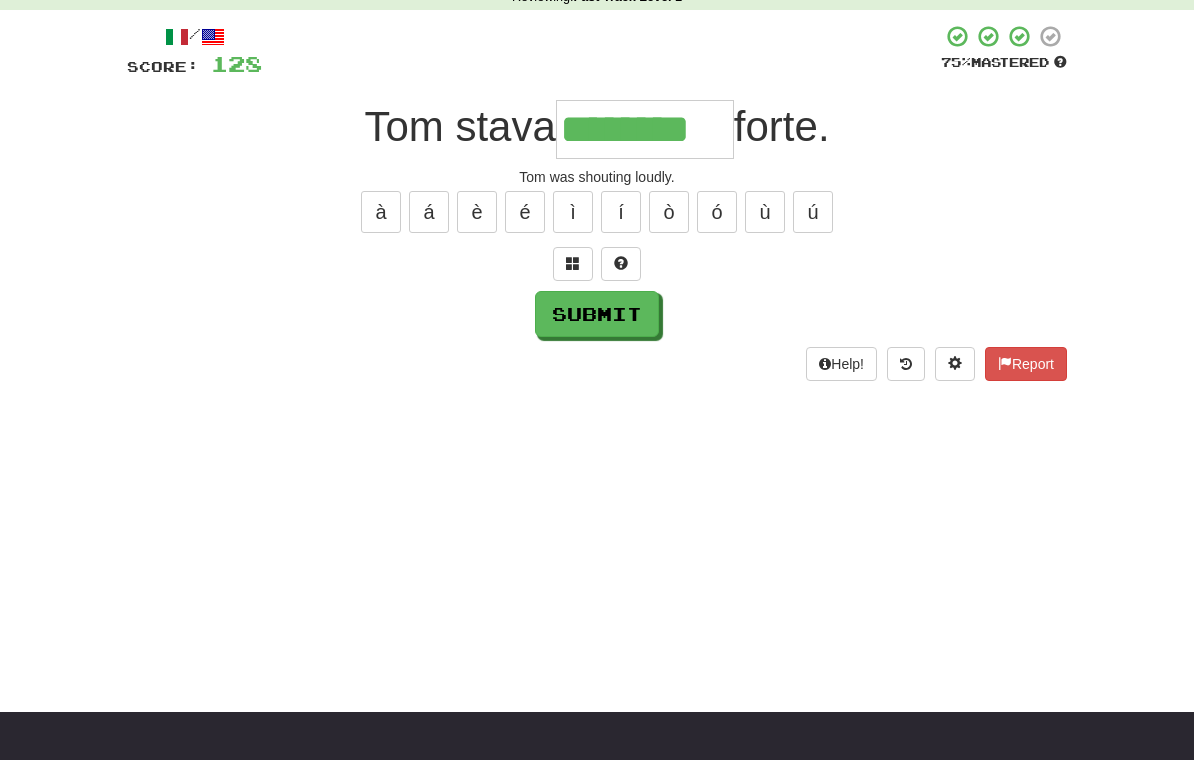 type on "********" 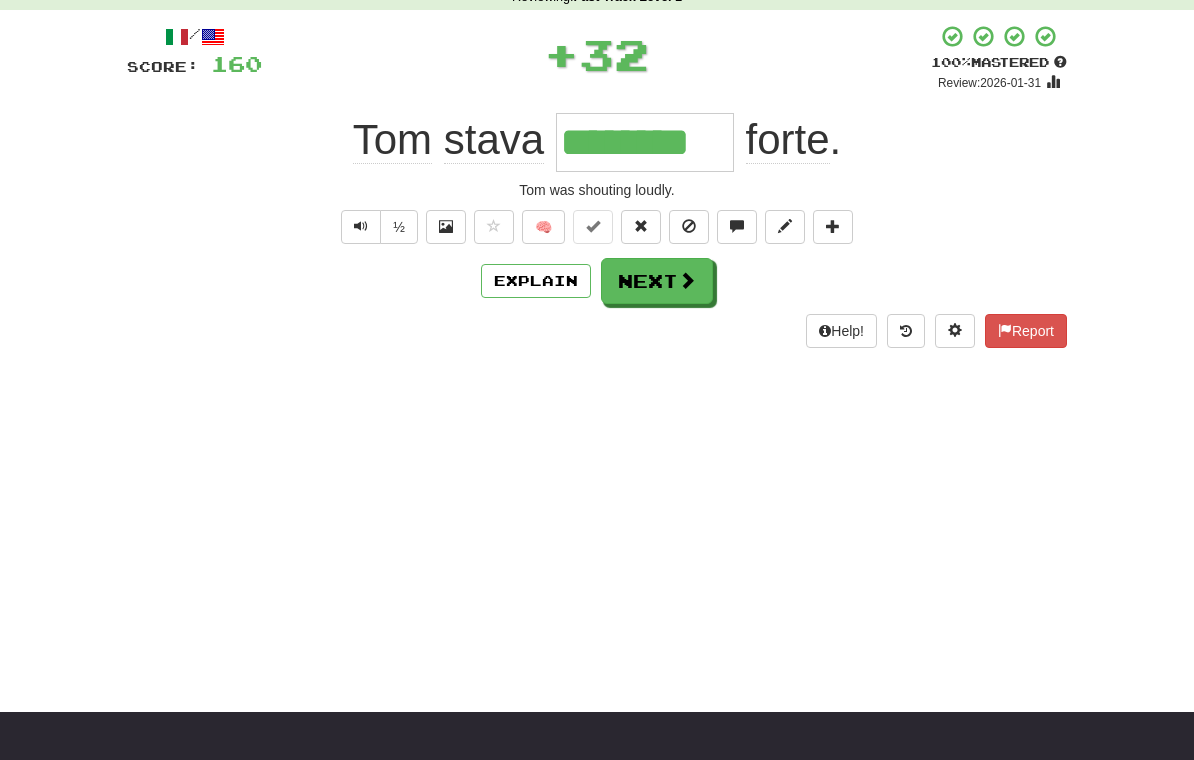 click on "Next" at bounding box center (657, 281) 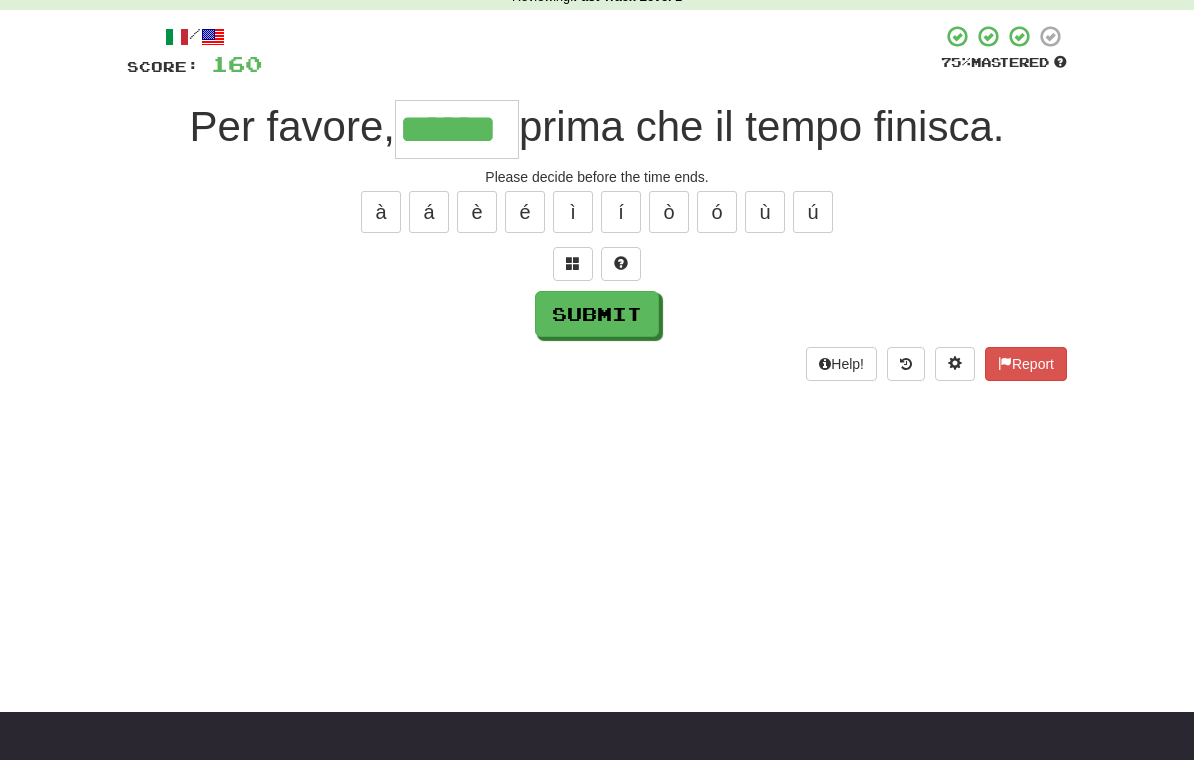 type on "******" 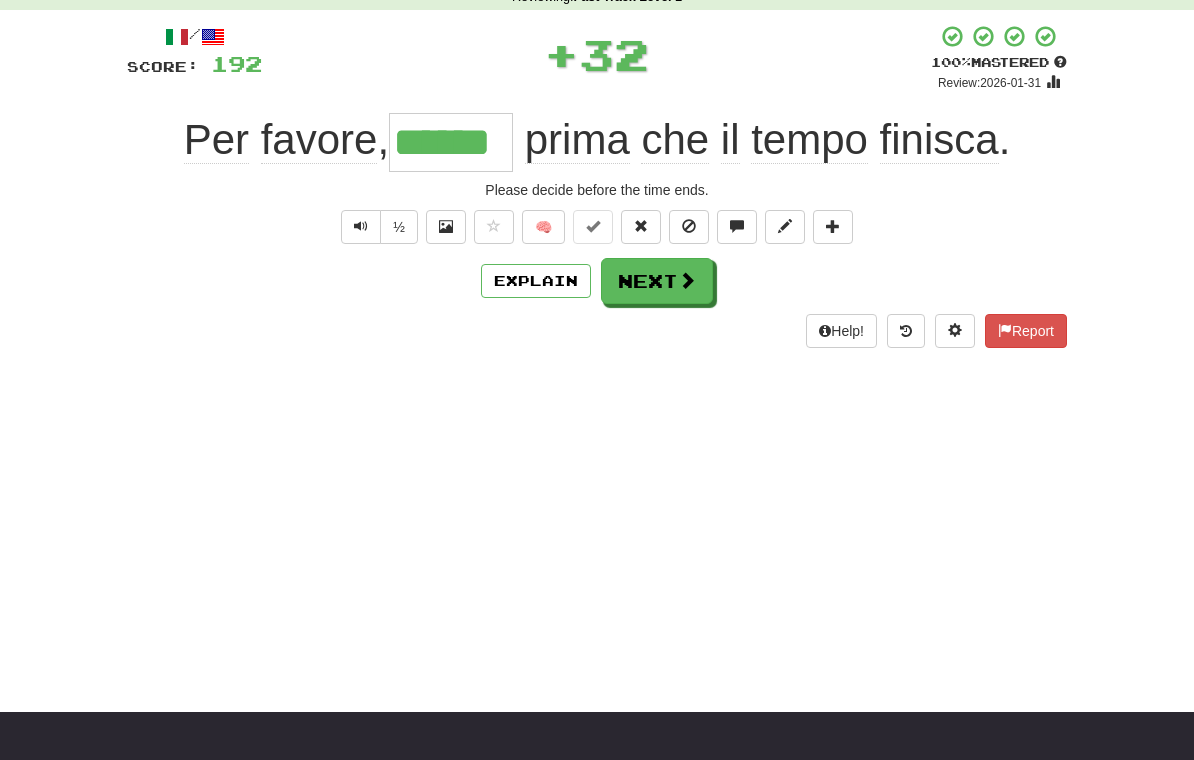click at bounding box center (687, 280) 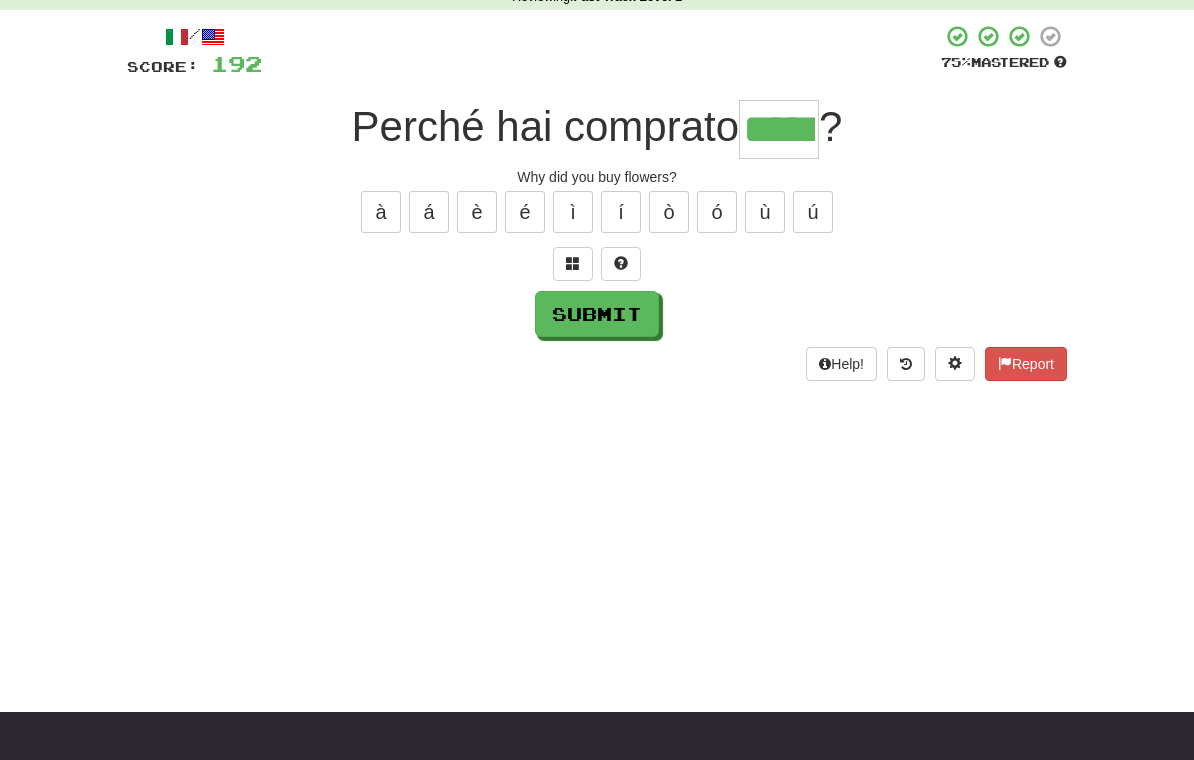 type on "*****" 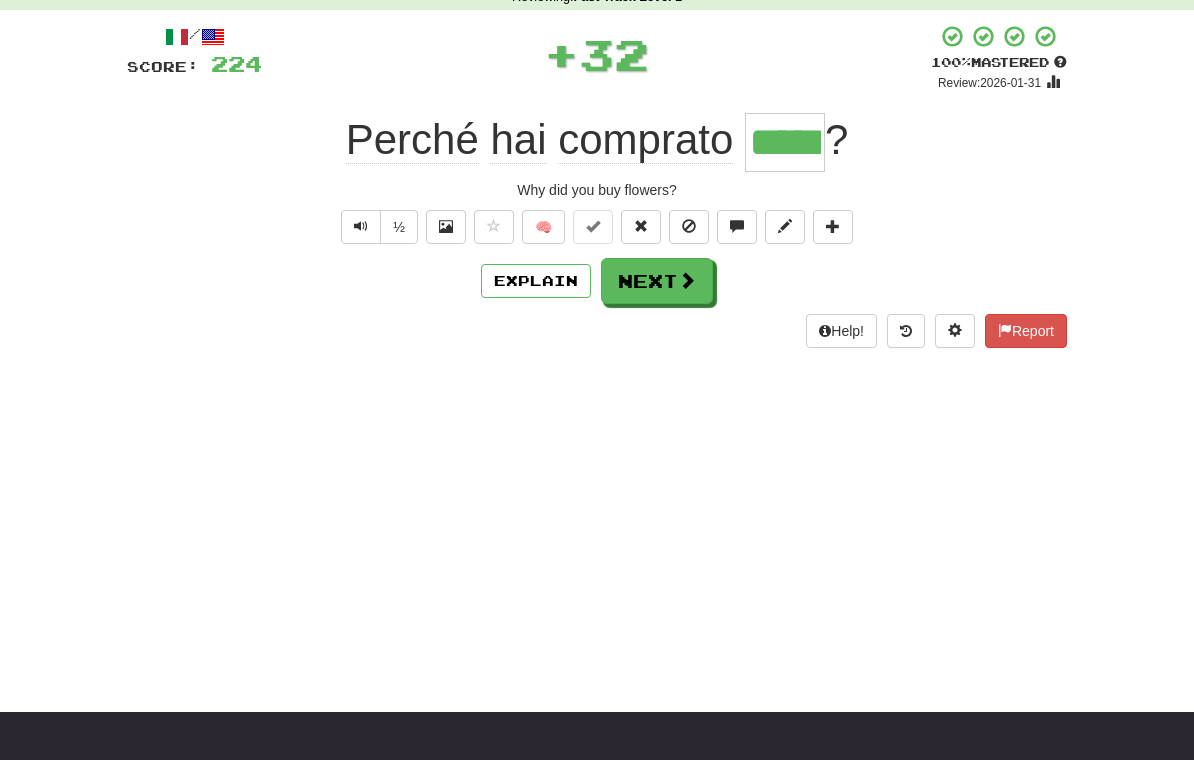 click on "Next" at bounding box center [657, 281] 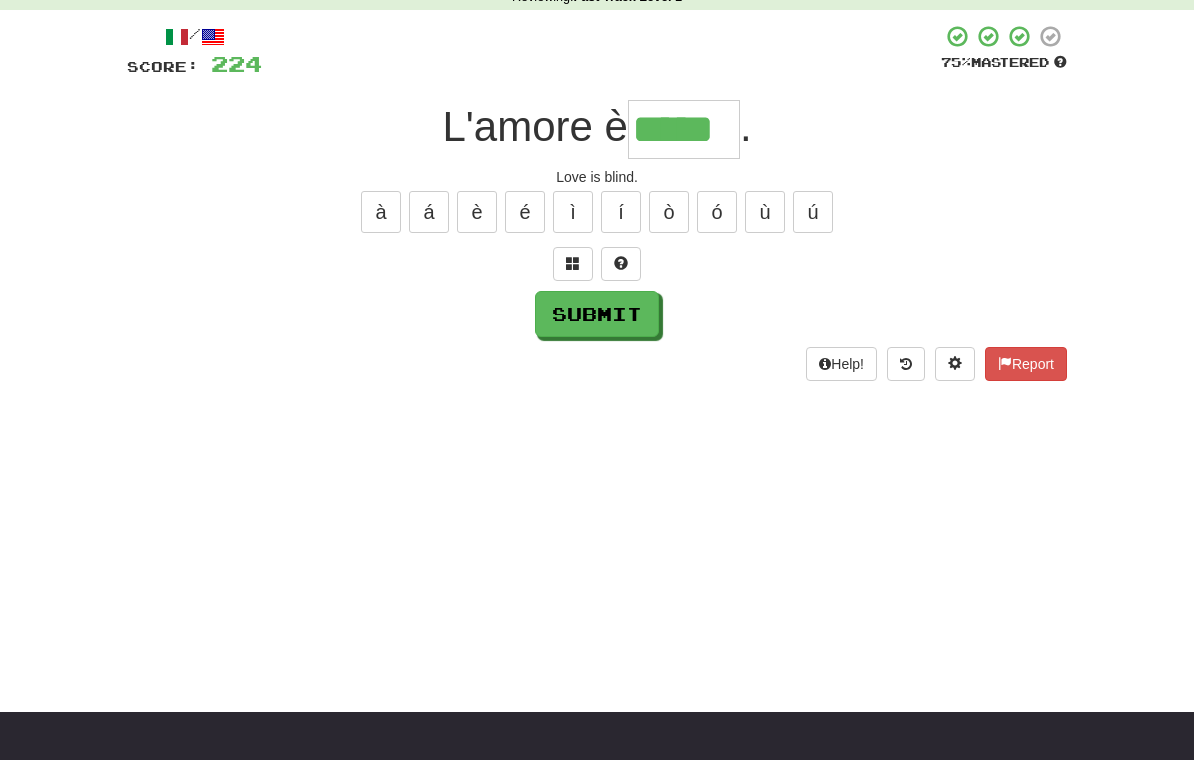 type on "*****" 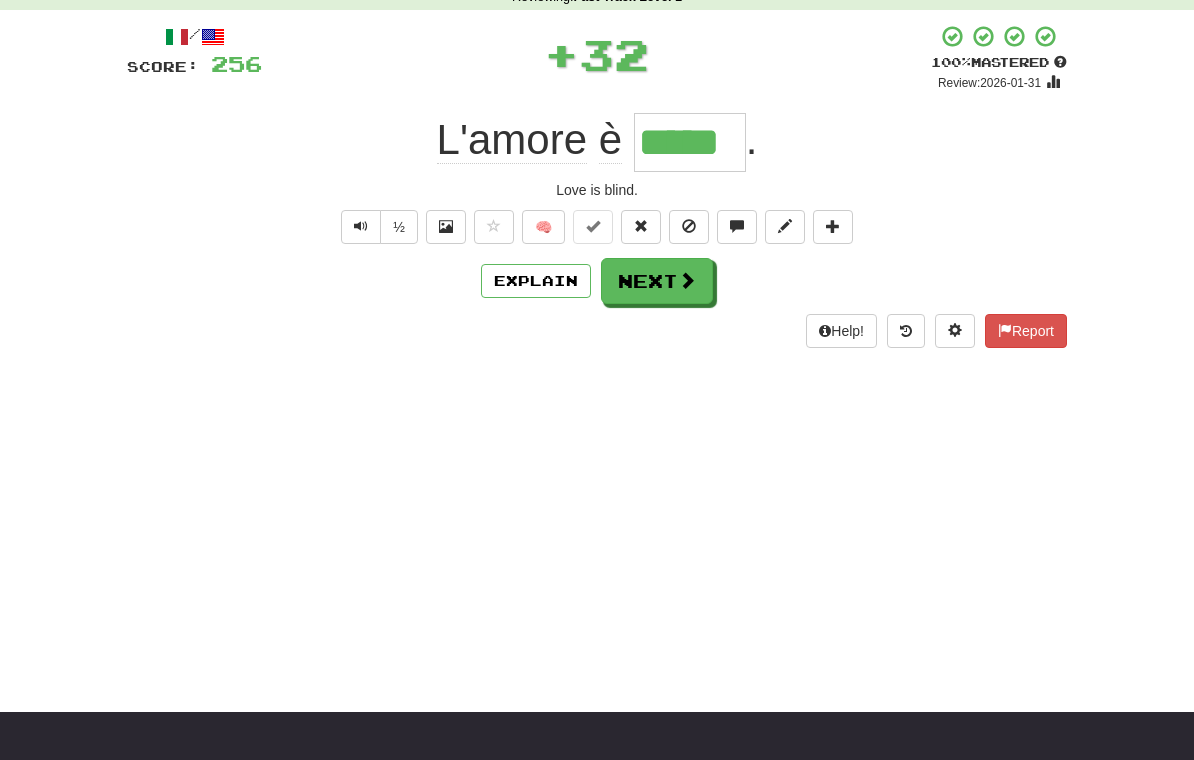 click on "Next" at bounding box center [657, 281] 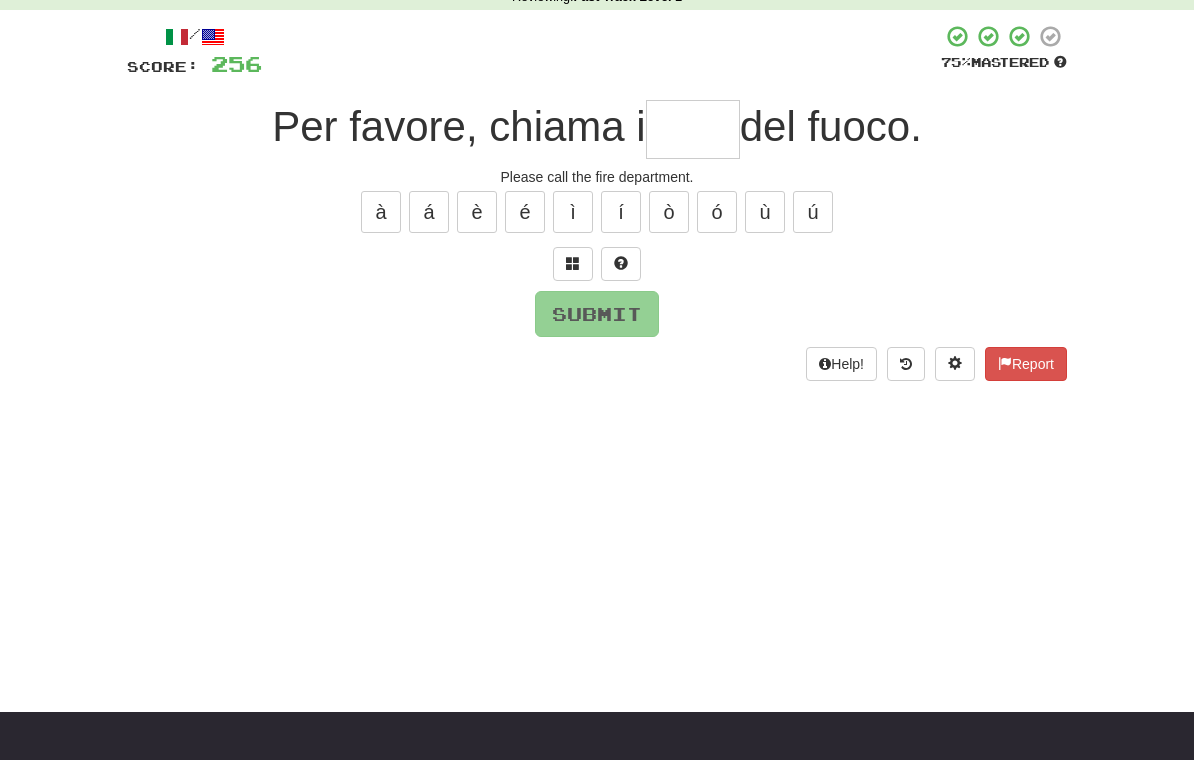 type on "*" 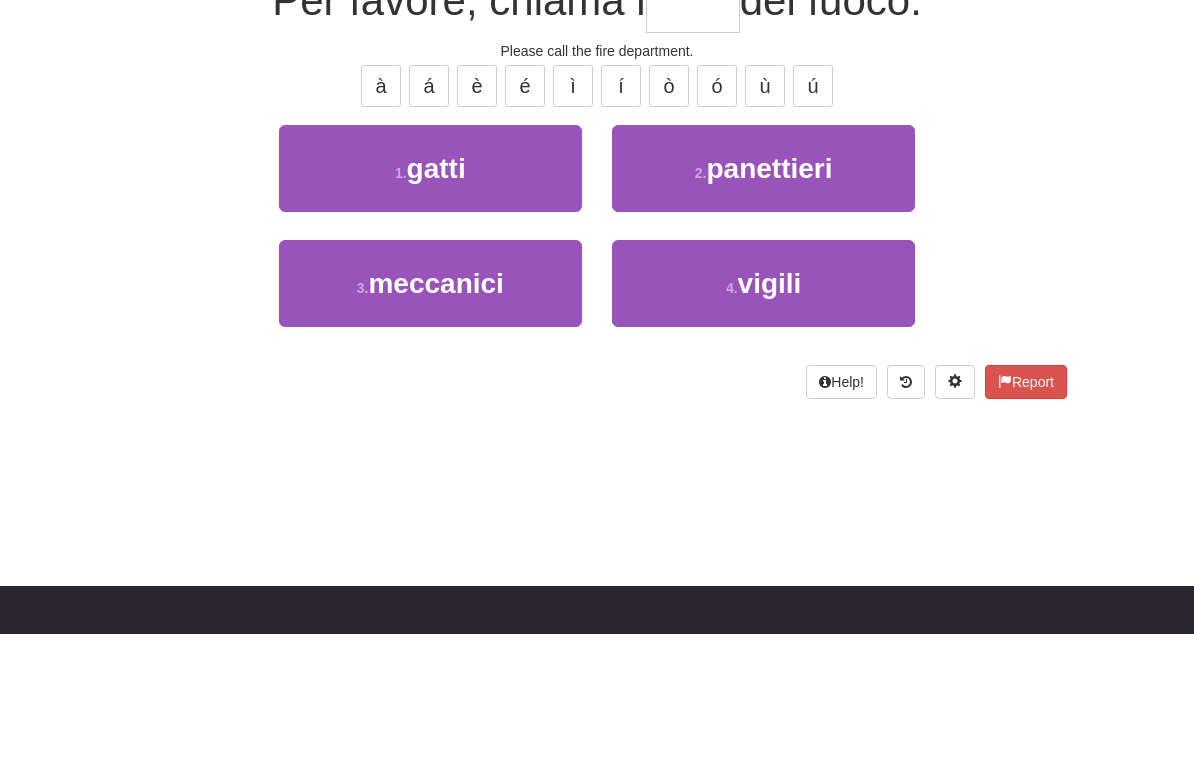 click on "4 .  vigili" at bounding box center (763, 409) 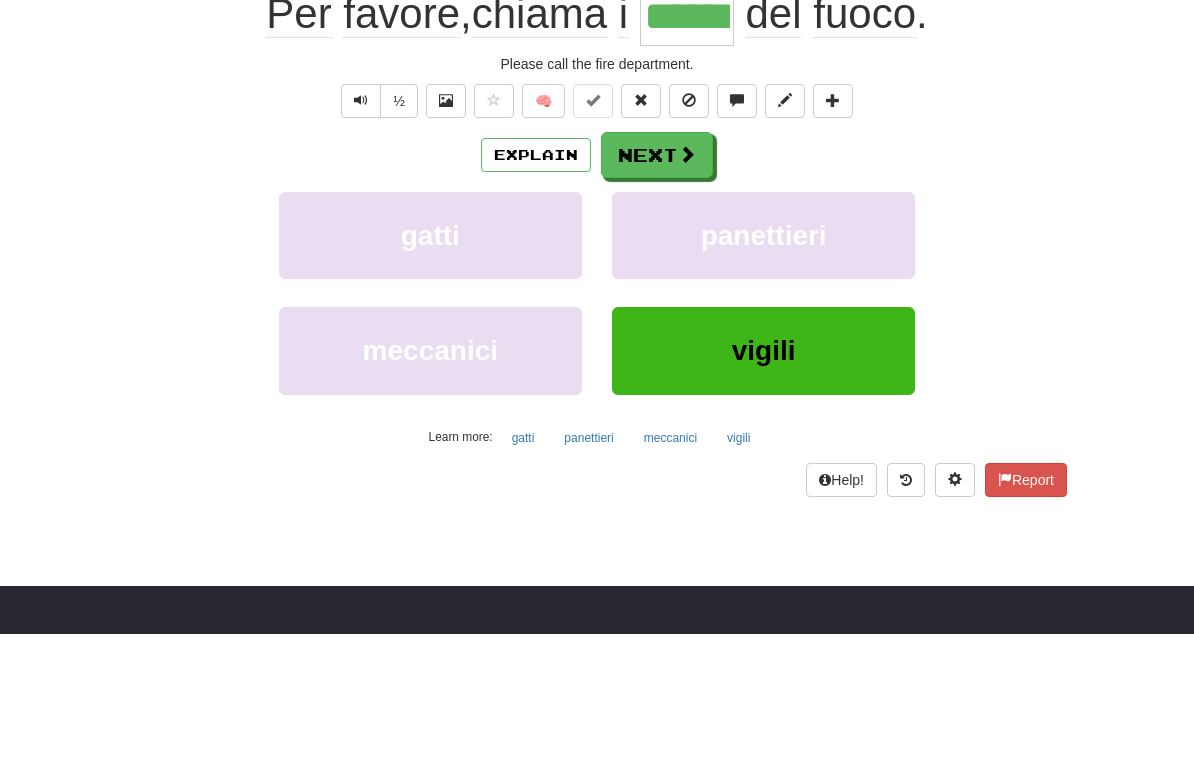 scroll, scrollTop: 224, scrollLeft: 0, axis: vertical 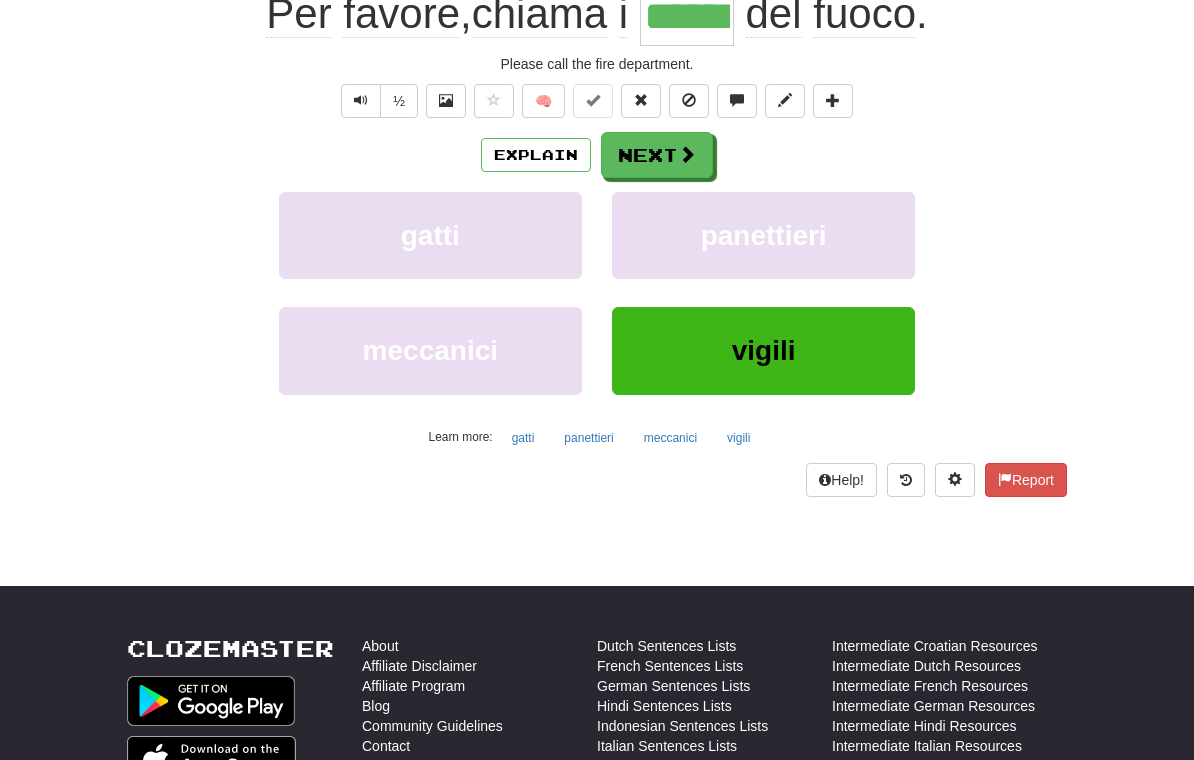 click at bounding box center [687, 154] 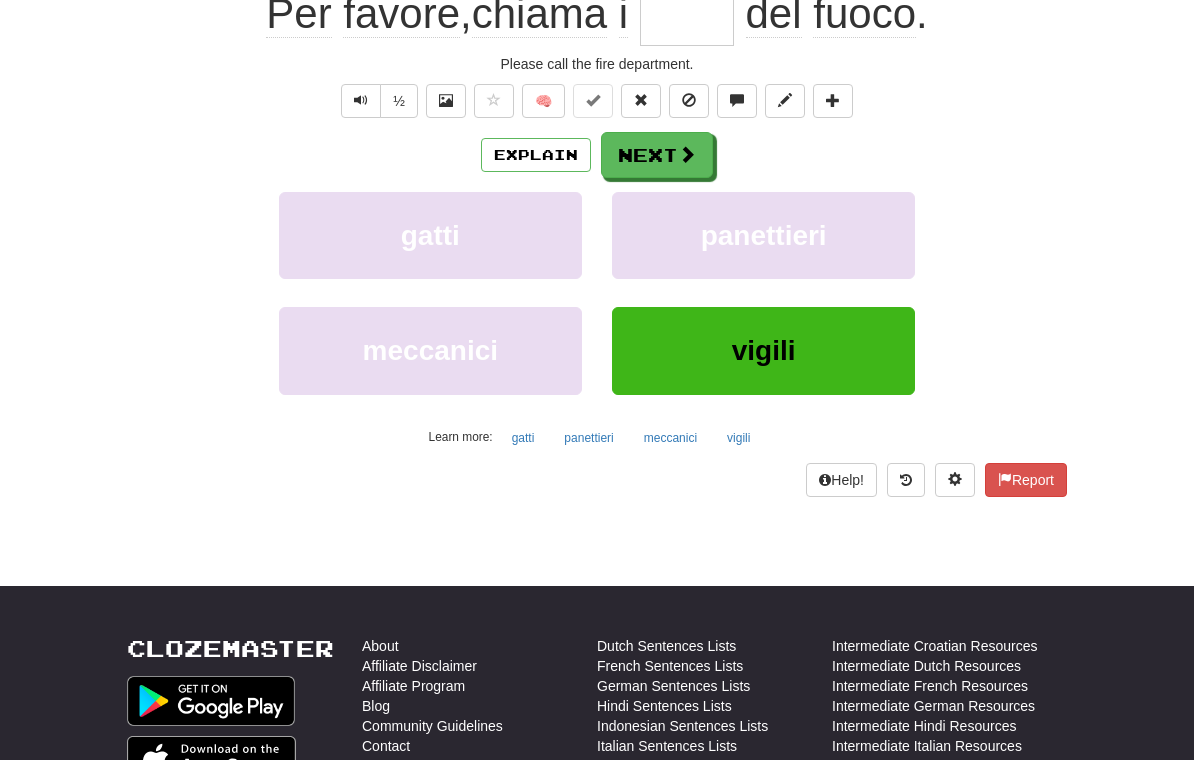 scroll, scrollTop: 44, scrollLeft: 0, axis: vertical 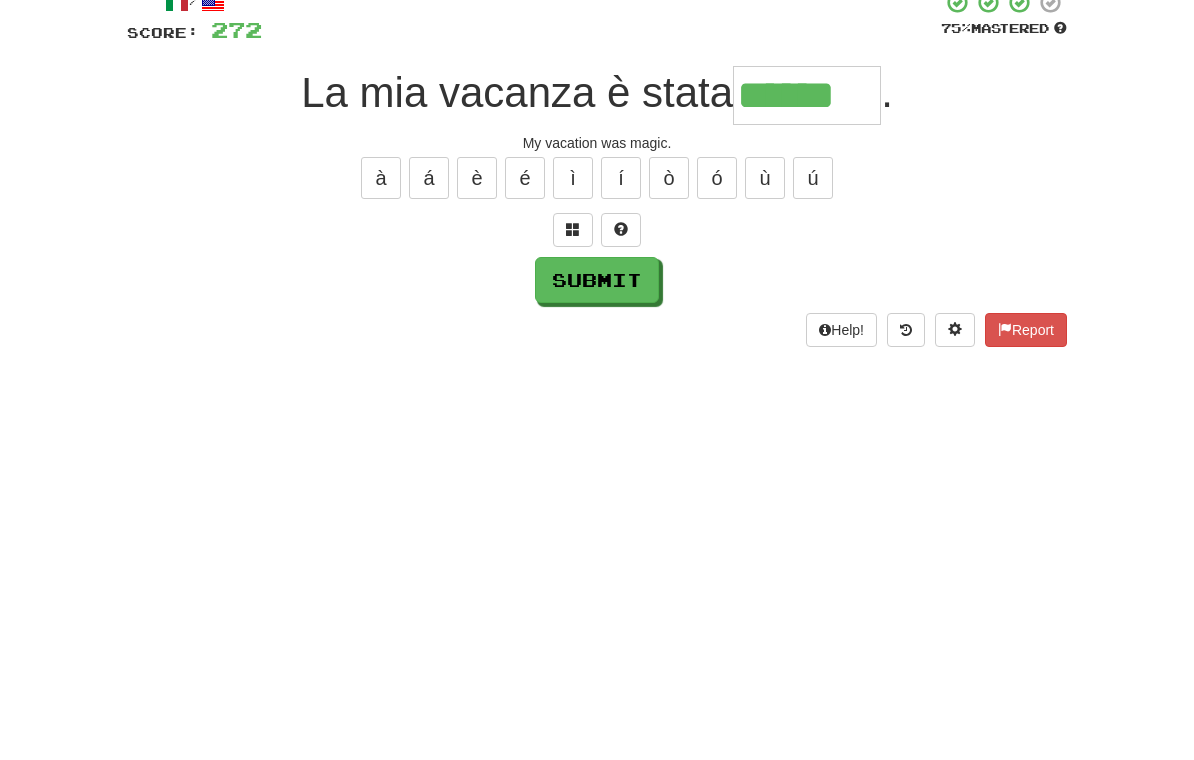 type on "******" 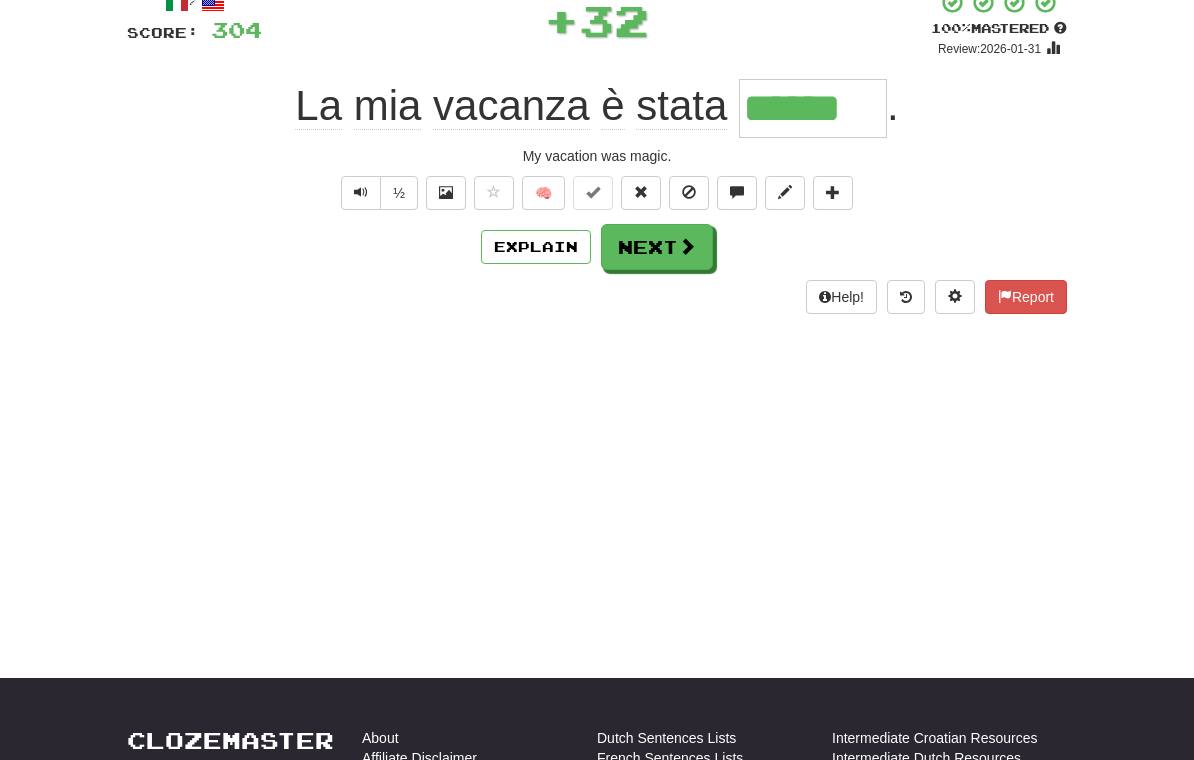 click on "Next" at bounding box center (657, 247) 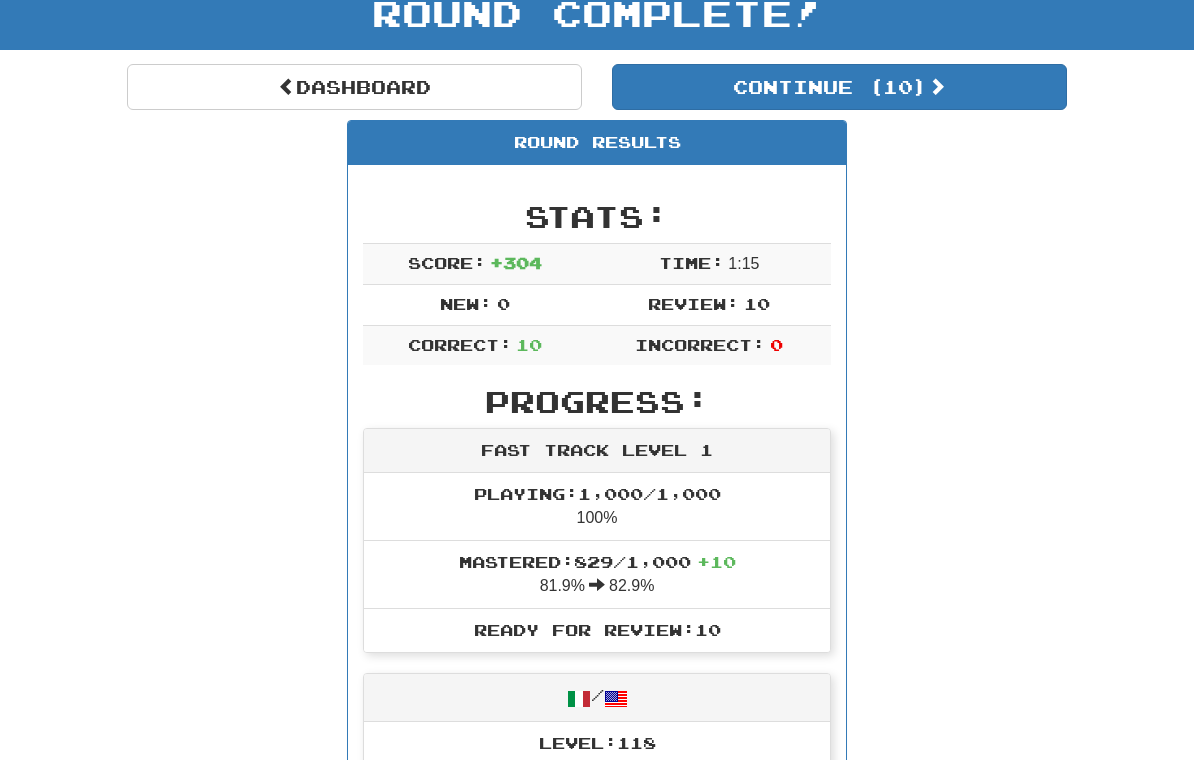 click at bounding box center (937, 86) 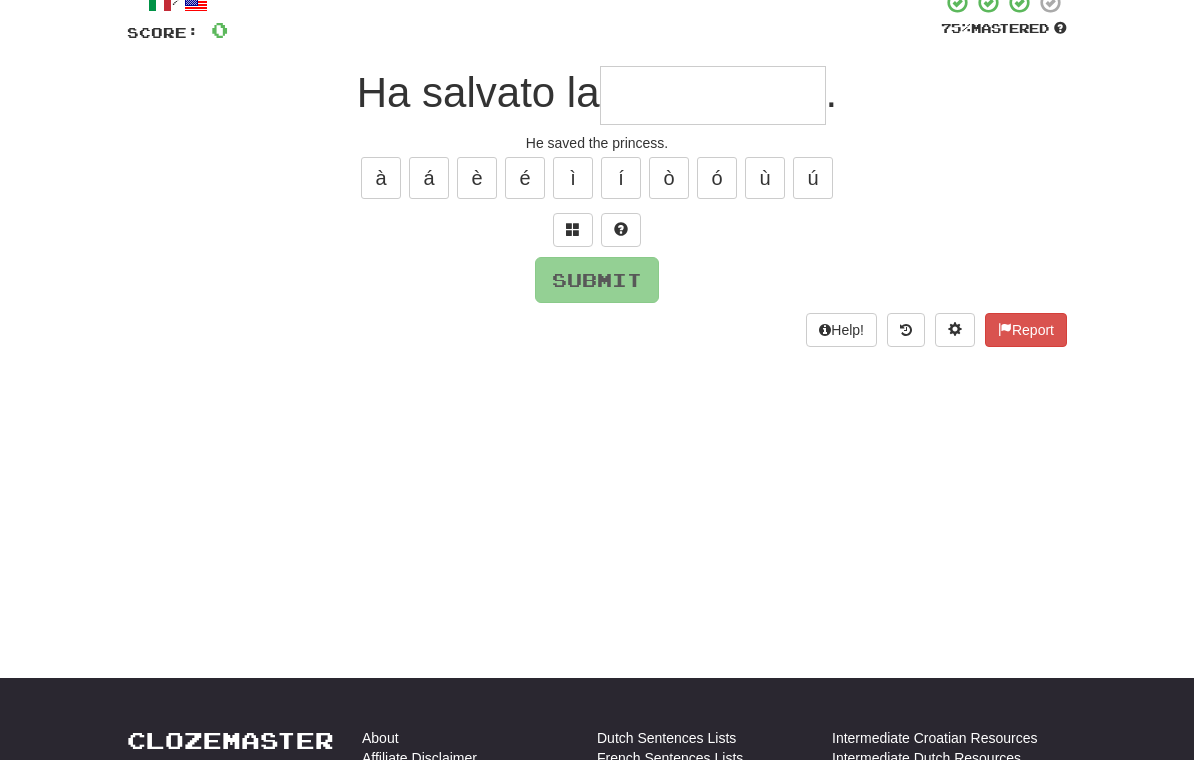 click at bounding box center (713, 95) 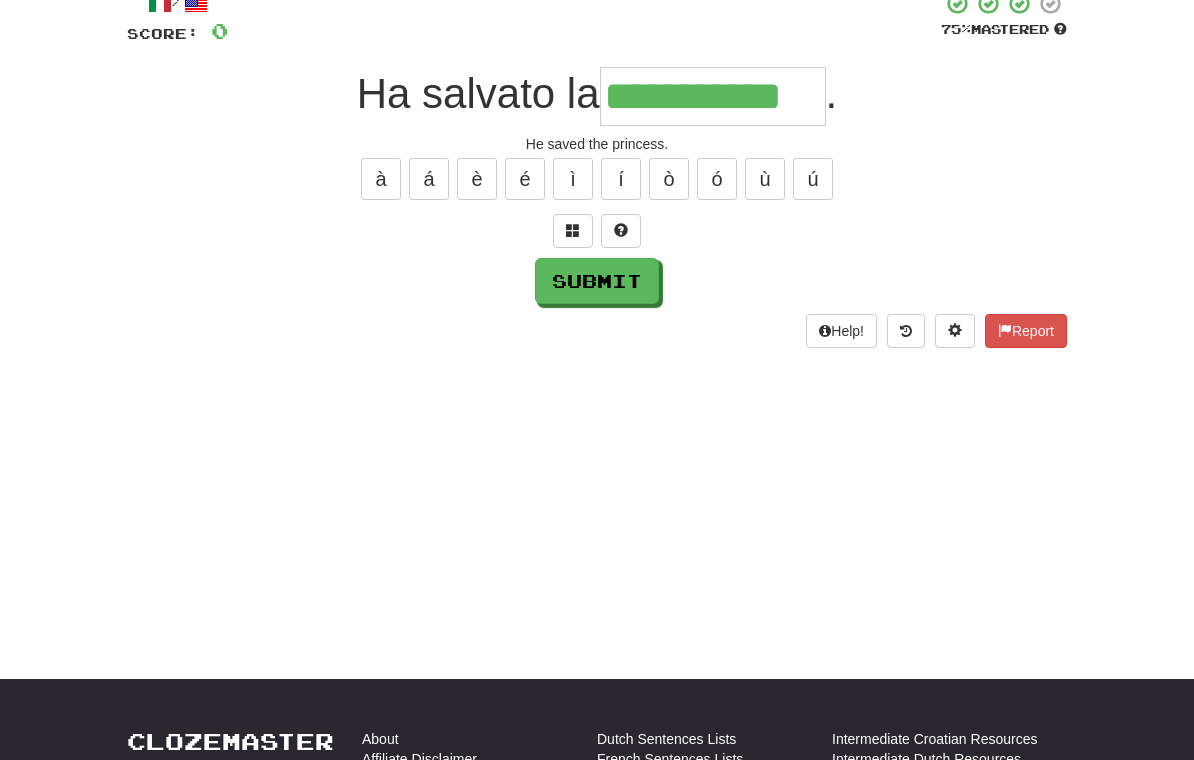 type on "**********" 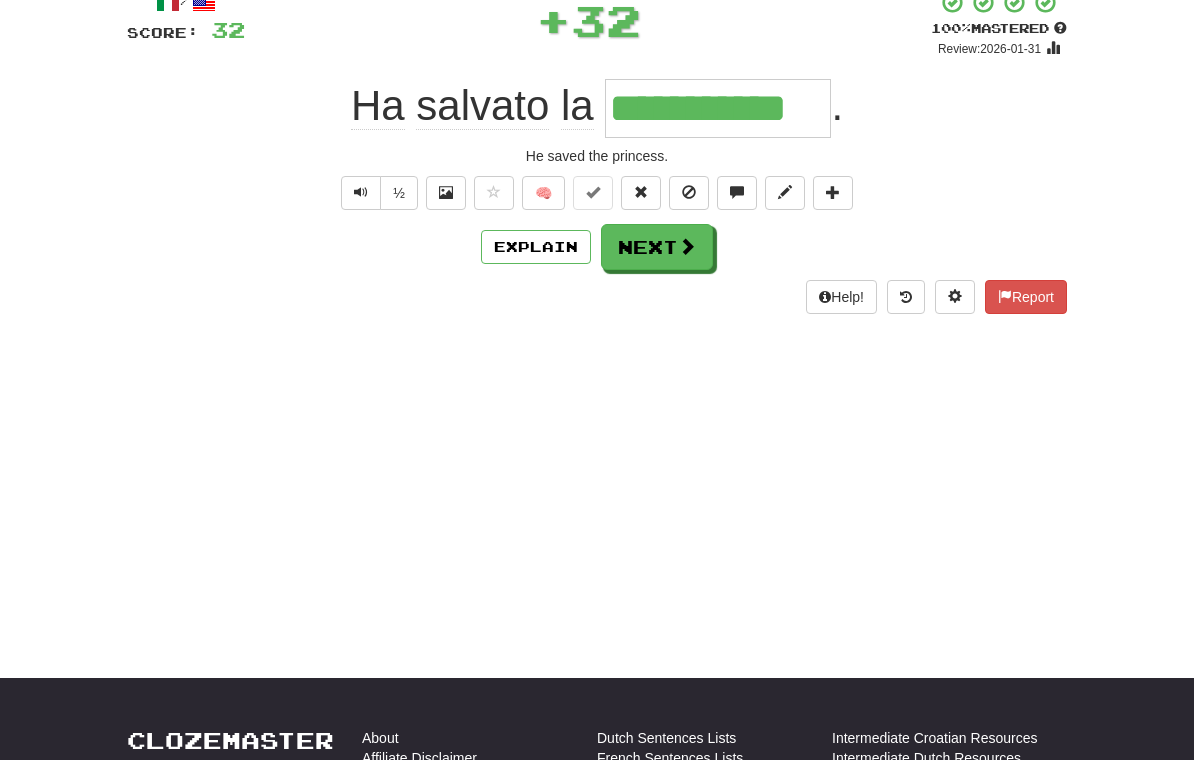 click on "Next" at bounding box center (657, 247) 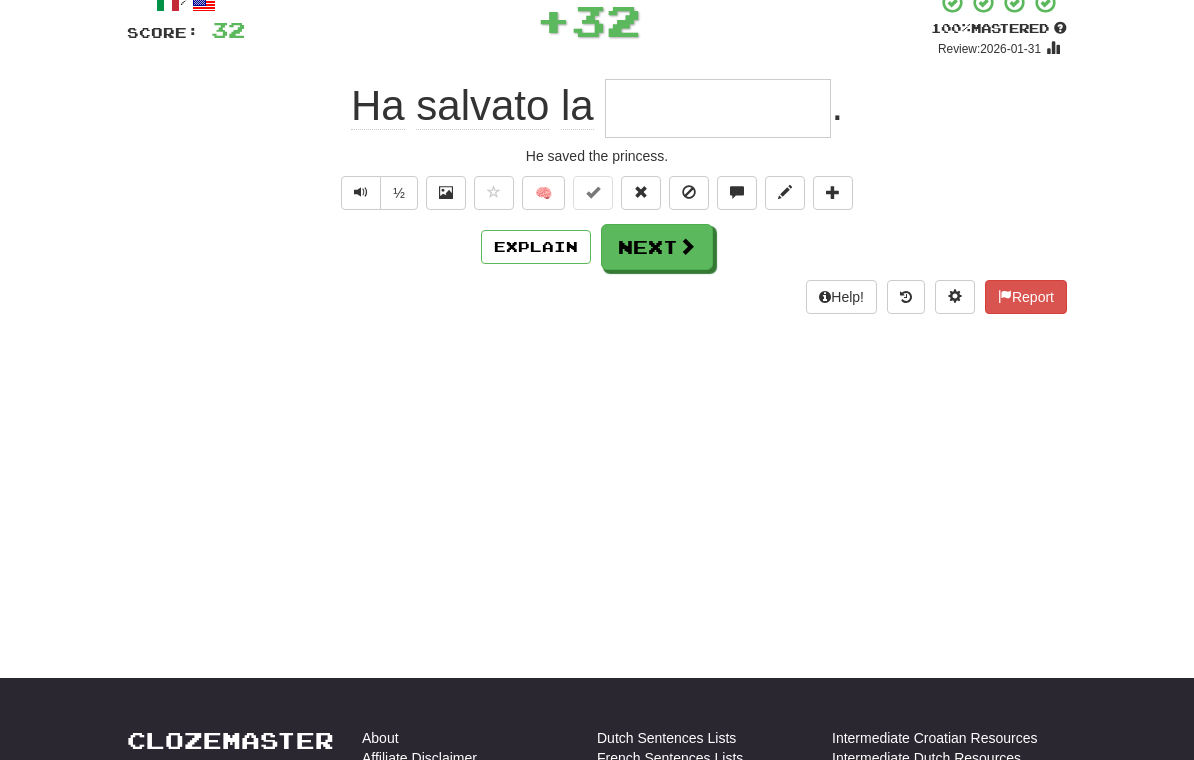 scroll, scrollTop: 131, scrollLeft: 0, axis: vertical 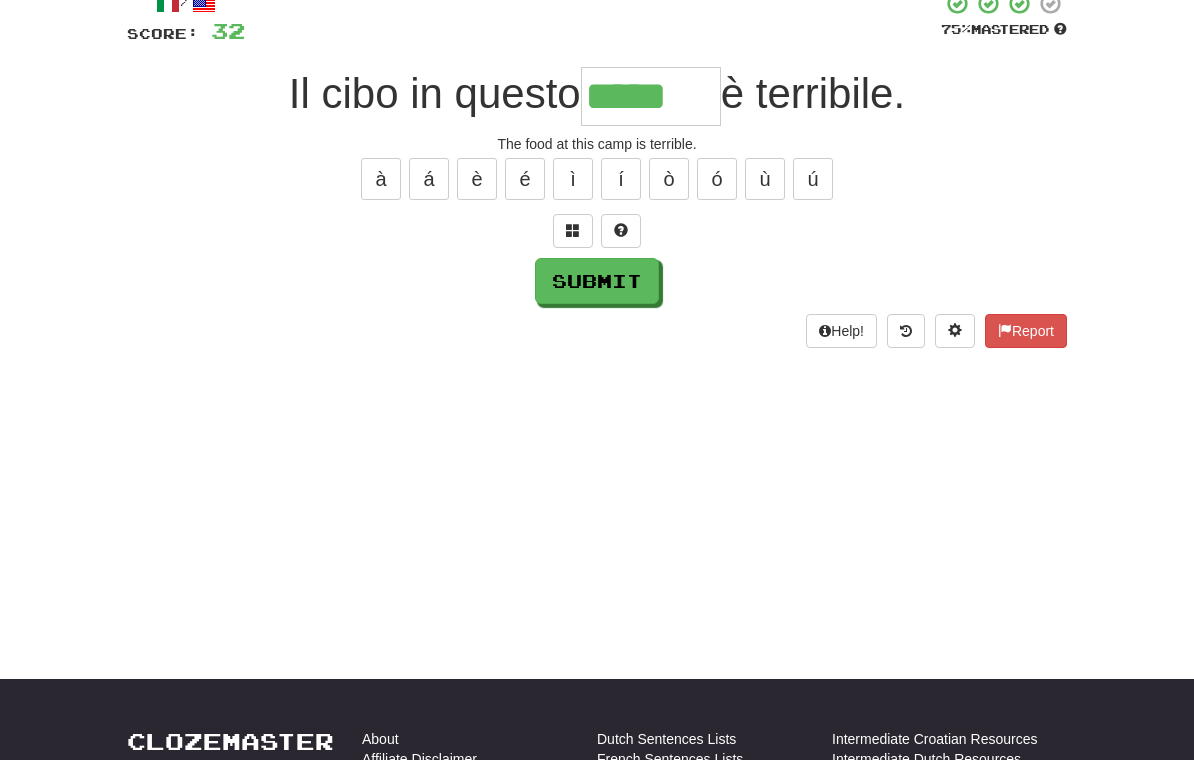 type on "*****" 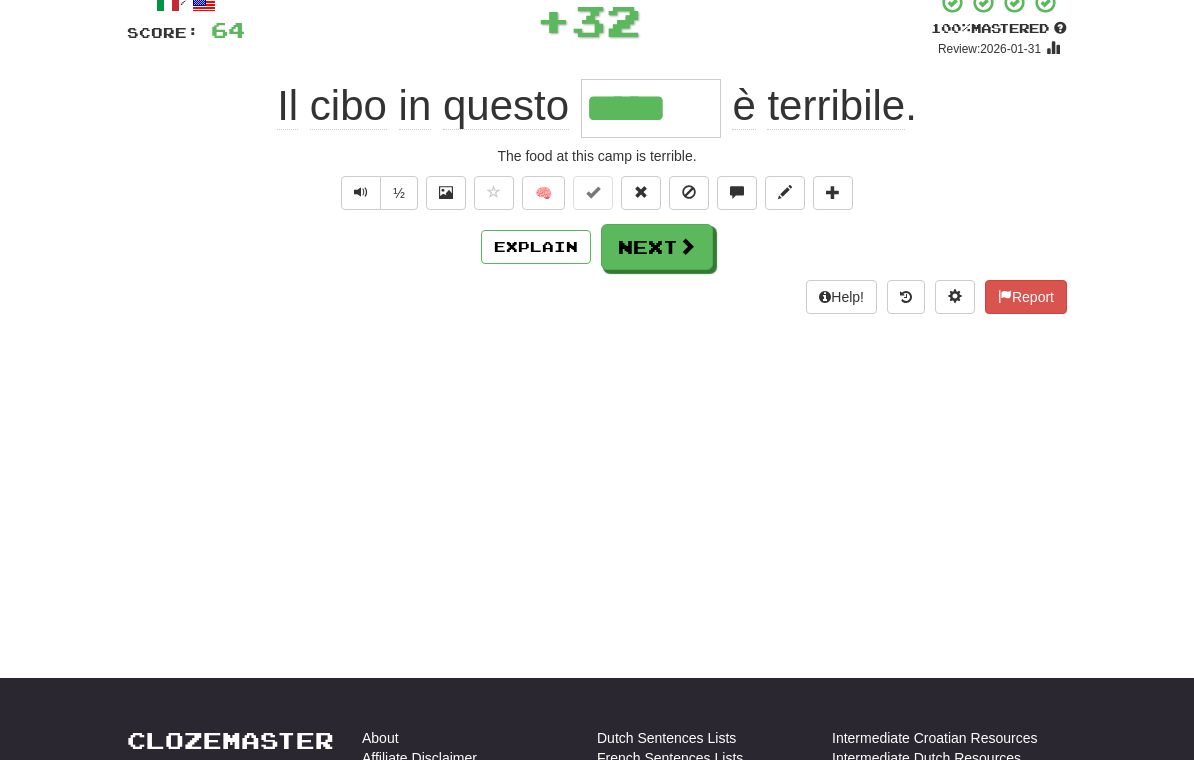 click on "Next" at bounding box center (657, 247) 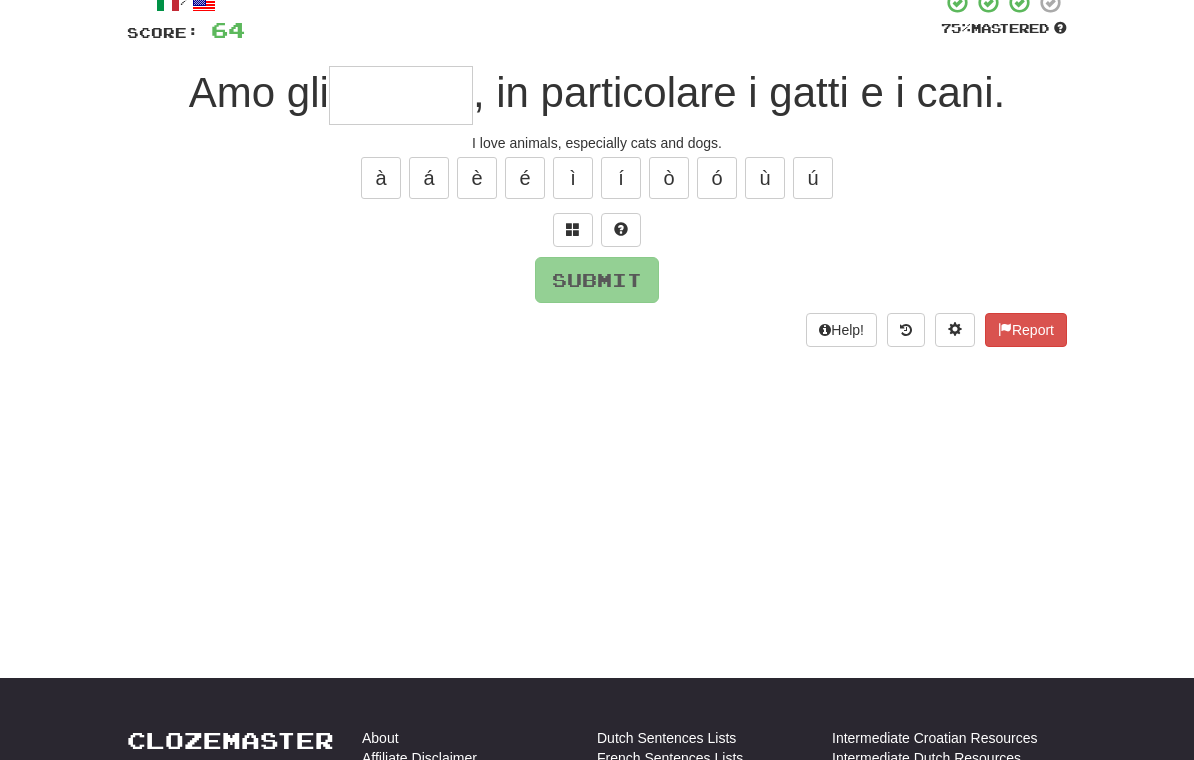 scroll, scrollTop: 131, scrollLeft: 0, axis: vertical 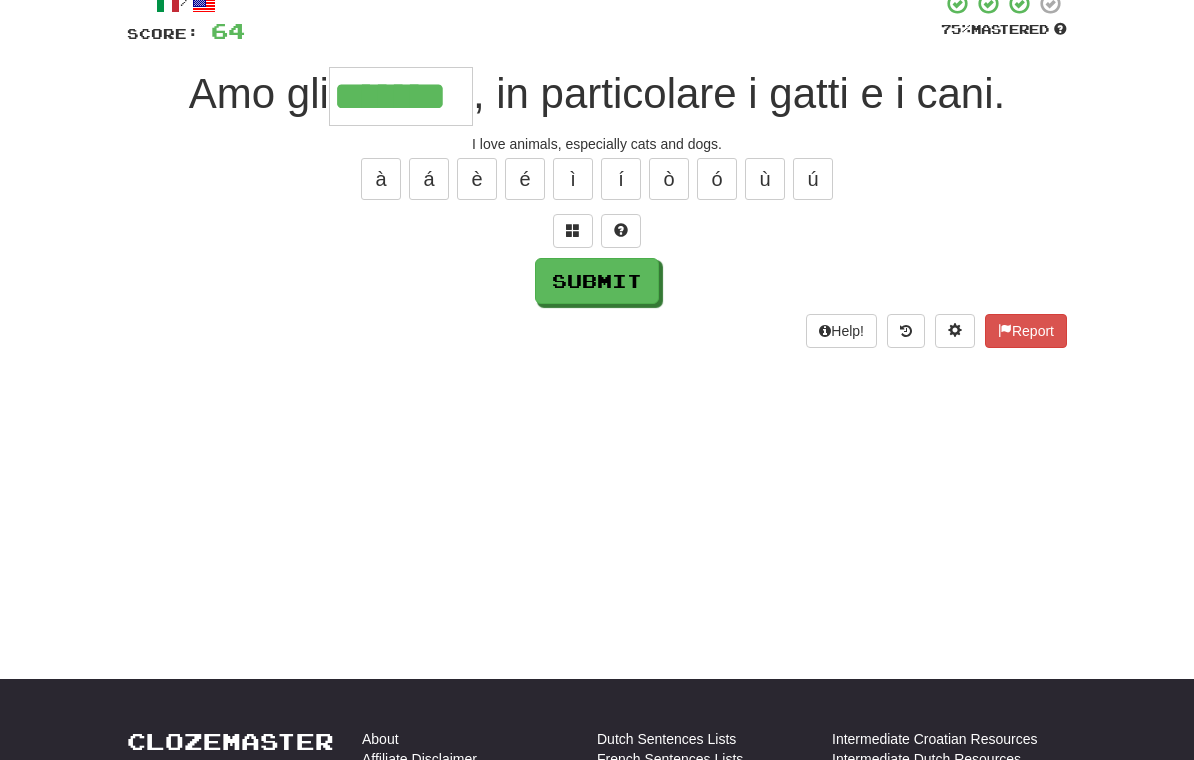 type on "*******" 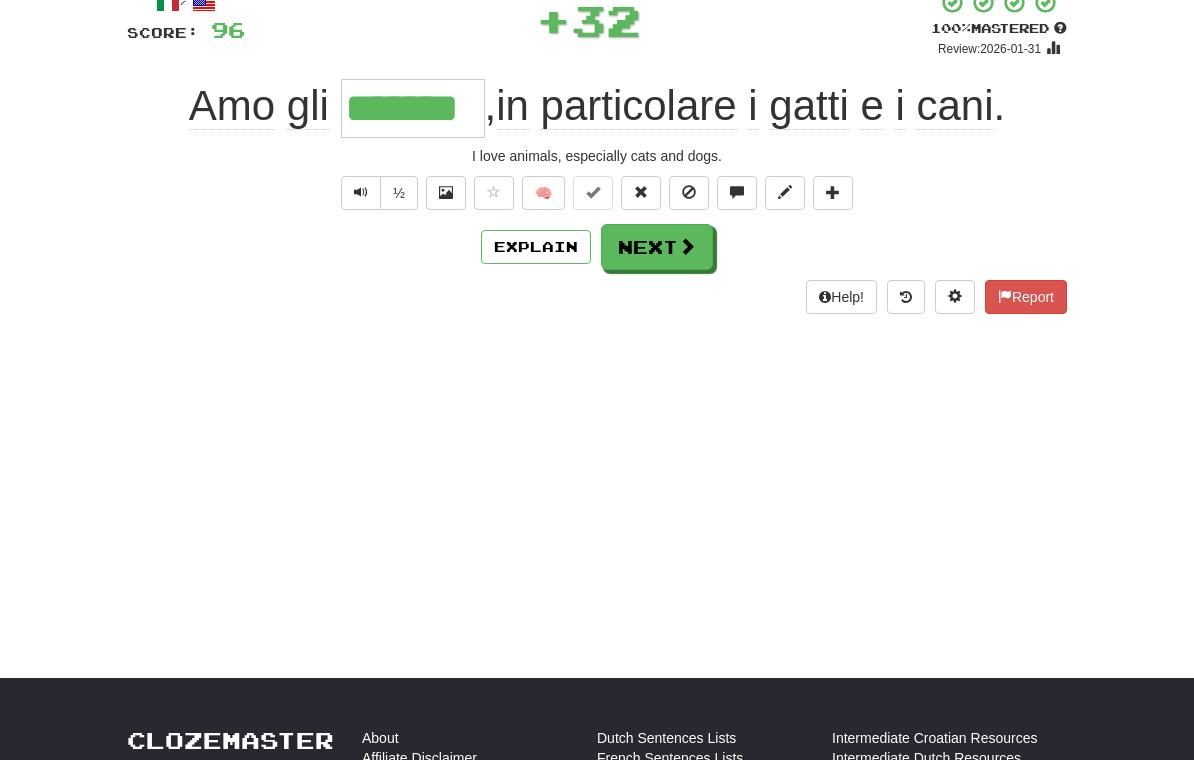 click on "Next" at bounding box center [657, 247] 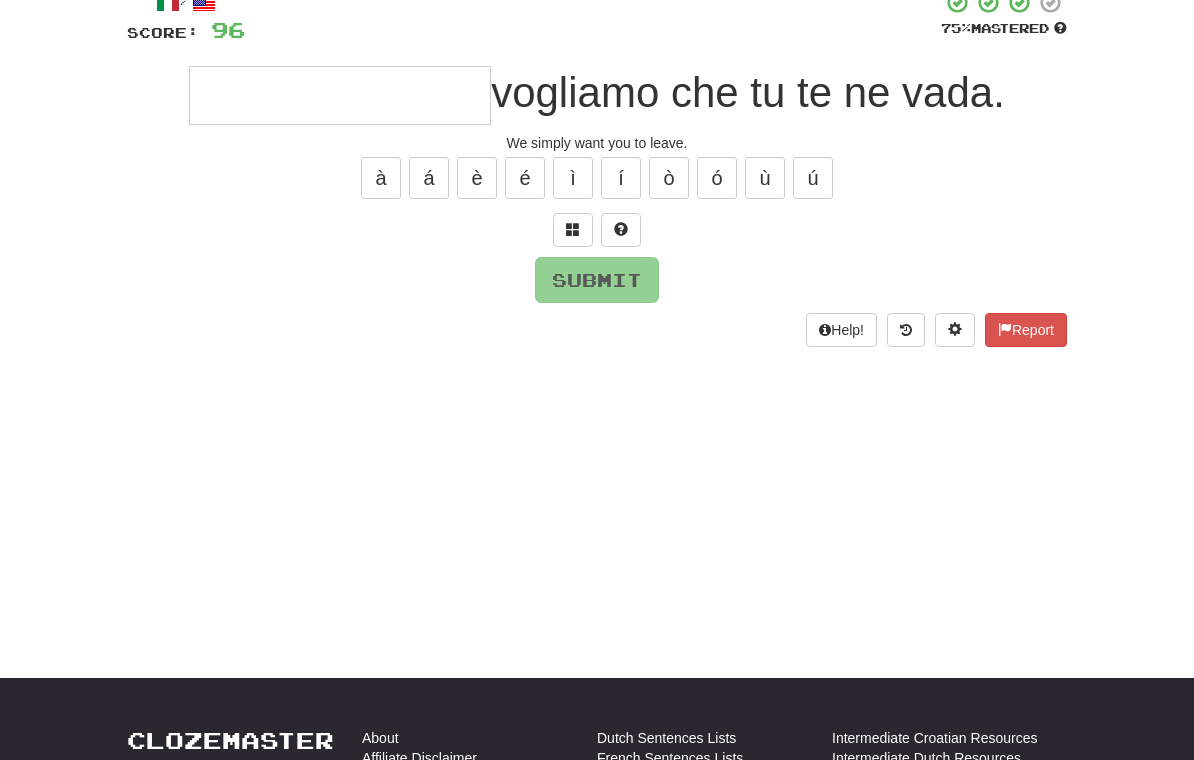 scroll, scrollTop: 131, scrollLeft: 0, axis: vertical 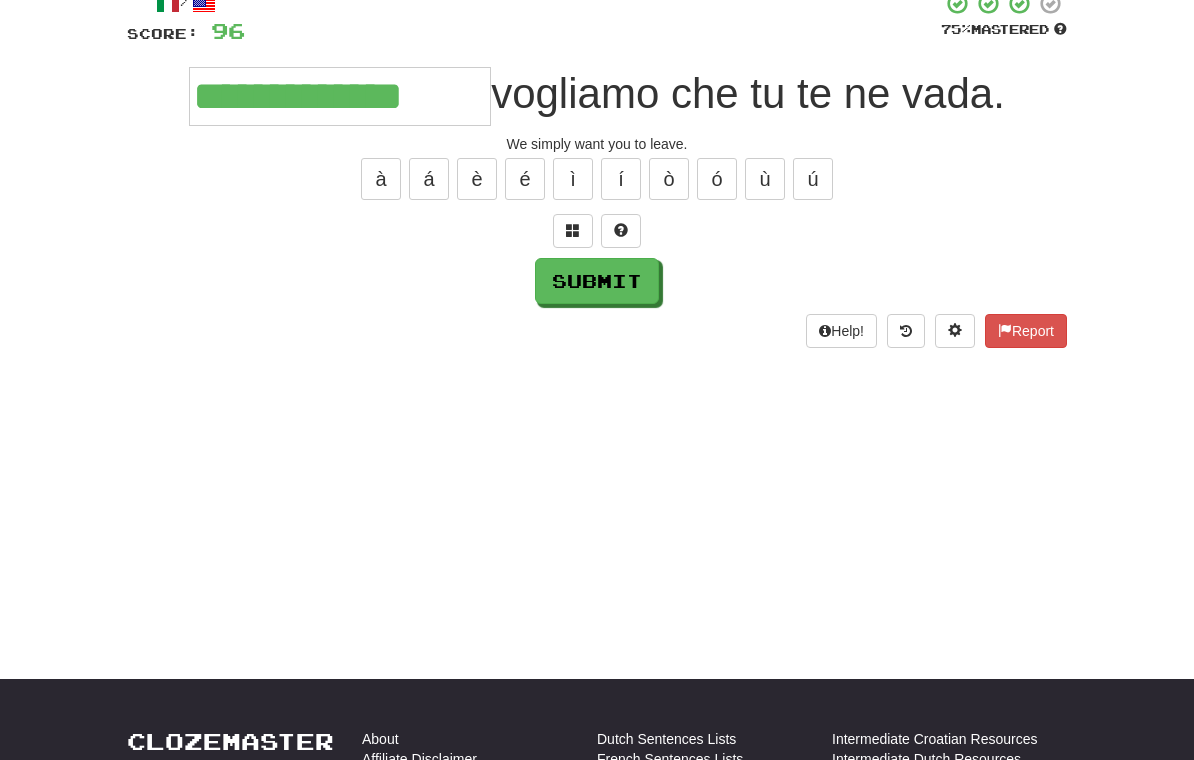 click on "Submit" at bounding box center (597, 281) 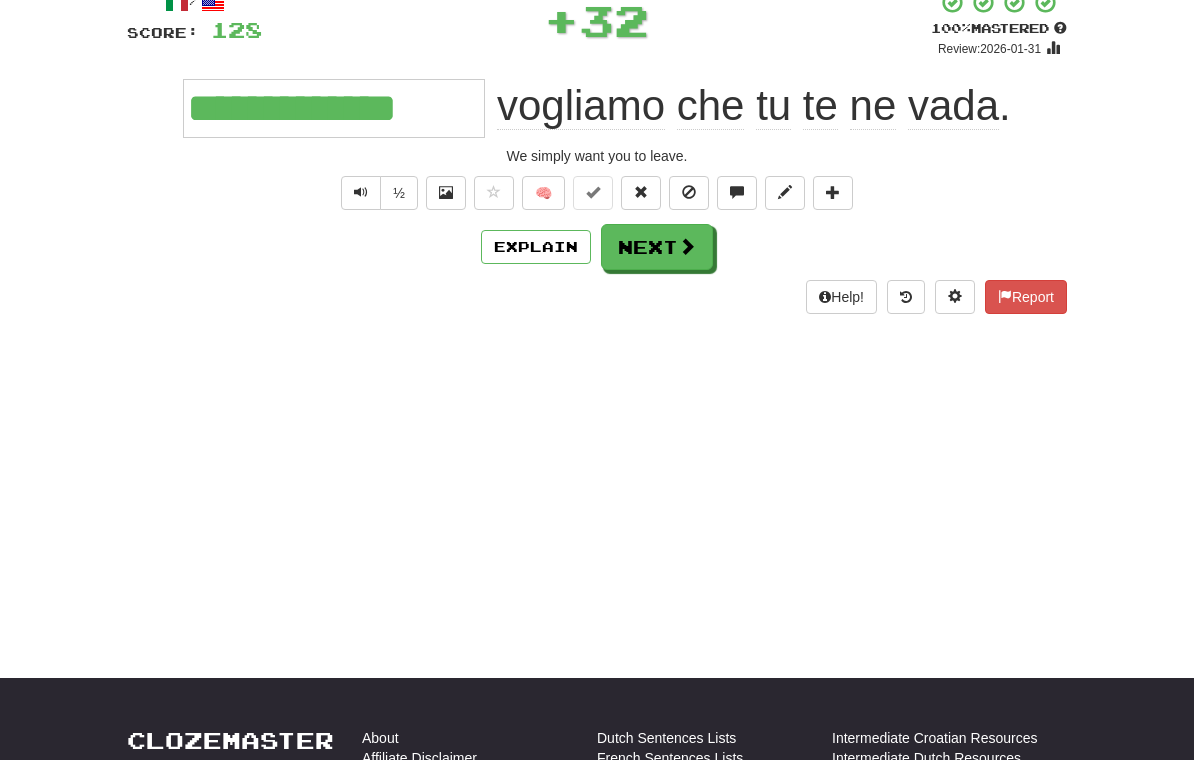 click at bounding box center [687, 246] 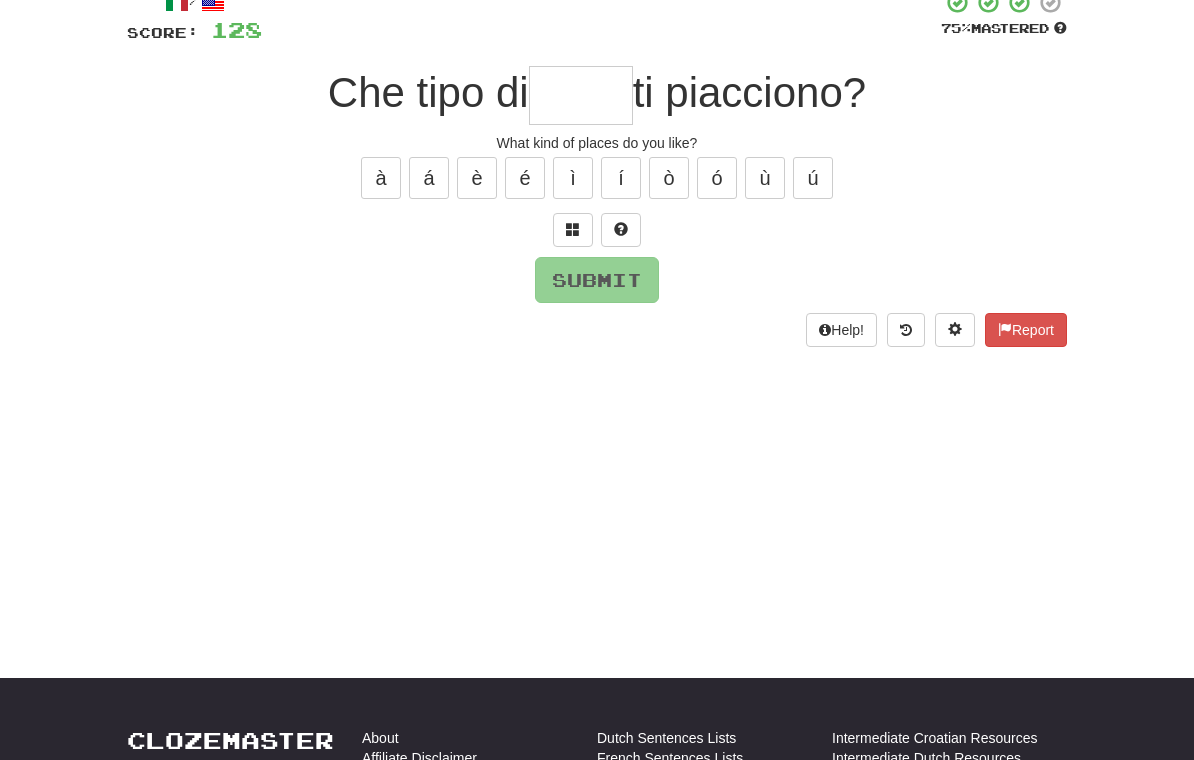 scroll, scrollTop: 131, scrollLeft: 0, axis: vertical 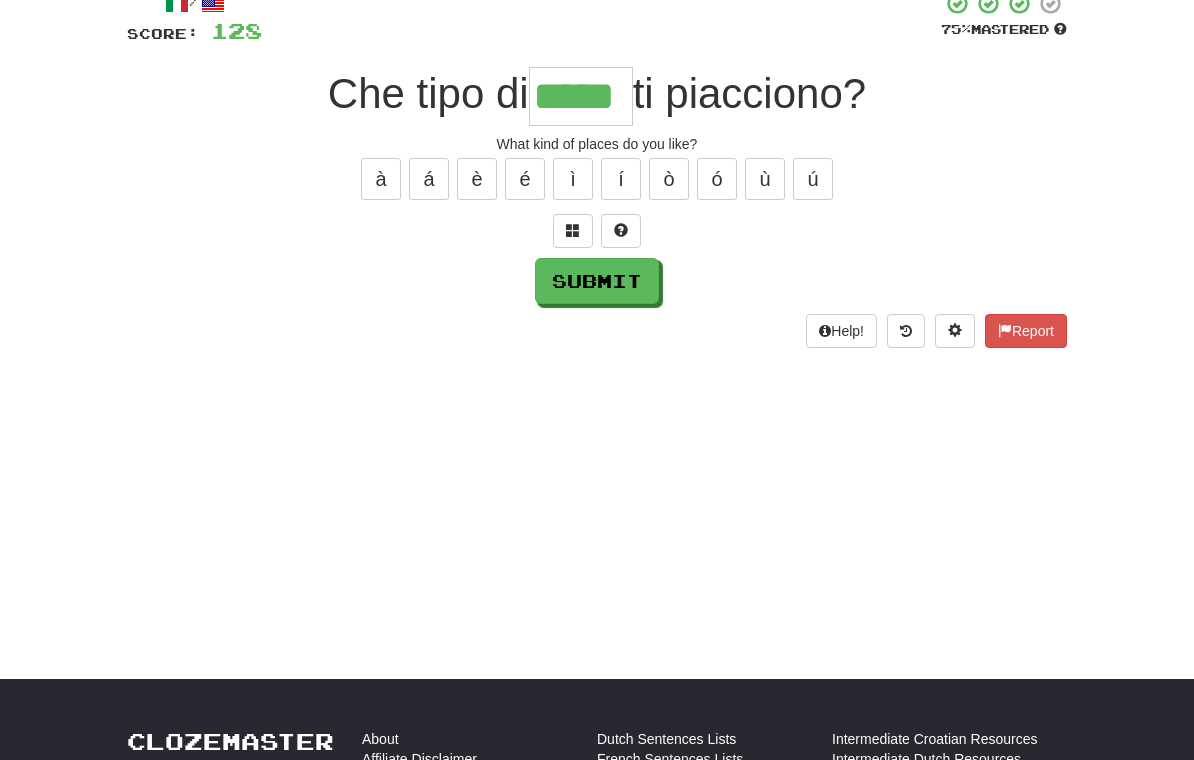 type on "*****" 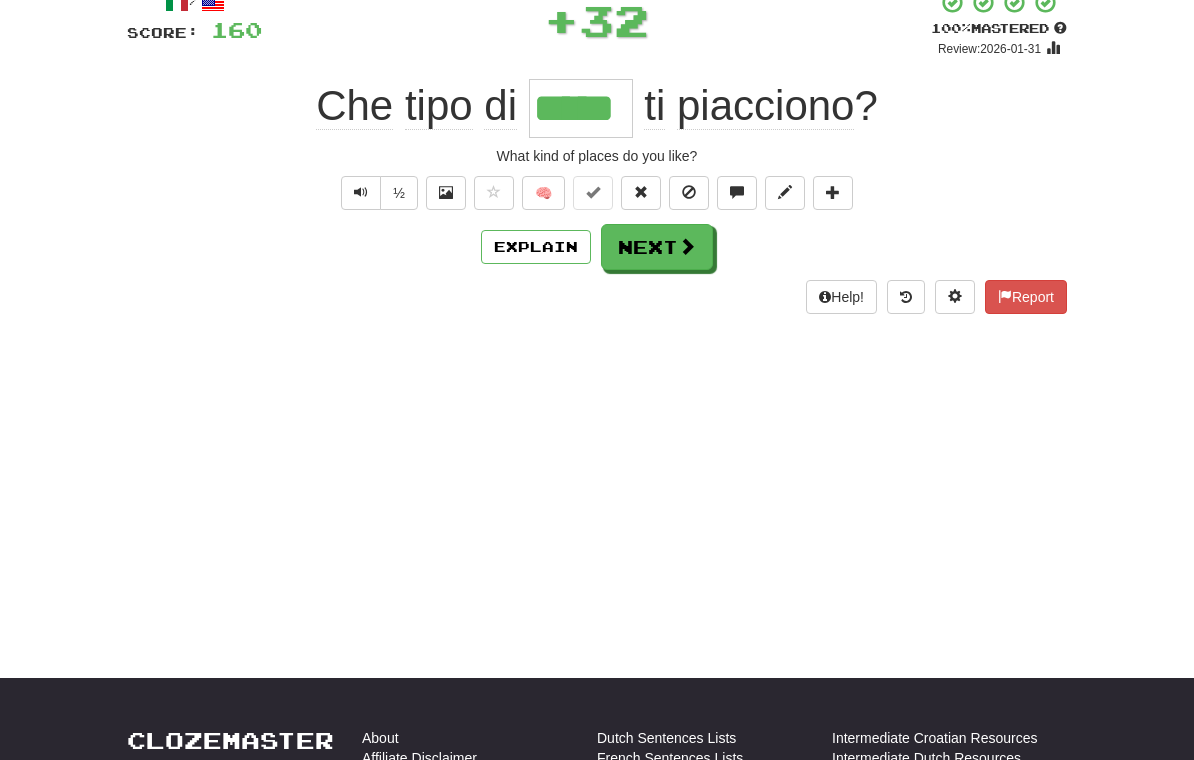 click on "Next" at bounding box center (657, 247) 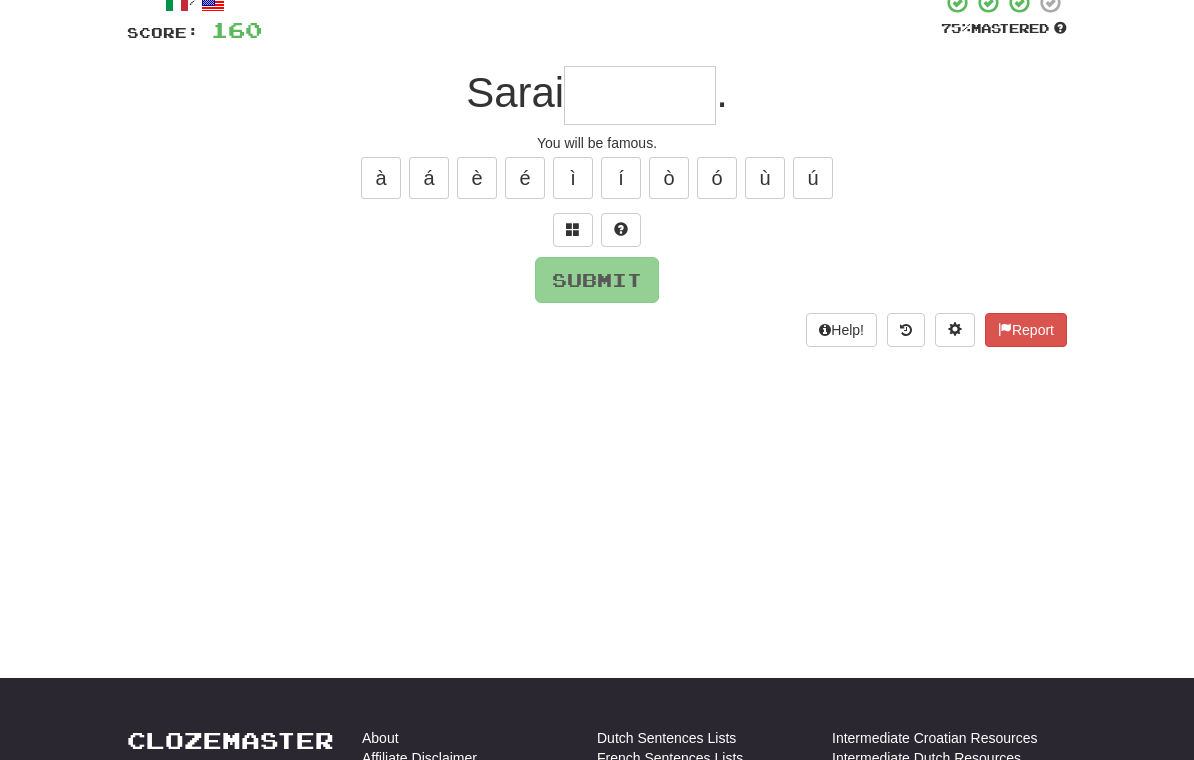 scroll, scrollTop: 131, scrollLeft: 0, axis: vertical 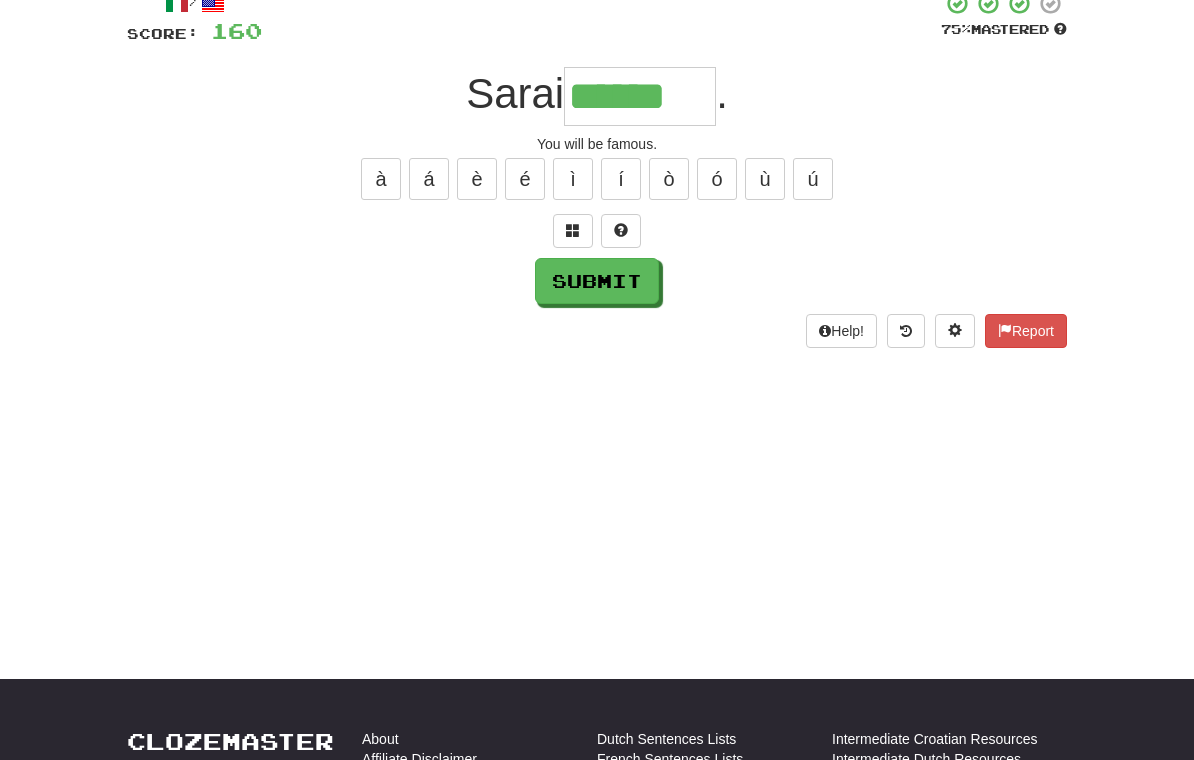 type on "******" 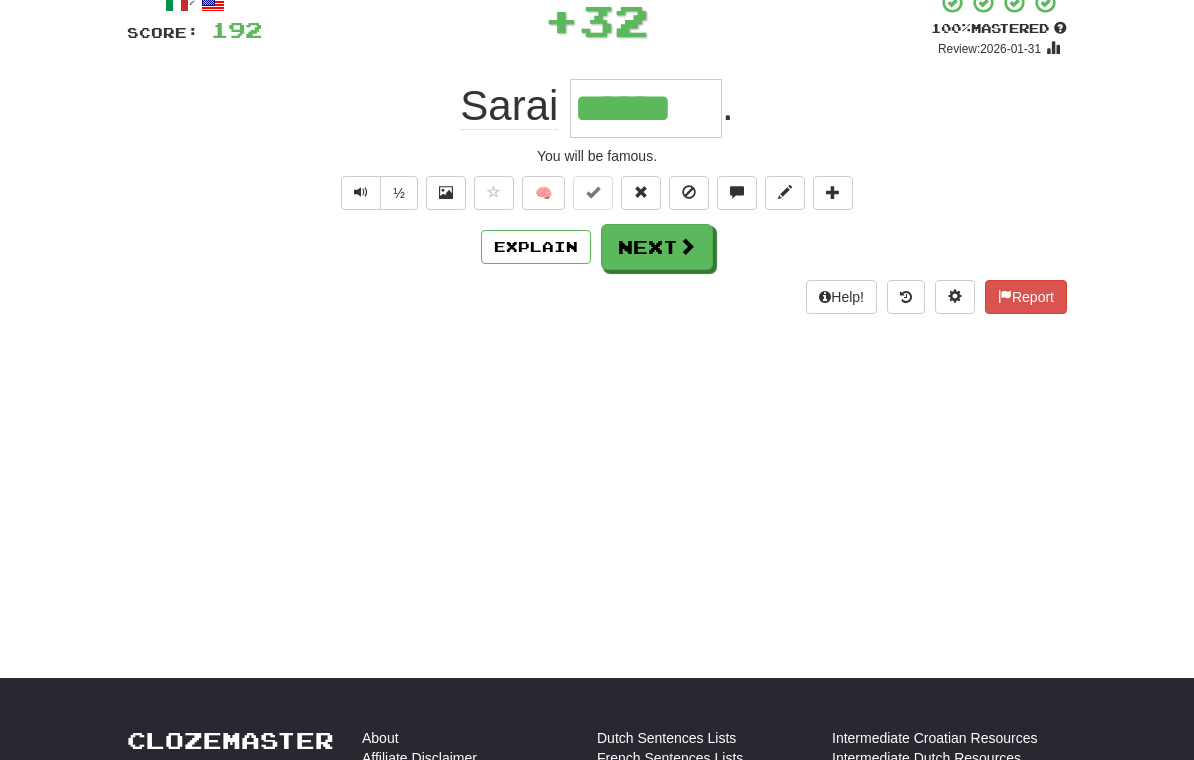 click on "Next" at bounding box center (657, 247) 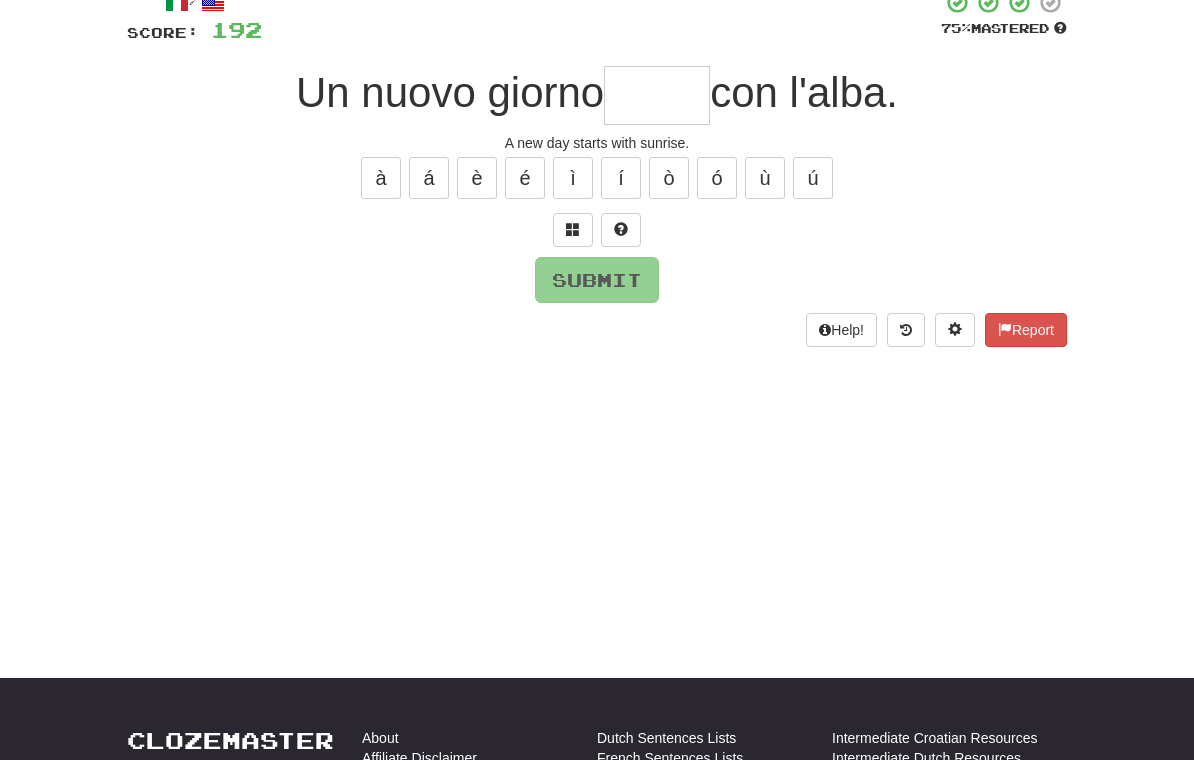 scroll, scrollTop: 131, scrollLeft: 0, axis: vertical 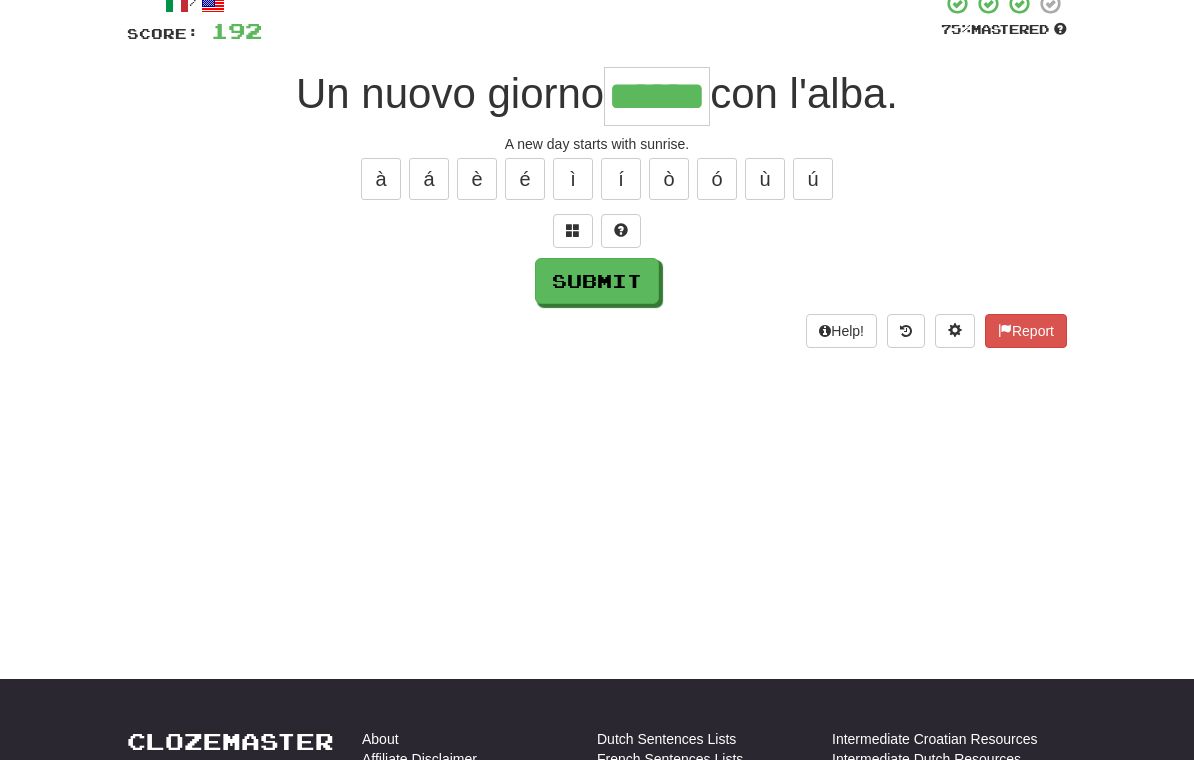 type on "******" 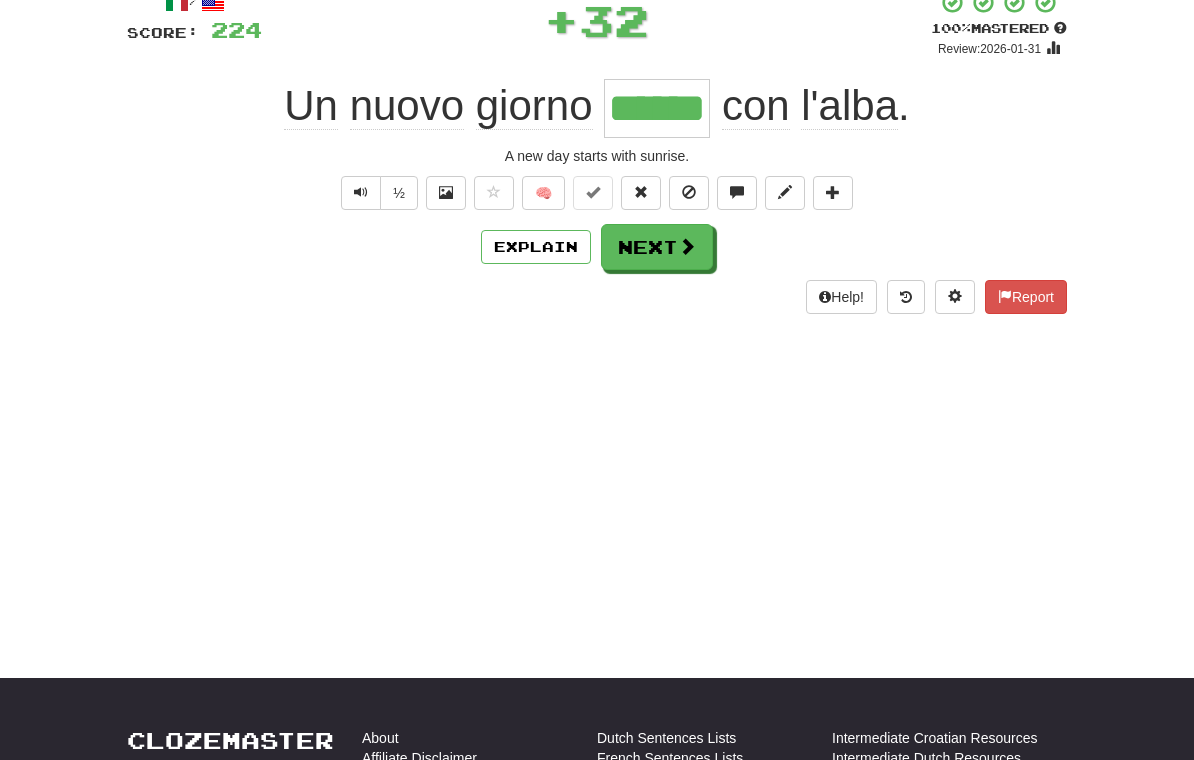 click on "Next" at bounding box center [657, 247] 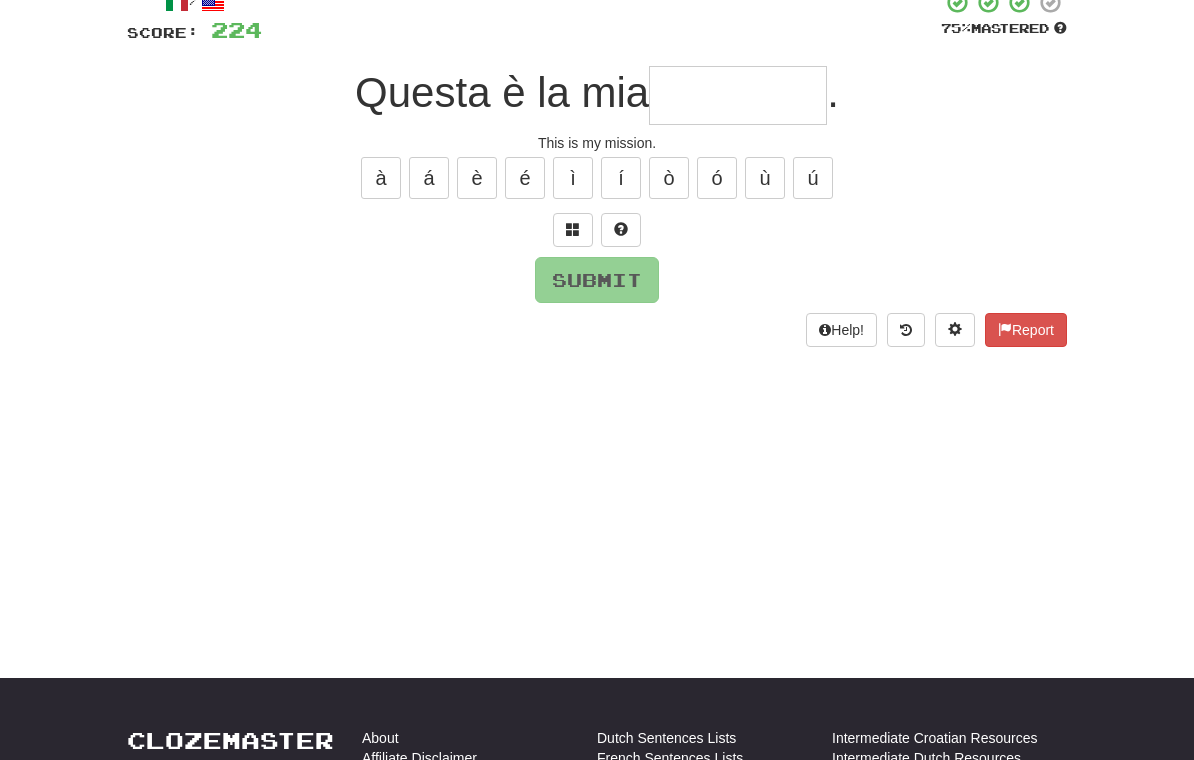 scroll, scrollTop: 131, scrollLeft: 0, axis: vertical 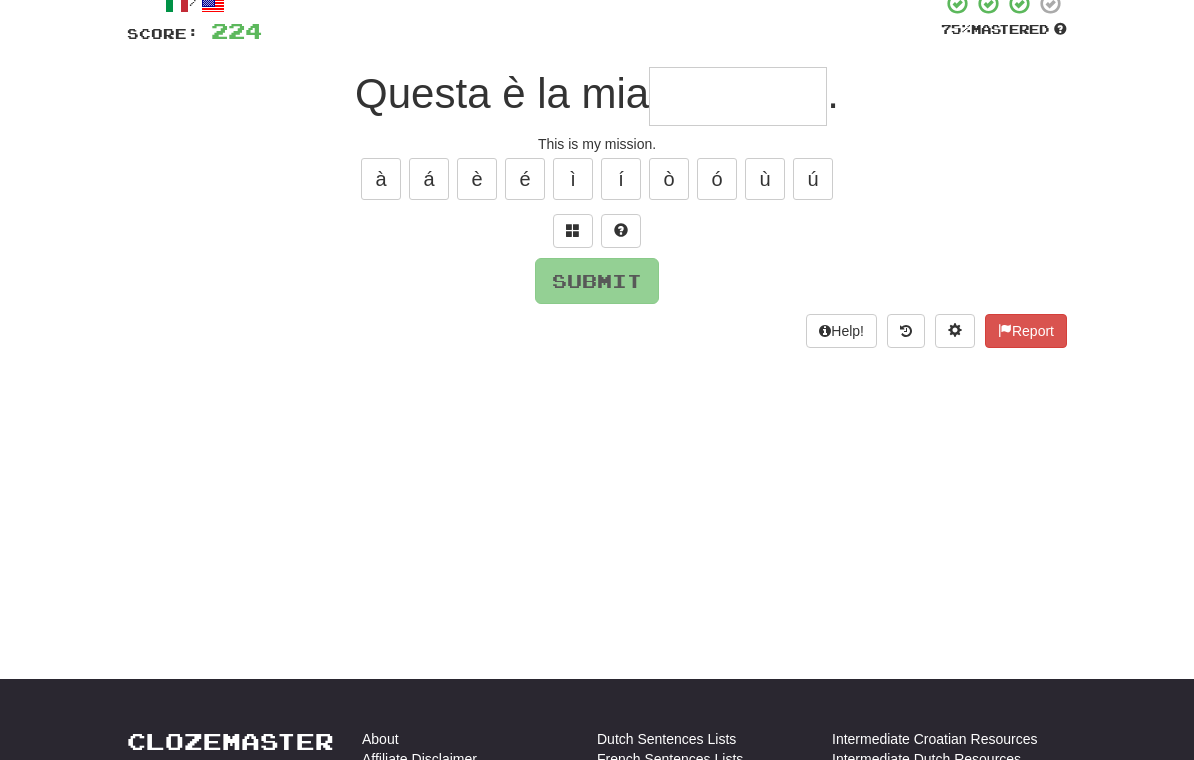 type on "*" 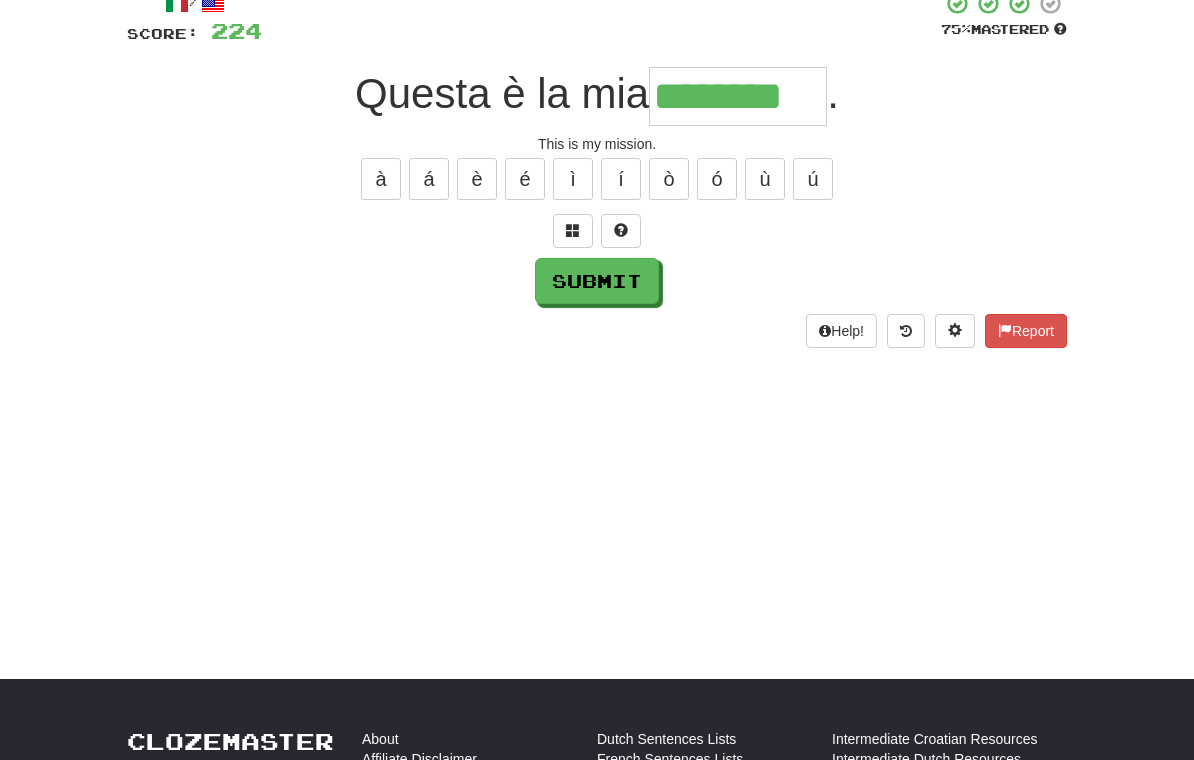 type on "********" 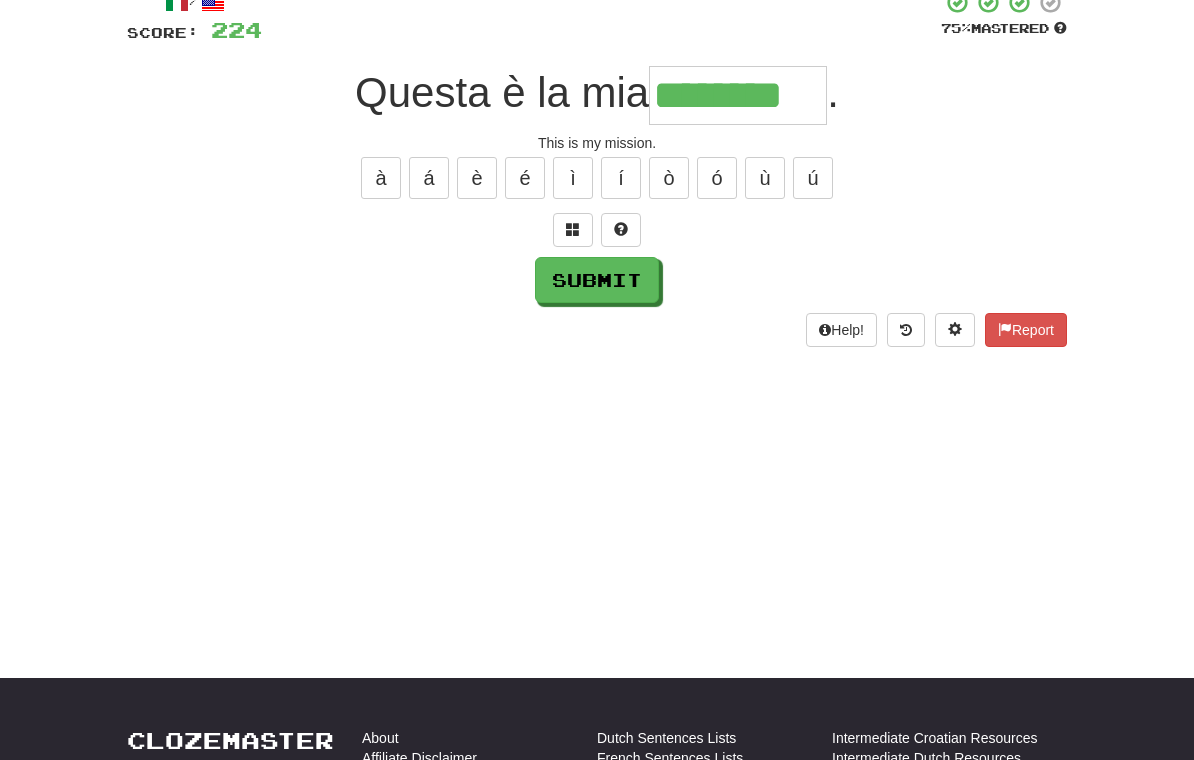 click on "Submit" at bounding box center [597, 280] 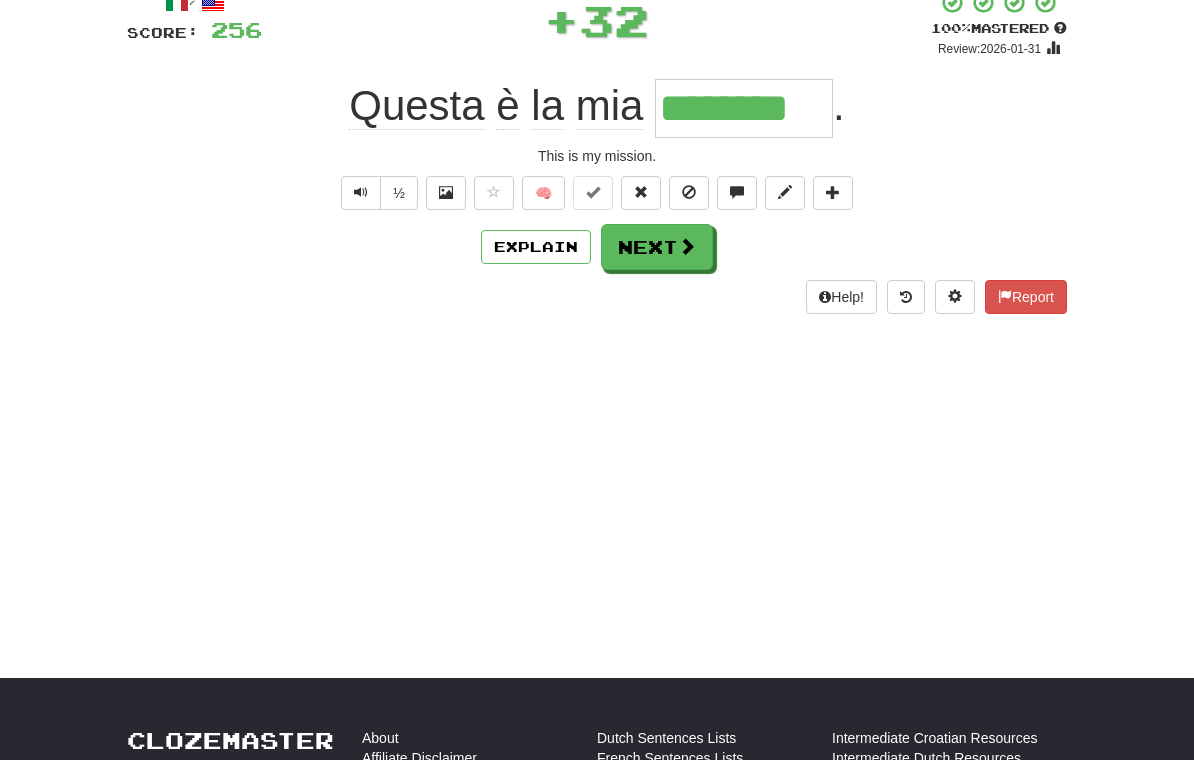 click on "Next" at bounding box center (657, 247) 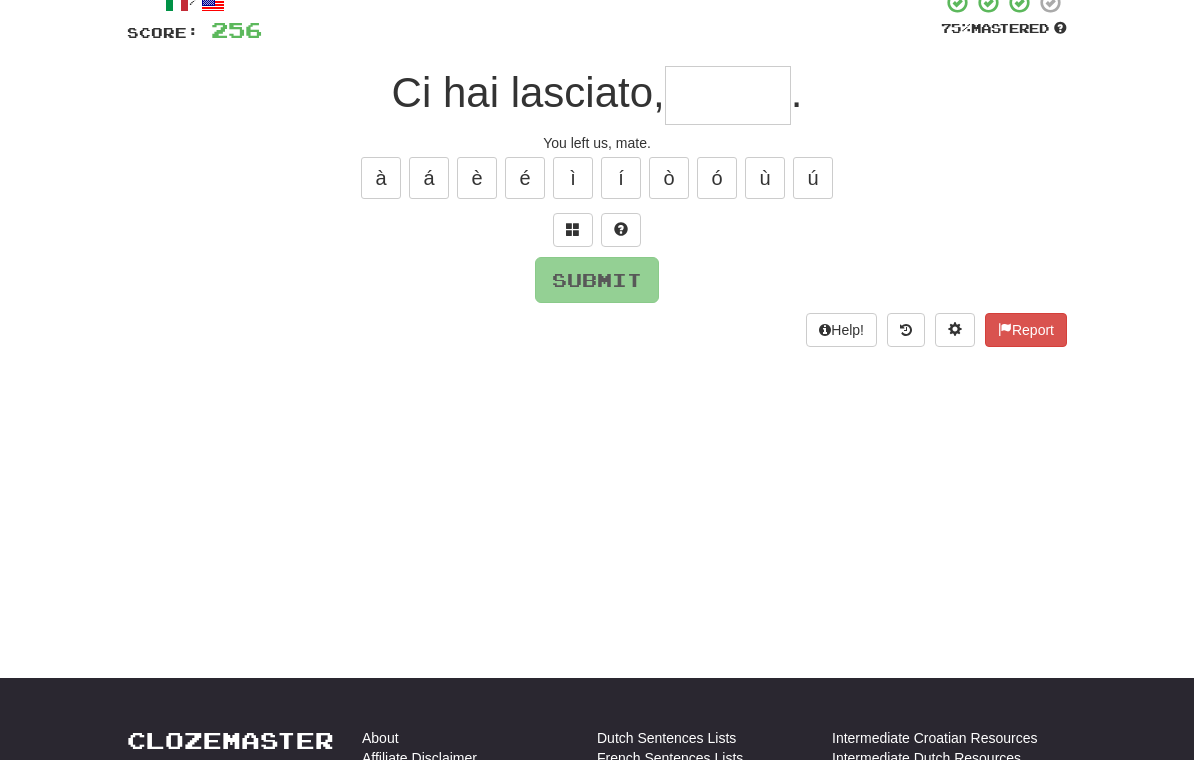 scroll, scrollTop: 131, scrollLeft: 0, axis: vertical 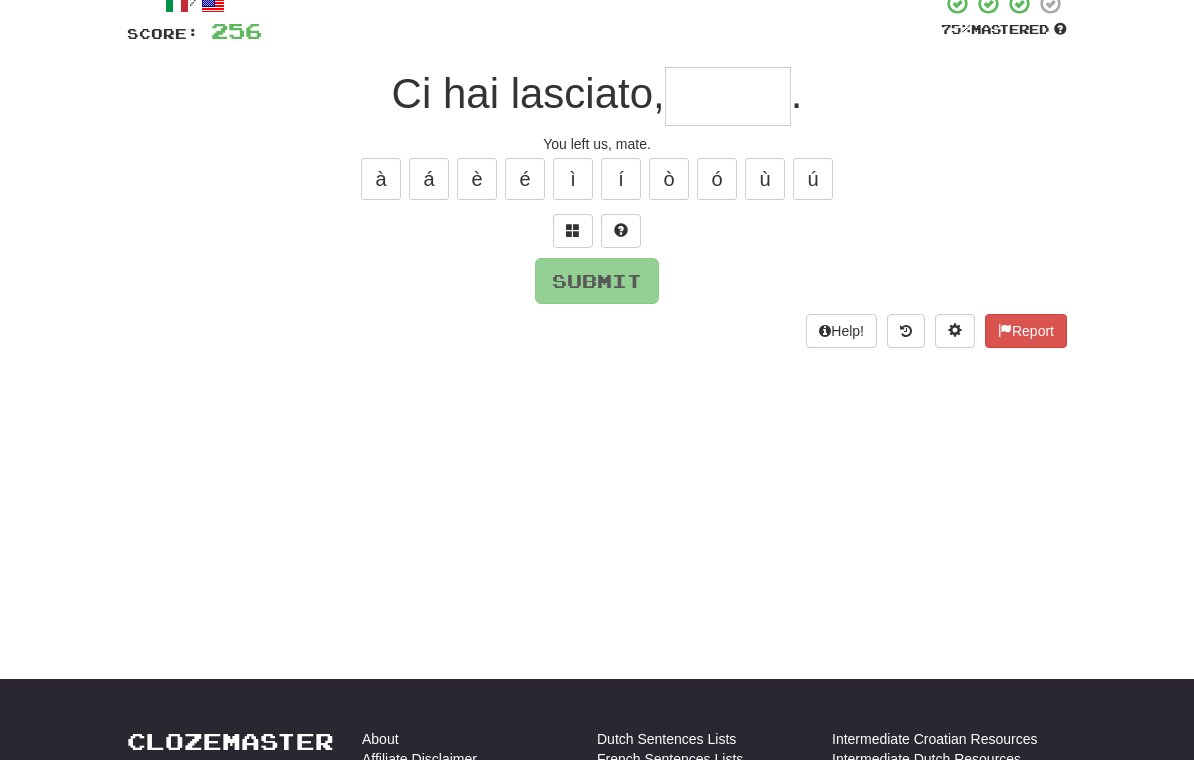 click at bounding box center (573, 230) 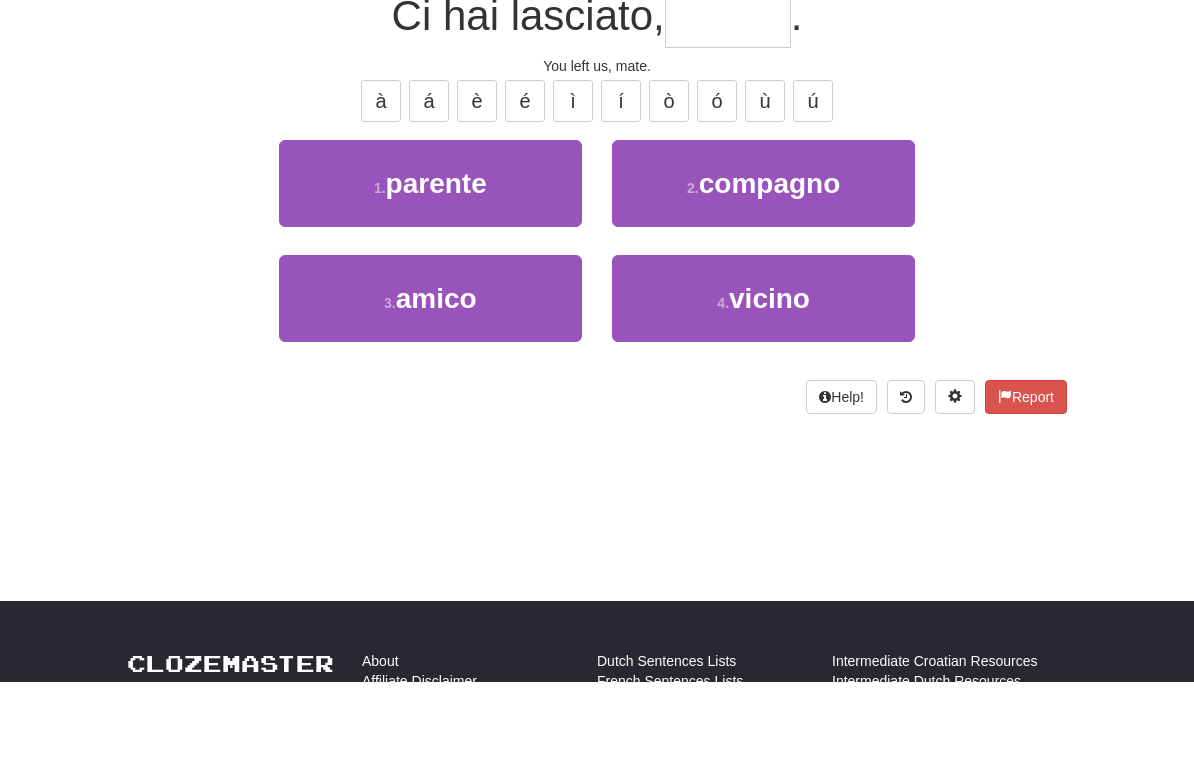 click on "3 .  amico" at bounding box center [430, 376] 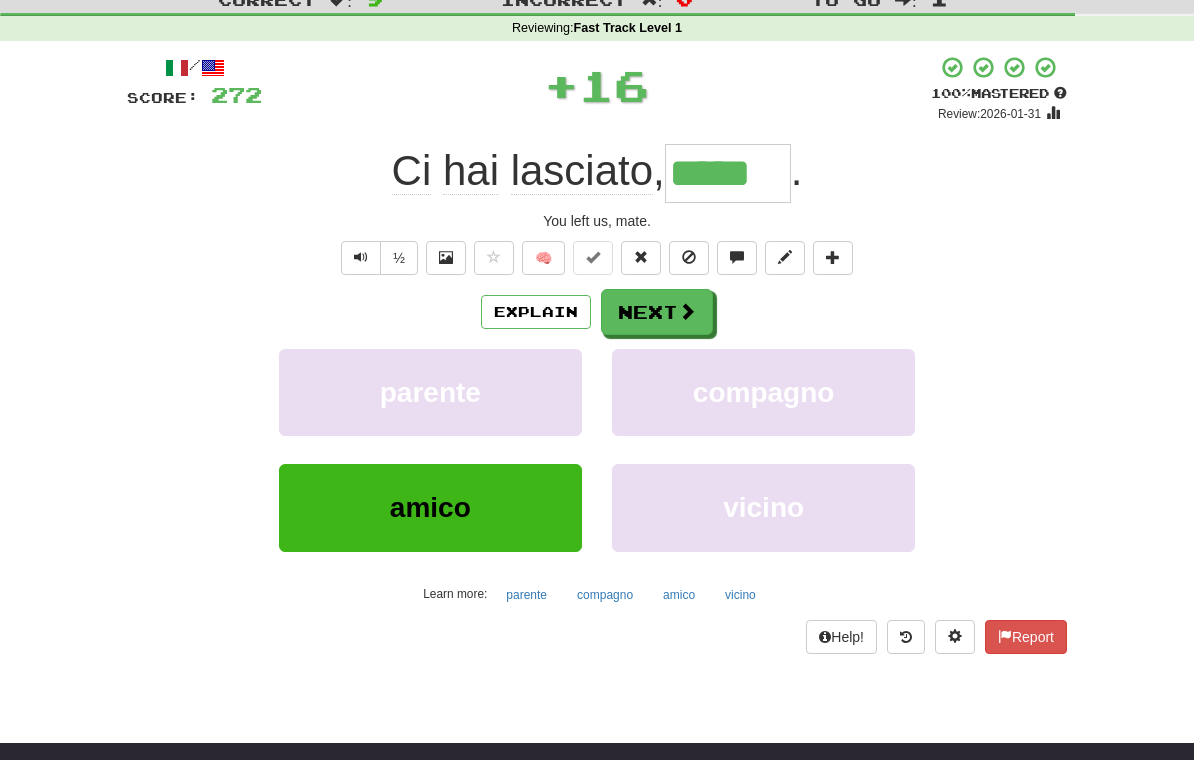 scroll, scrollTop: 65, scrollLeft: 0, axis: vertical 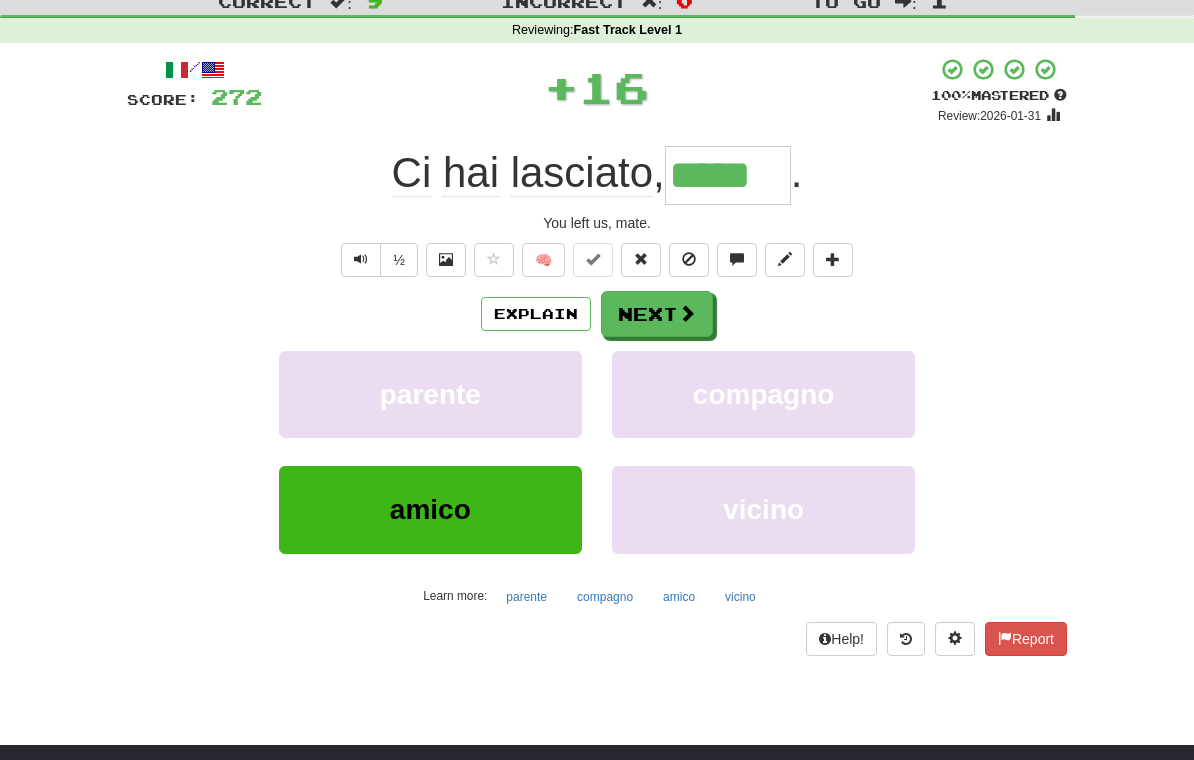 click on "Next" at bounding box center (657, 314) 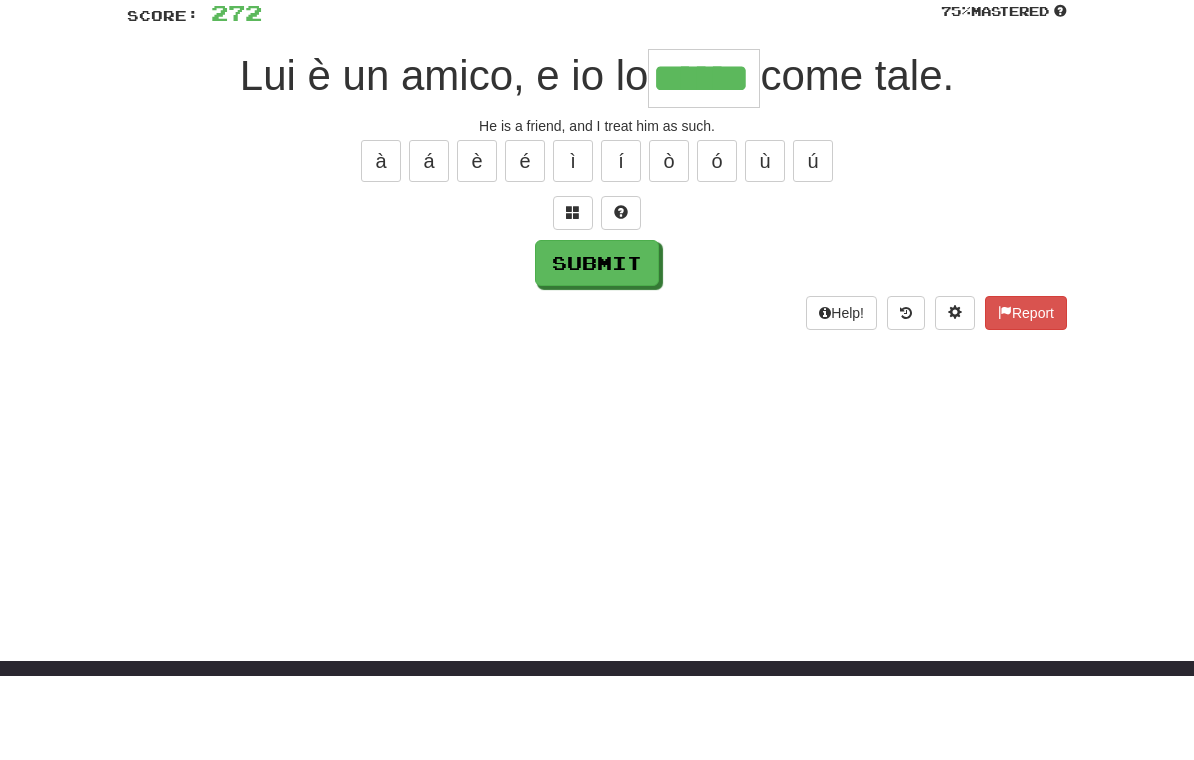 type on "******" 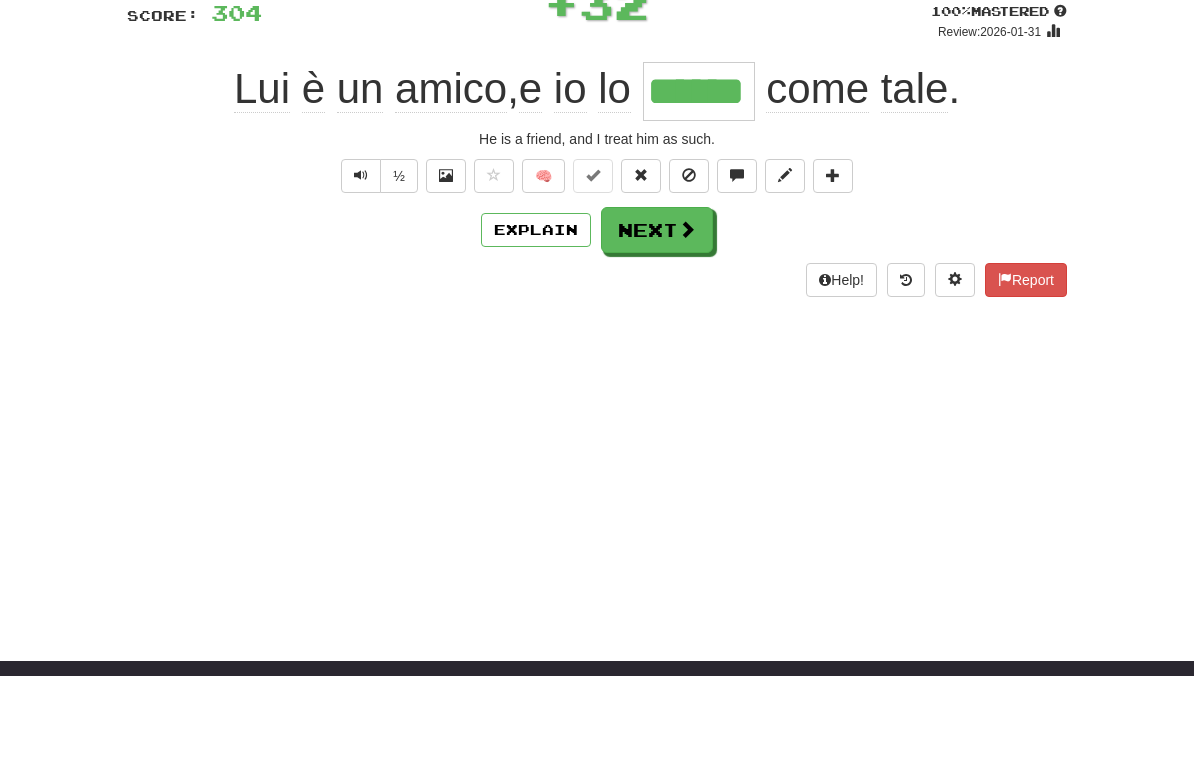 scroll, scrollTop: 149, scrollLeft: 0, axis: vertical 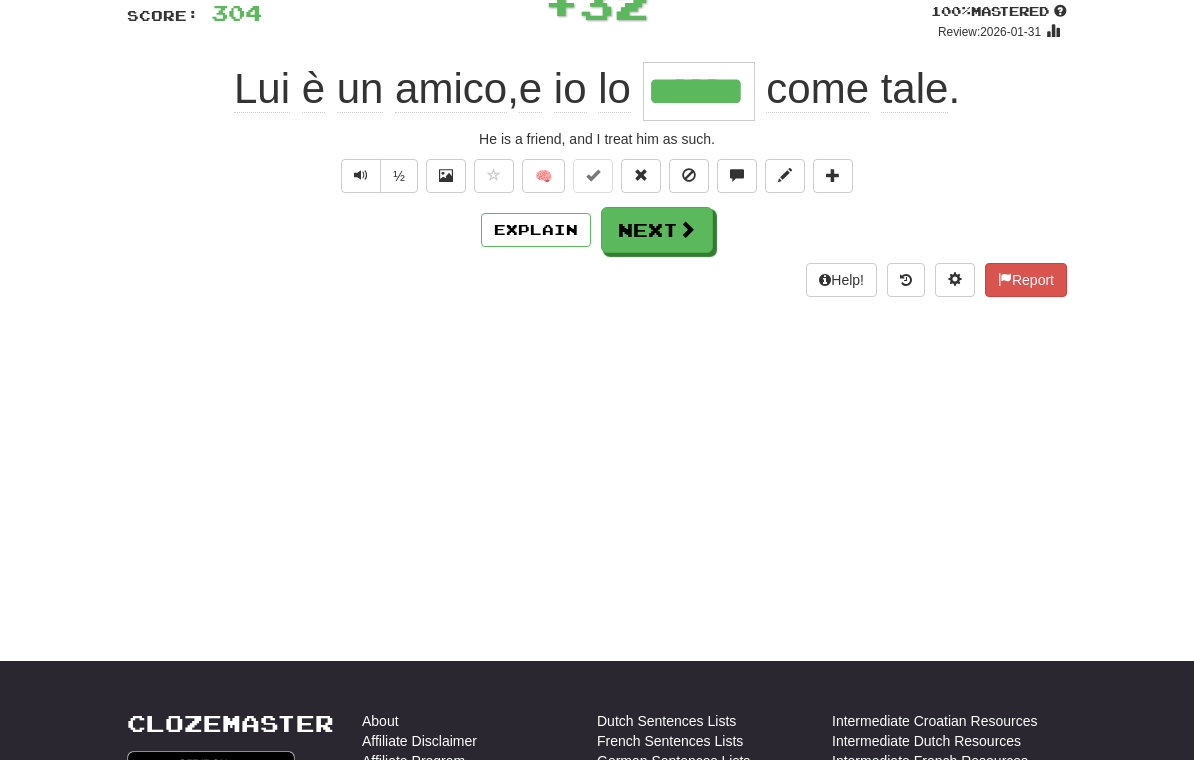 click on "Next" at bounding box center (657, 230) 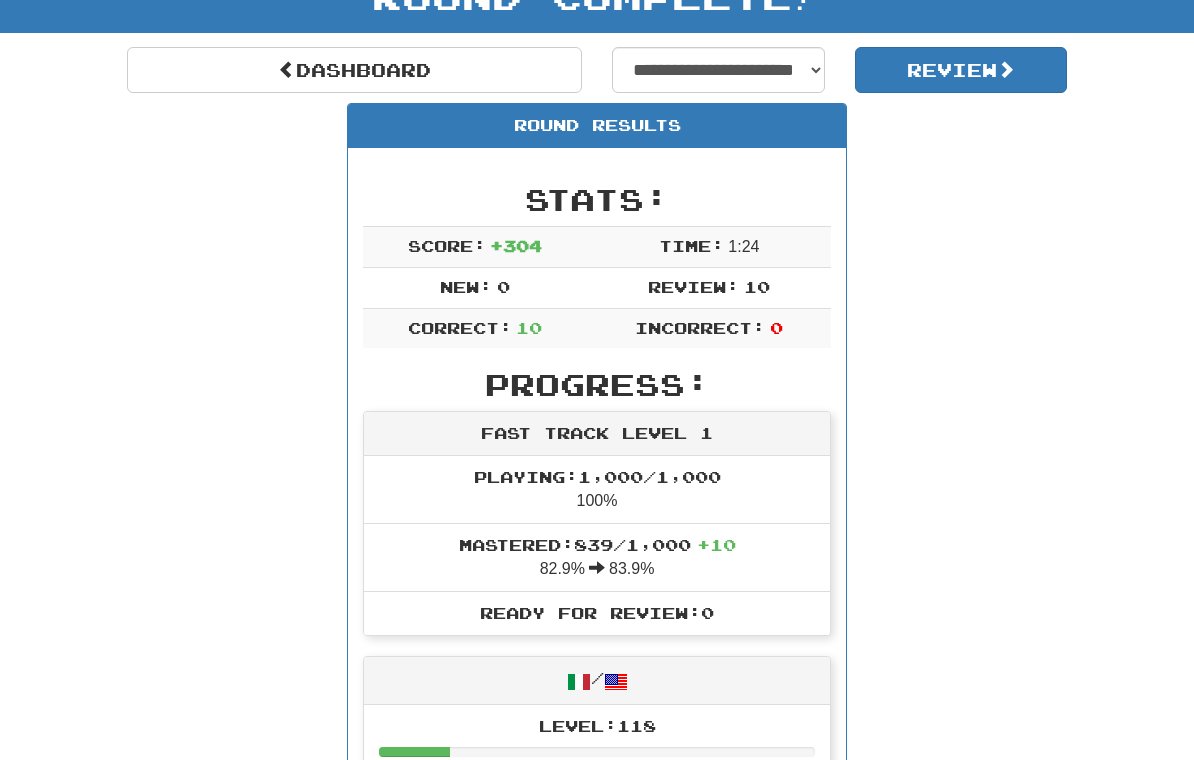 click on "Review" at bounding box center [961, 70] 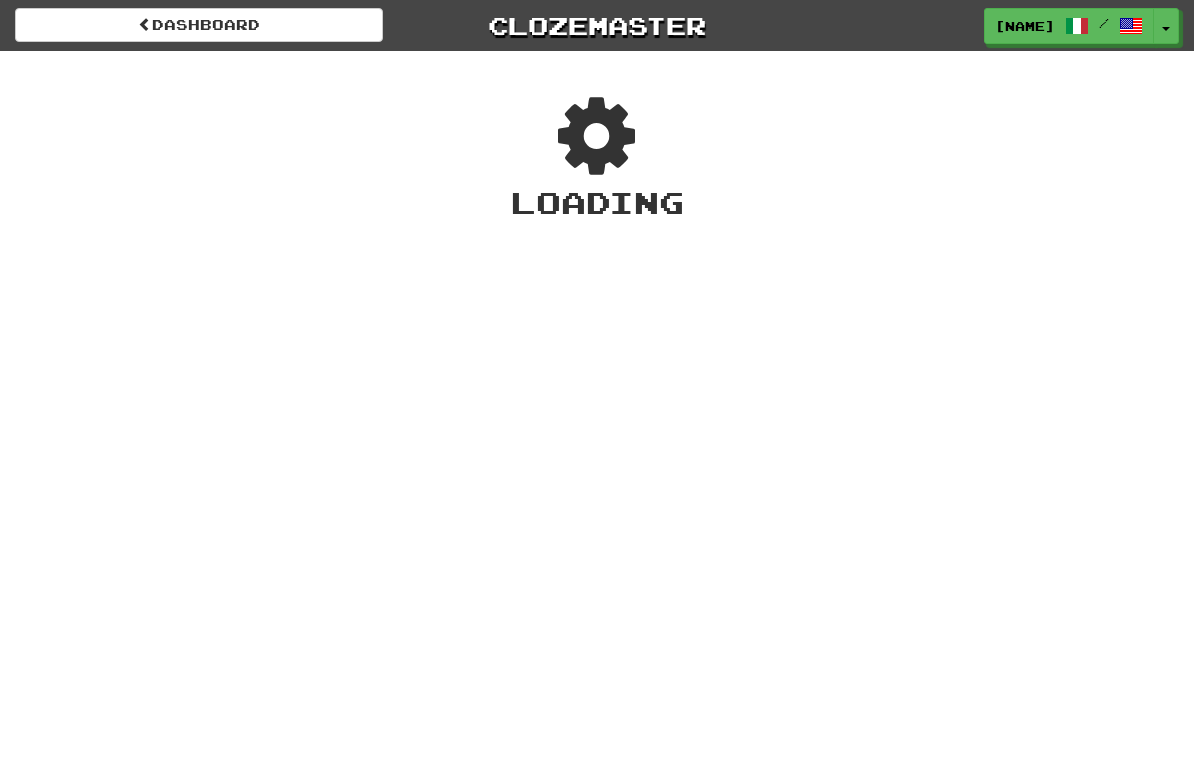 scroll, scrollTop: 0, scrollLeft: 0, axis: both 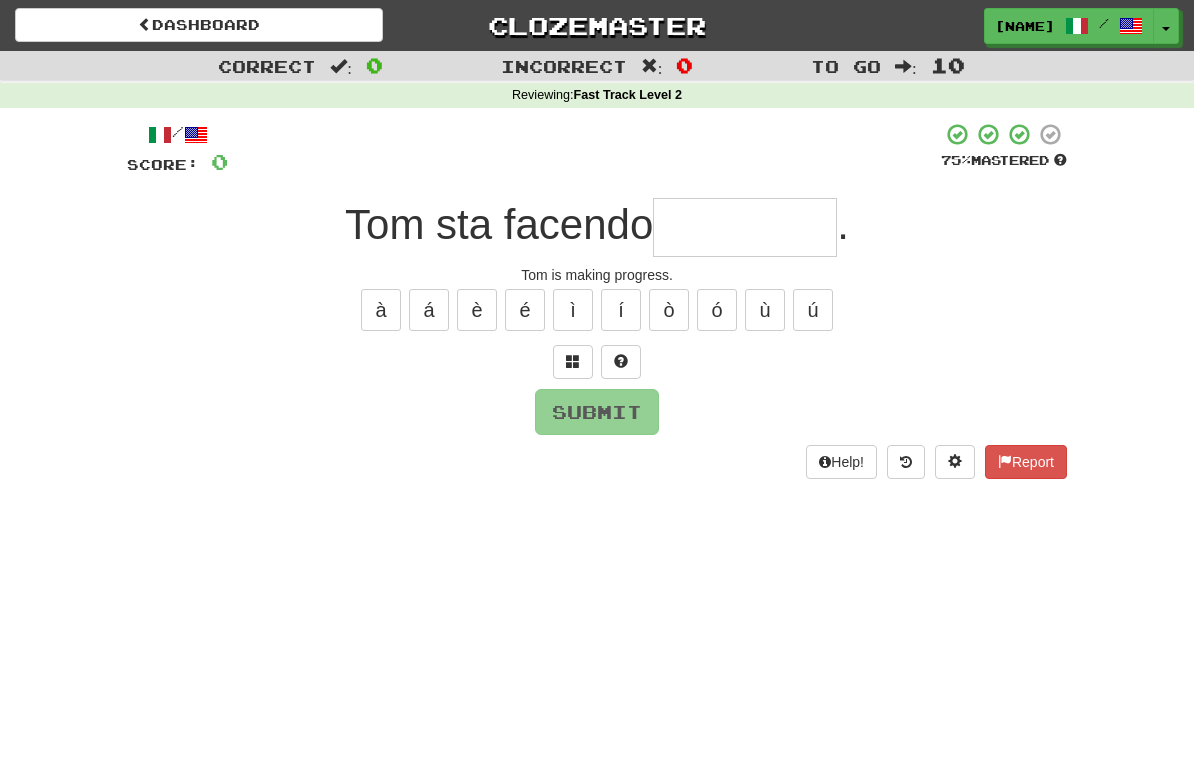 click at bounding box center [745, 227] 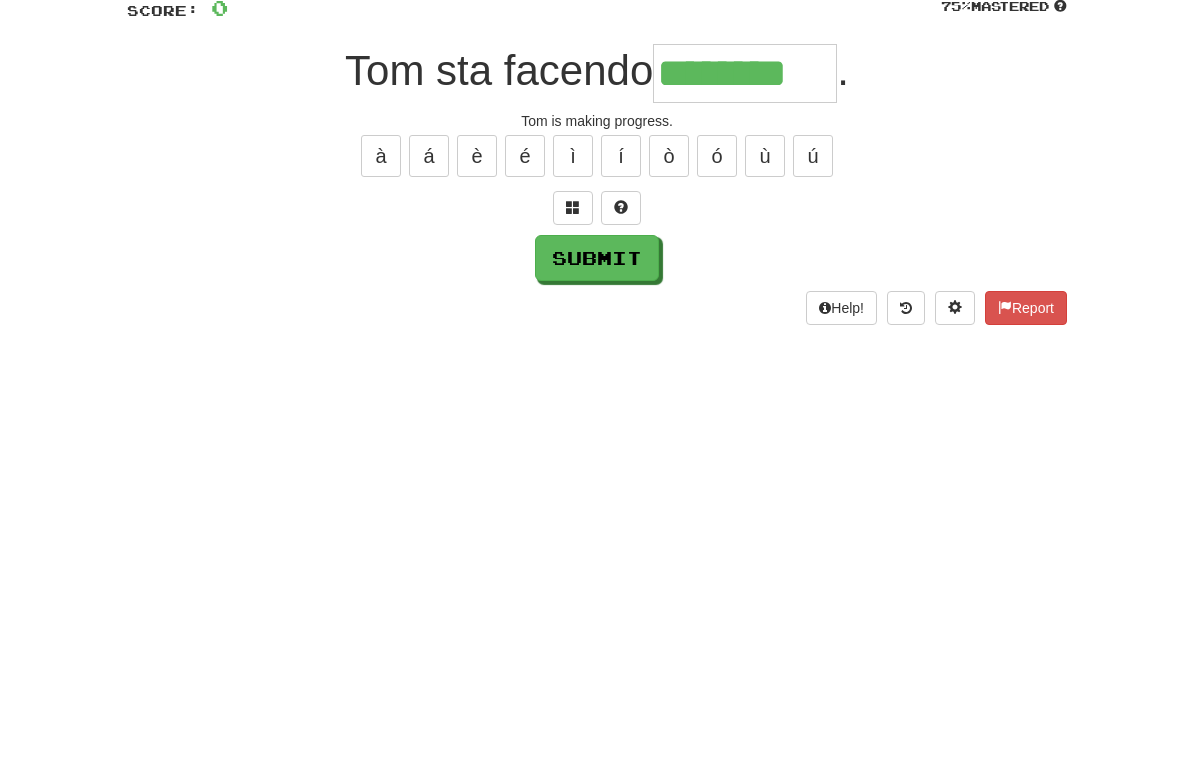 click on "Submit" at bounding box center (597, 412) 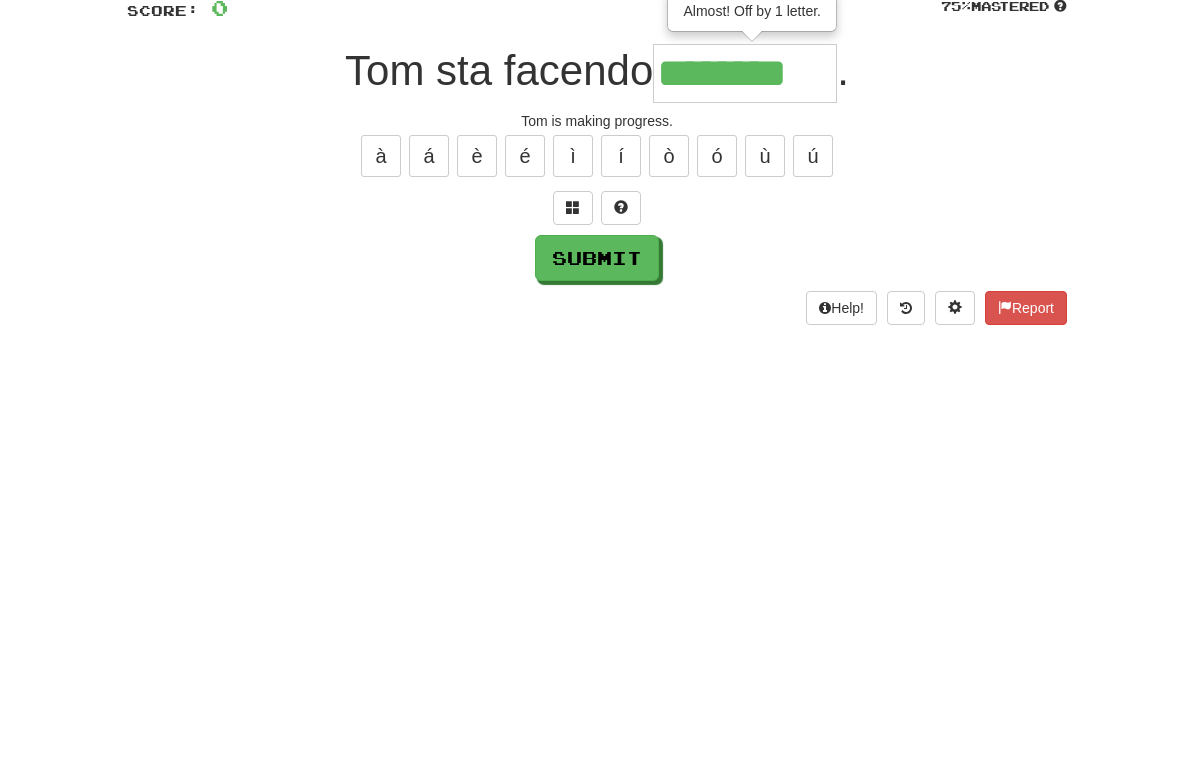 scroll, scrollTop: 154, scrollLeft: 0, axis: vertical 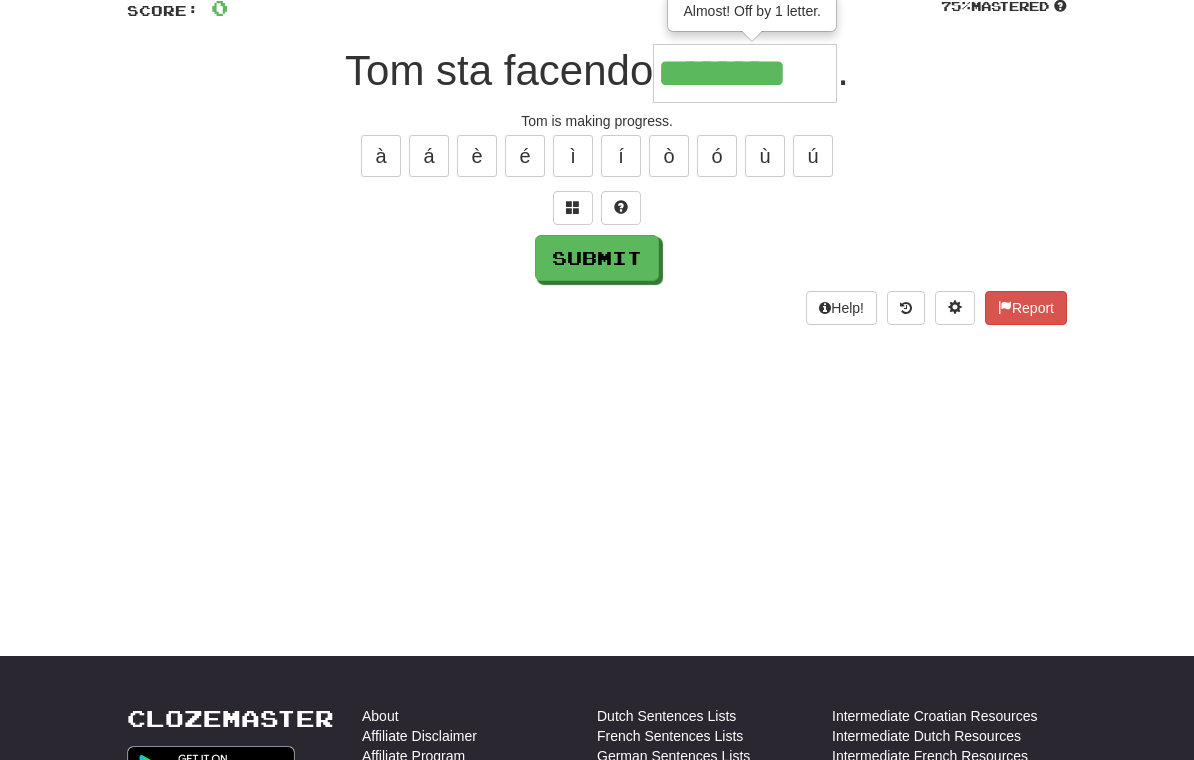 click on "********" at bounding box center [745, 73] 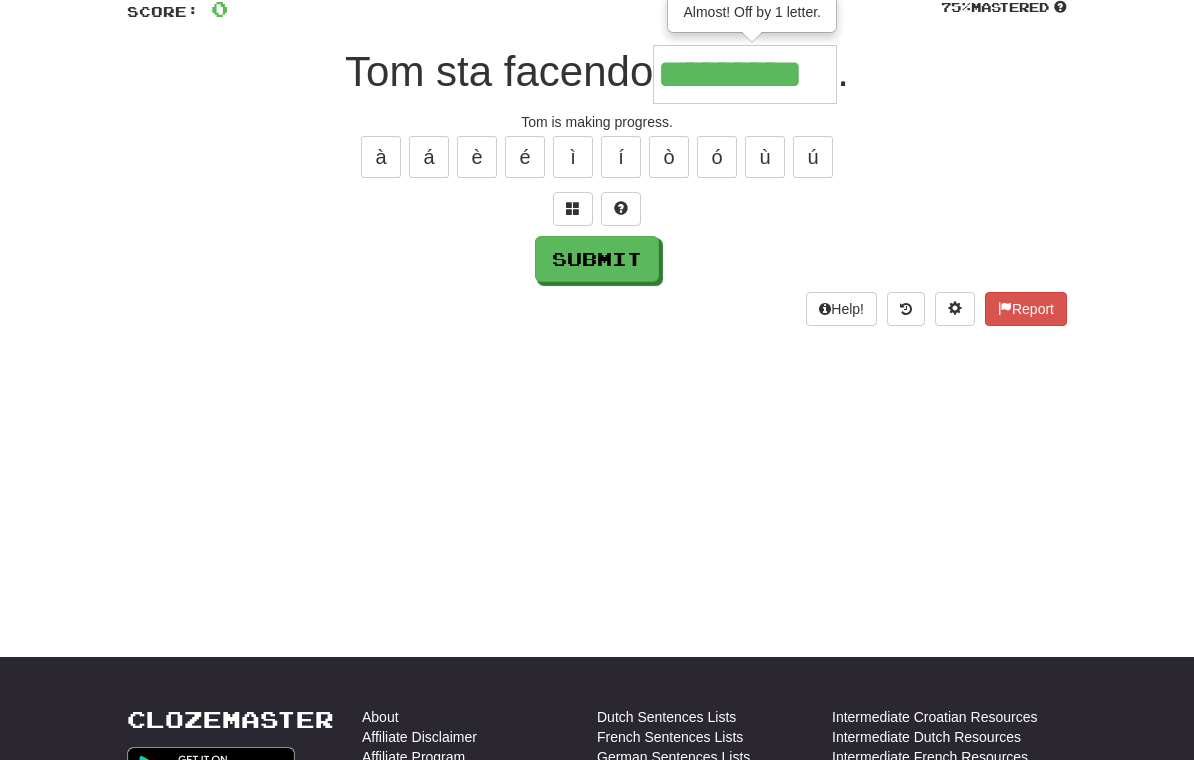 type on "*********" 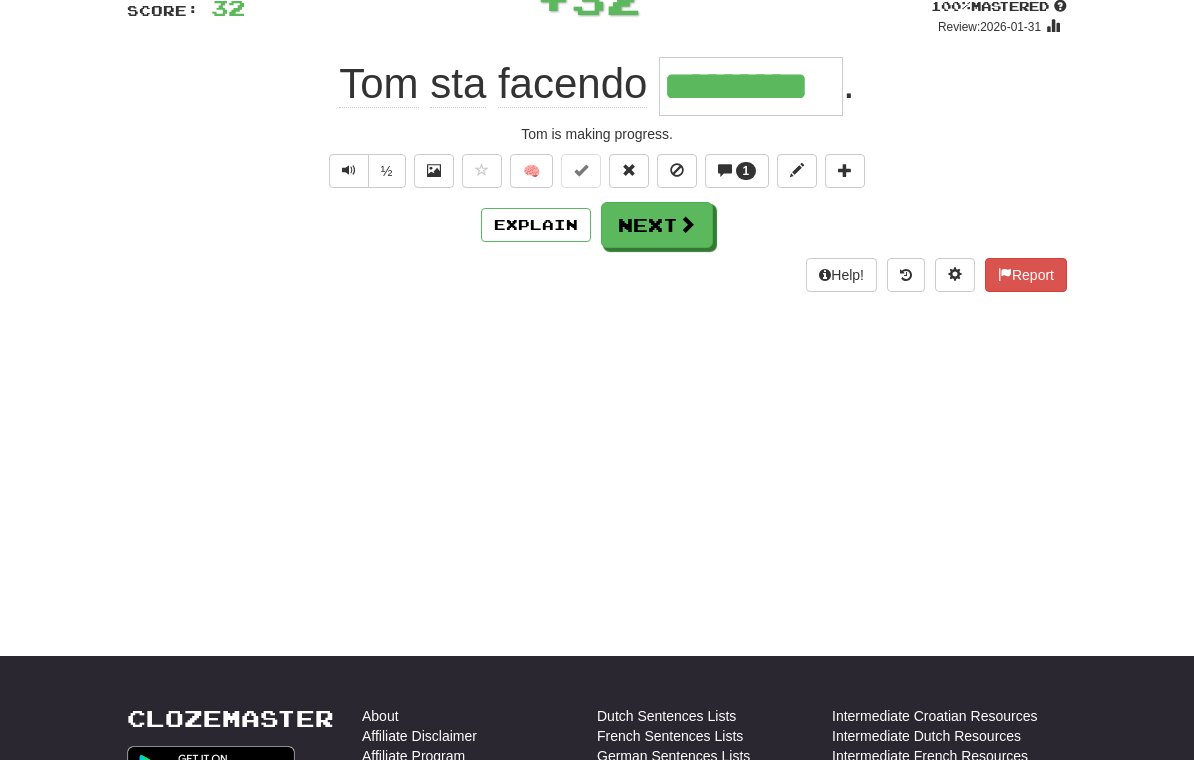 click on "Next" at bounding box center (657, 225) 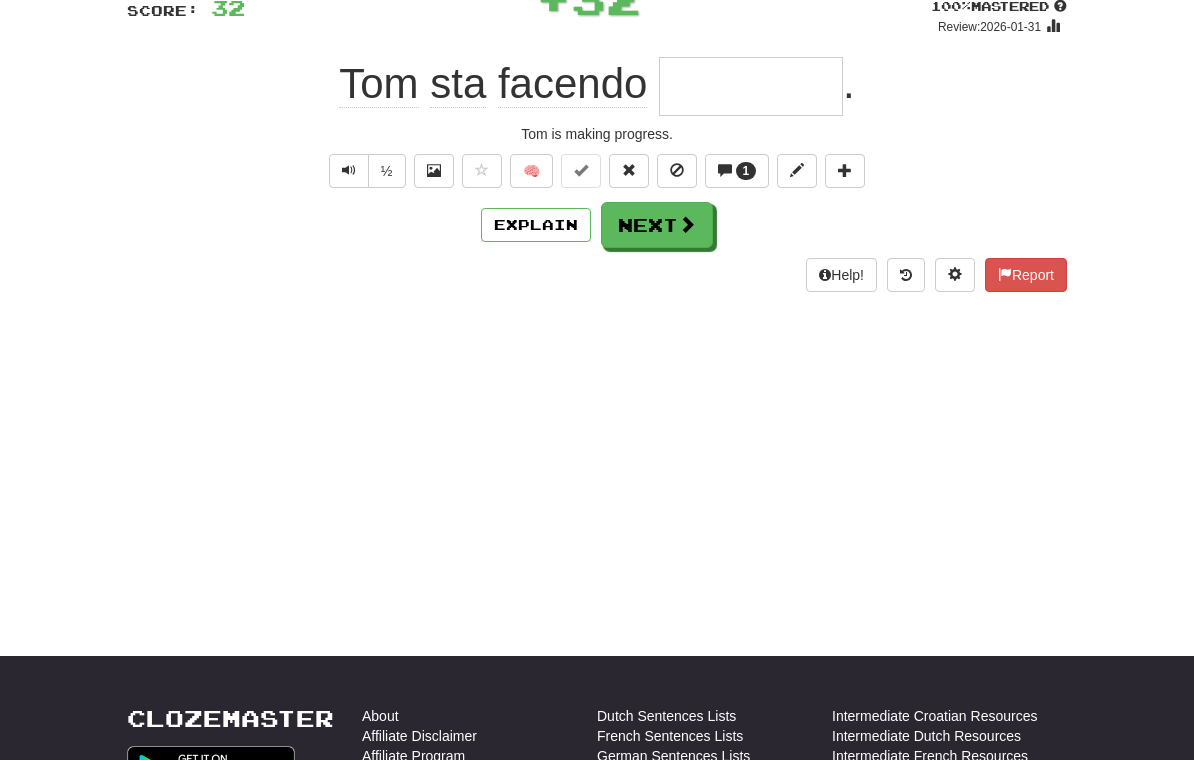 scroll, scrollTop: 153, scrollLeft: 0, axis: vertical 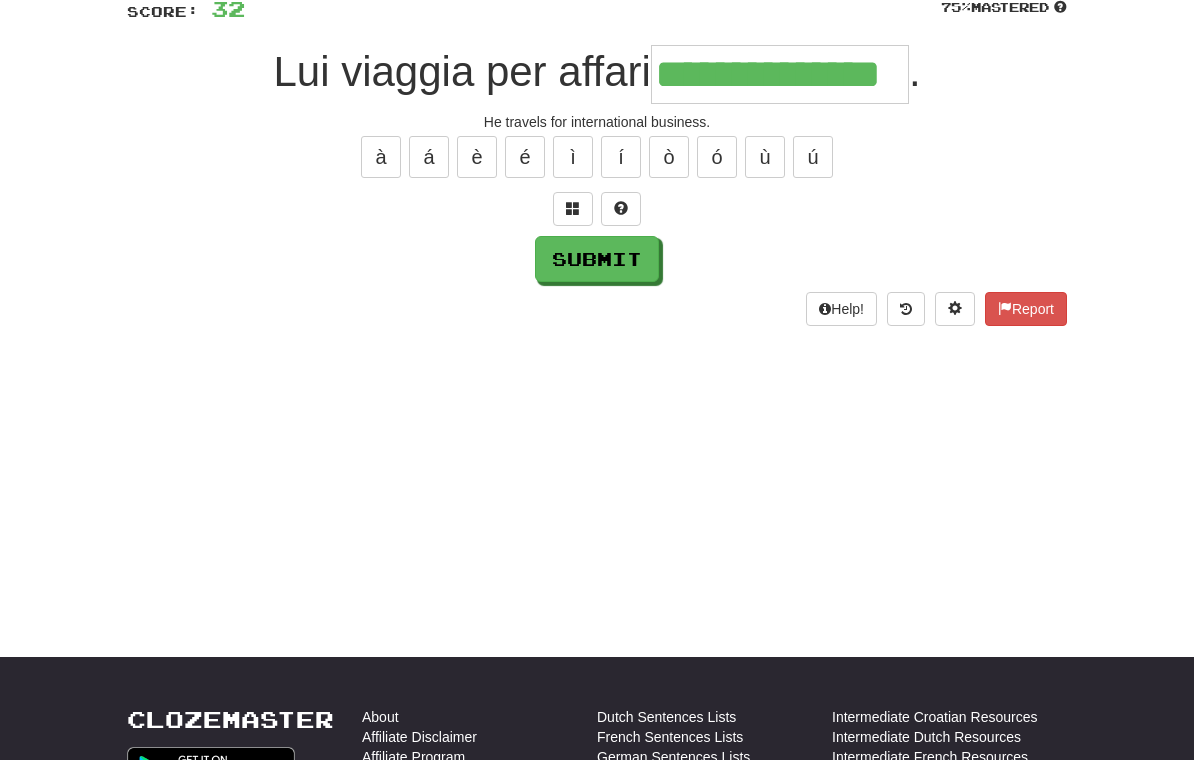 type on "**********" 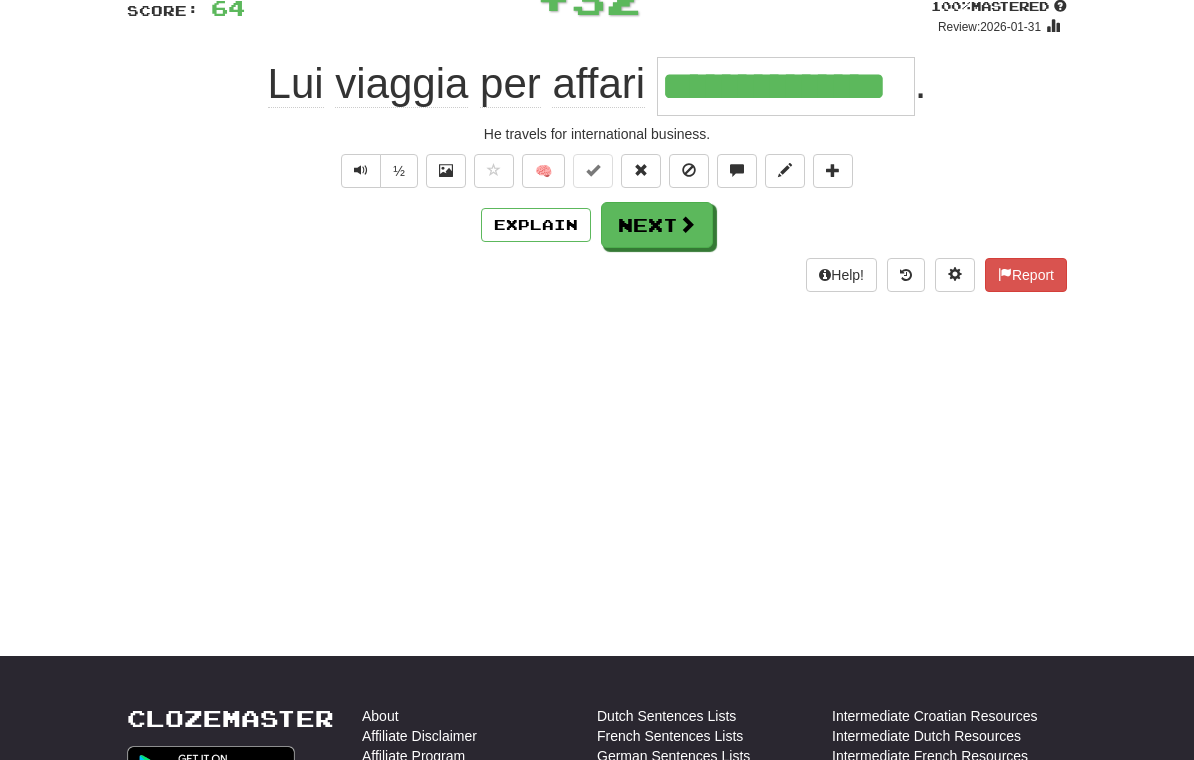 click on "Next" at bounding box center [657, 225] 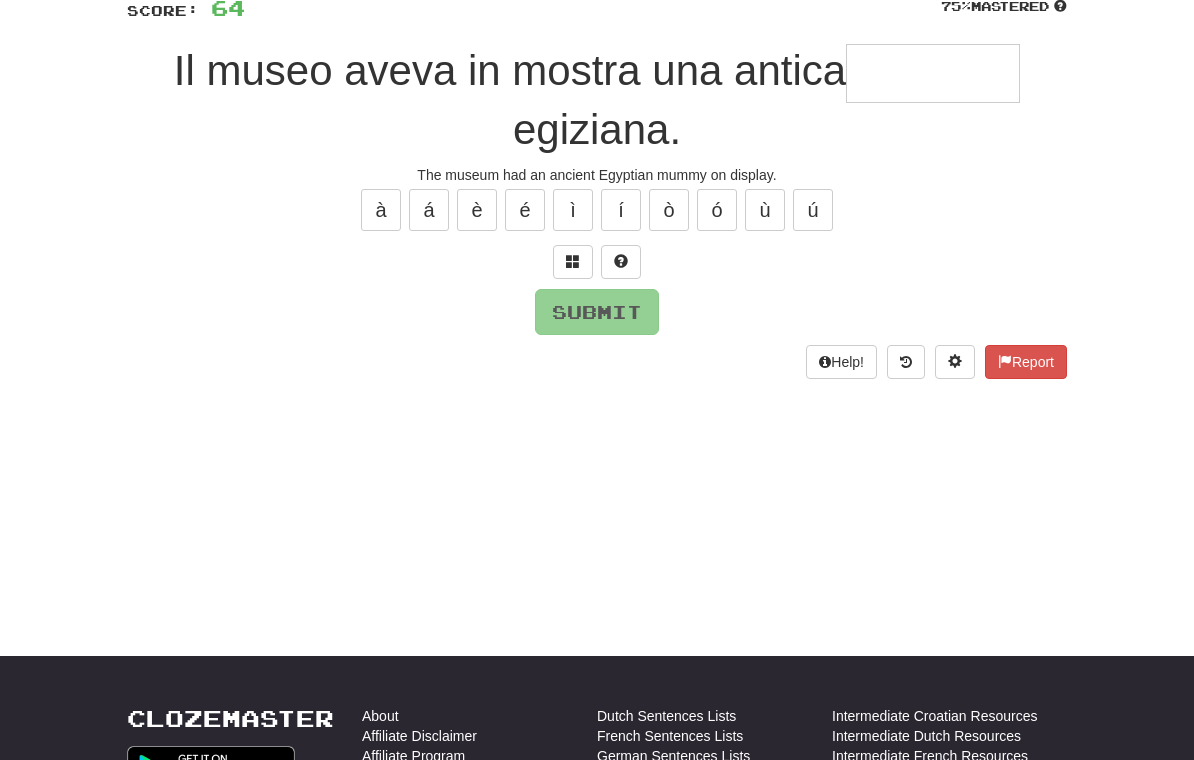 scroll, scrollTop: 153, scrollLeft: 0, axis: vertical 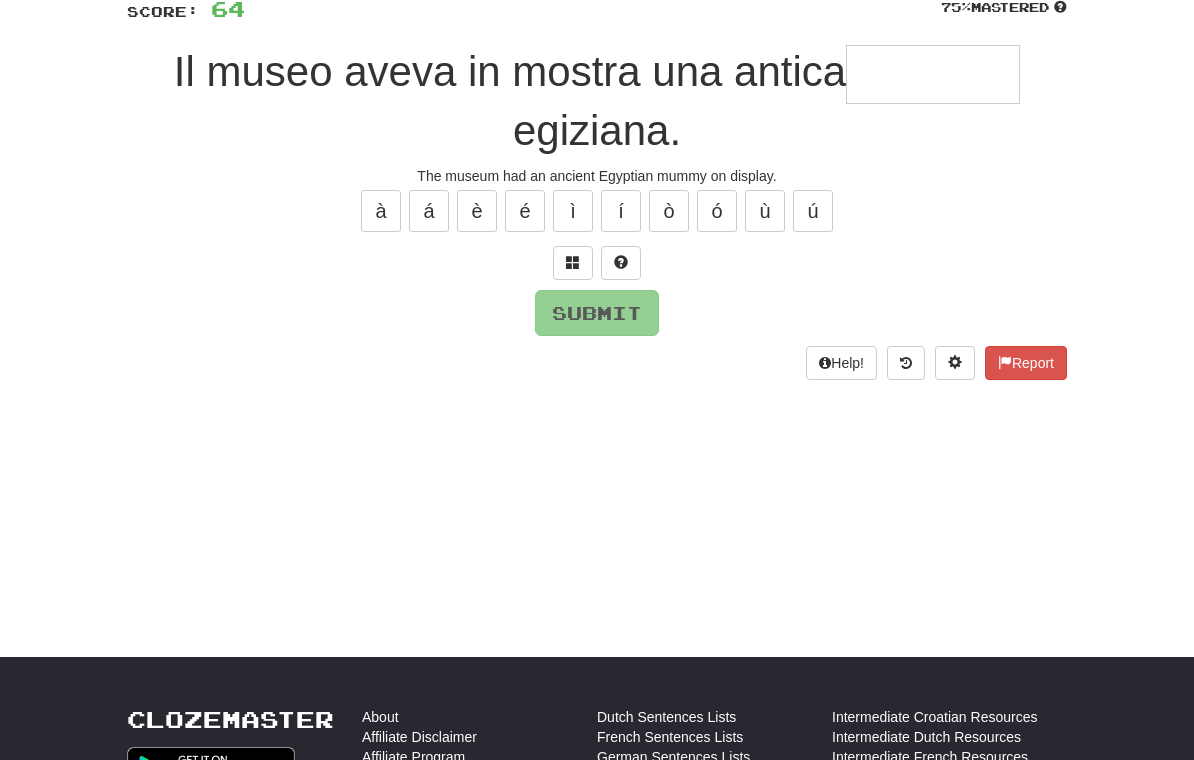 click at bounding box center [573, 263] 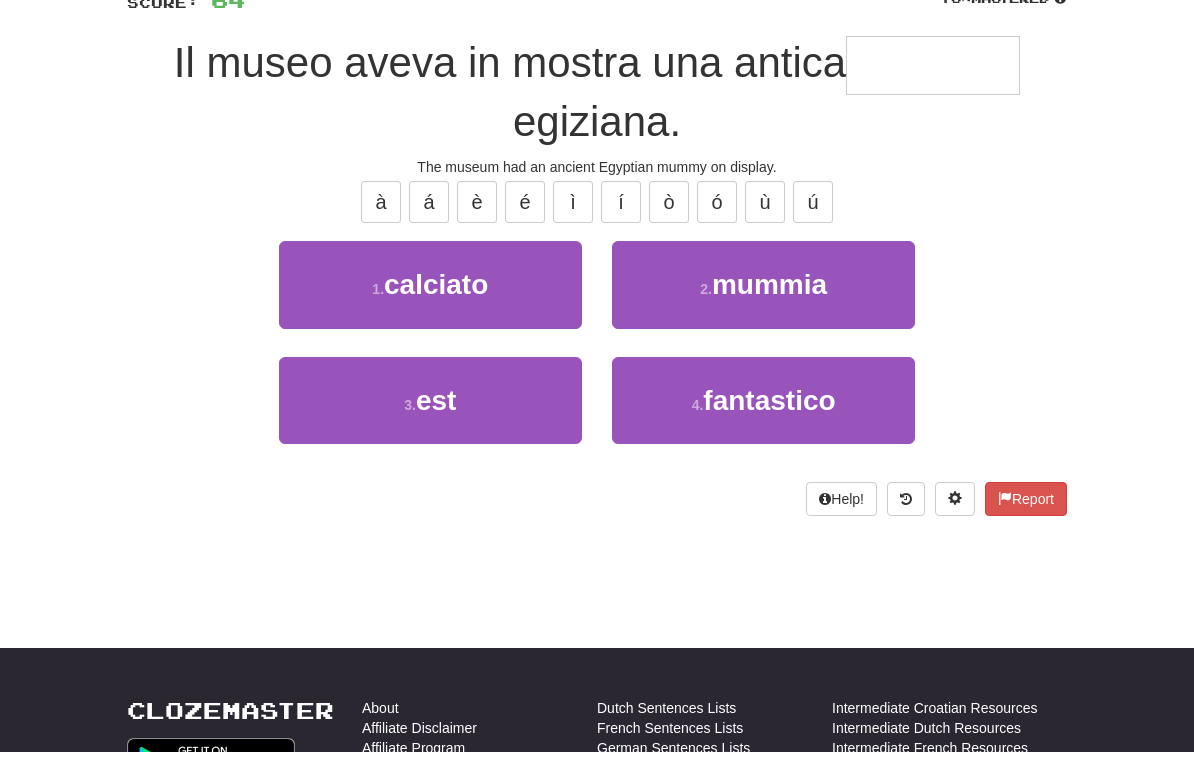 click on "2 .  mummia" at bounding box center (763, 293) 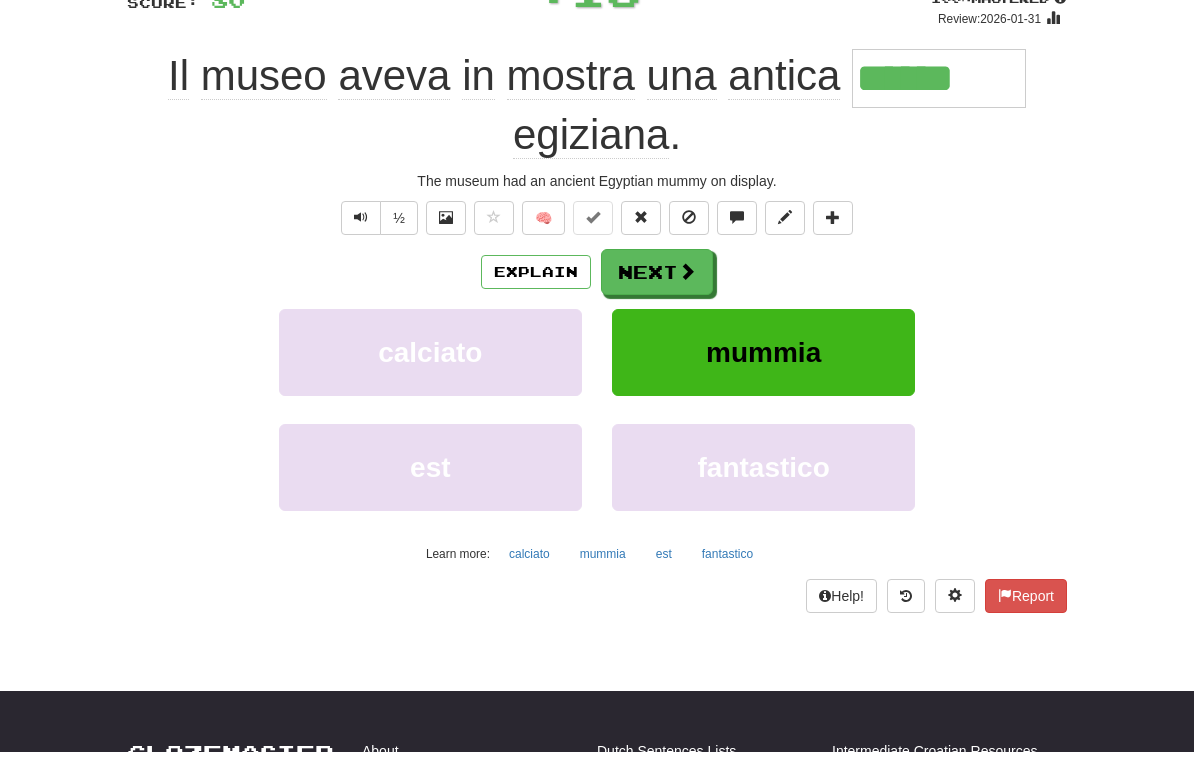 scroll, scrollTop: 162, scrollLeft: 0, axis: vertical 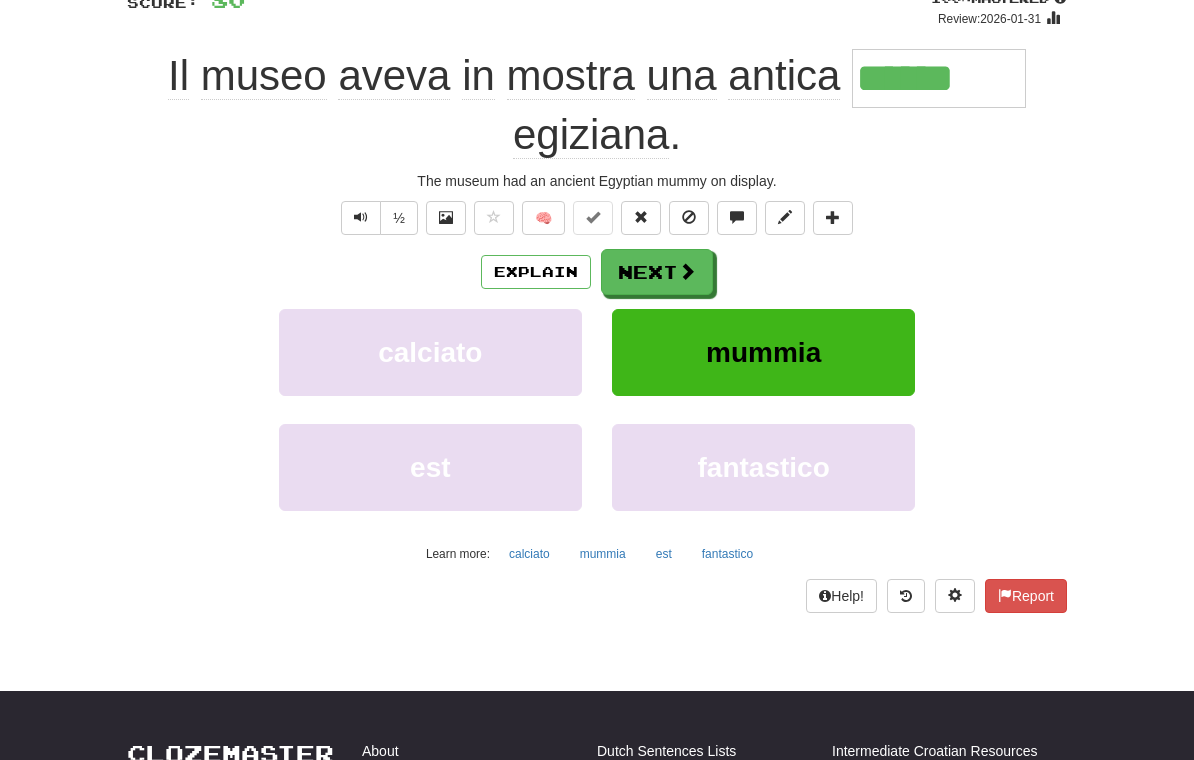 click on "Next" at bounding box center [657, 272] 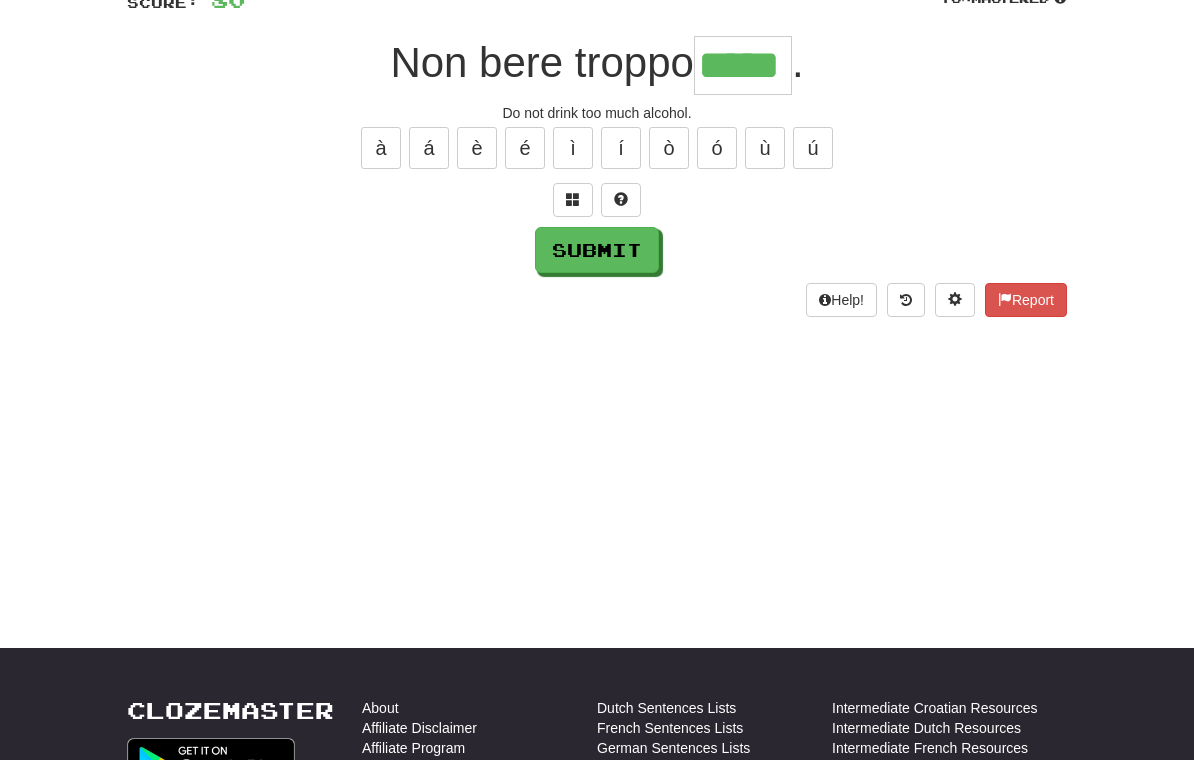 type on "*****" 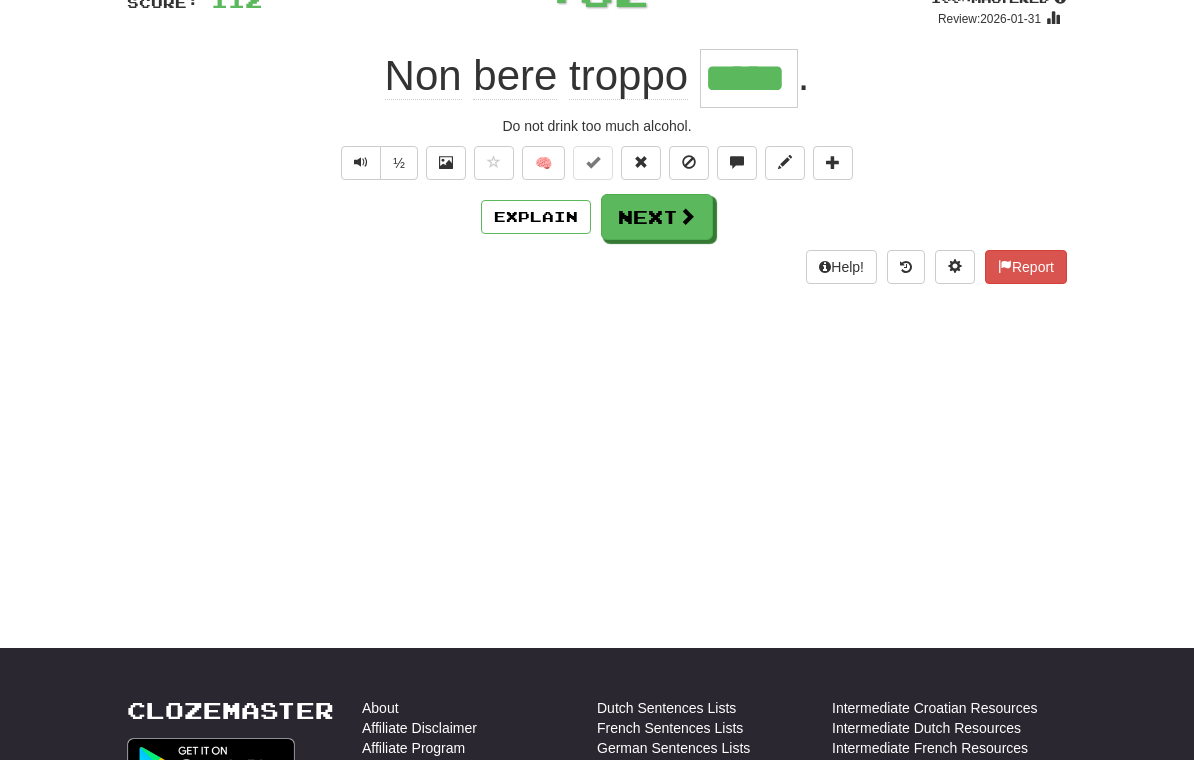 click on "Next" at bounding box center (657, 217) 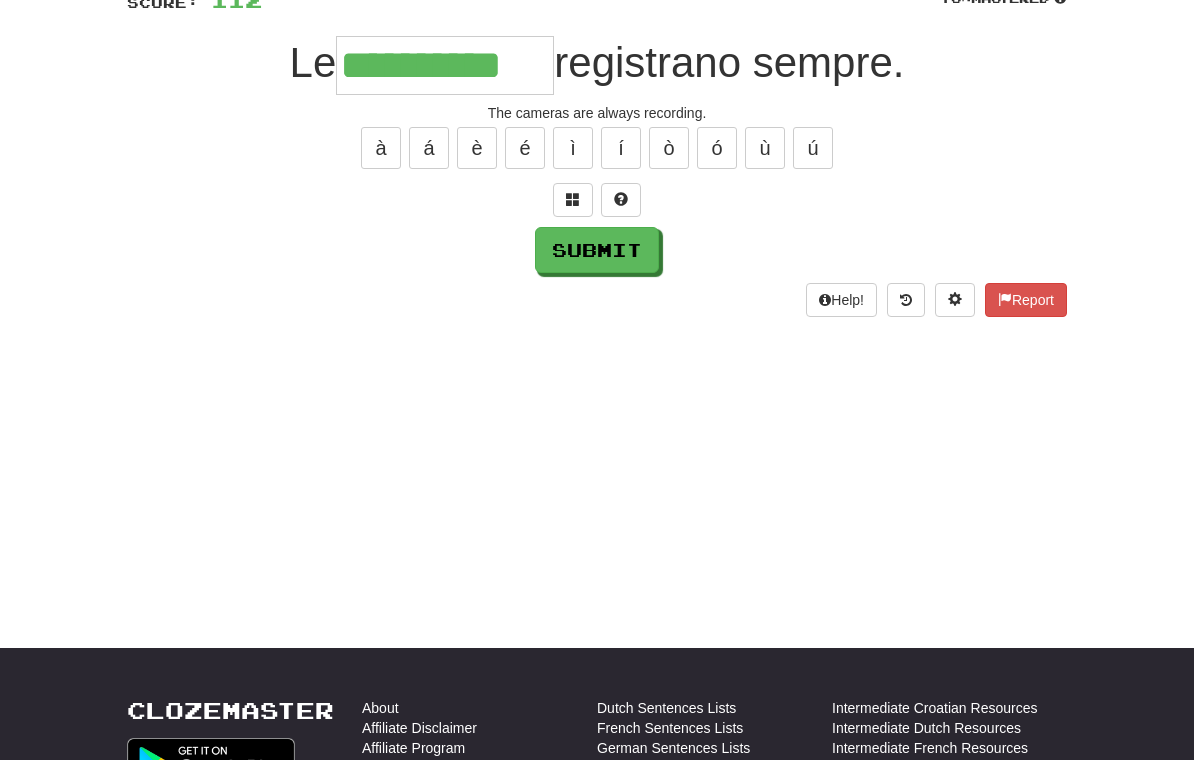 type on "**********" 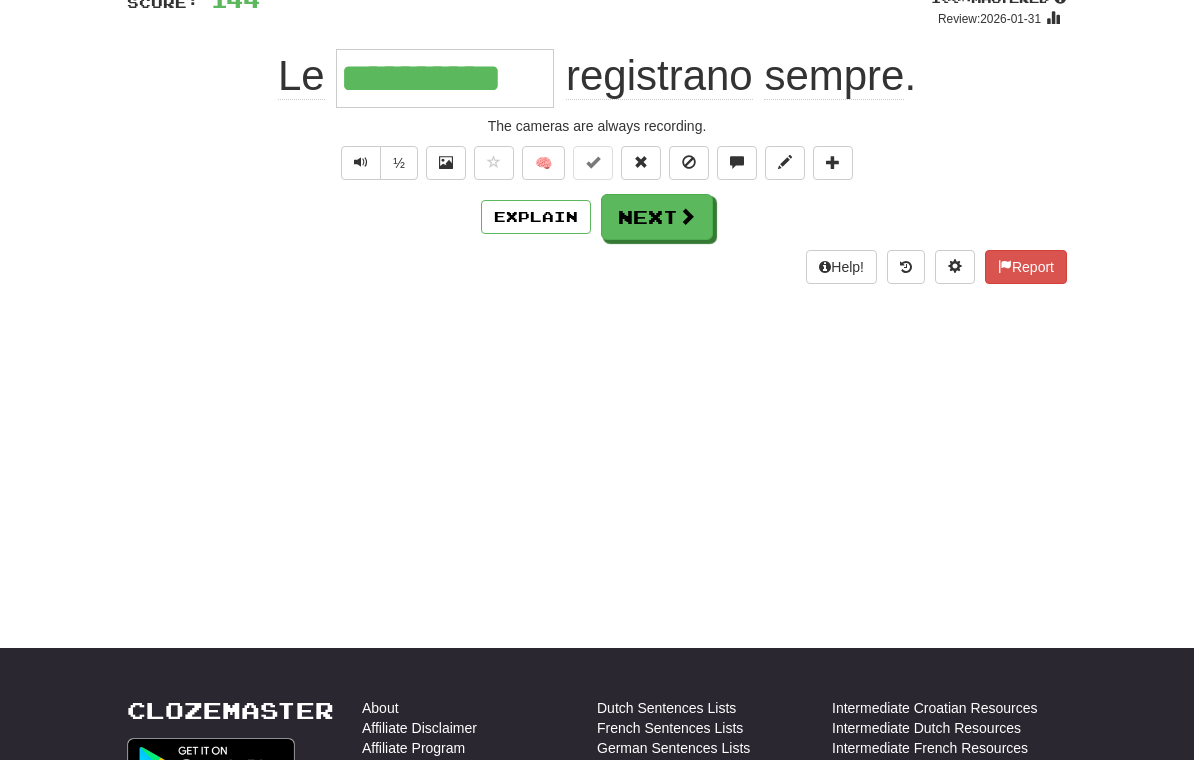 click on "Next" at bounding box center (657, 217) 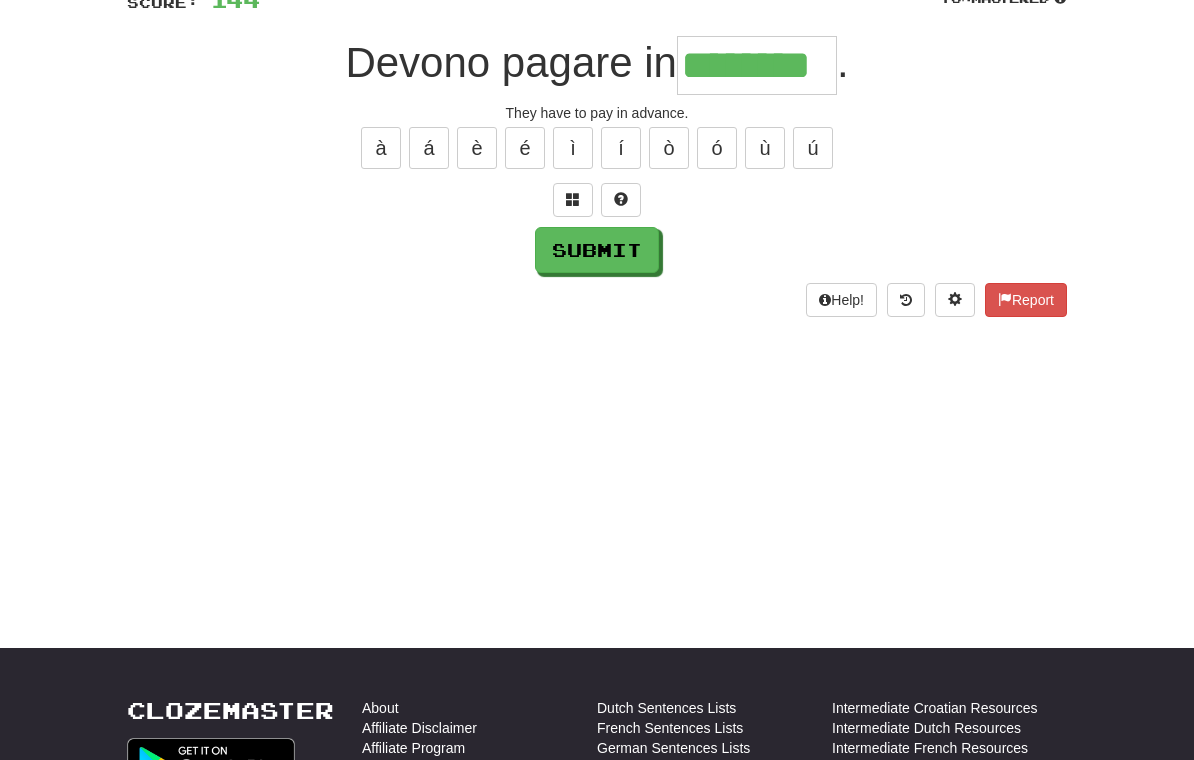 type on "********" 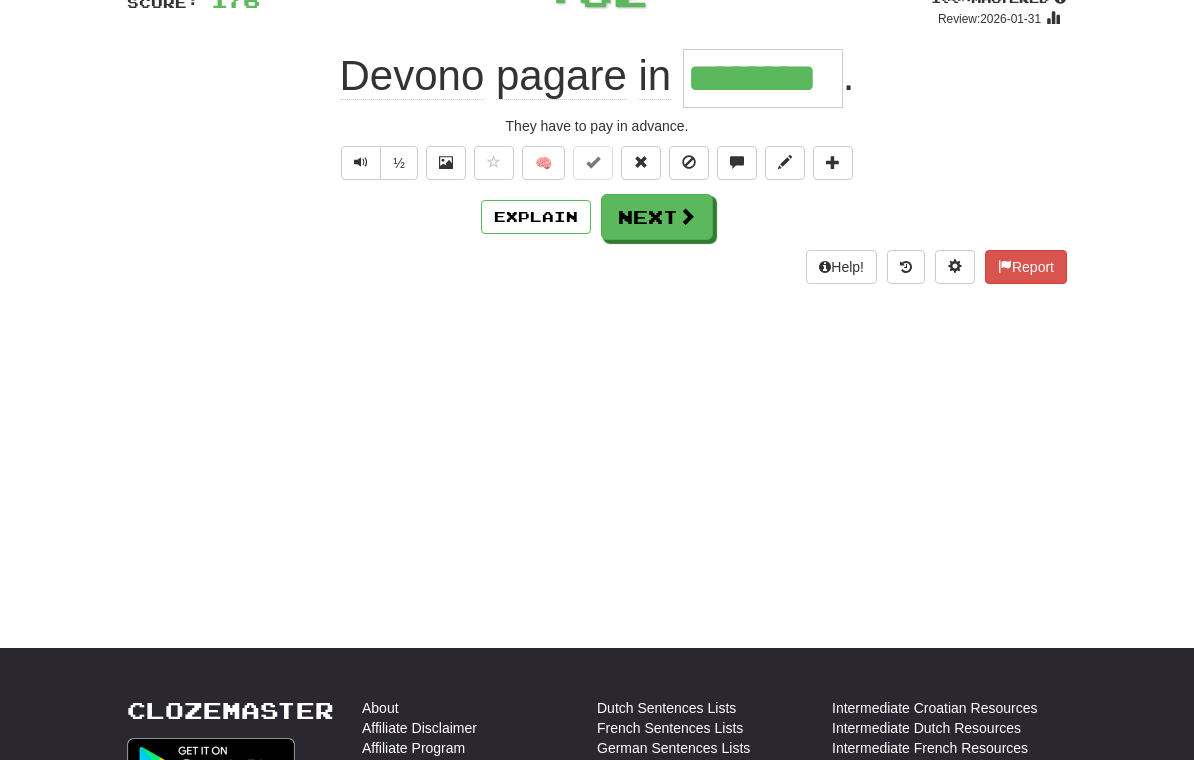 click on "Next" at bounding box center [657, 217] 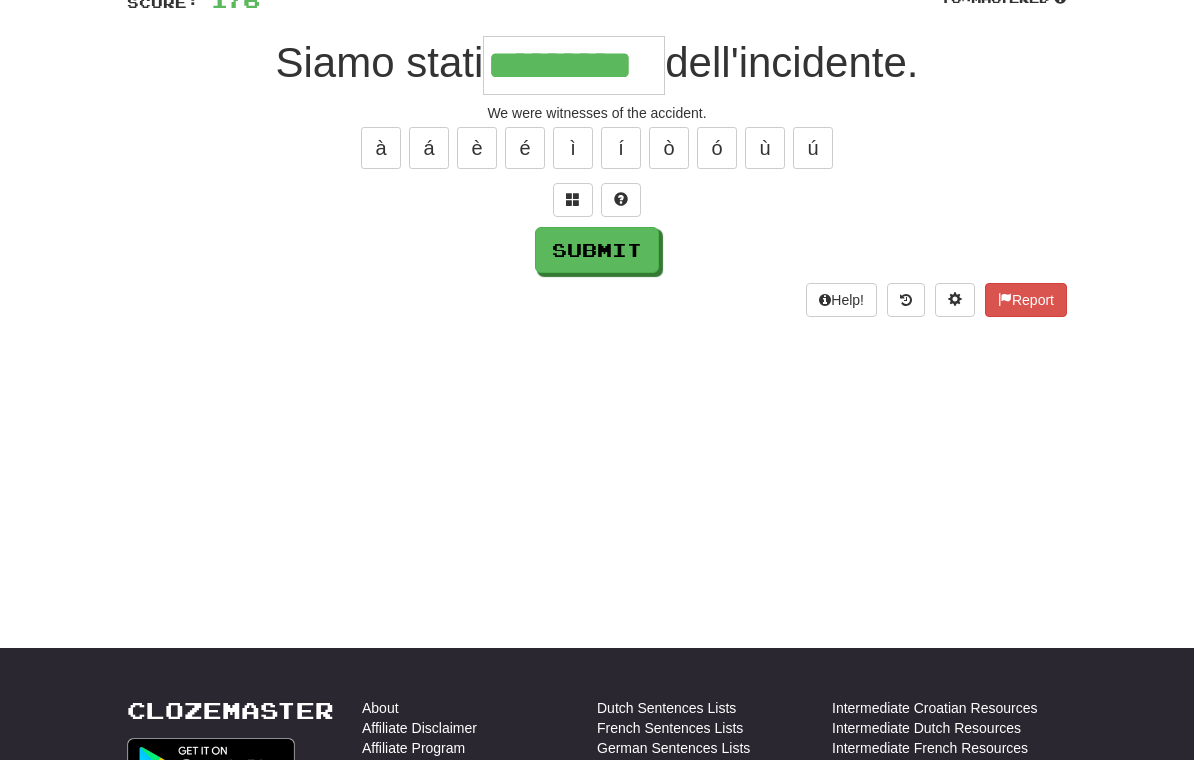 type on "*********" 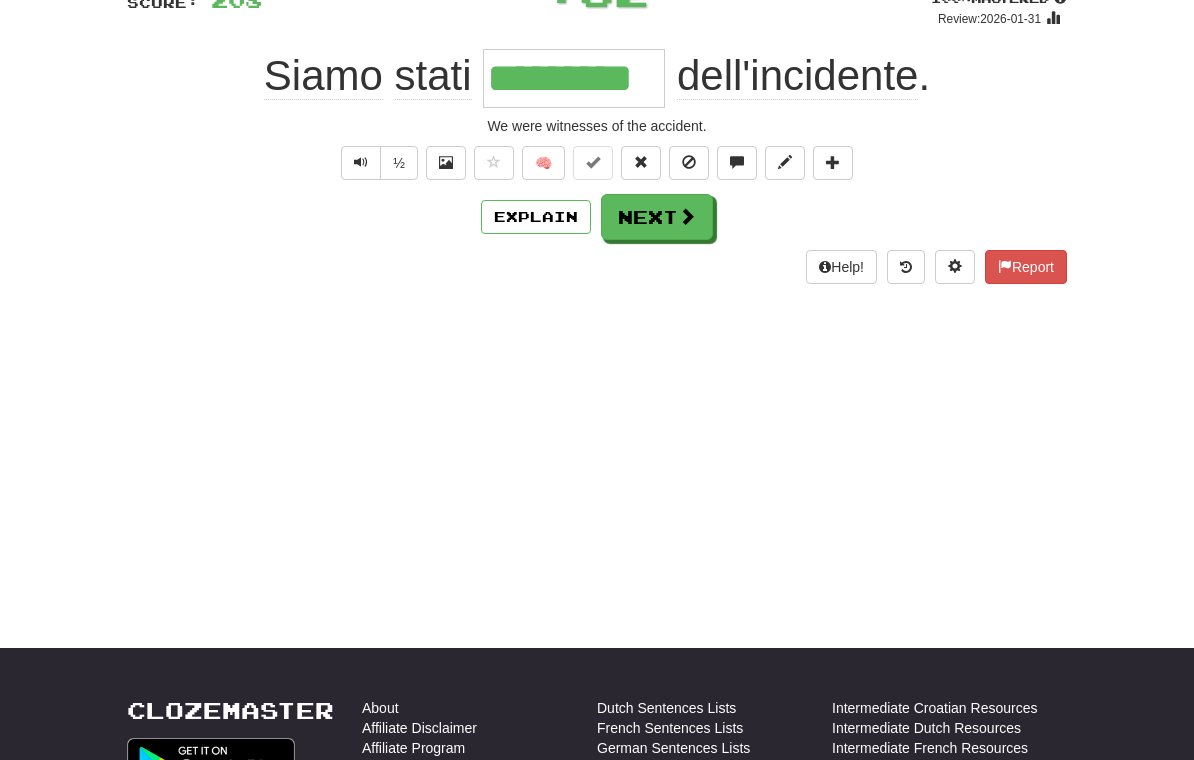 click on "Next" at bounding box center (657, 217) 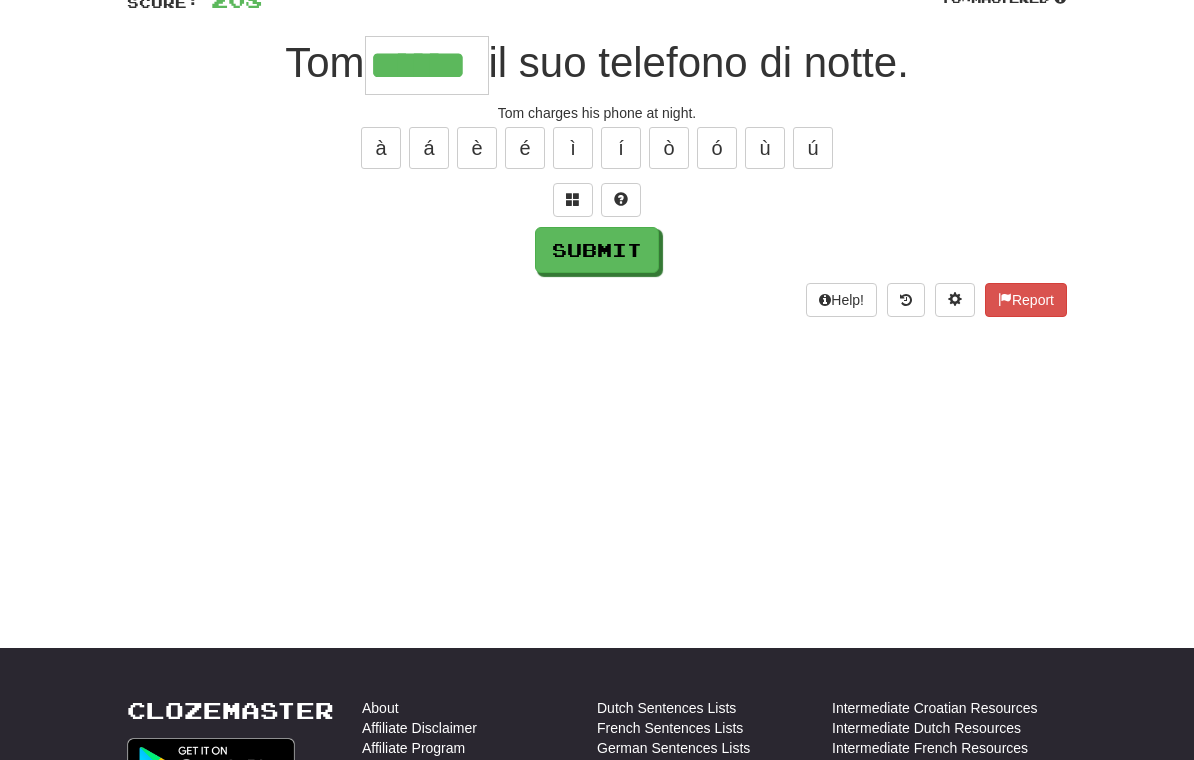 type on "******" 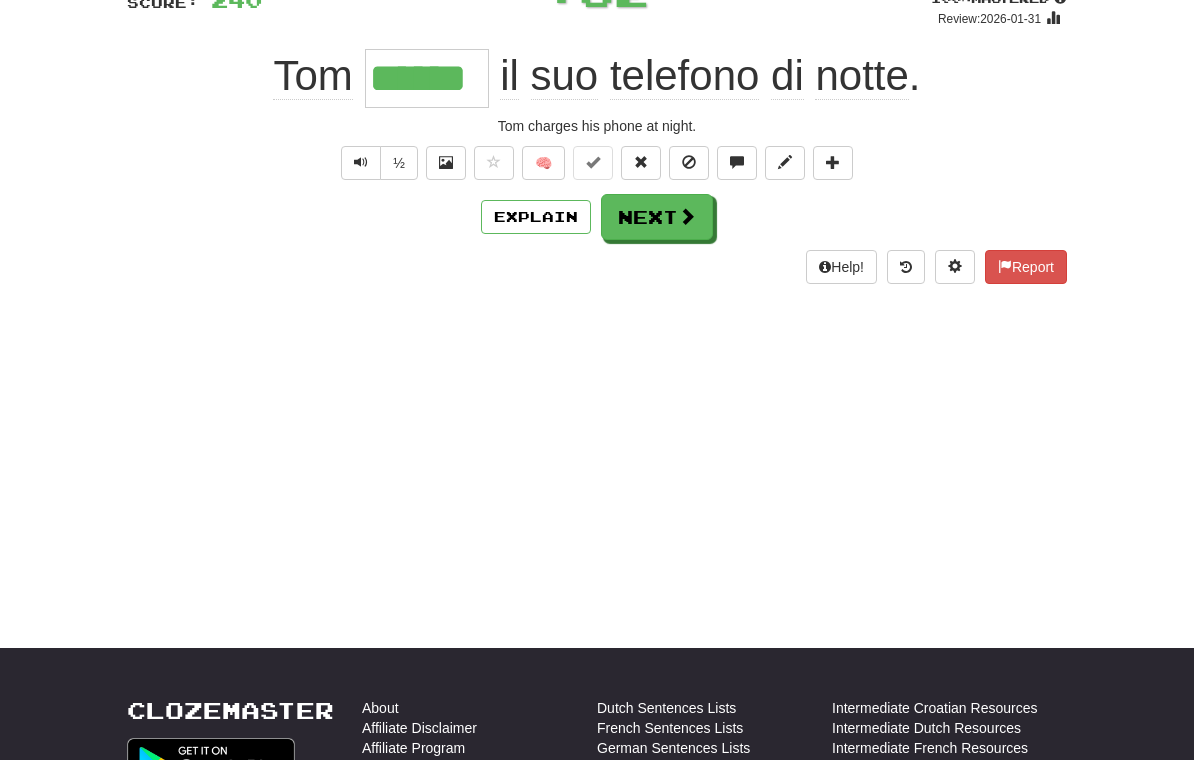 click on "Next" at bounding box center (657, 217) 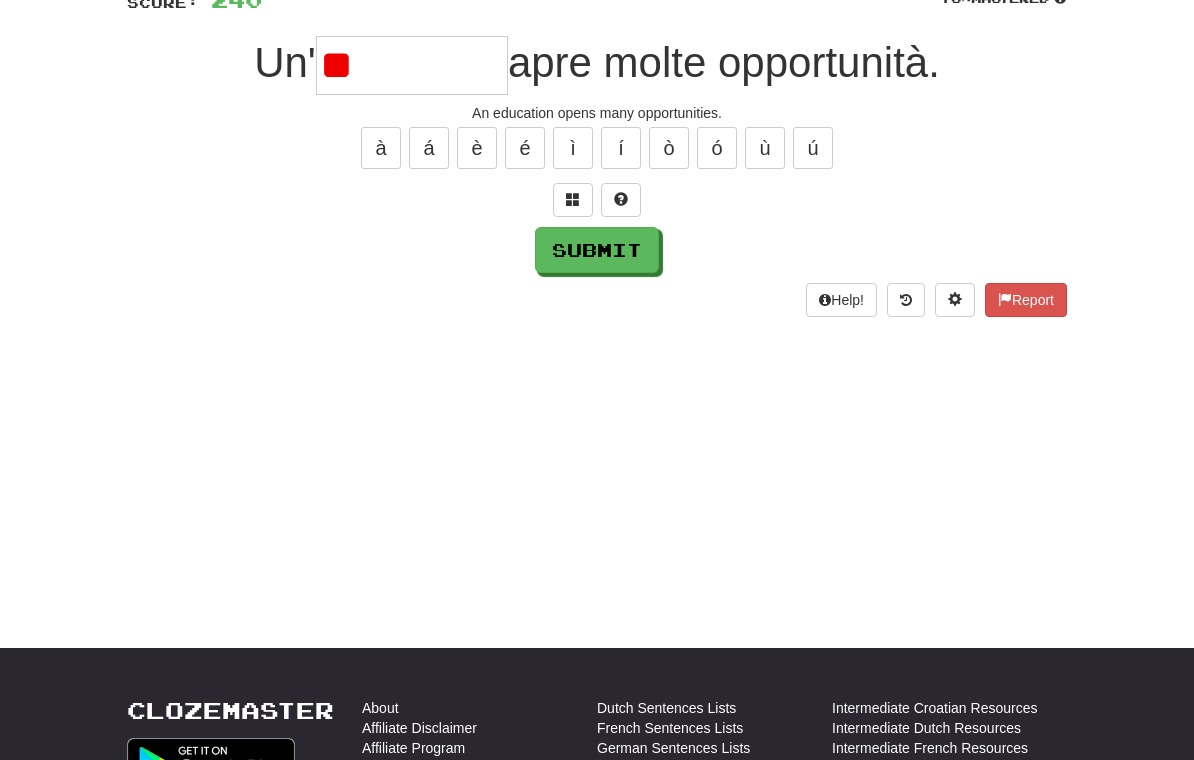 type on "*" 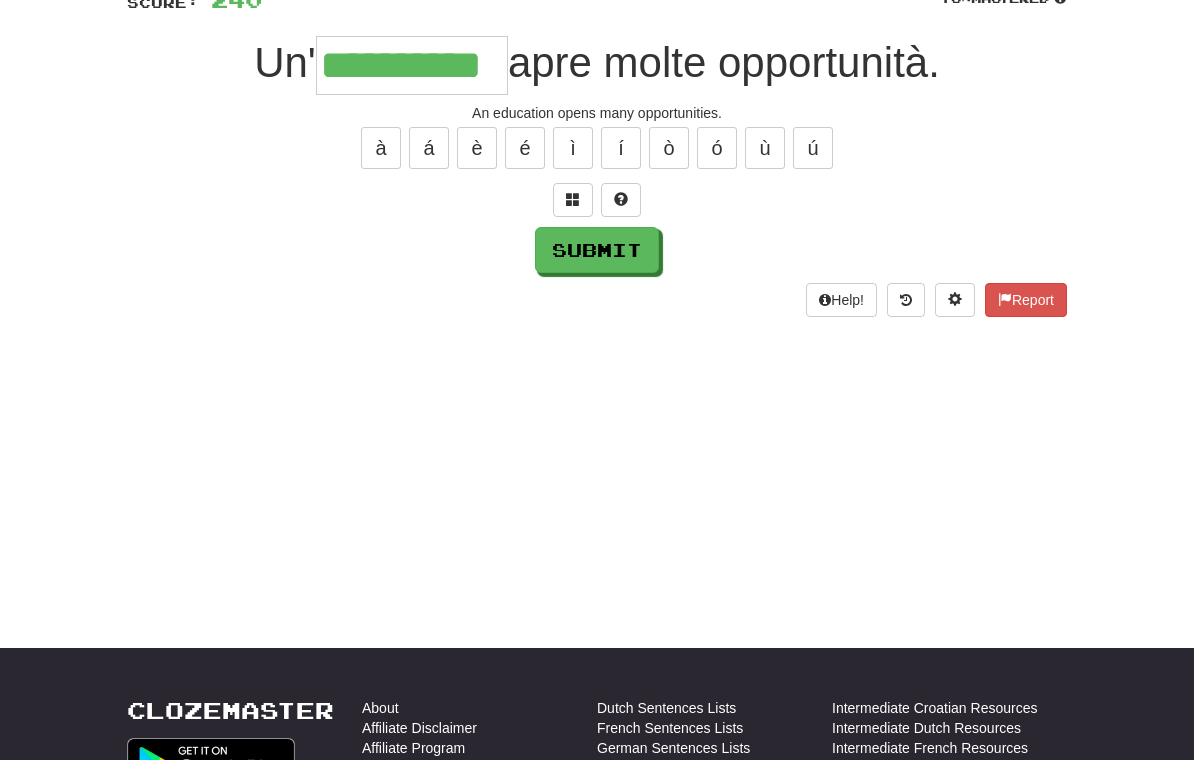 type on "**********" 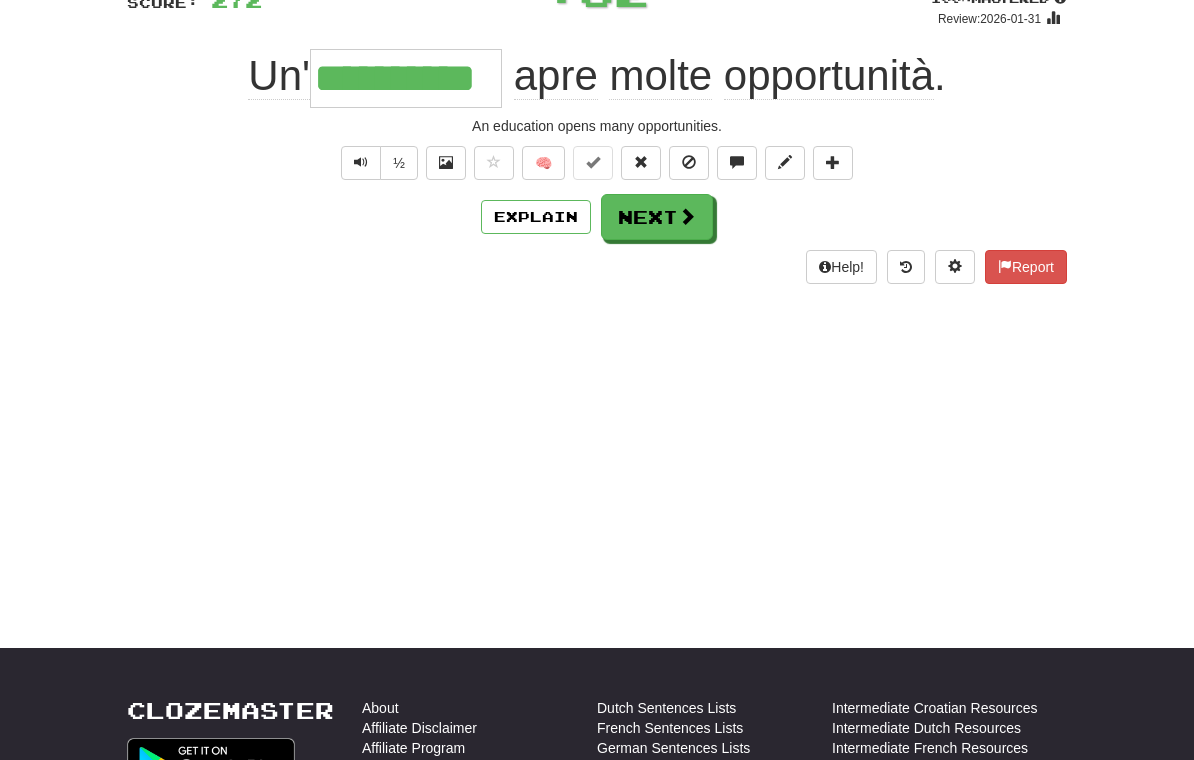 click on "Next" at bounding box center [657, 217] 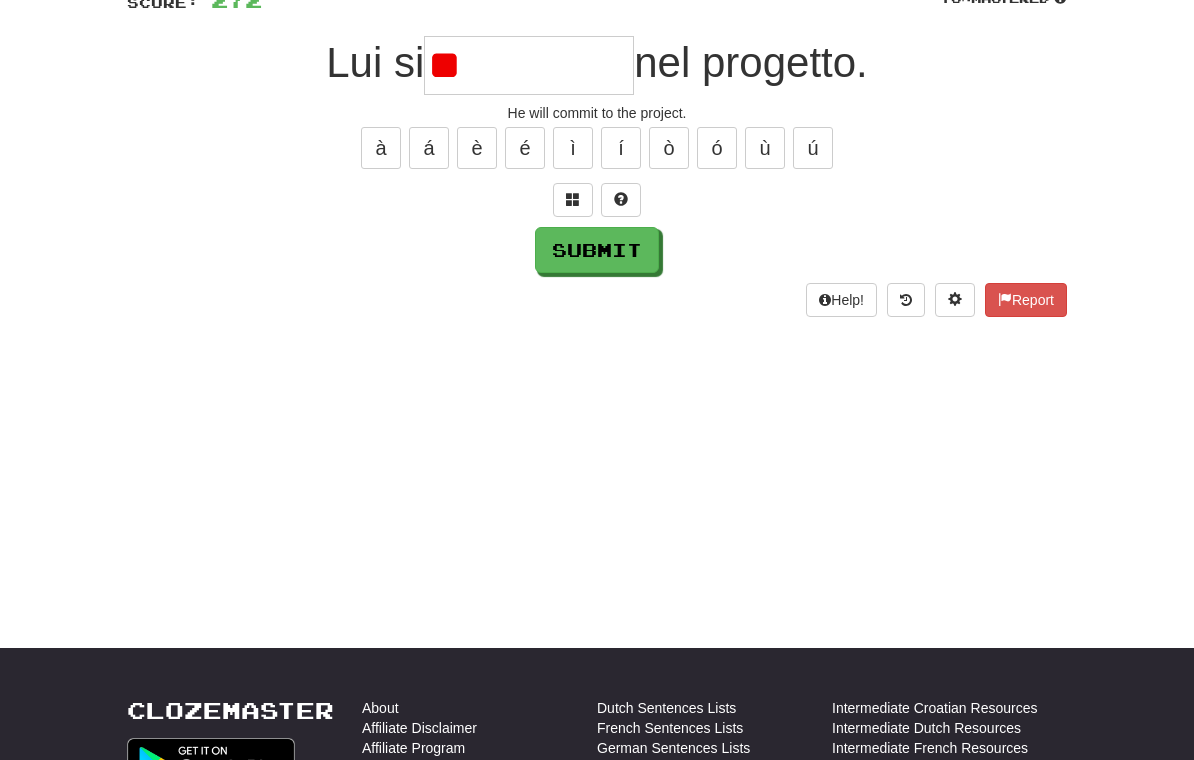 type on "*" 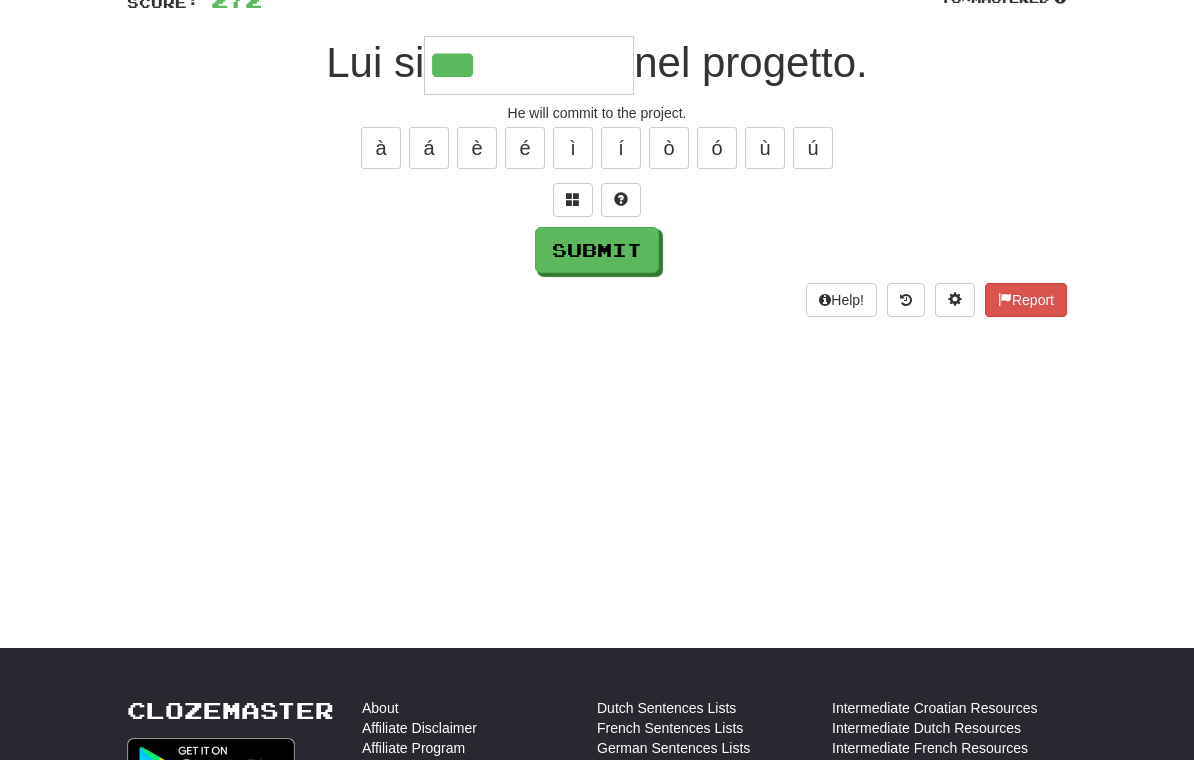 click on "/  Score:   272 75 %  Mastered Lui si  ***  nel progetto. He will commit to the project. à á è é ì í ò ó ù ú Submit  Help!  Report" at bounding box center [597, 138] 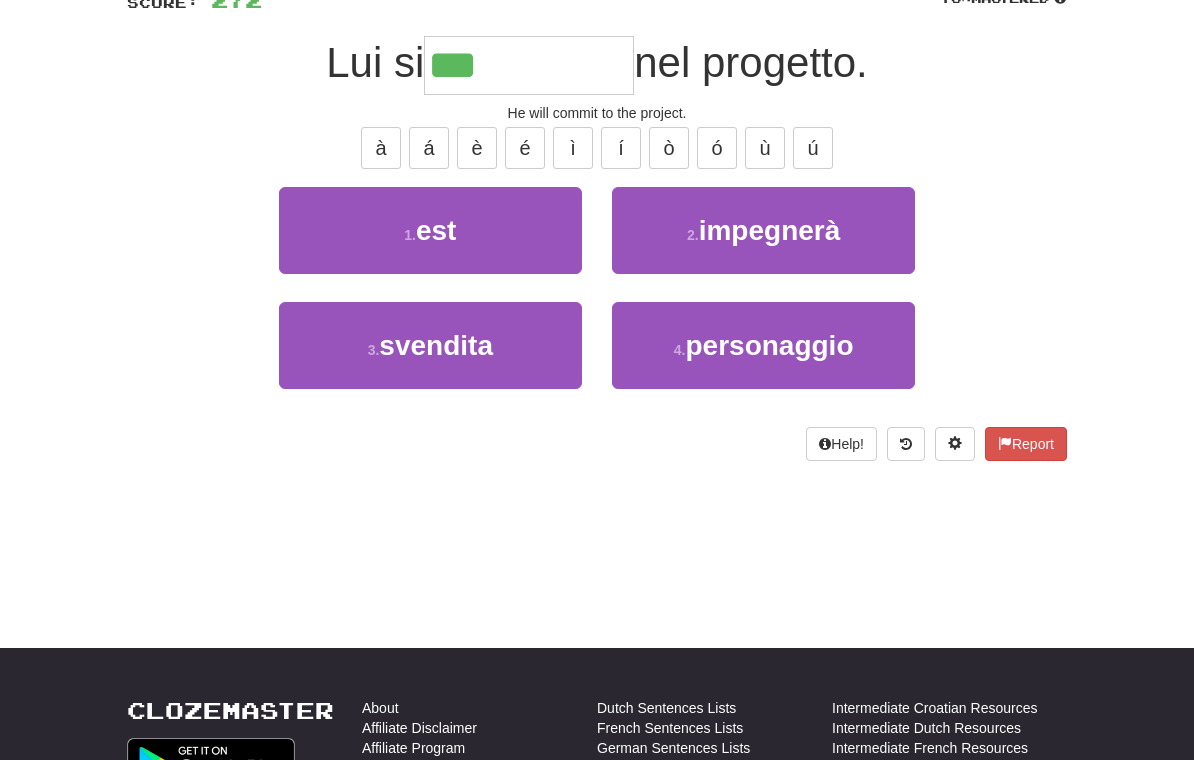 click on "impegnerà" at bounding box center [770, 230] 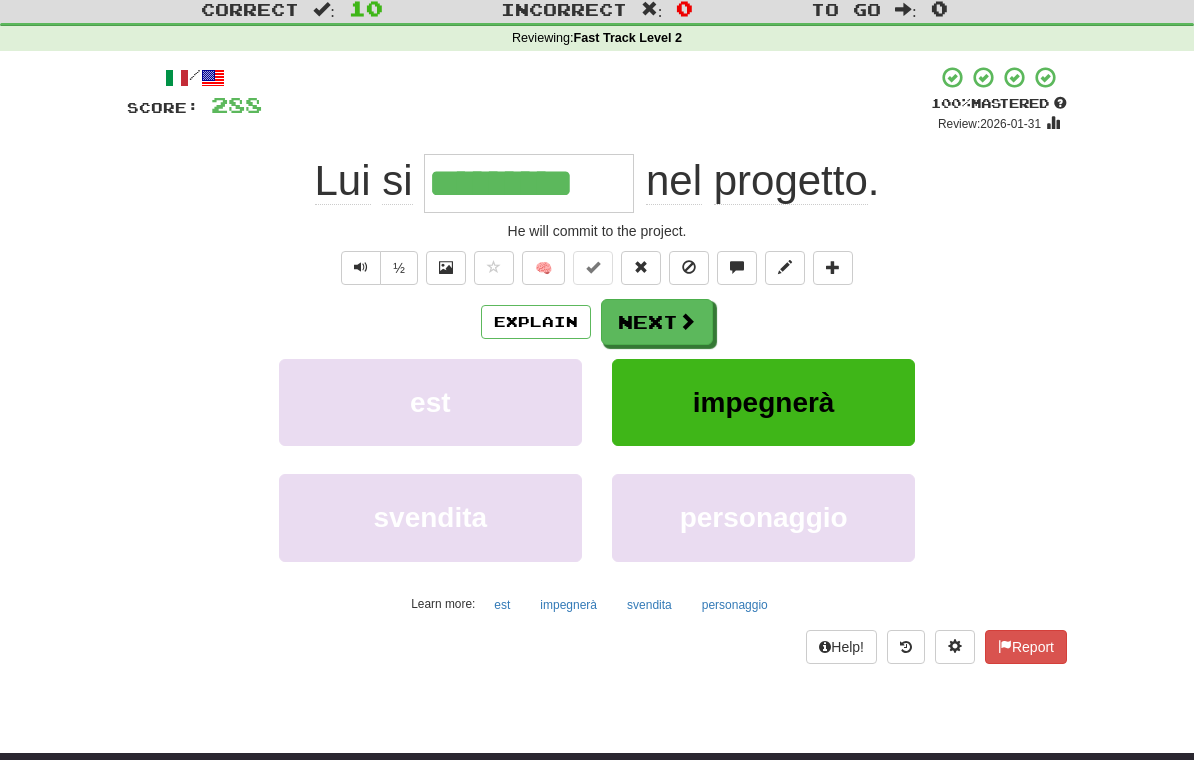 scroll, scrollTop: 56, scrollLeft: 0, axis: vertical 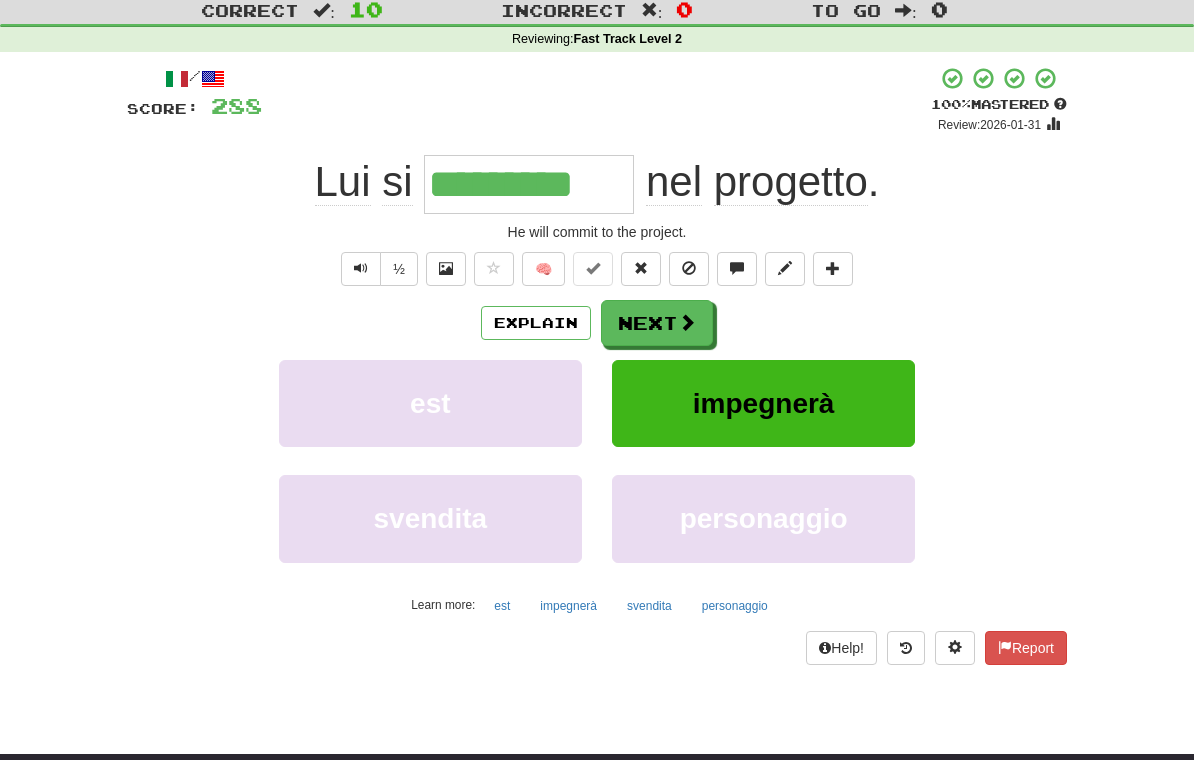 click on "Explain" at bounding box center [536, 323] 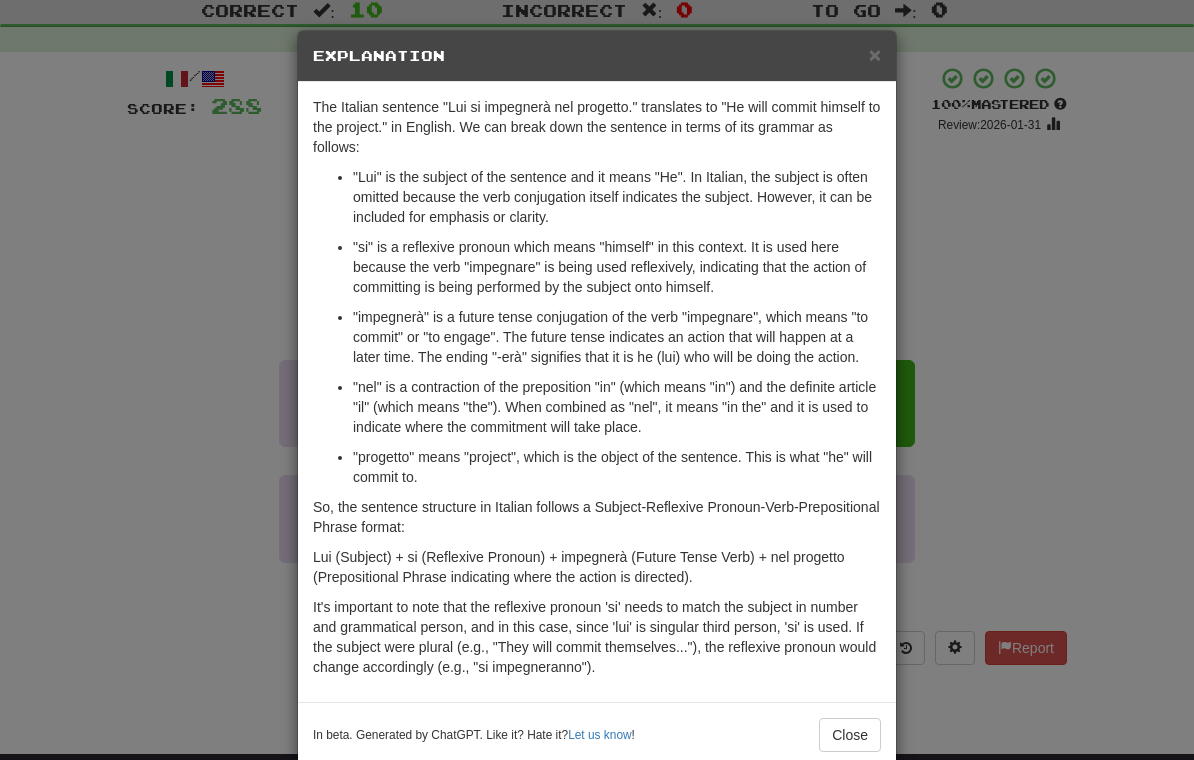 click on "Close" at bounding box center [850, 735] 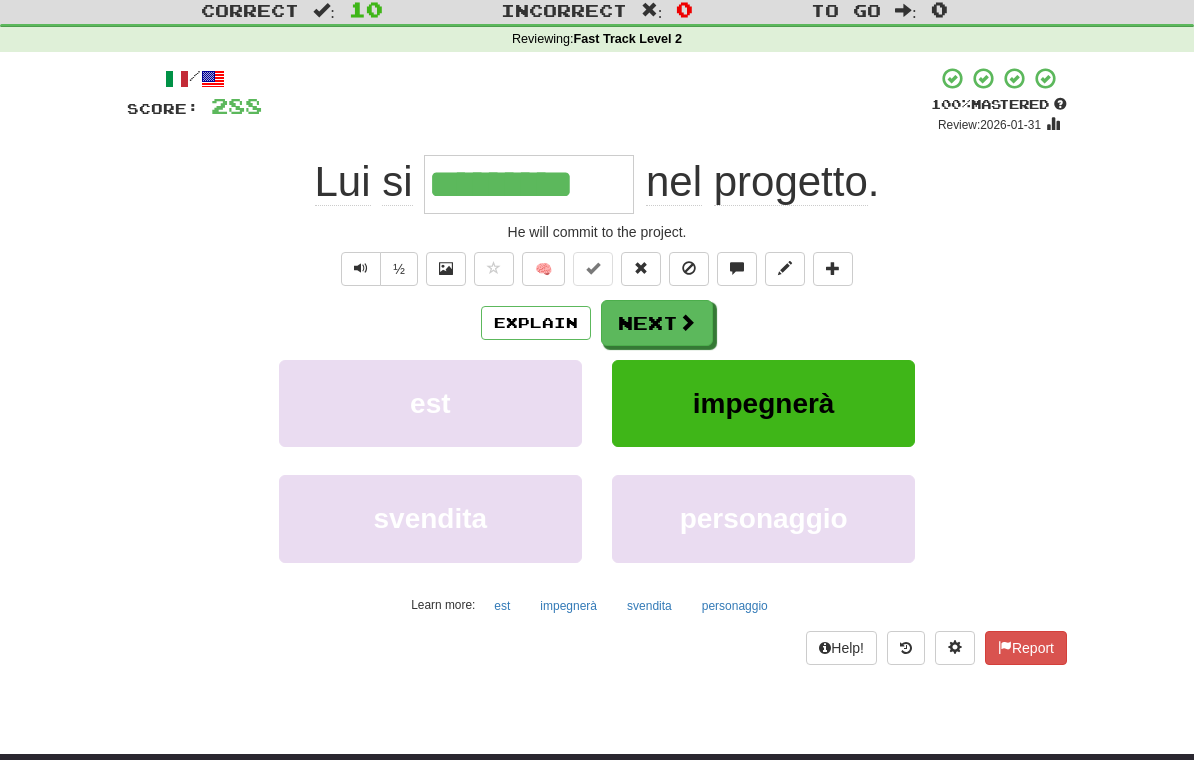 click on "Next" at bounding box center (657, 323) 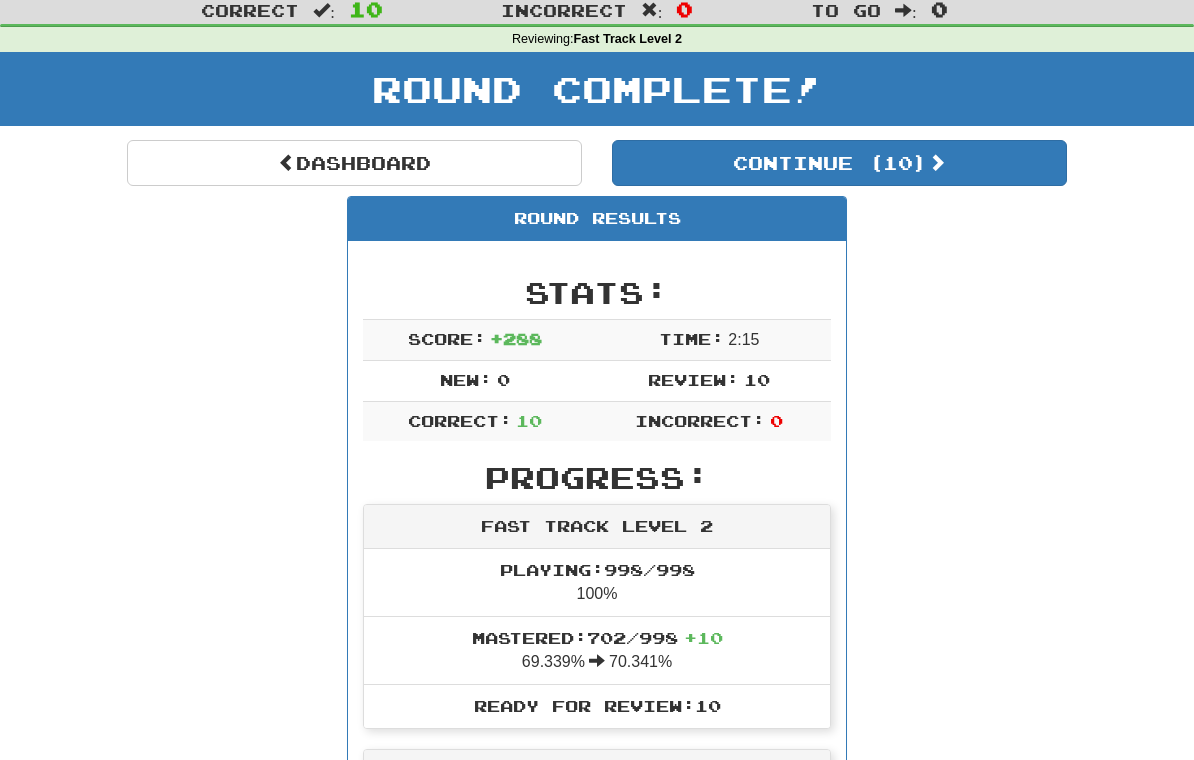 click on "Continue ( 10 )" at bounding box center (839, 163) 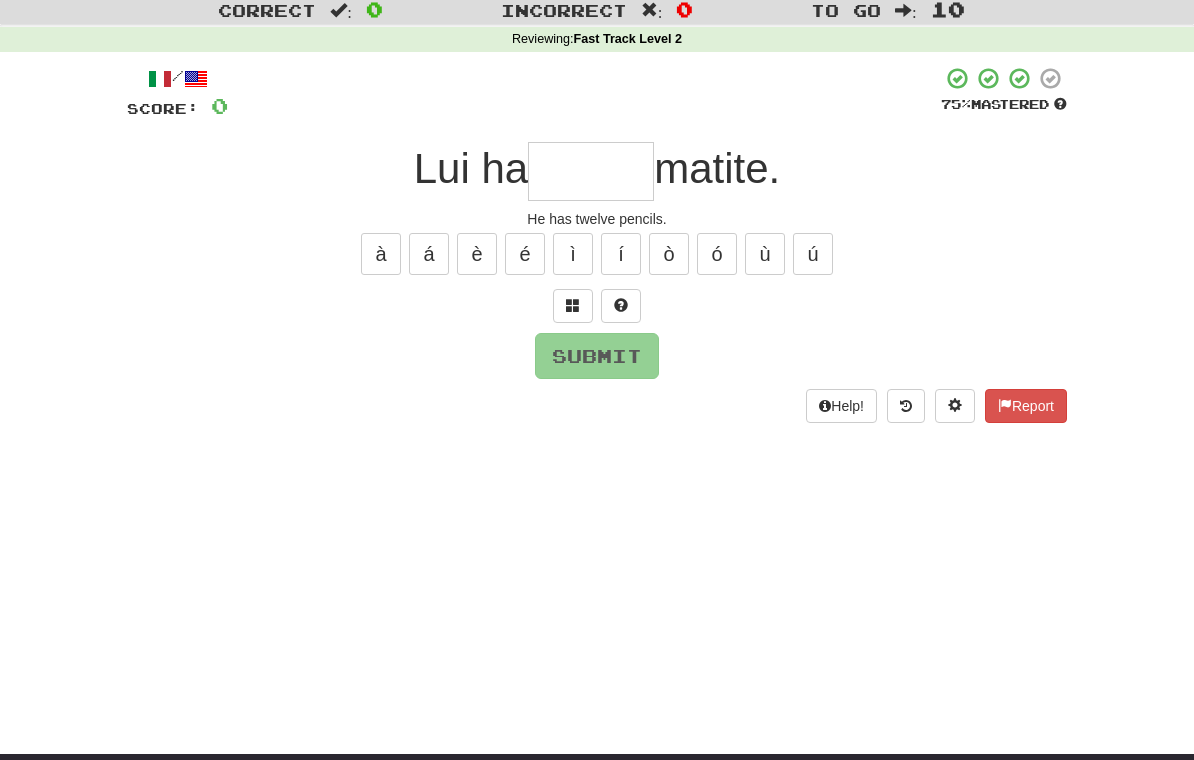click at bounding box center (591, 171) 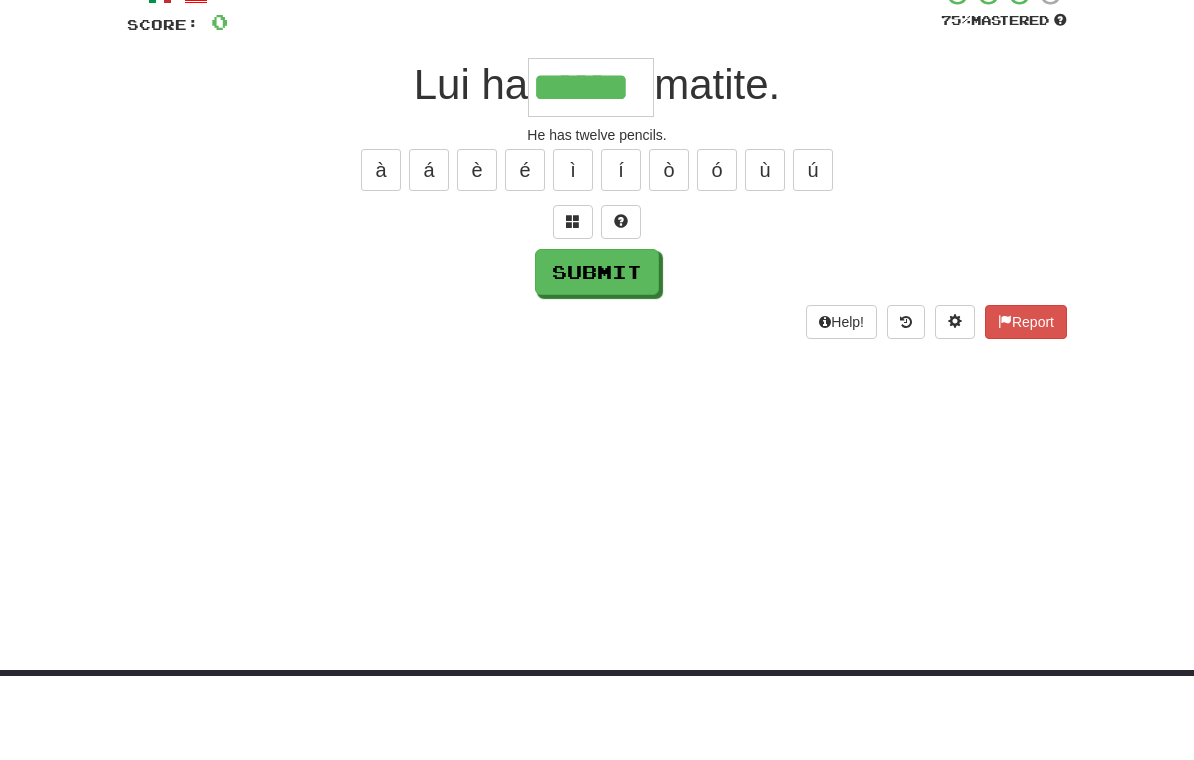 type on "******" 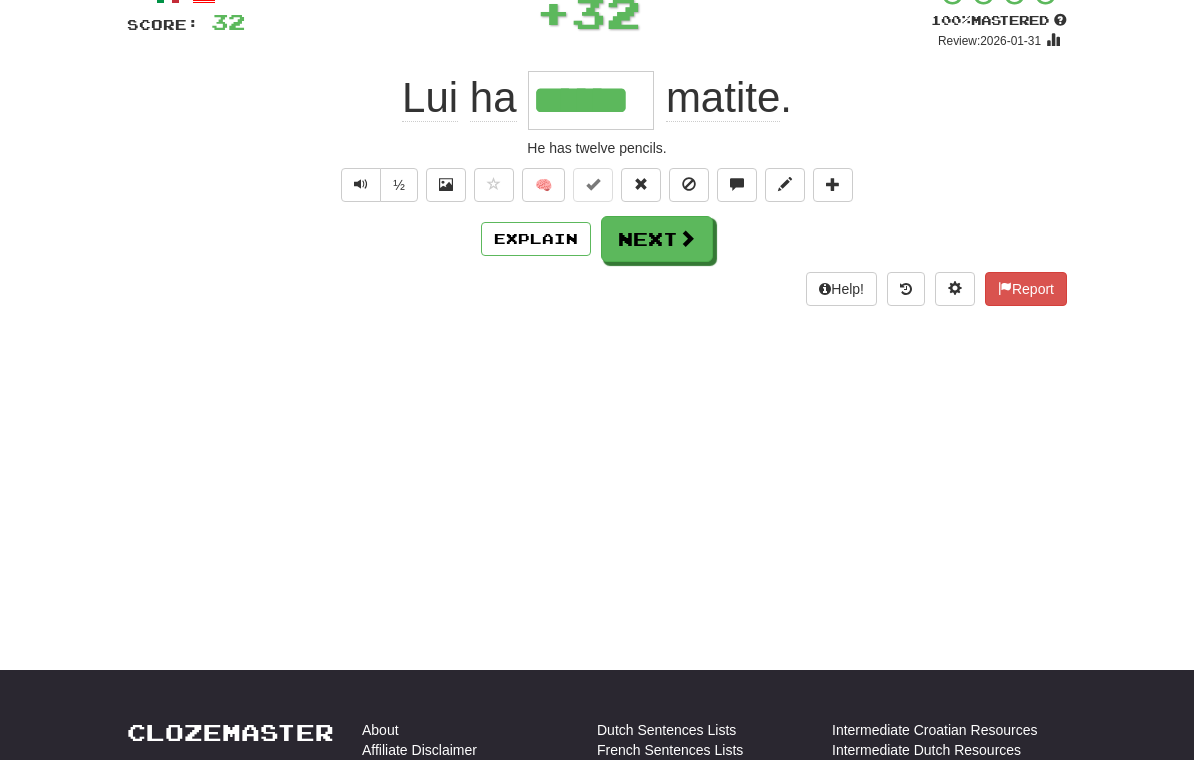 click on "Next" at bounding box center (657, 239) 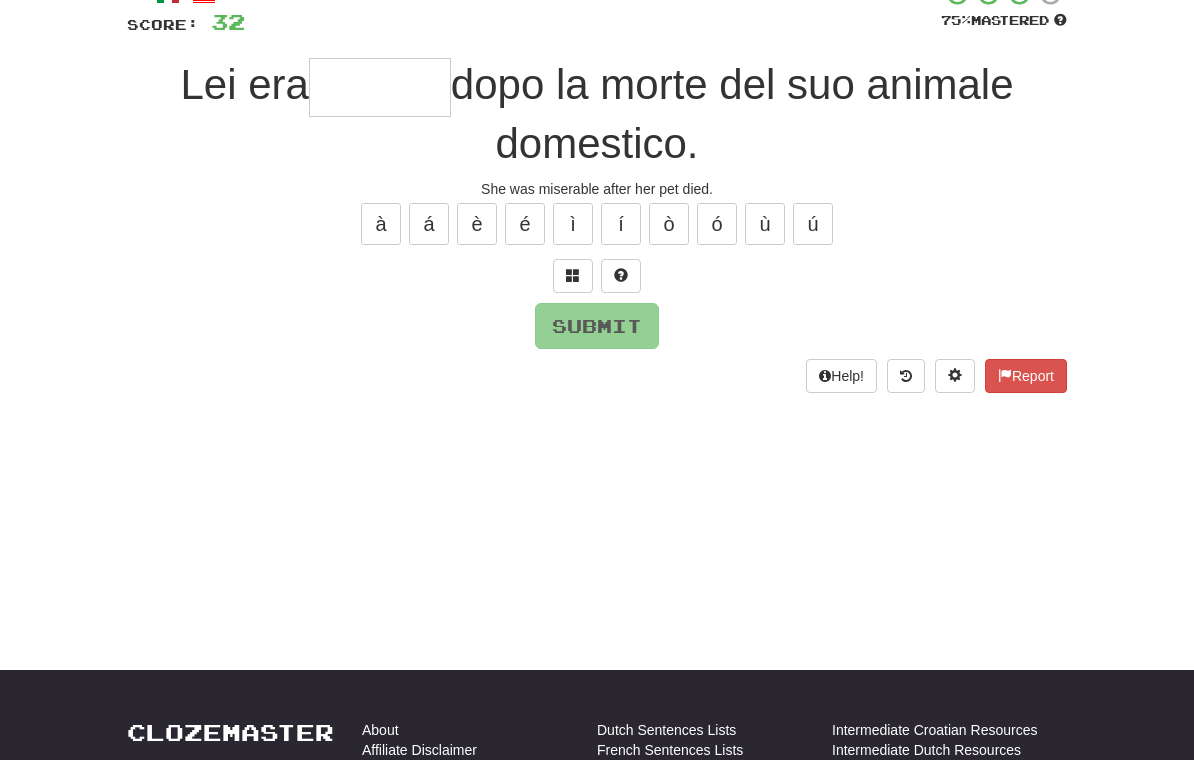 type on "*" 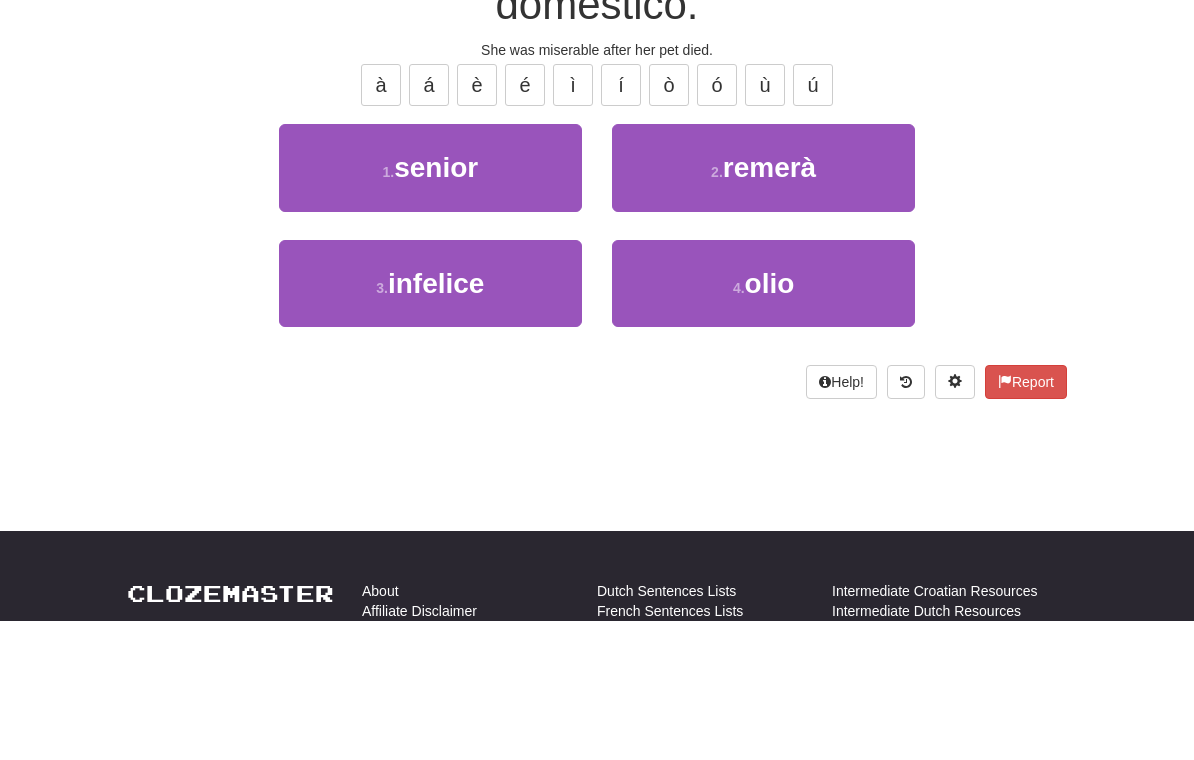 click on "3 .  infelice" at bounding box center [430, 422] 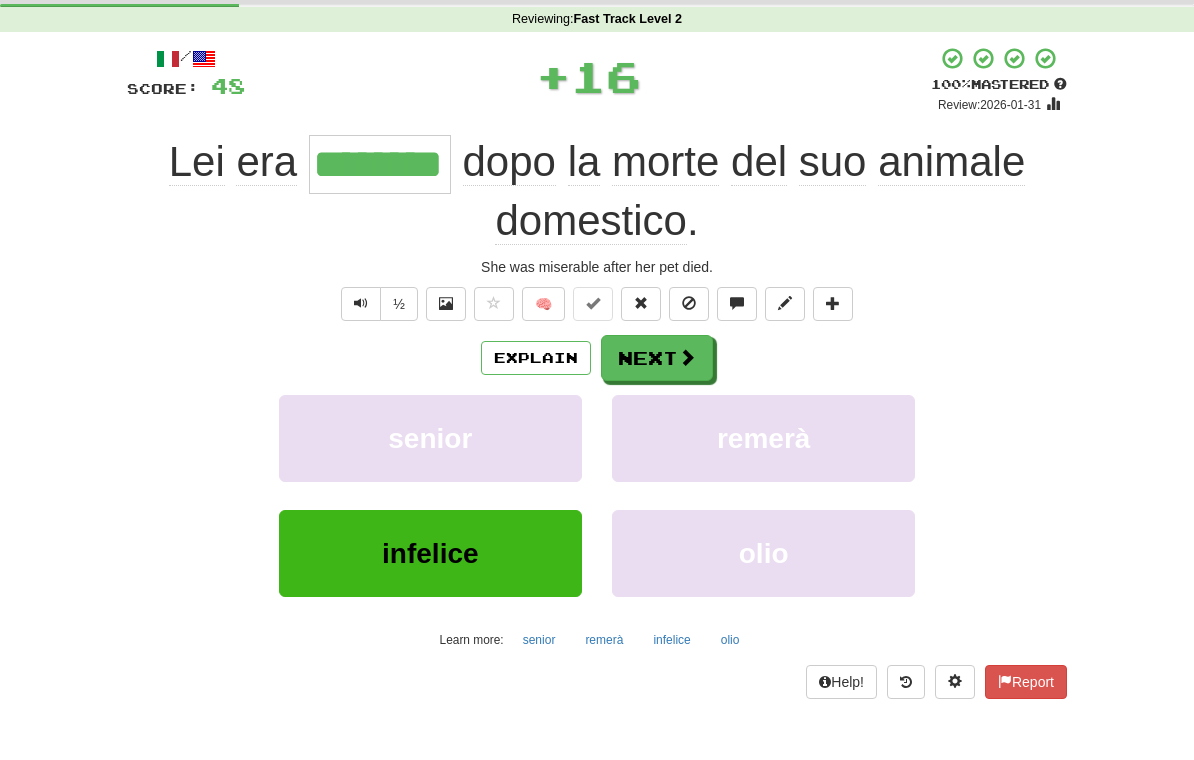 scroll, scrollTop: 70, scrollLeft: 0, axis: vertical 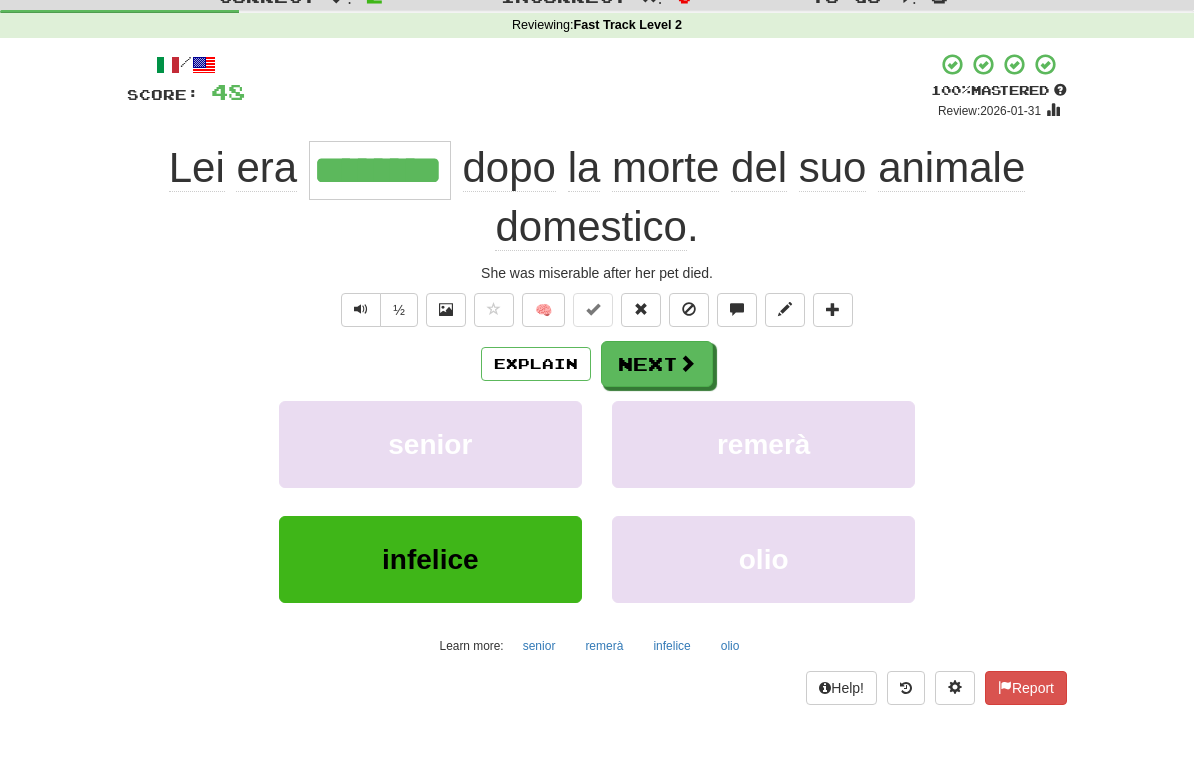 click on "Next" at bounding box center (657, 364) 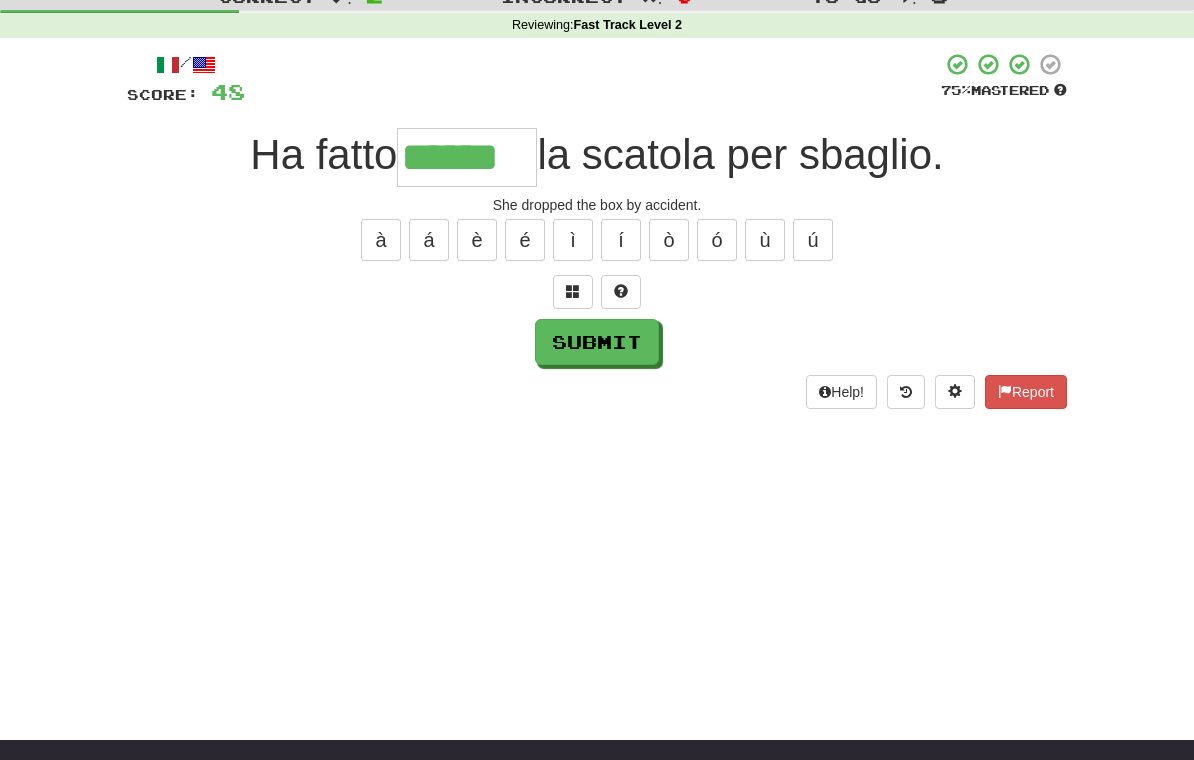 type on "******" 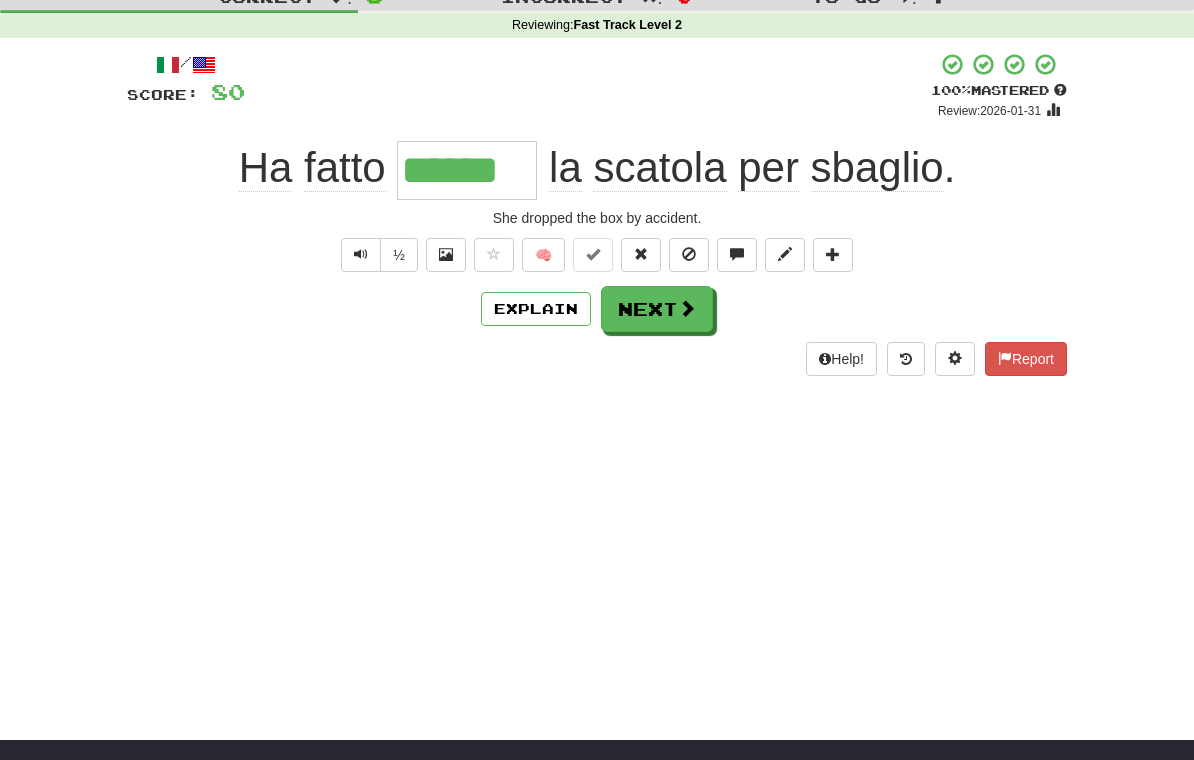 click on "Next" at bounding box center (657, 309) 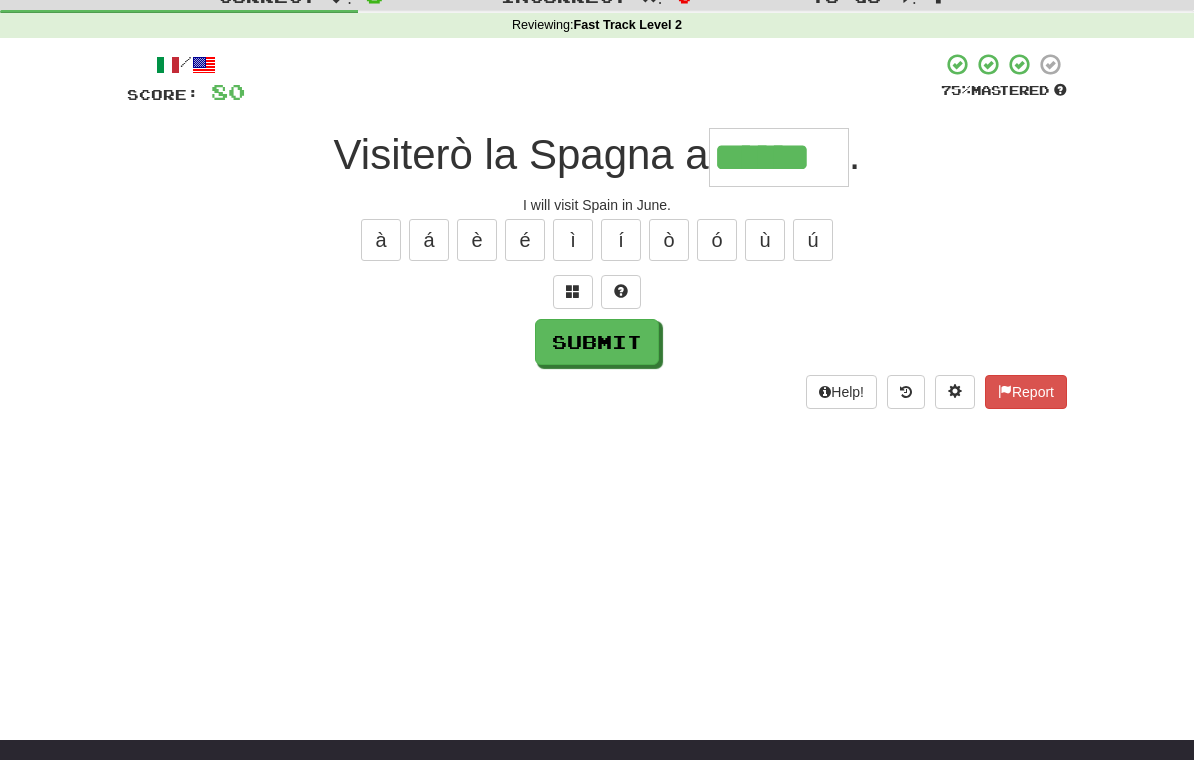 type on "******" 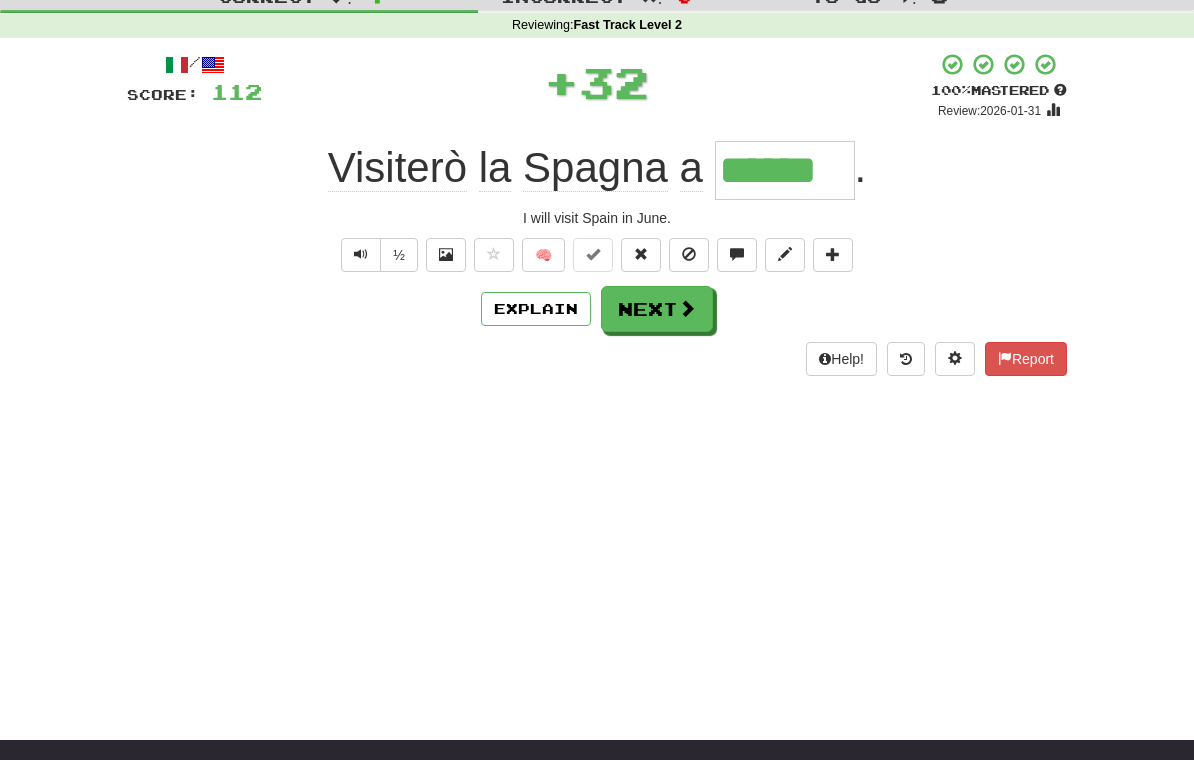 click on "Next" at bounding box center (657, 309) 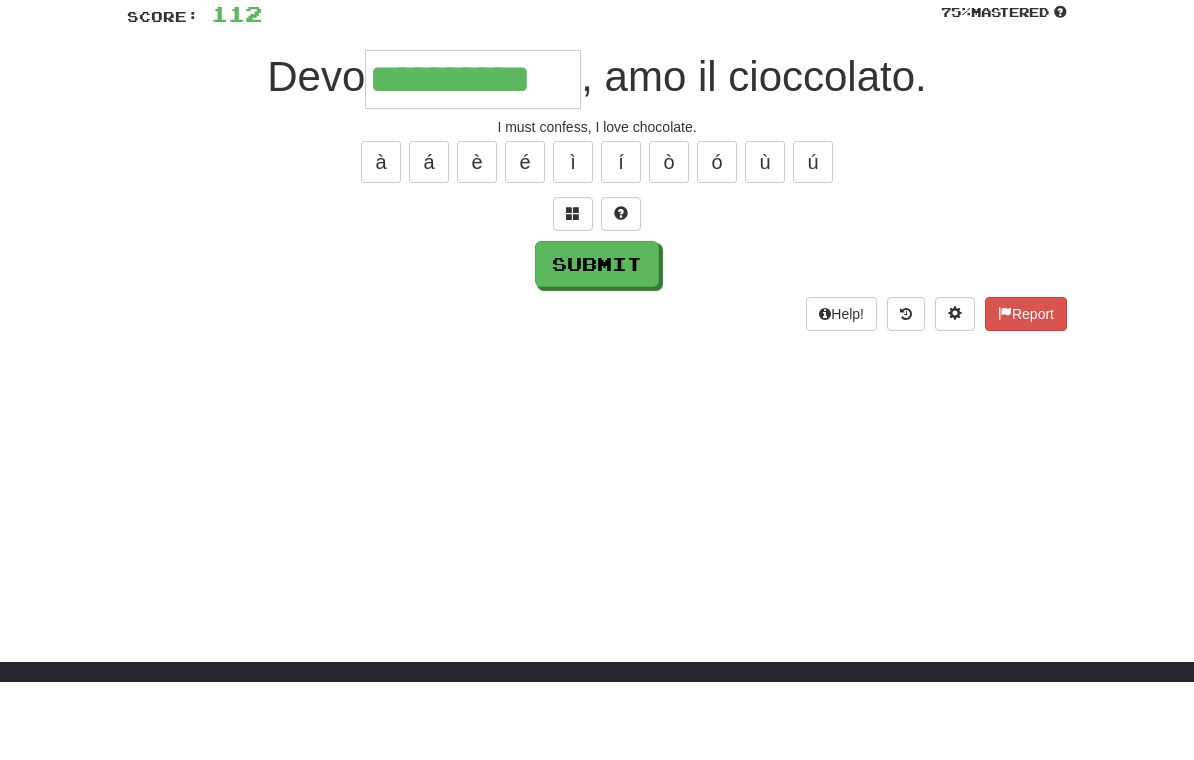 type on "**********" 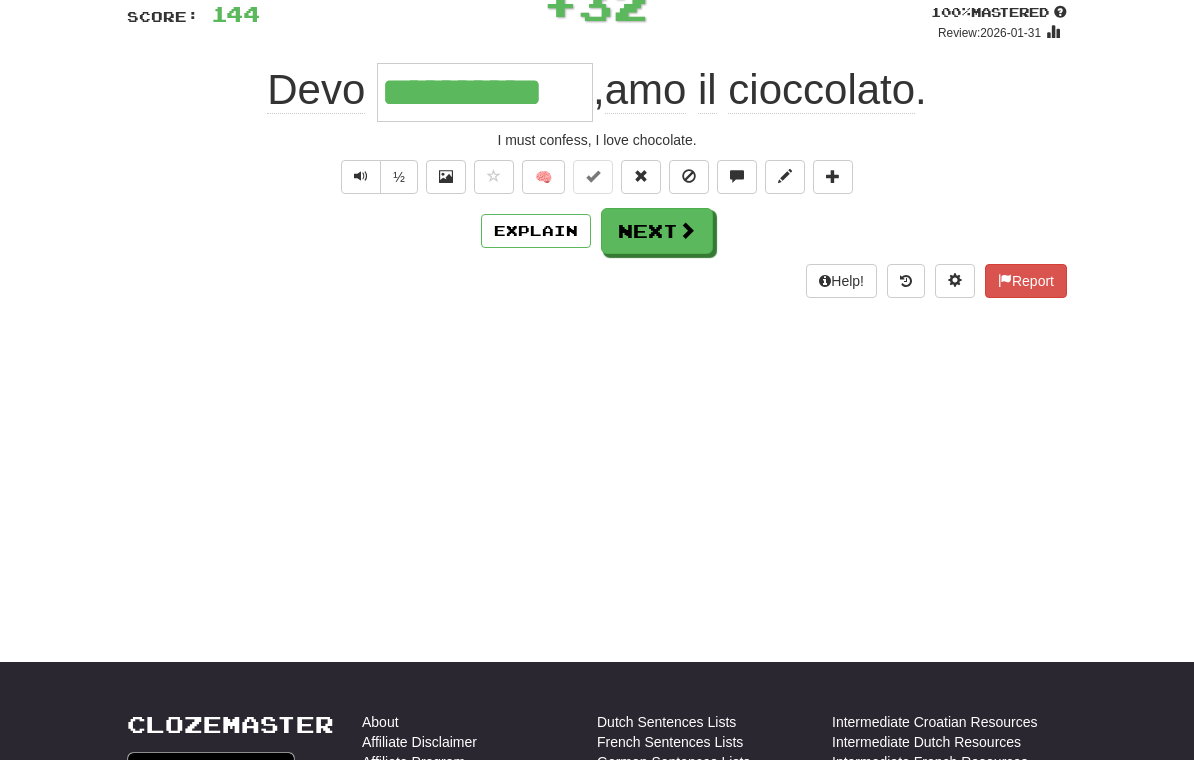 click on "Next" at bounding box center (657, 231) 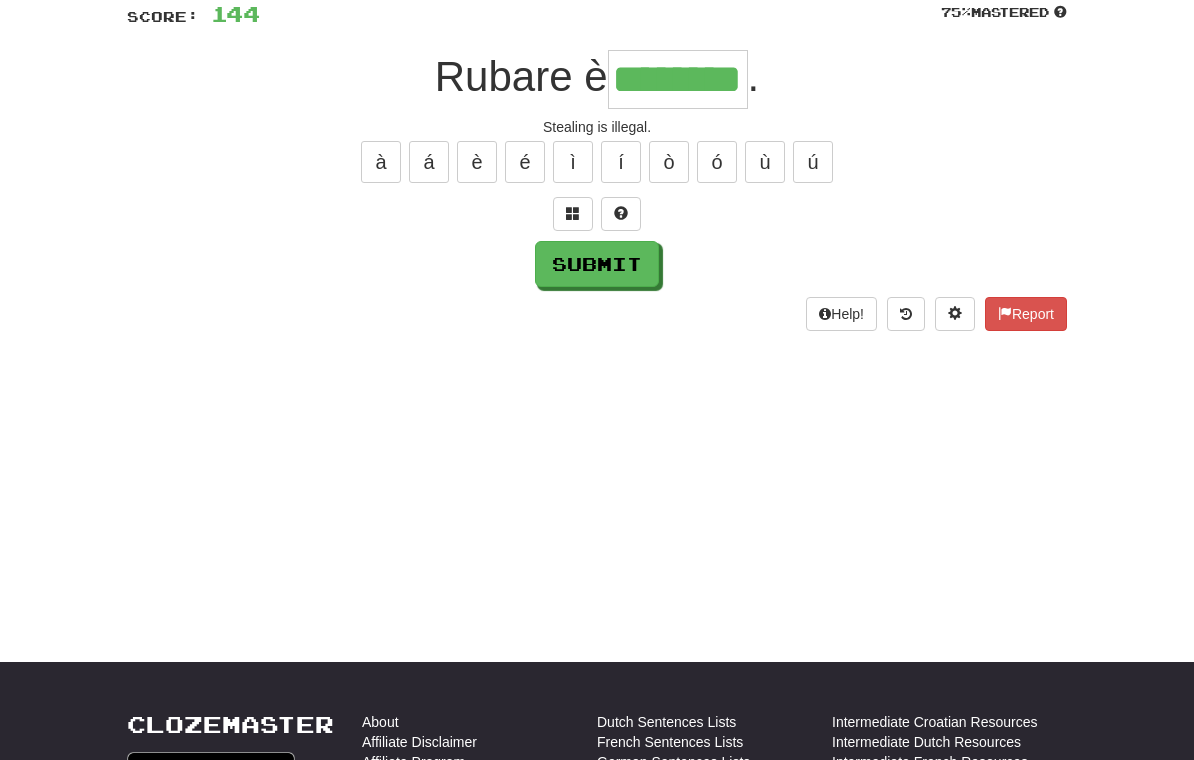 type on "********" 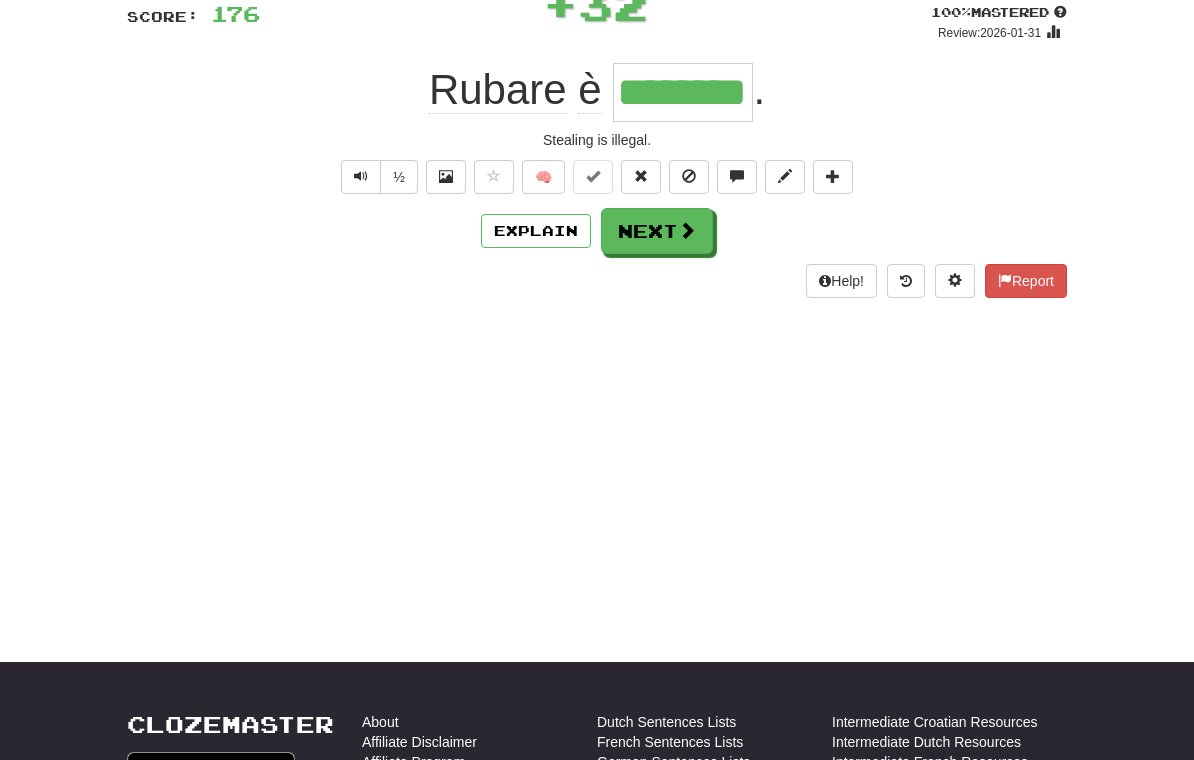 click on "Next" at bounding box center [657, 231] 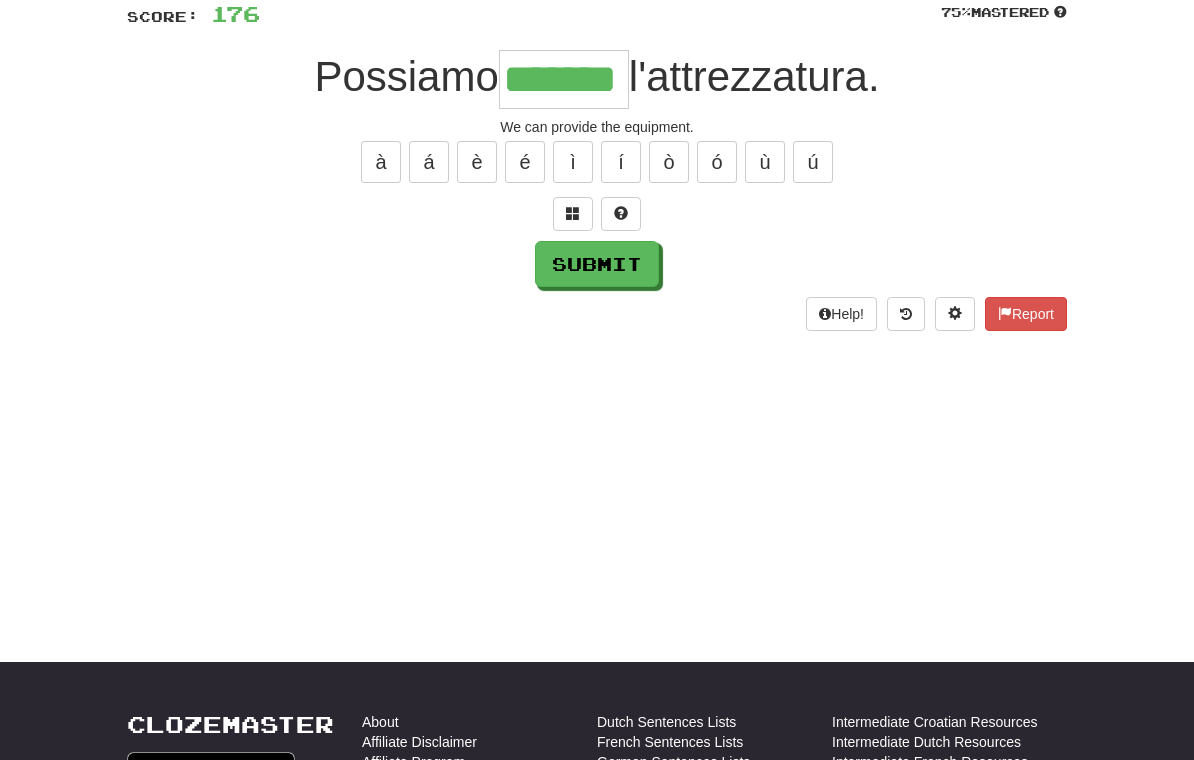 type on "*******" 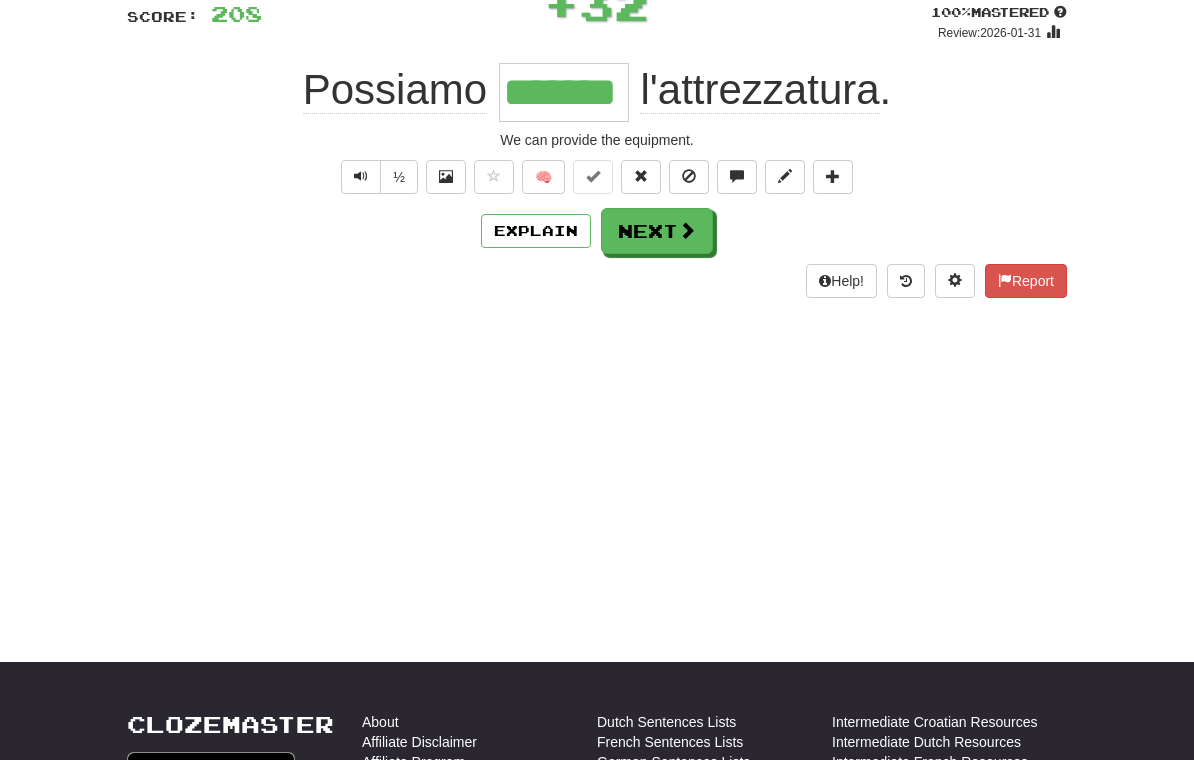 click on "Next" at bounding box center [657, 231] 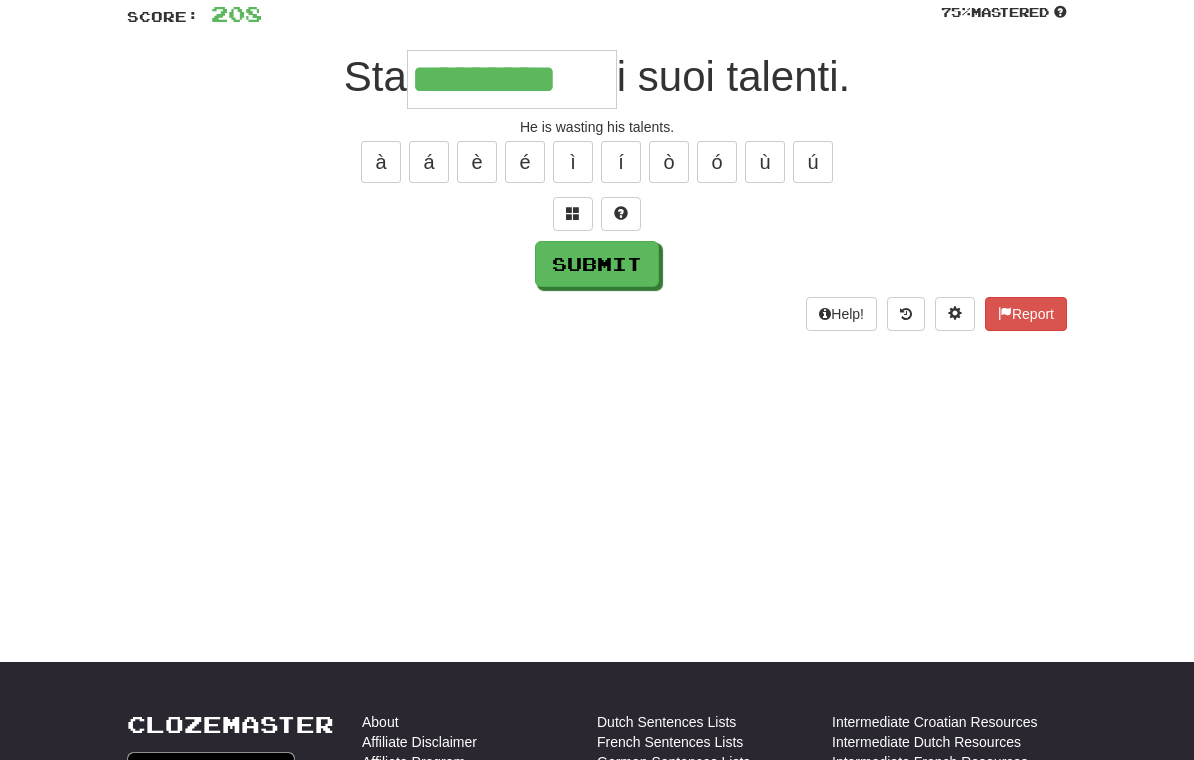 type on "*********" 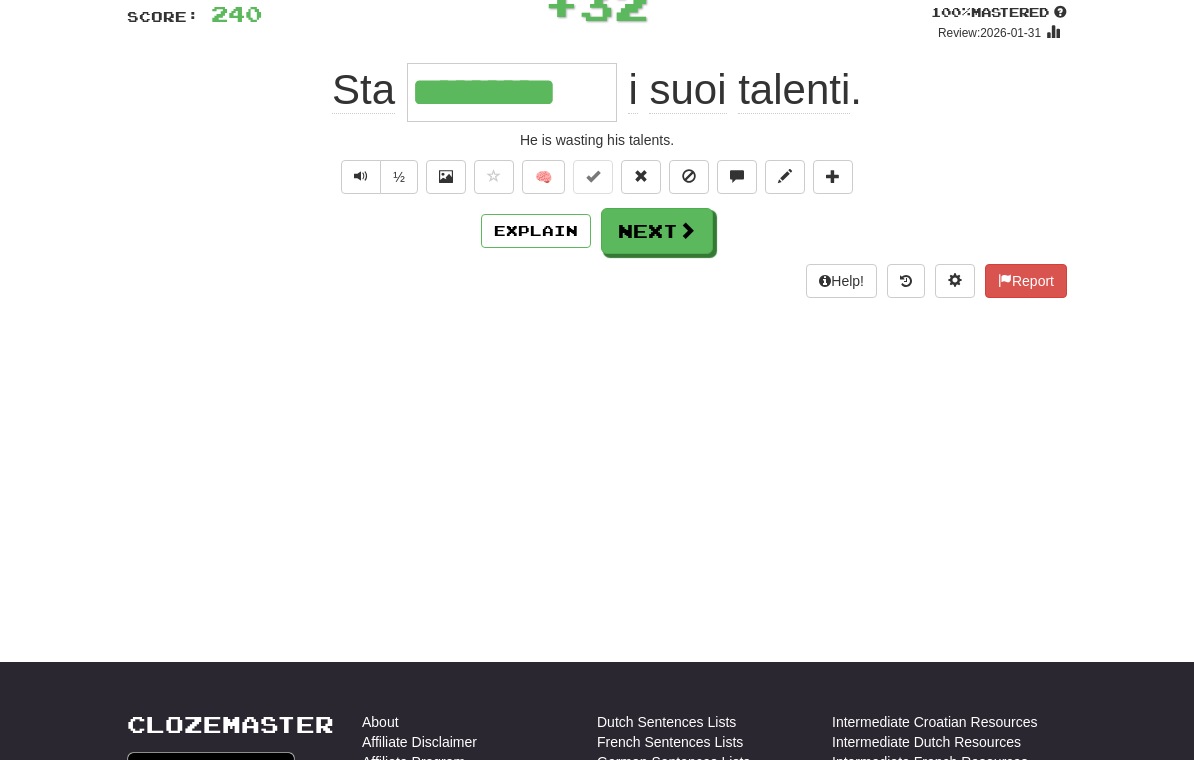click on "Next" at bounding box center [657, 231] 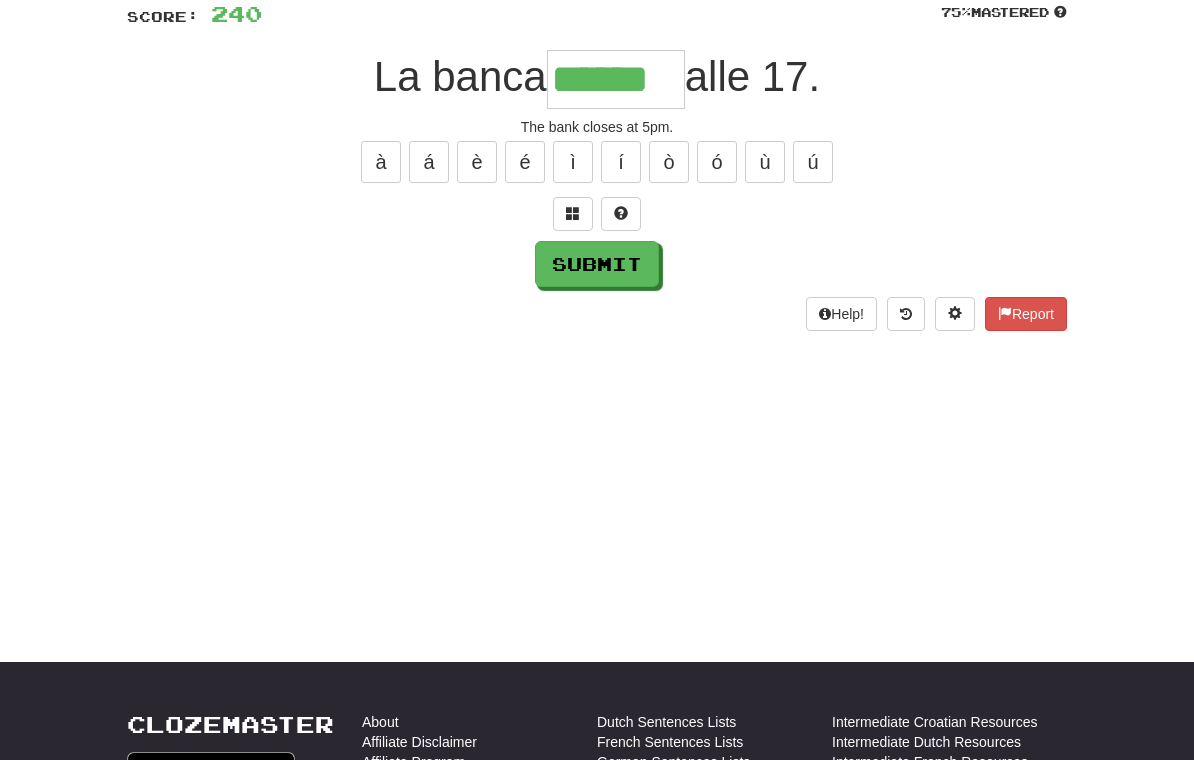 type on "******" 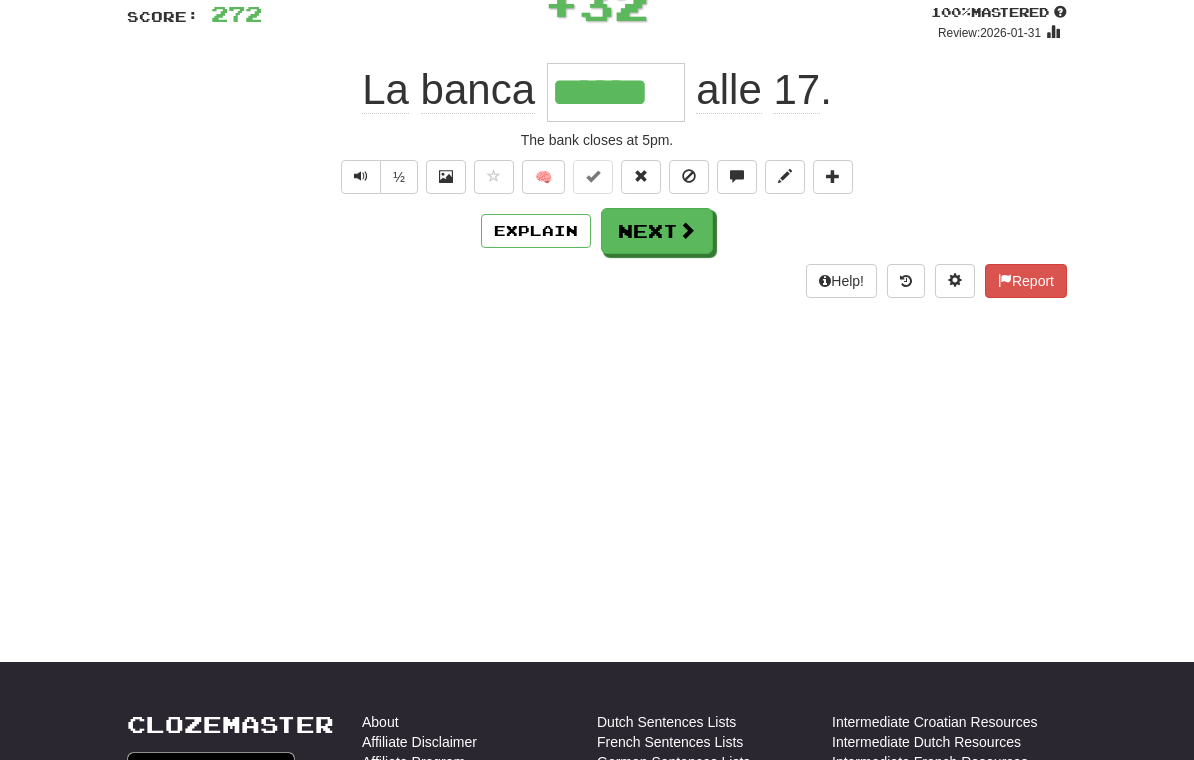 click on "Next" at bounding box center [657, 231] 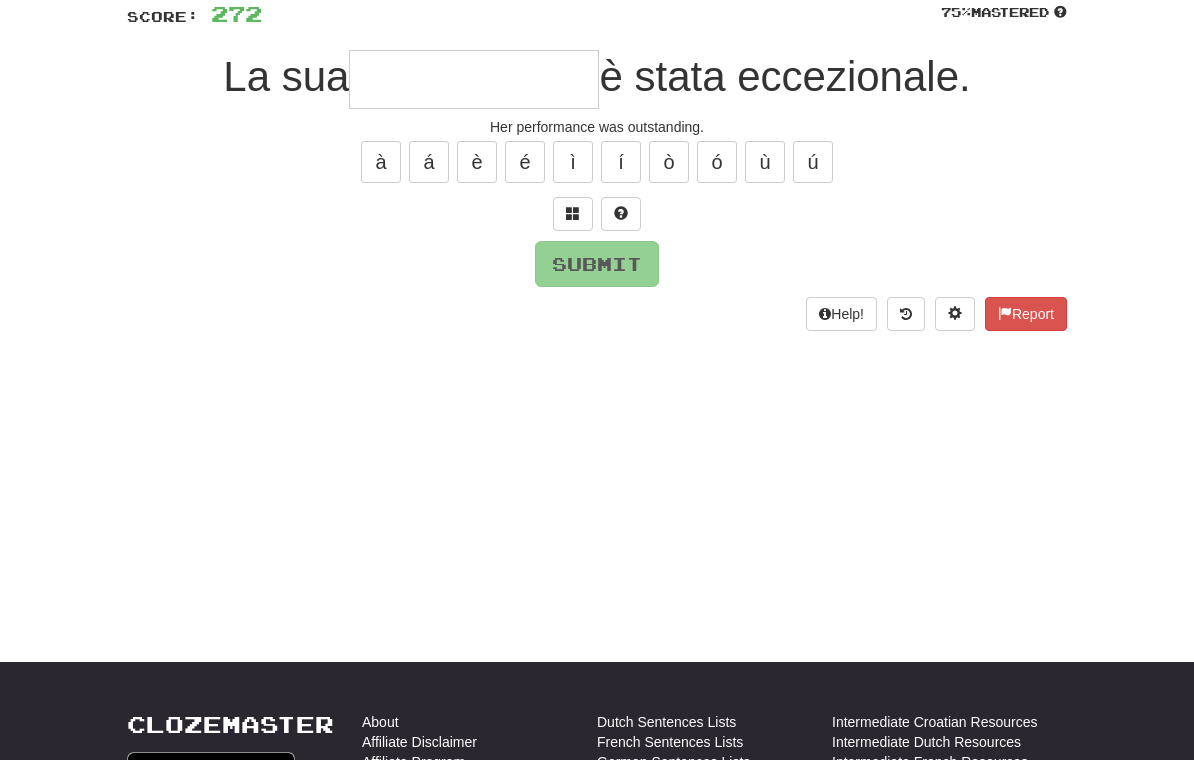 type on "*" 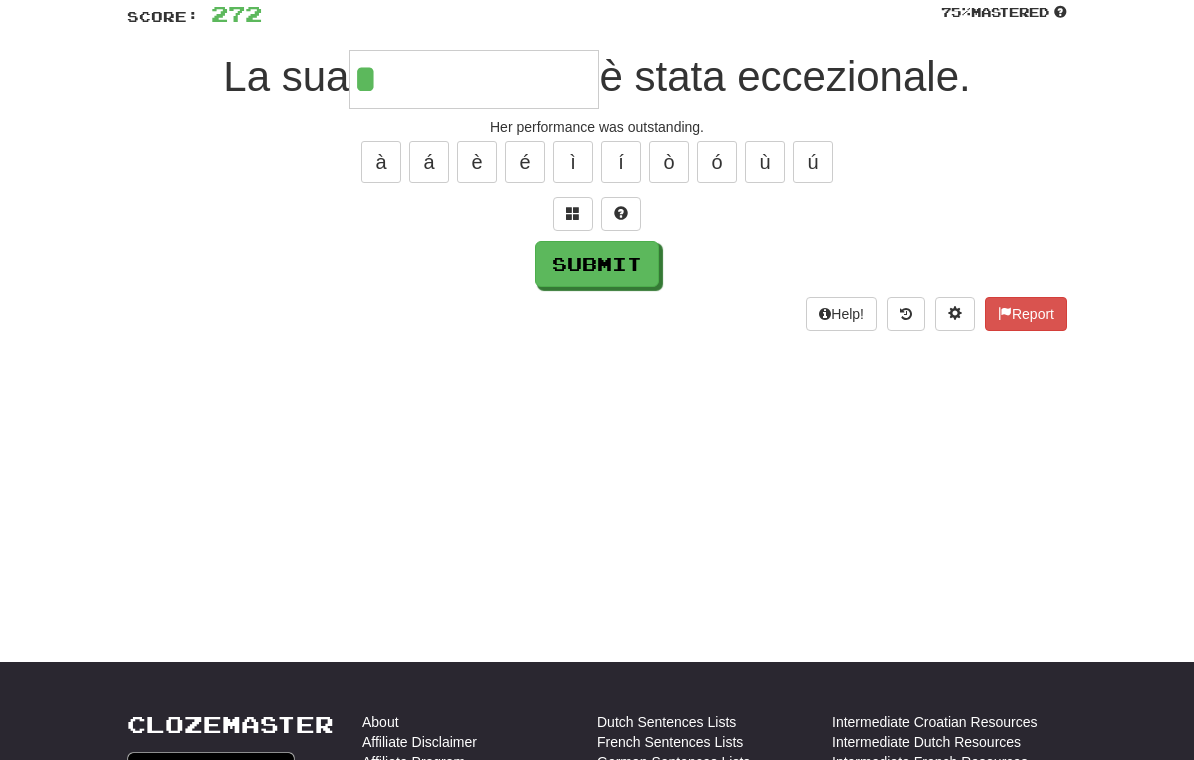 click on "/  Score:   272 75 %  Mastered La sua  *  è stata eccezionale. Her performance was outstanding. à á è é ì í ò ó ù ú Submit  Help!  Report" at bounding box center (597, 152) 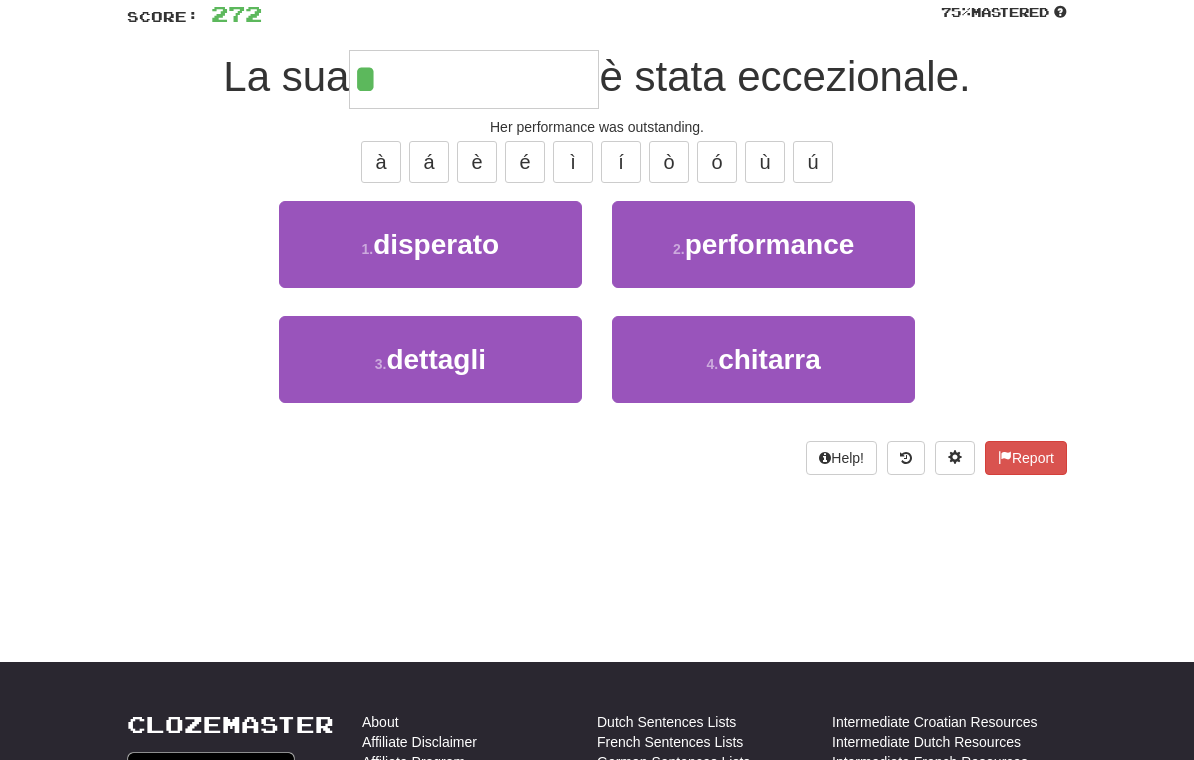 click on "2 .  performance" at bounding box center [763, 244] 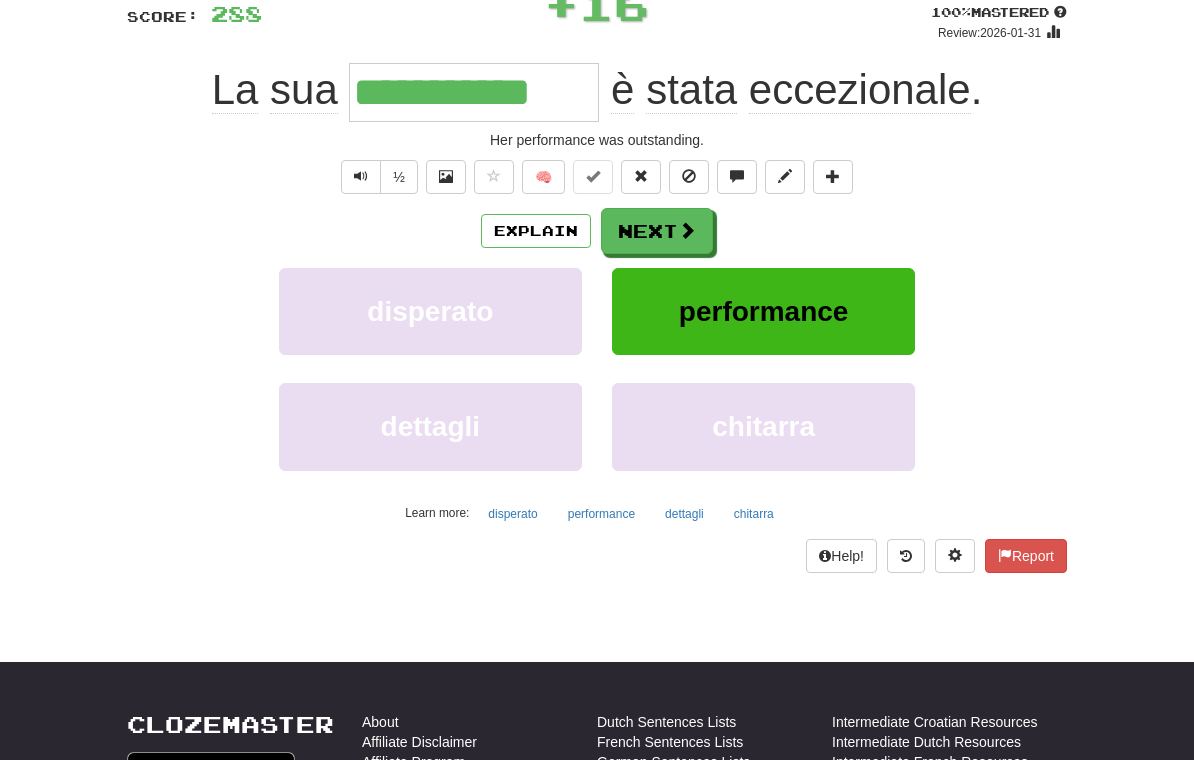 click at bounding box center (687, 230) 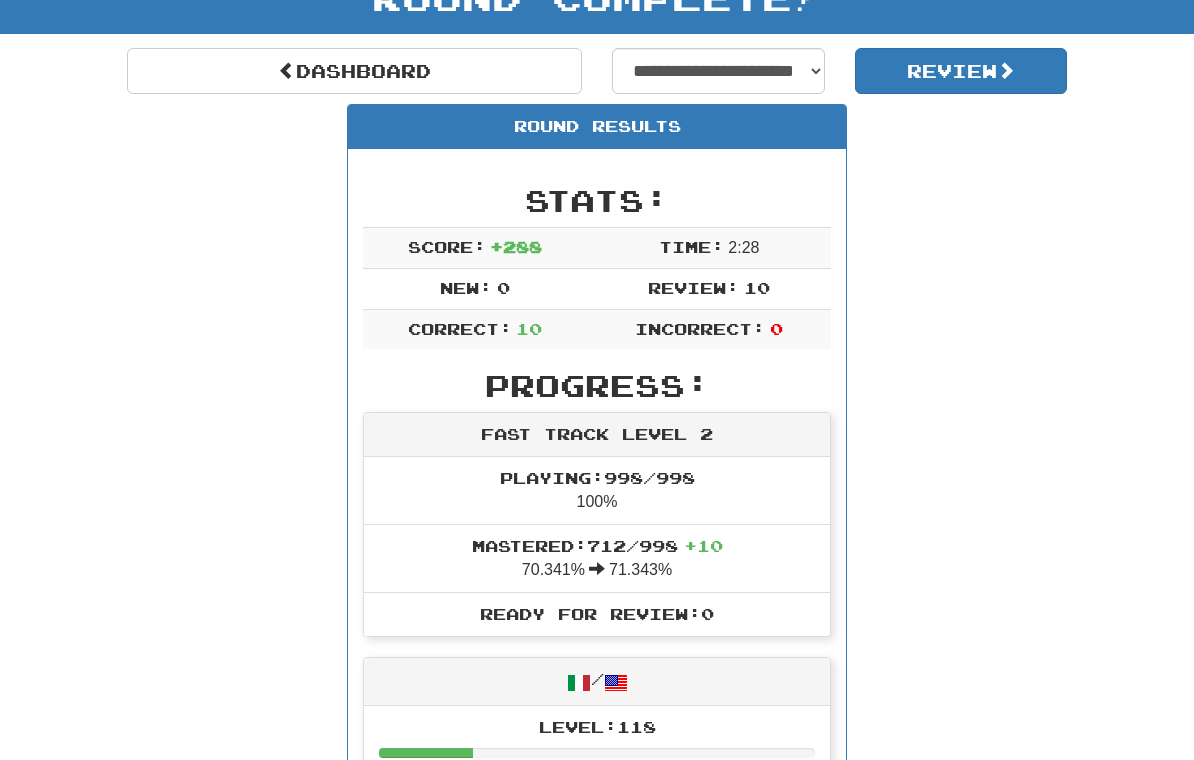 click on "Review" at bounding box center (961, 71) 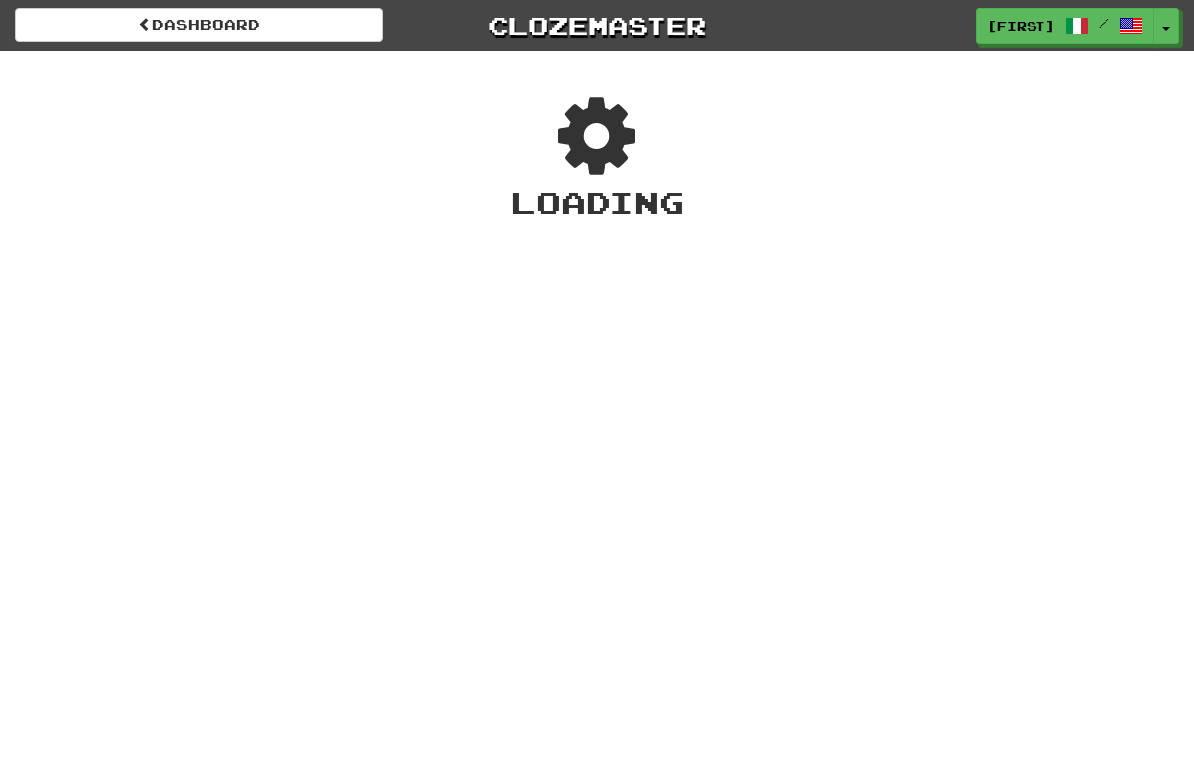 scroll, scrollTop: 0, scrollLeft: 0, axis: both 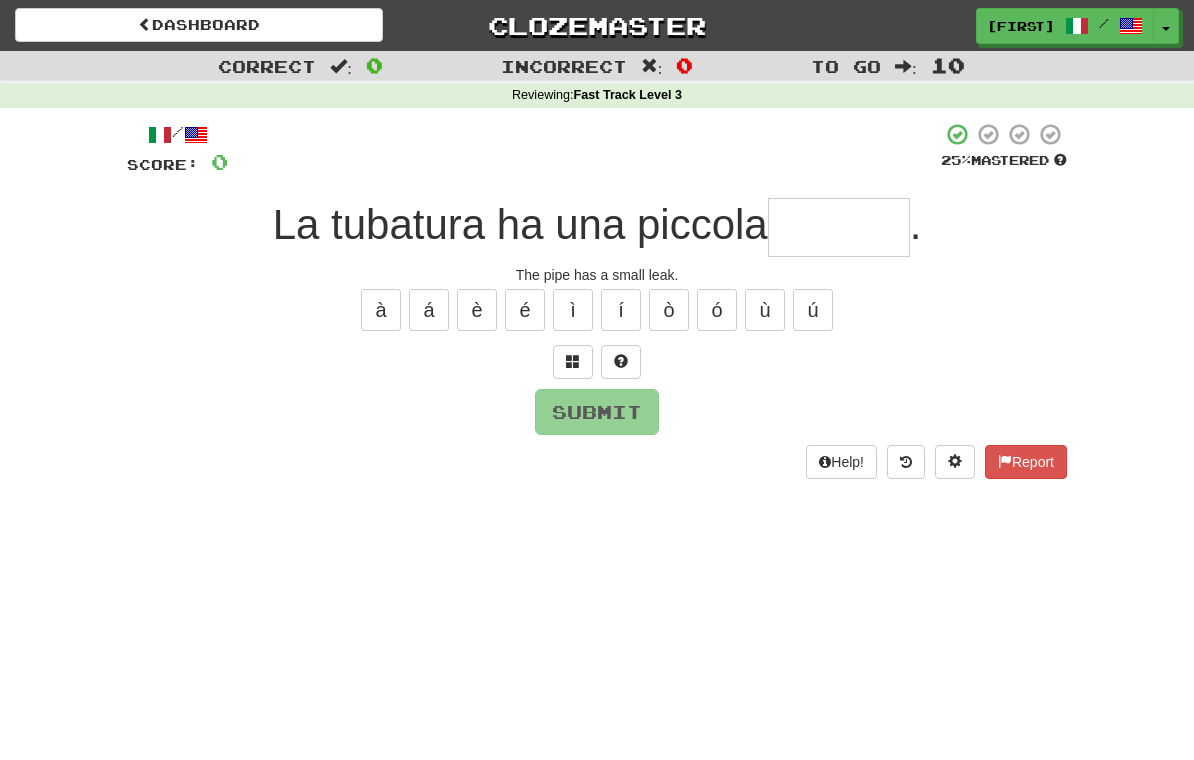 click at bounding box center (839, 227) 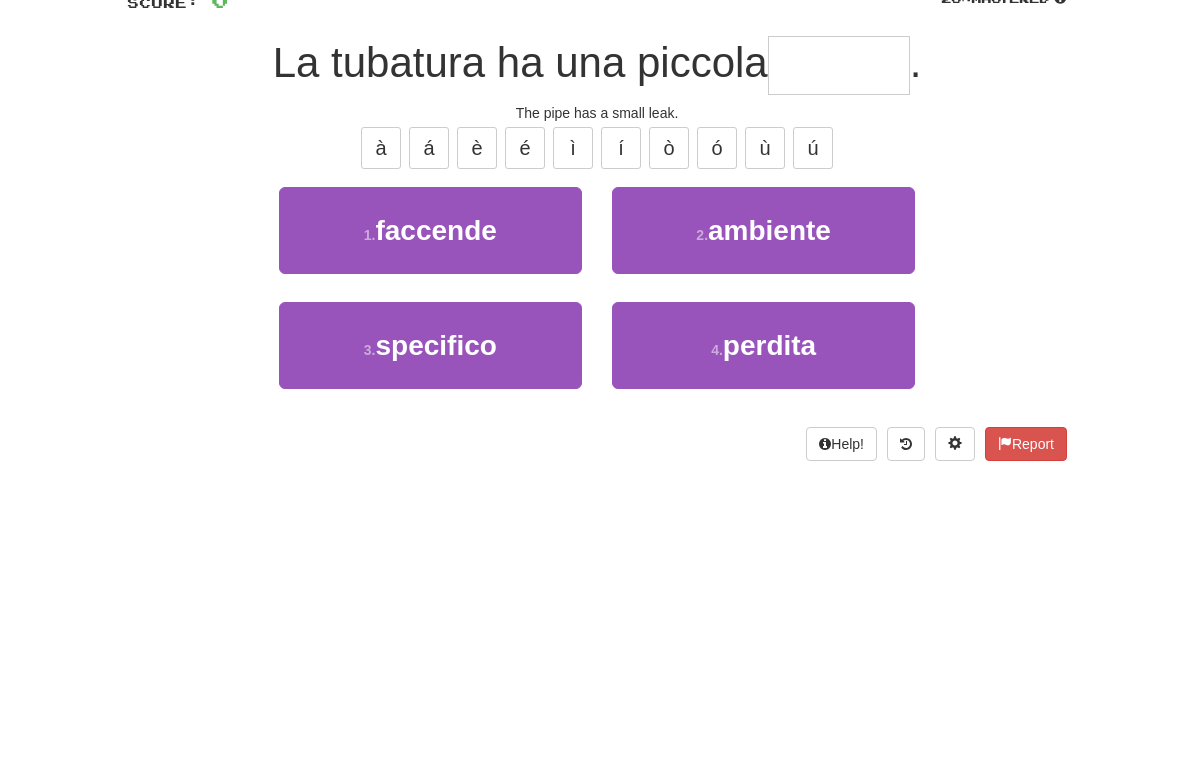 click on "4 .  perdita" at bounding box center [763, 507] 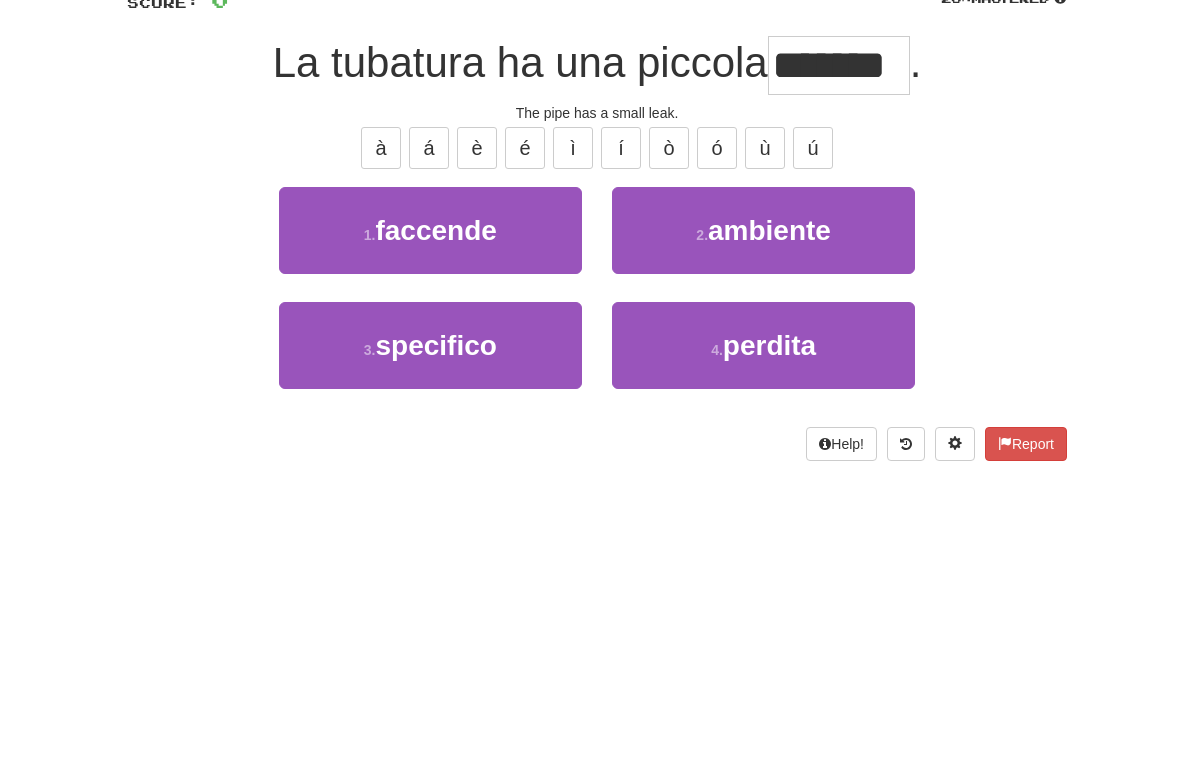 scroll, scrollTop: 162, scrollLeft: 0, axis: vertical 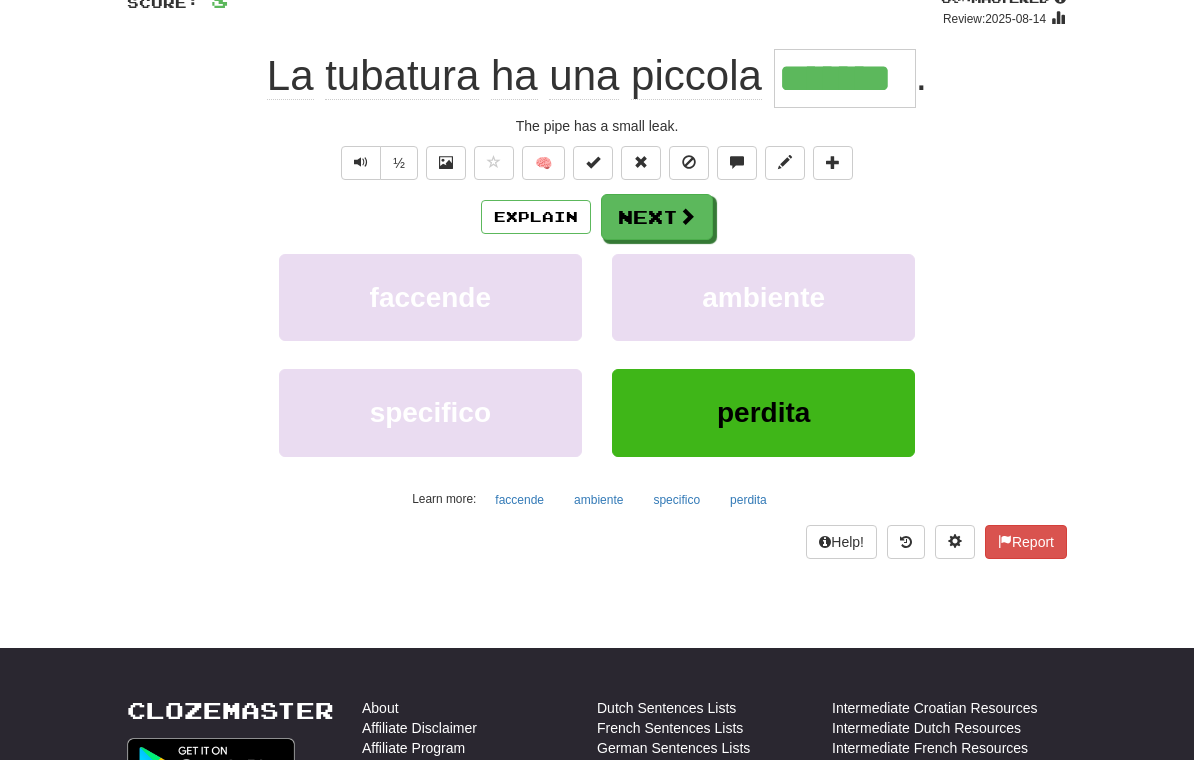 click at bounding box center (687, 216) 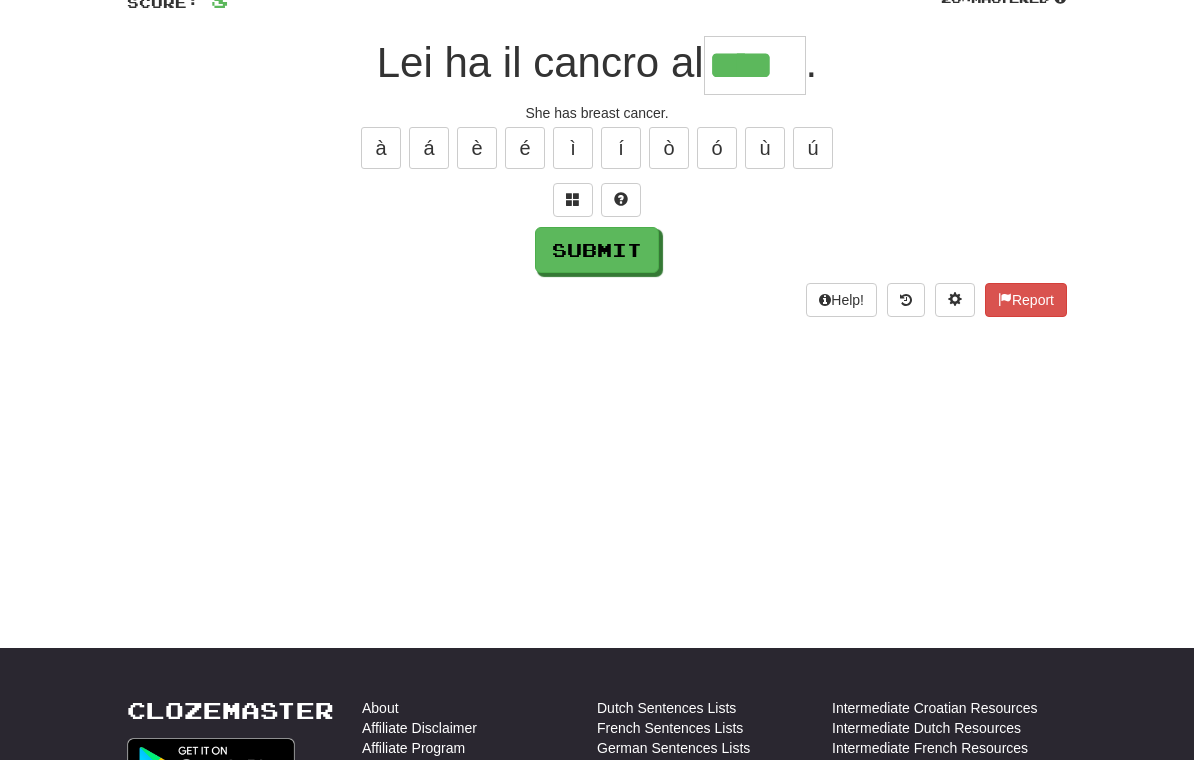type on "****" 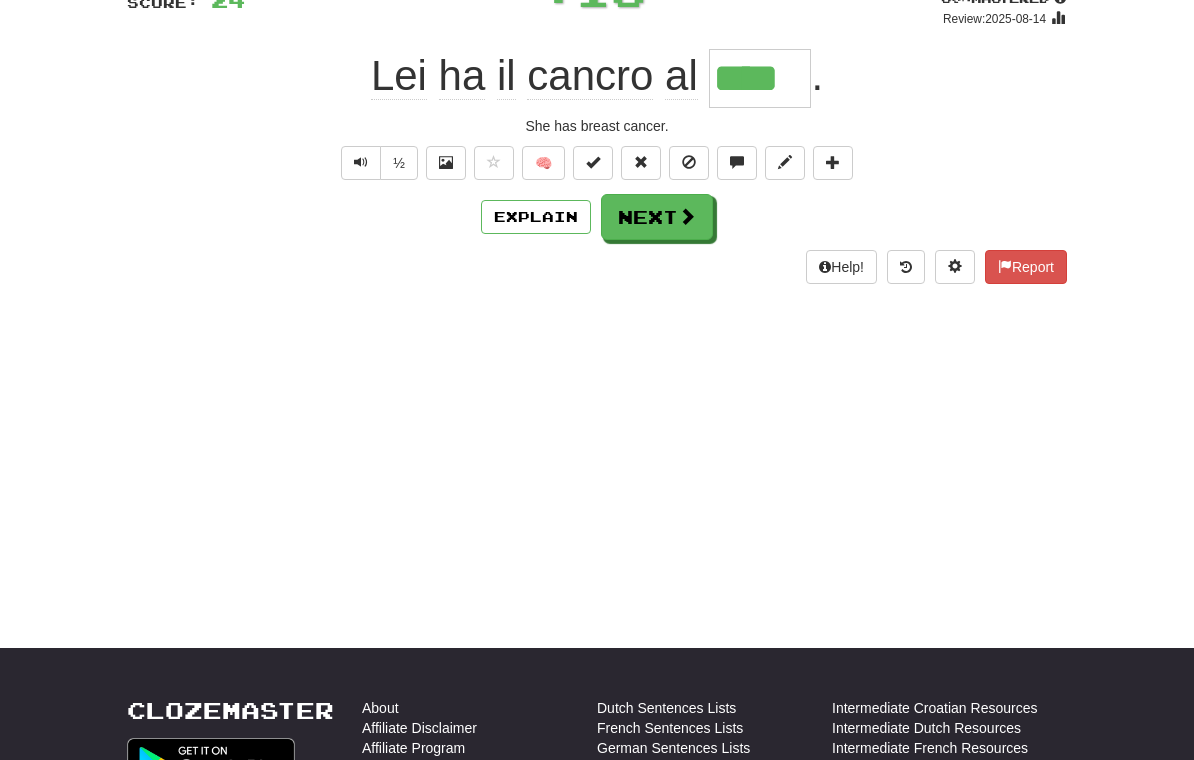 click on "Next" at bounding box center [657, 217] 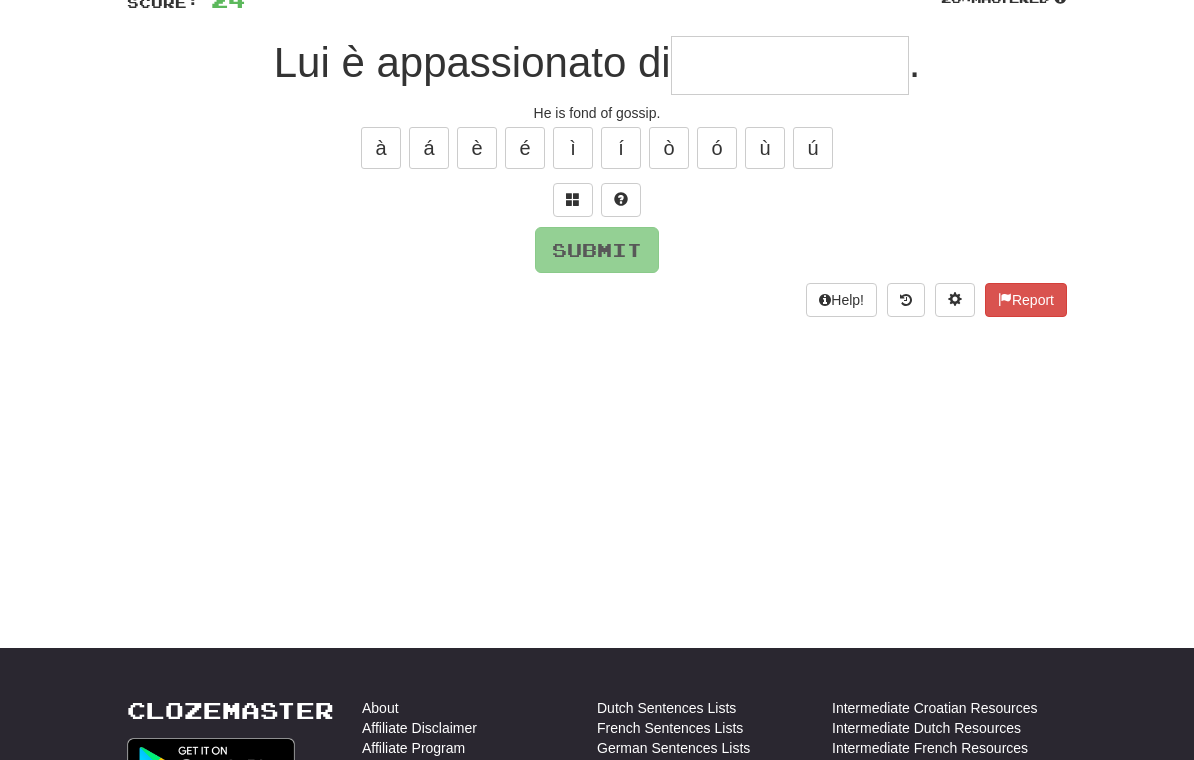 type on "*" 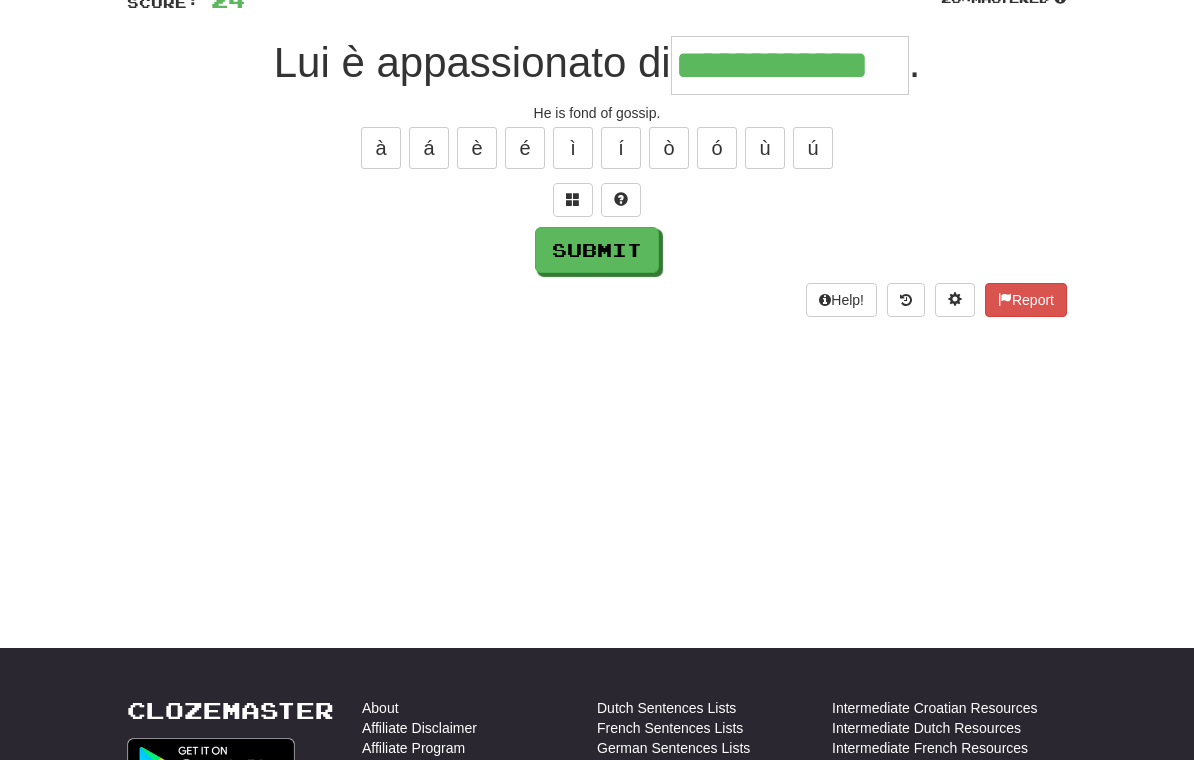 type on "**********" 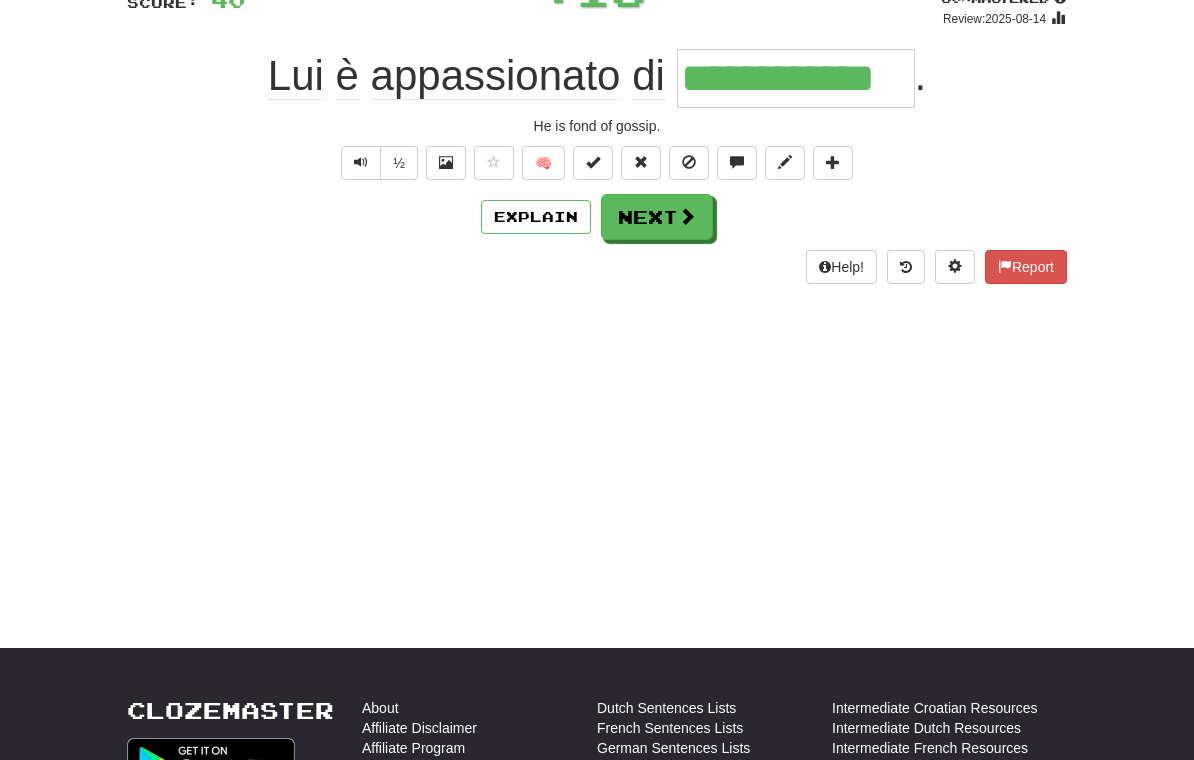 click on "Next" at bounding box center [657, 217] 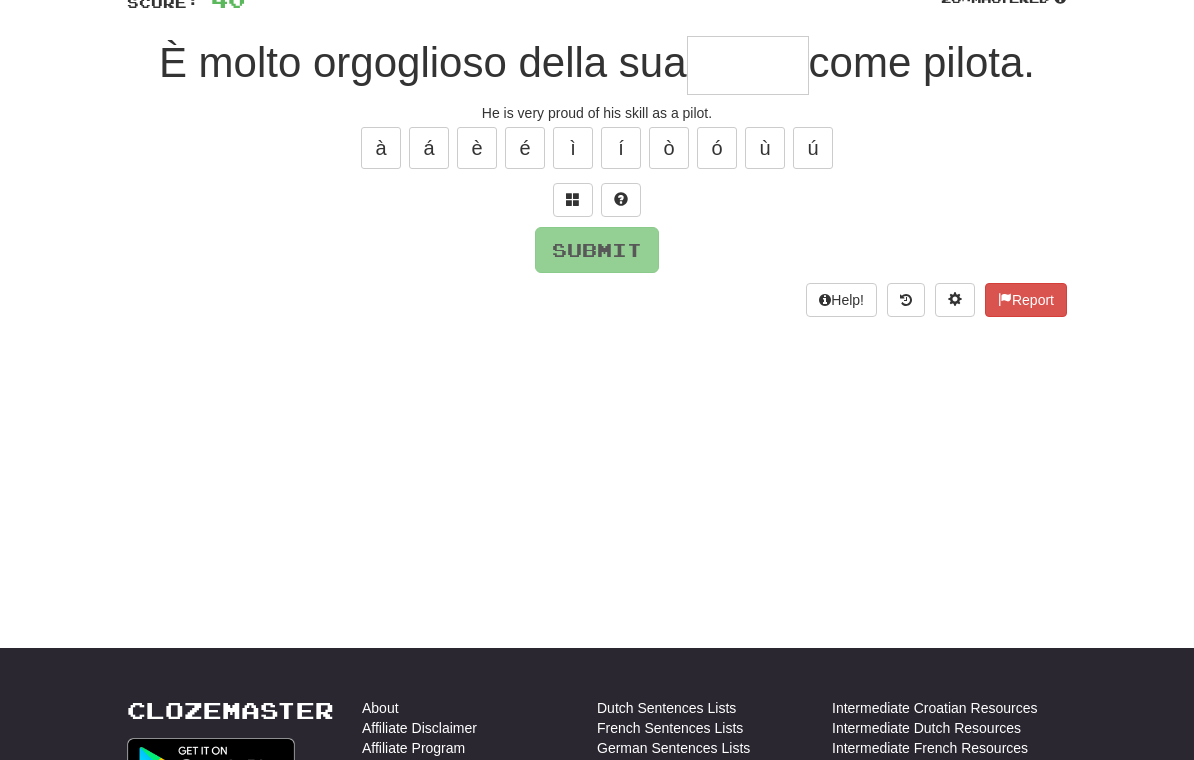 type on "*" 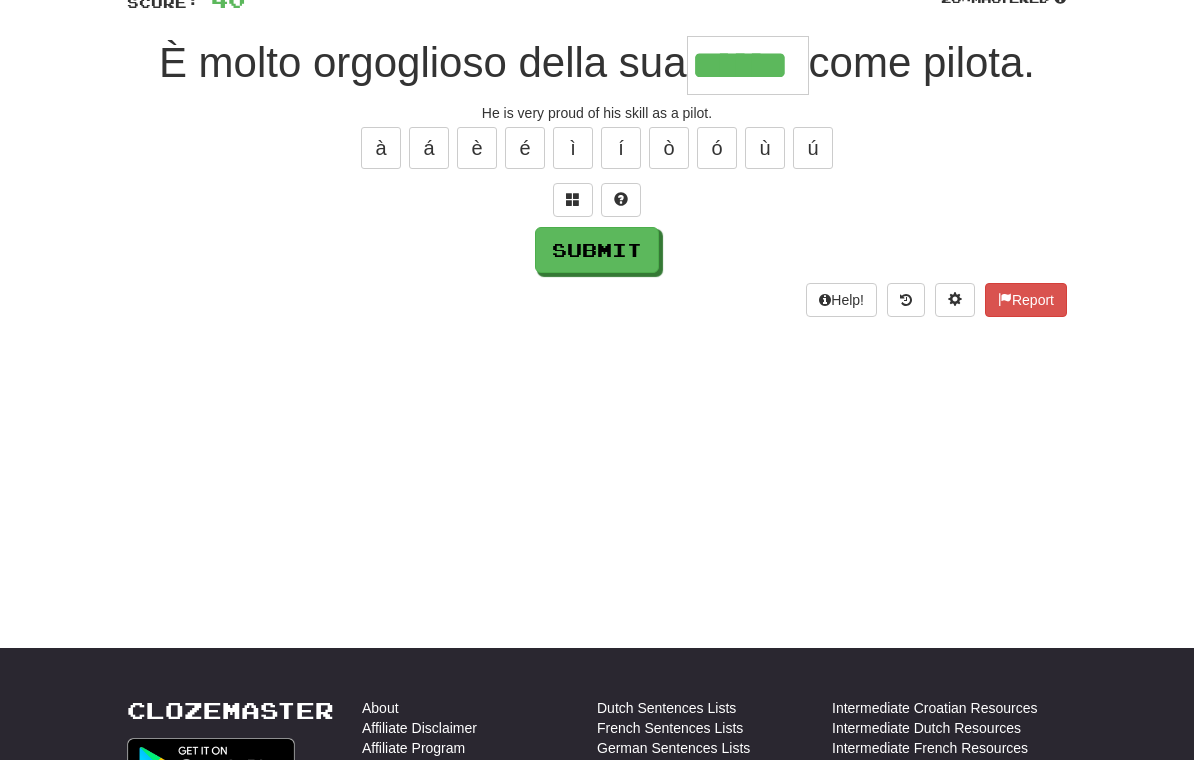 click on "/ Score: 40 25 % Mastered È molto orgoglioso della sua ****** come pilota. He is very proud of his skill as a pilot. à á è é ì í ò ó ù ú Submit Help! Report" at bounding box center (597, 138) 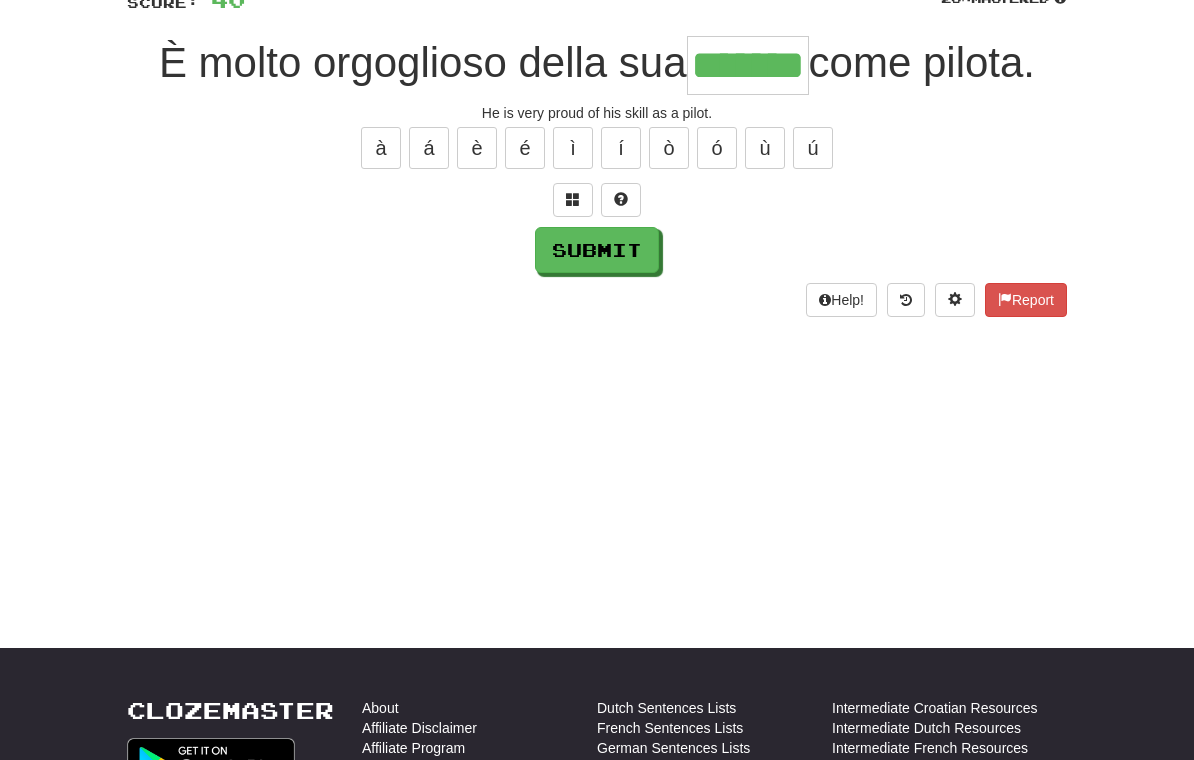 click on "Submit" at bounding box center (597, 250) 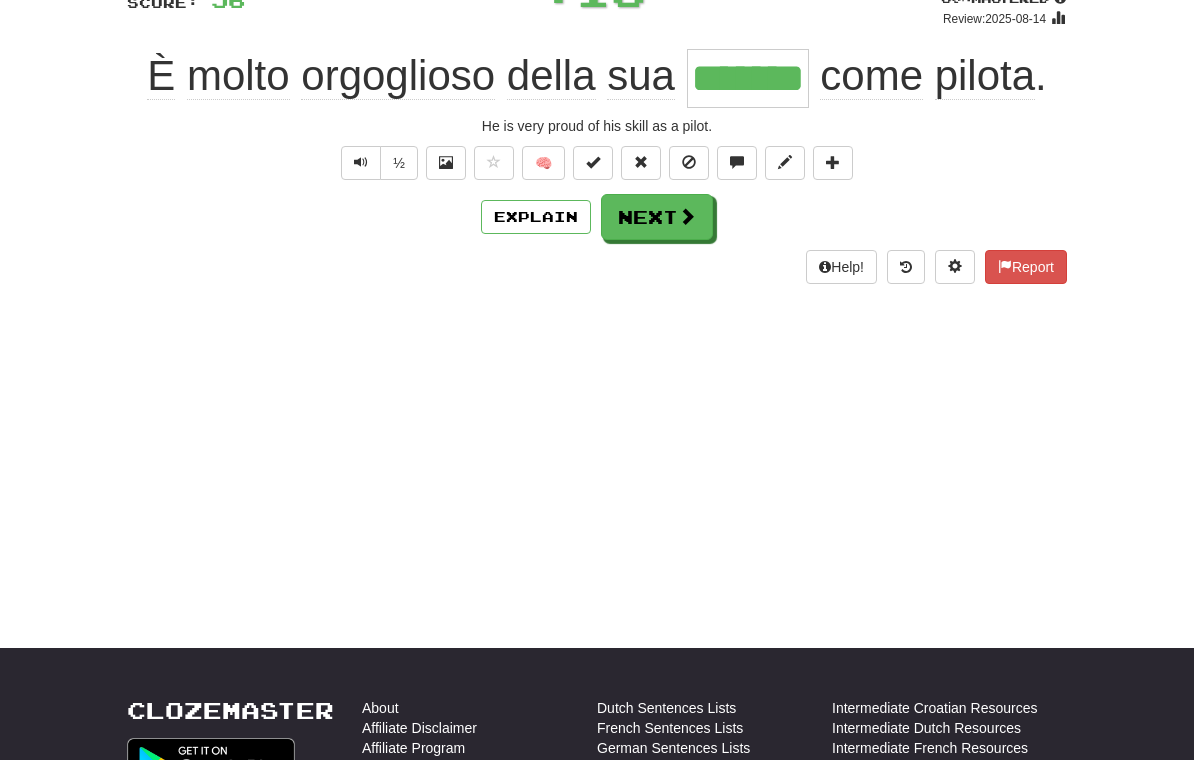click on "Next" at bounding box center [657, 217] 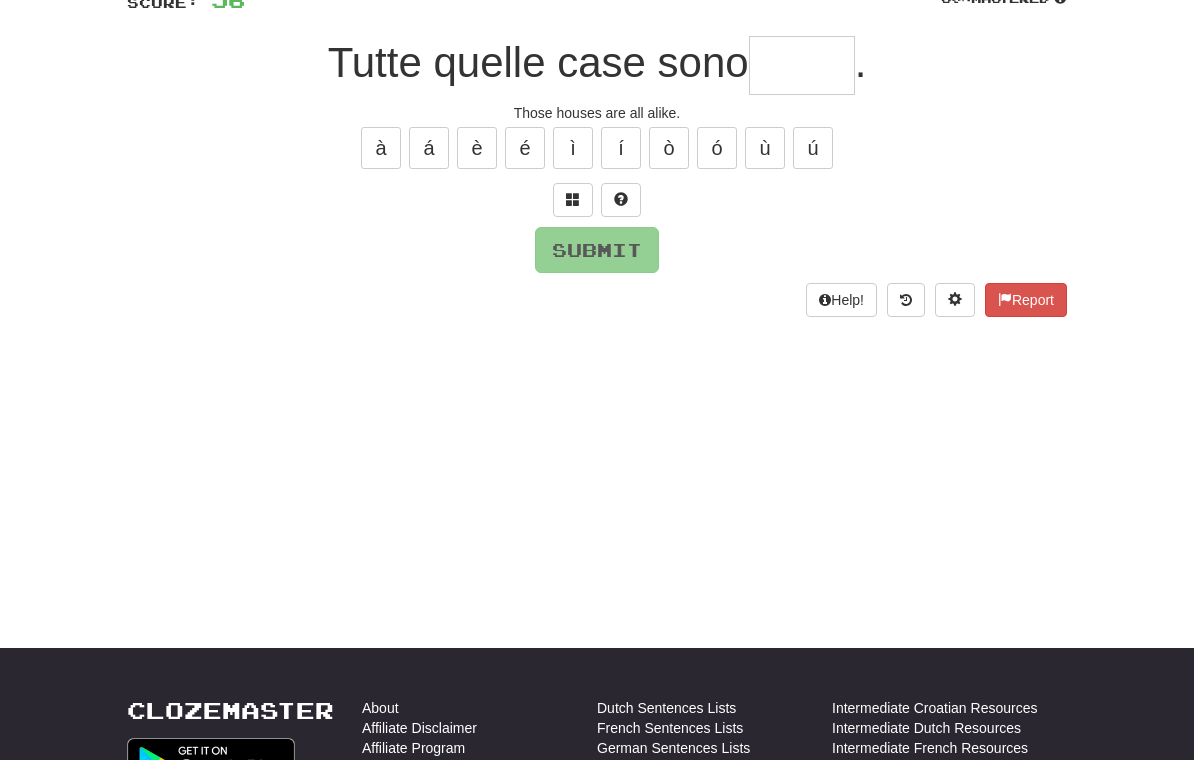 type on "*" 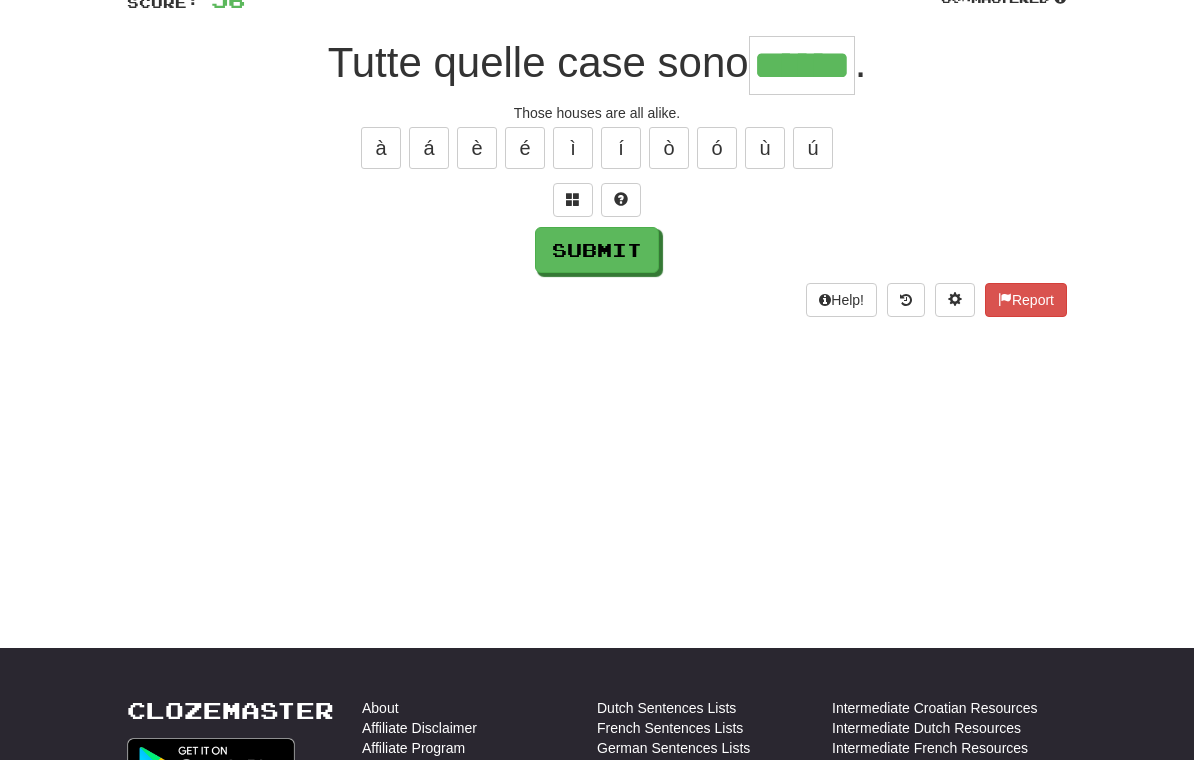 type on "******" 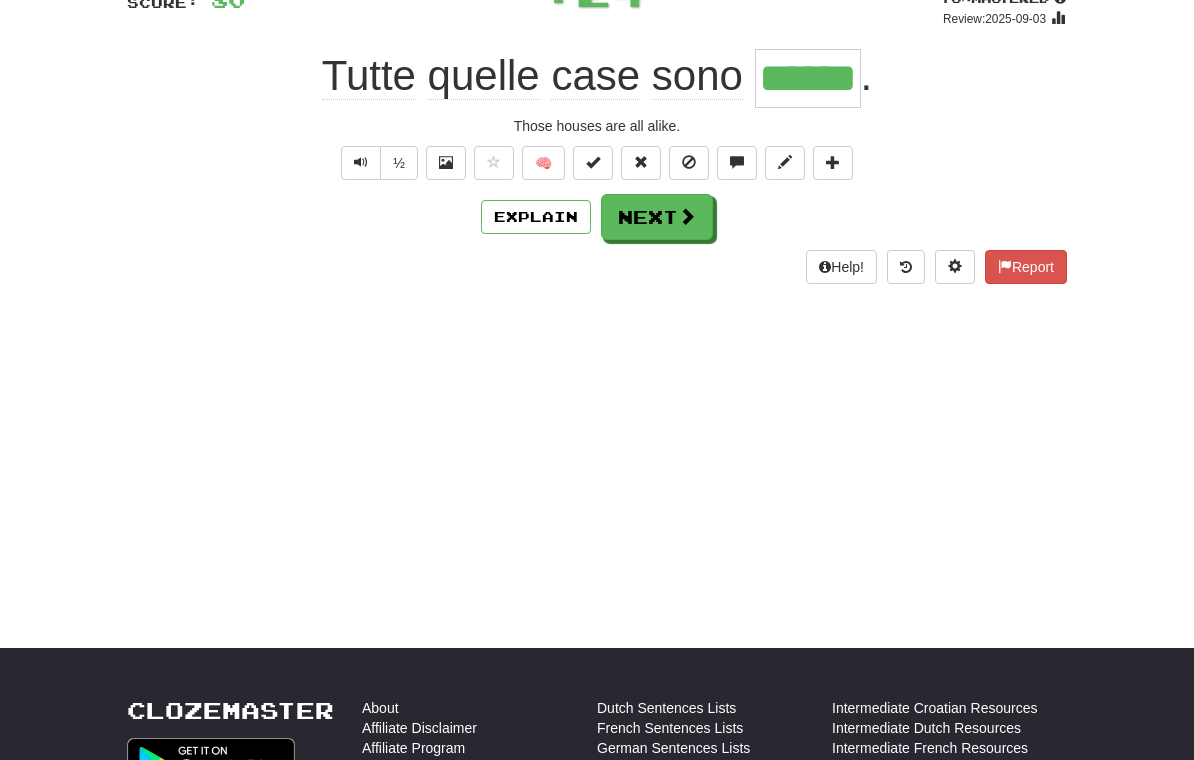 click on "Next" at bounding box center [657, 217] 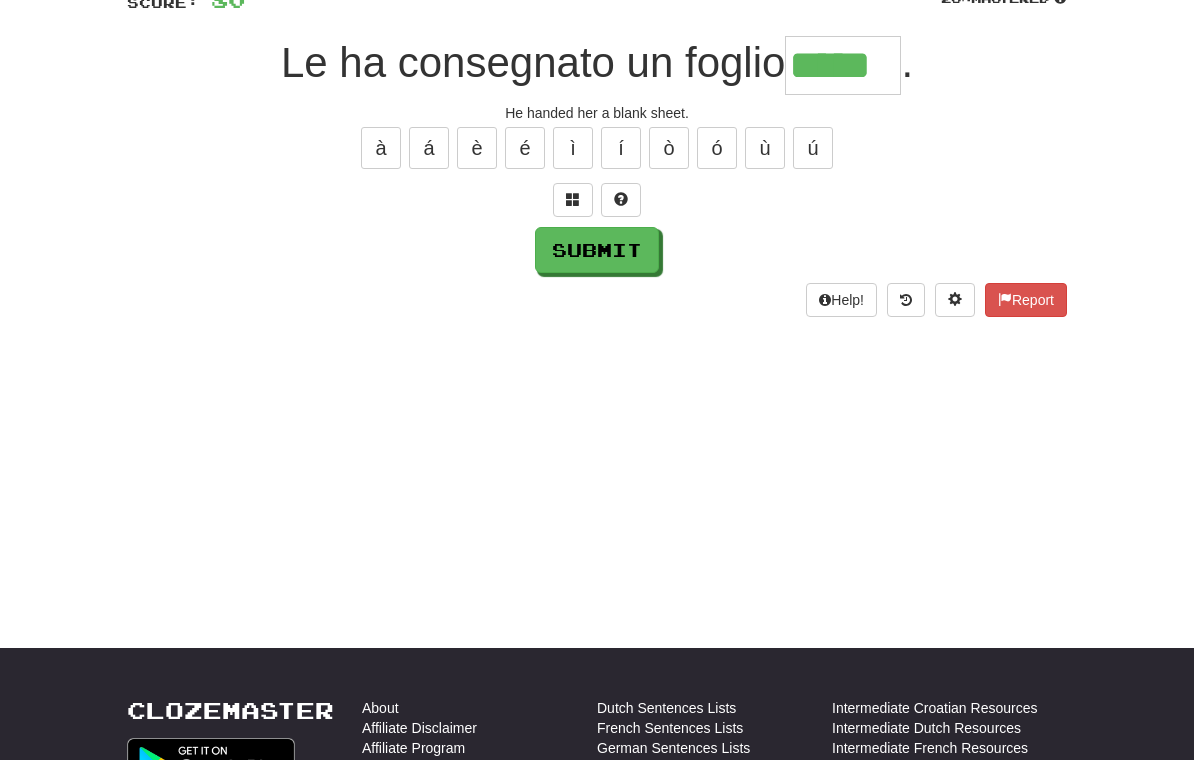 type on "*****" 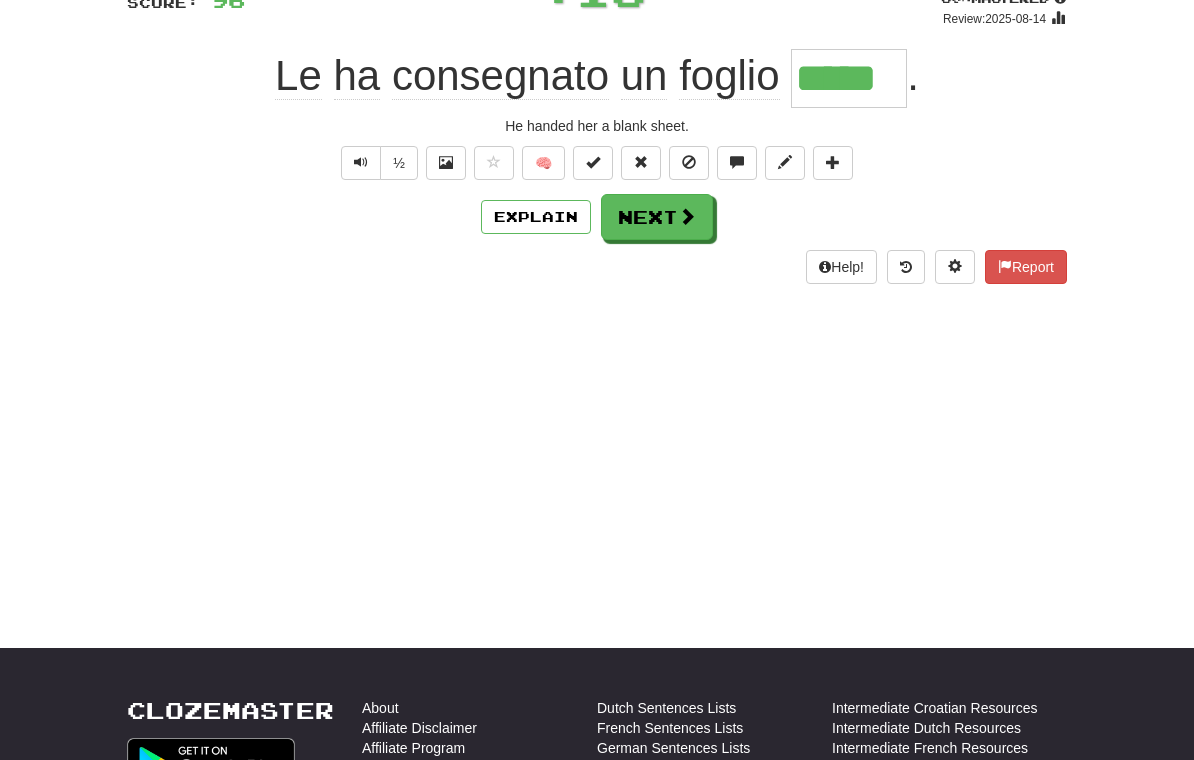 click on "Next" at bounding box center [657, 217] 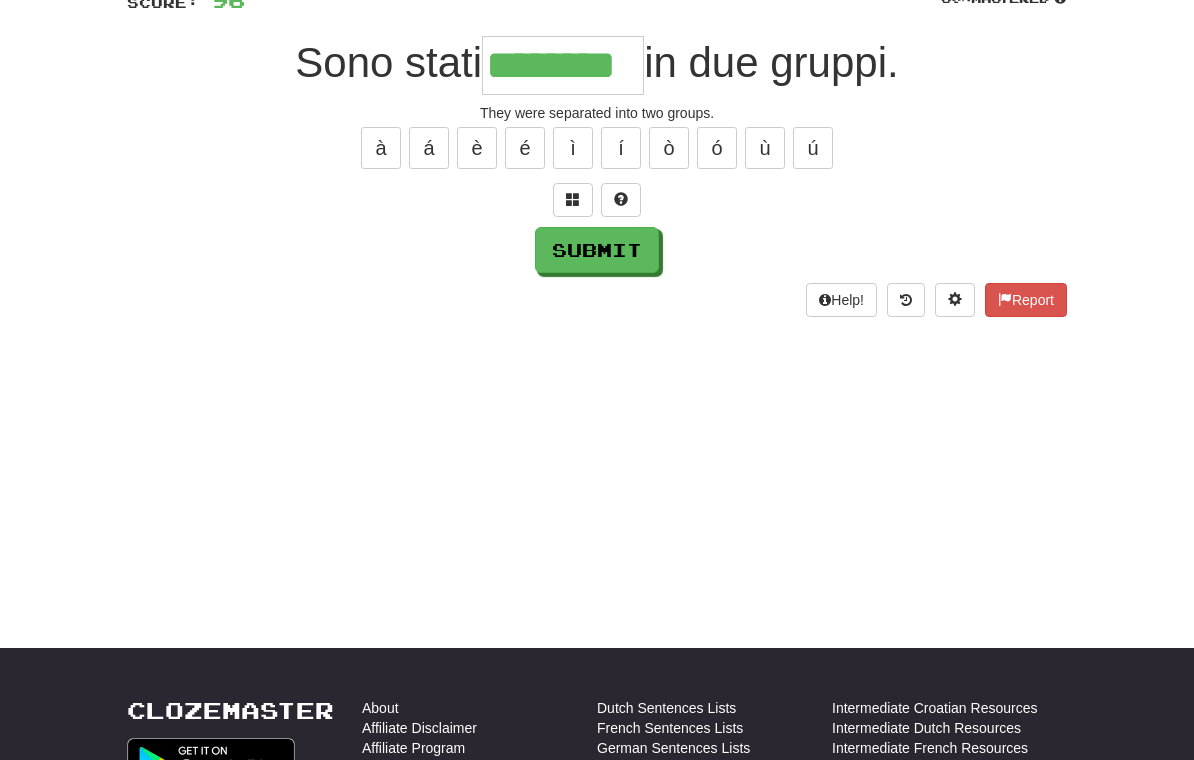 type on "********" 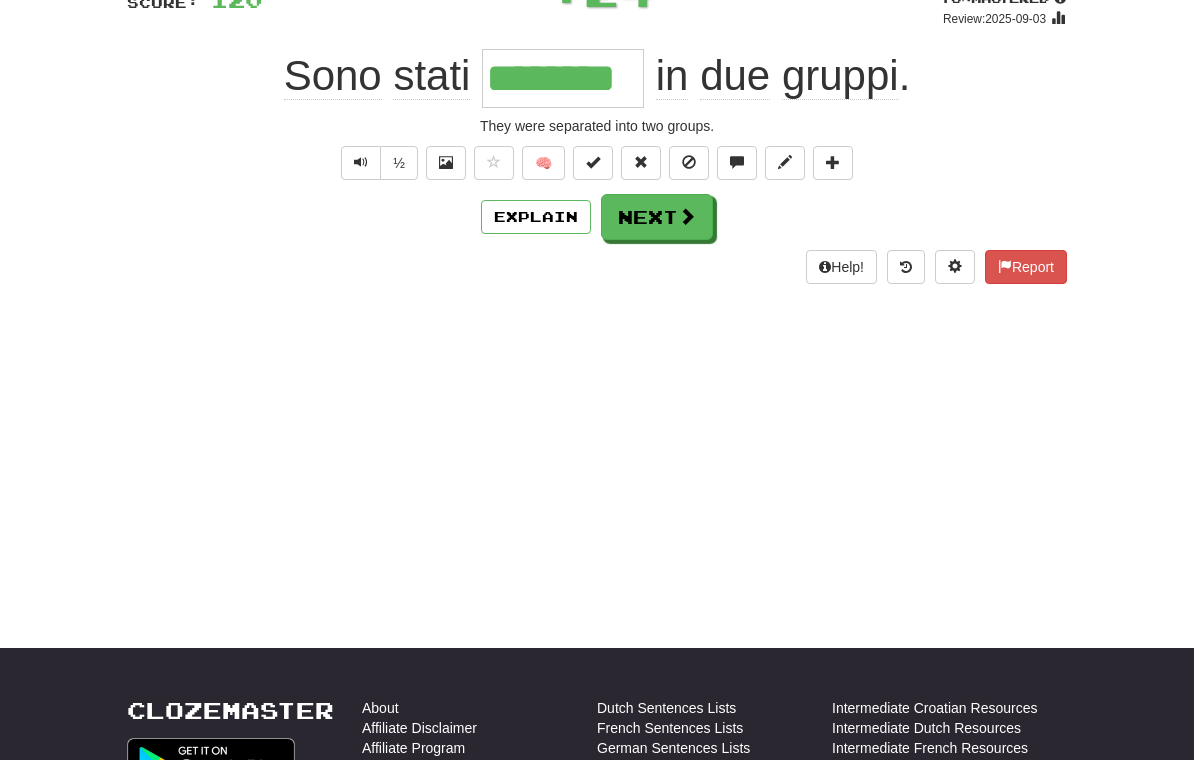 click on "Next" at bounding box center [657, 217] 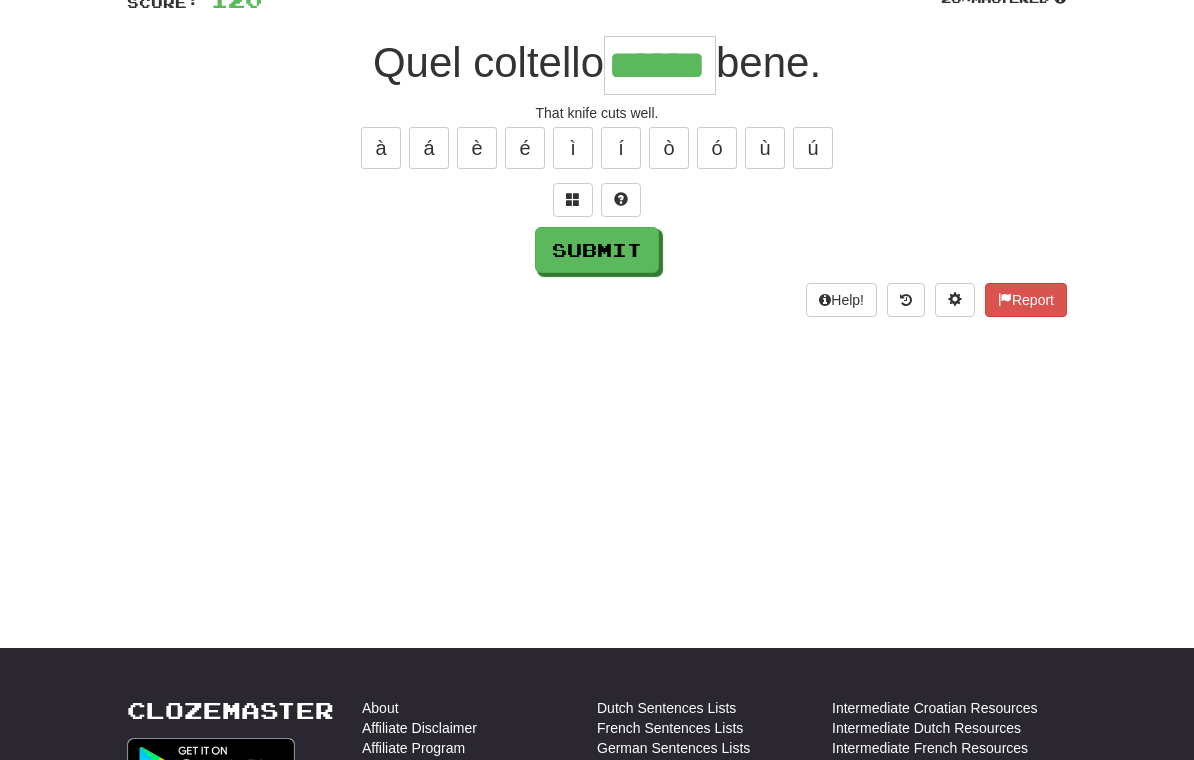 type on "******" 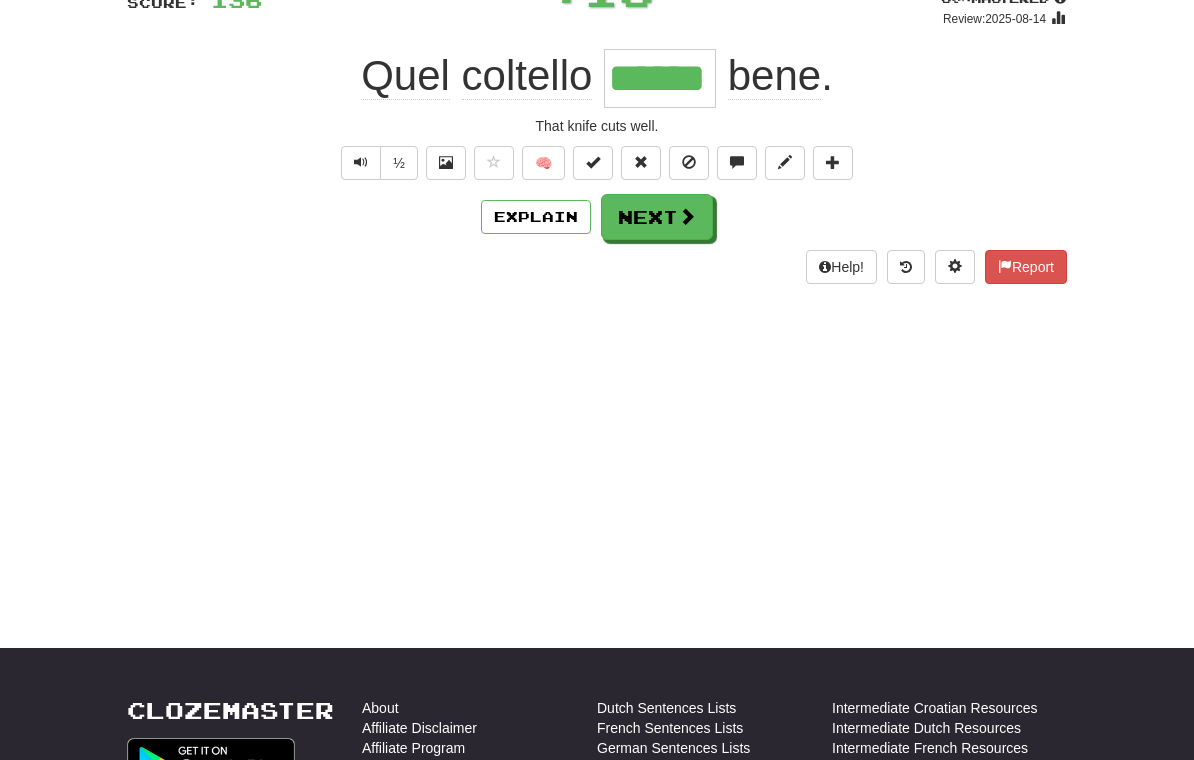 click on "Next" at bounding box center [657, 217] 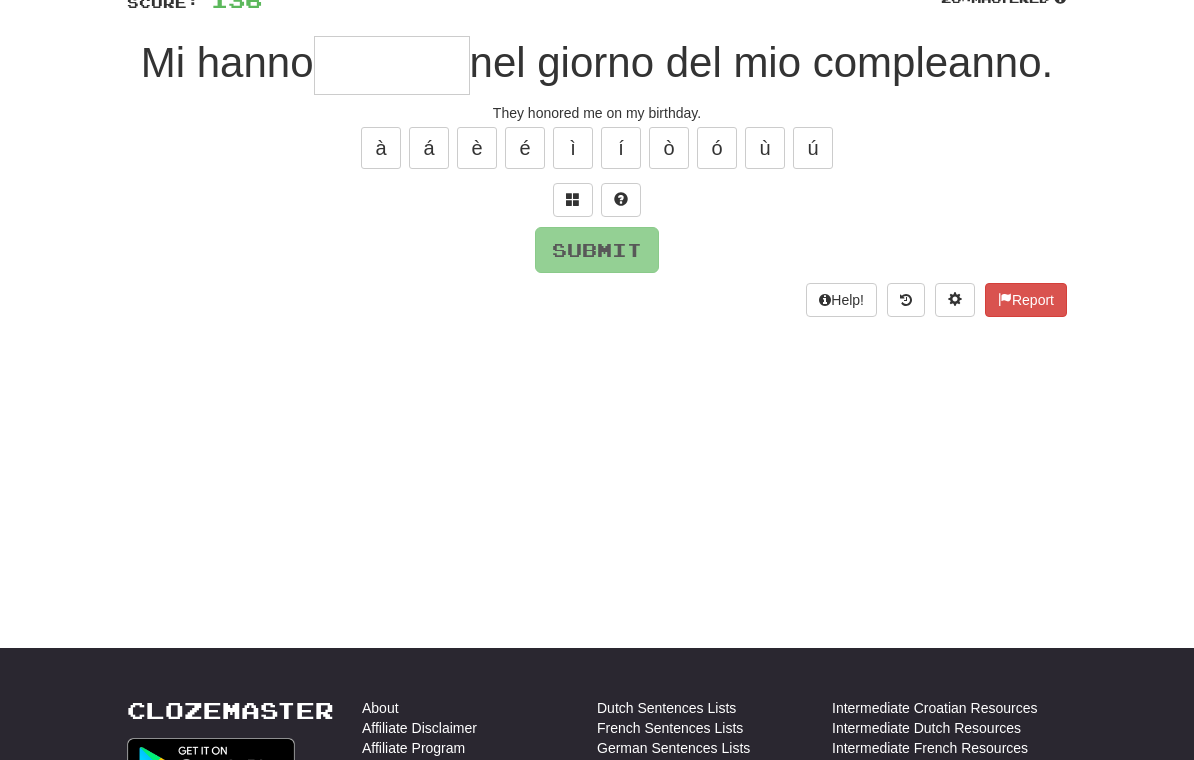 click at bounding box center (573, 199) 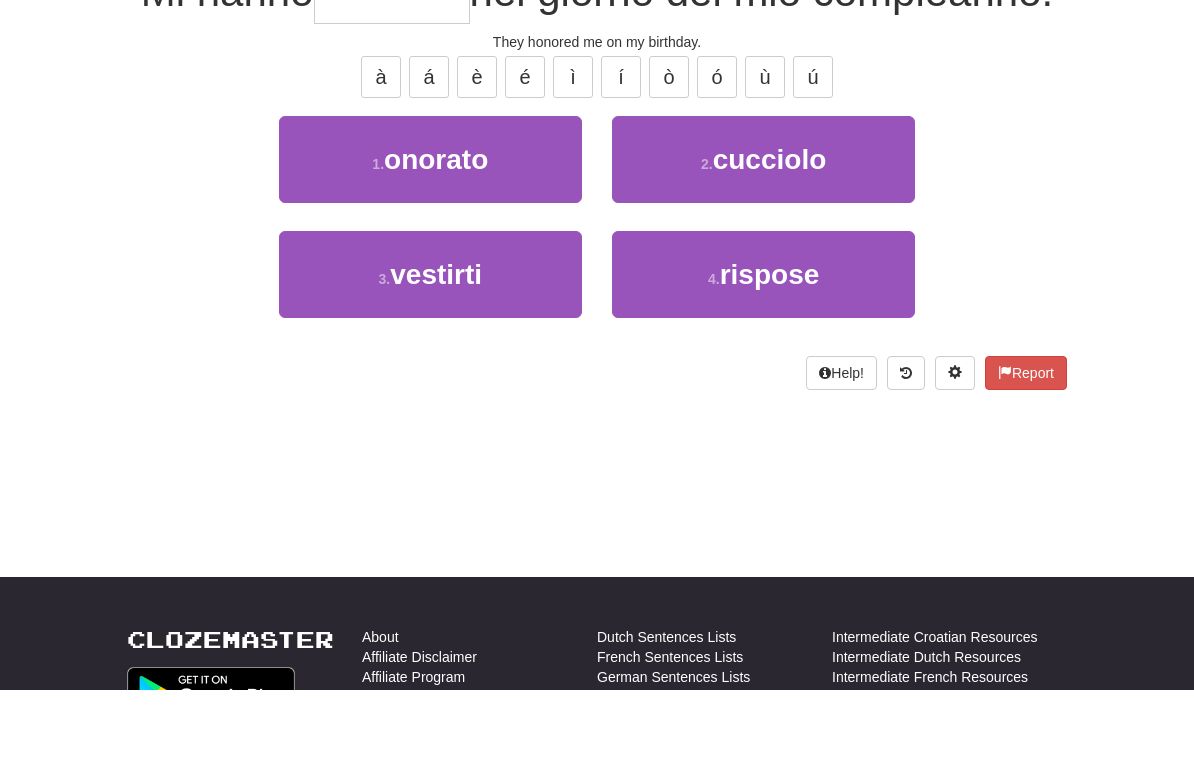 click on "1 . onorato" at bounding box center [430, 230] 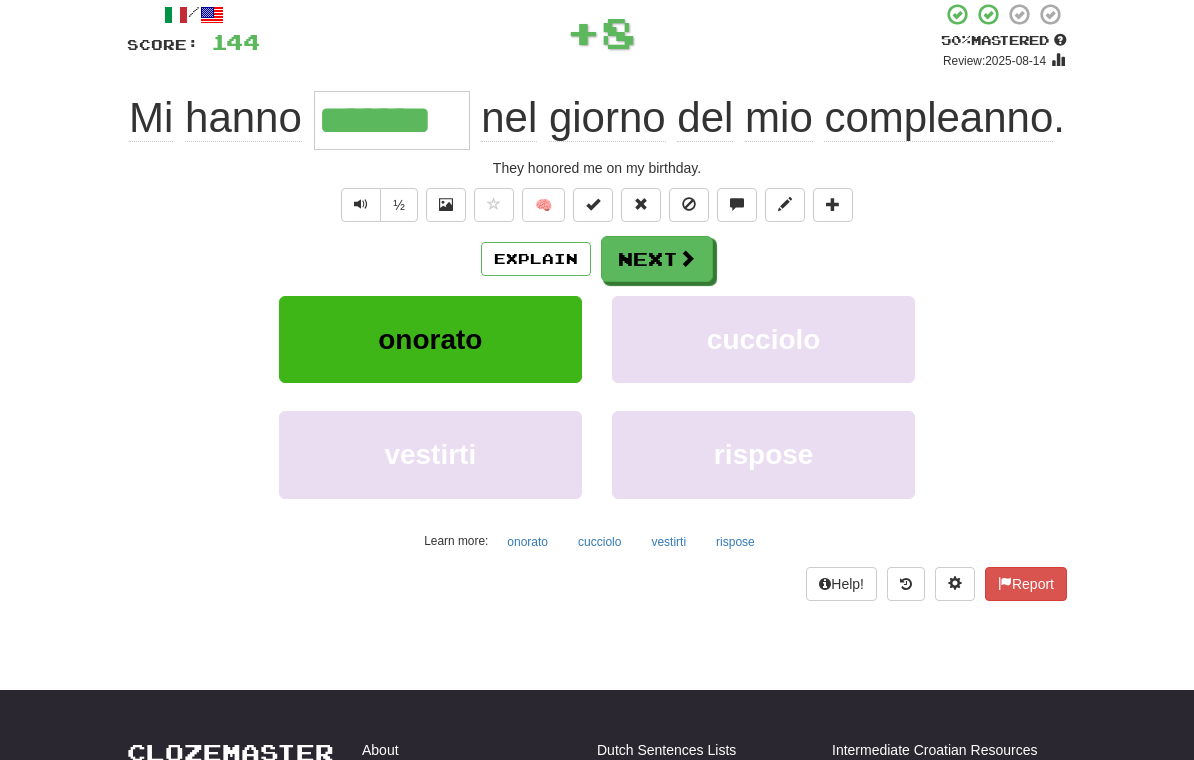 scroll, scrollTop: 120, scrollLeft: 0, axis: vertical 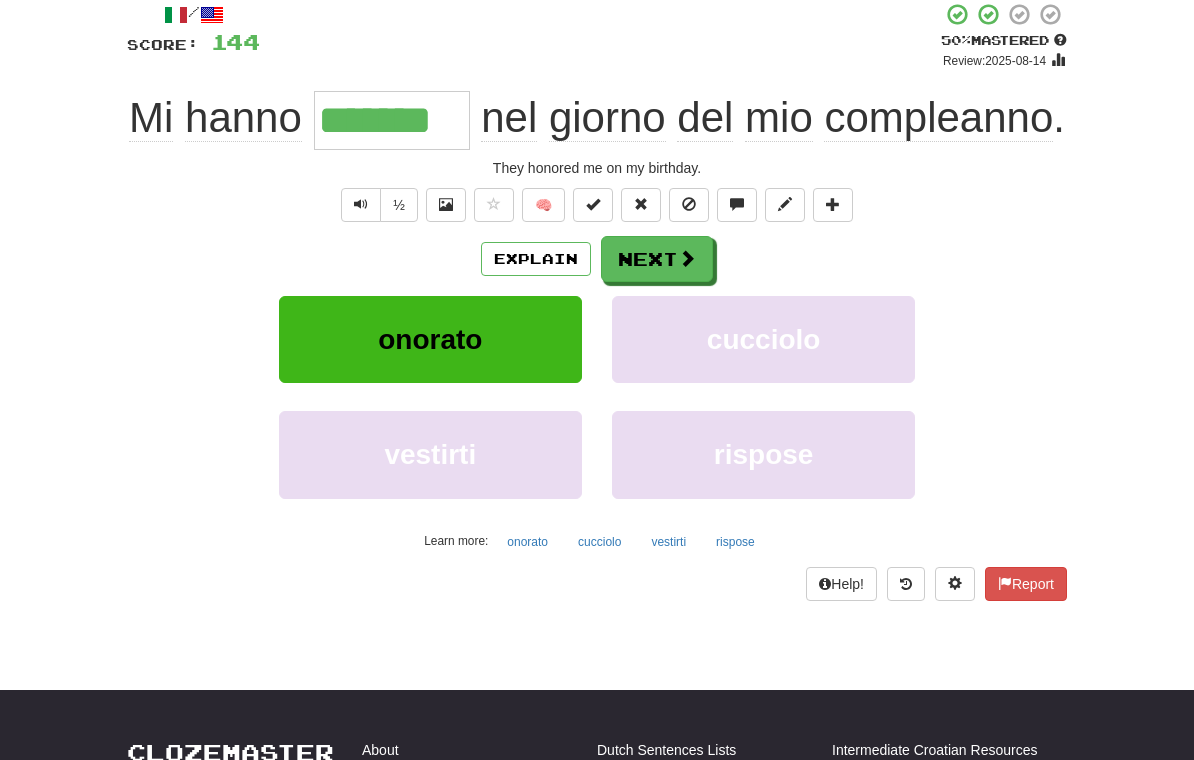 click on "Next" at bounding box center [657, 259] 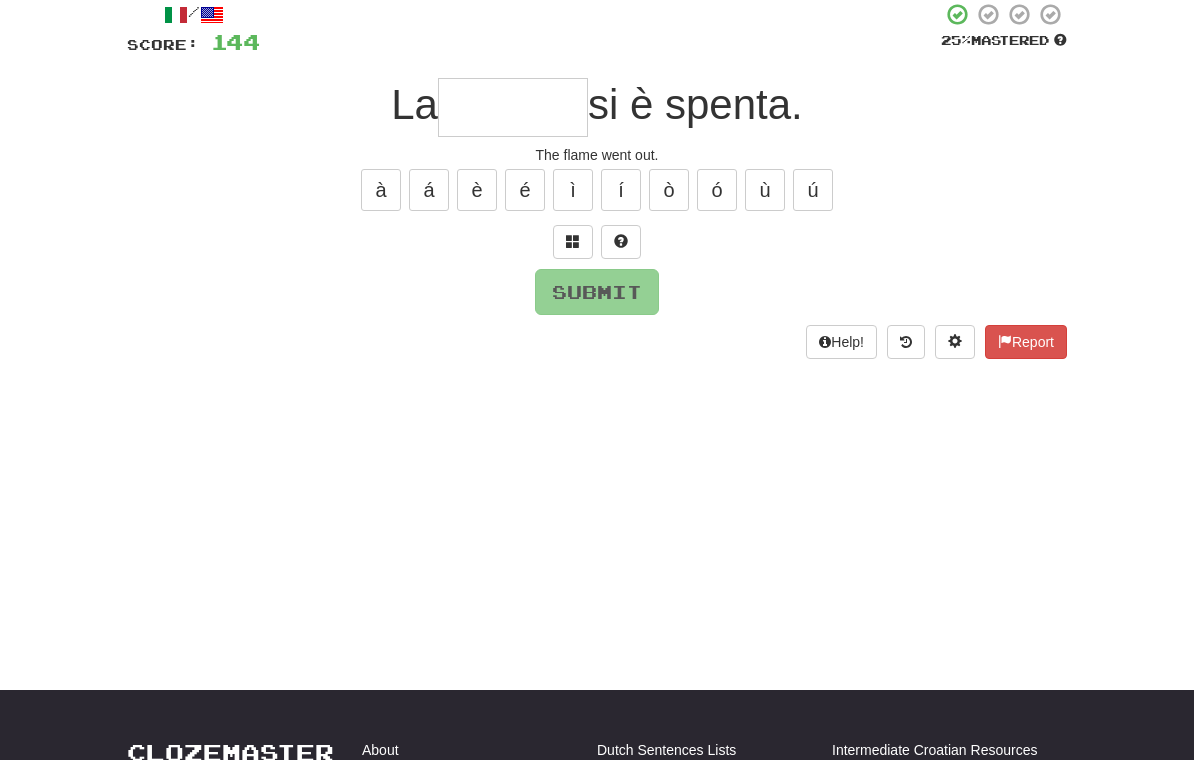 scroll, scrollTop: 119, scrollLeft: 0, axis: vertical 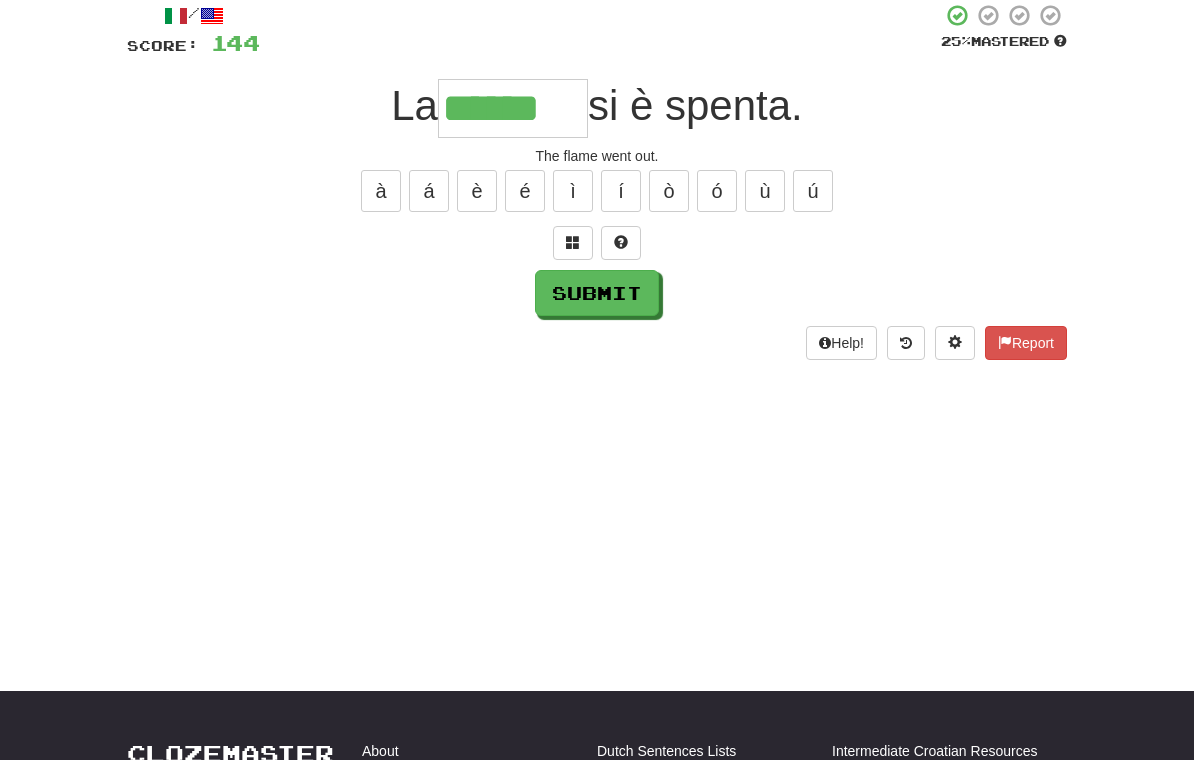 type on "******" 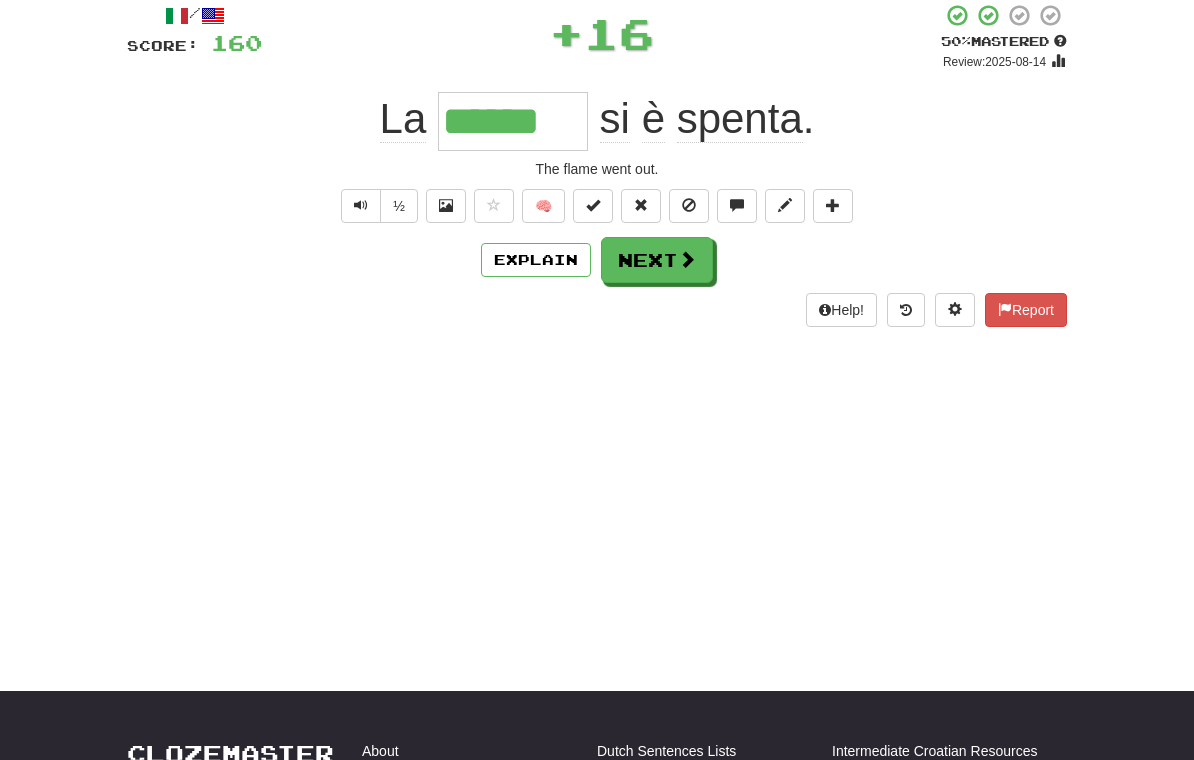 scroll, scrollTop: 120, scrollLeft: 0, axis: vertical 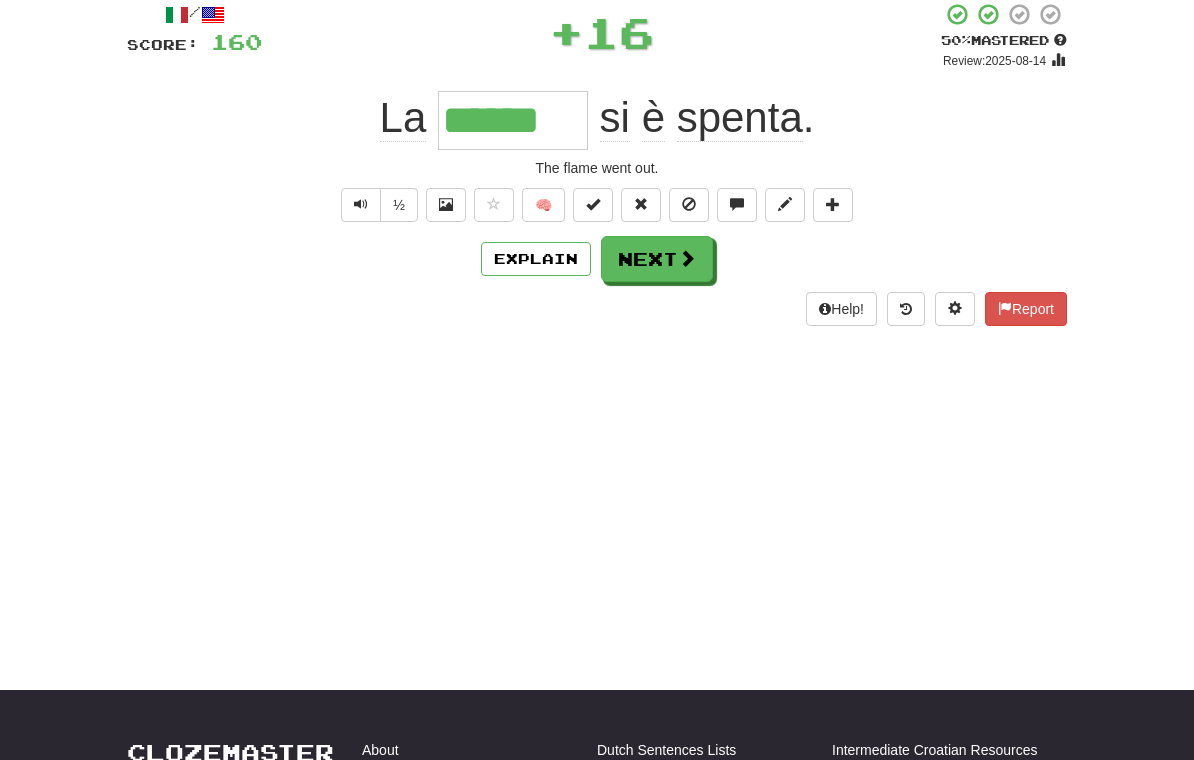 click on "Next" at bounding box center (657, 259) 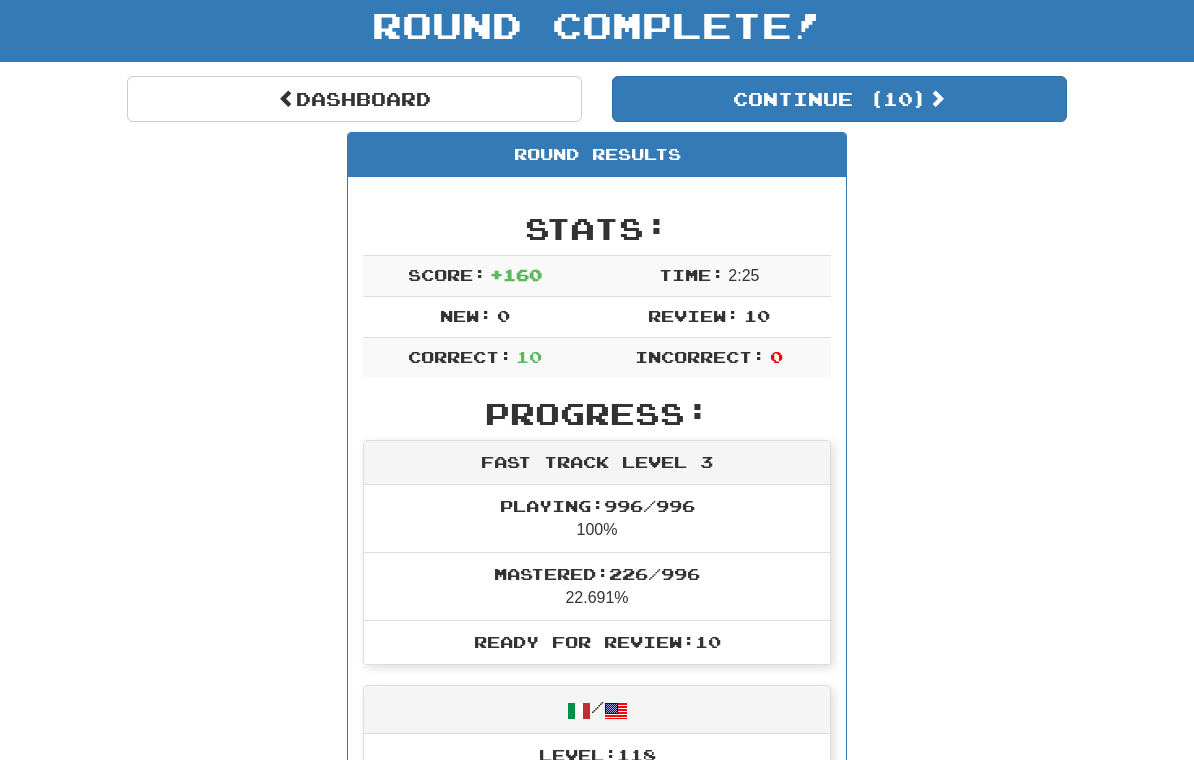 click on "Continue ( 10 )" at bounding box center (839, 99) 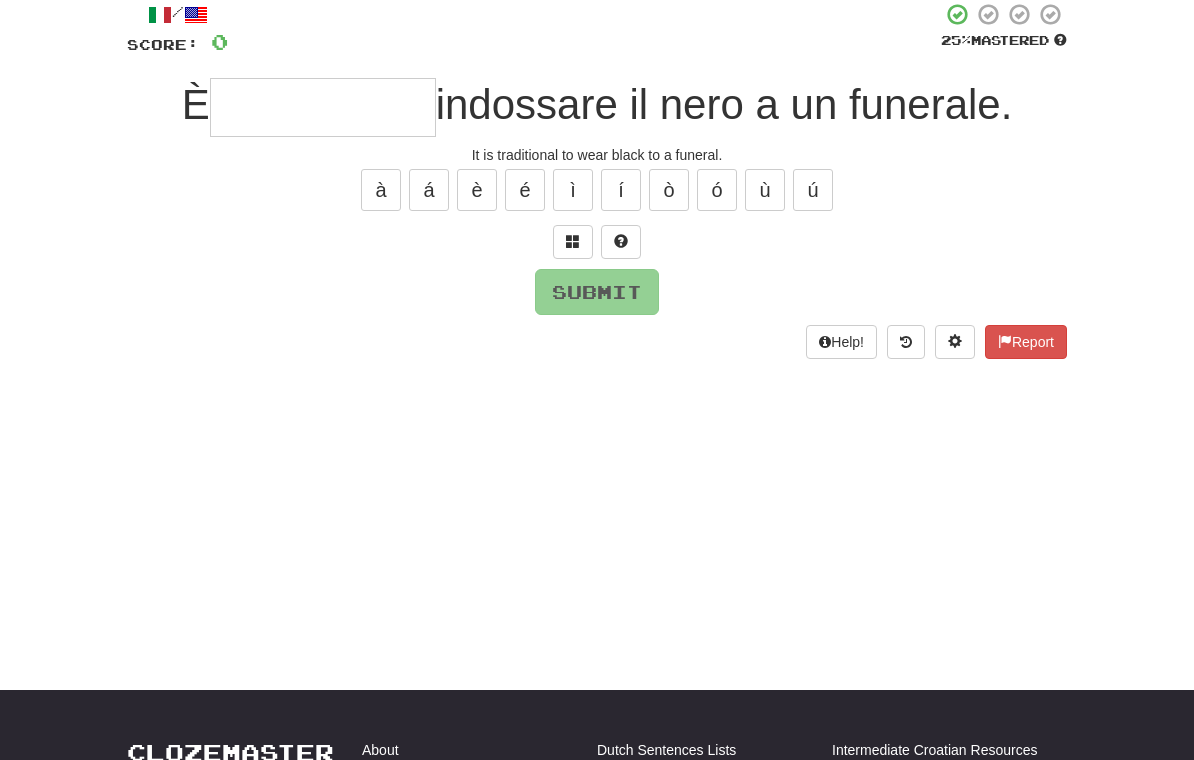 click at bounding box center [323, 107] 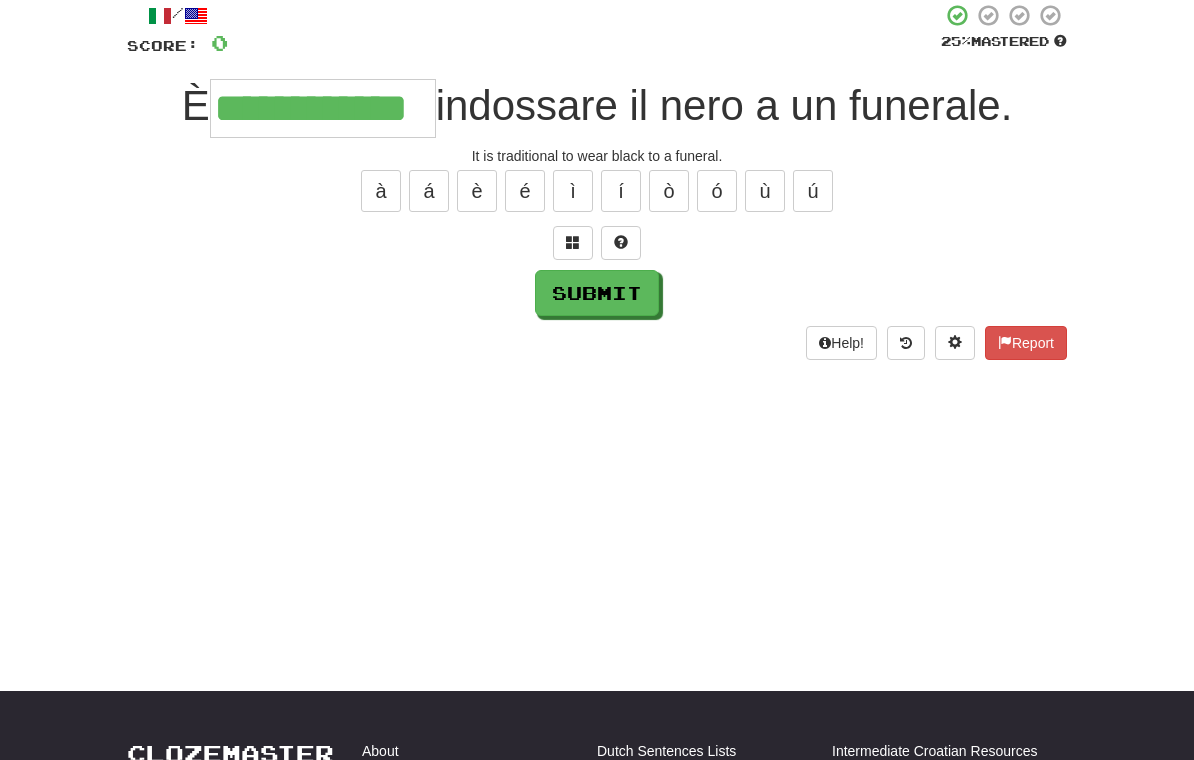 type on "**********" 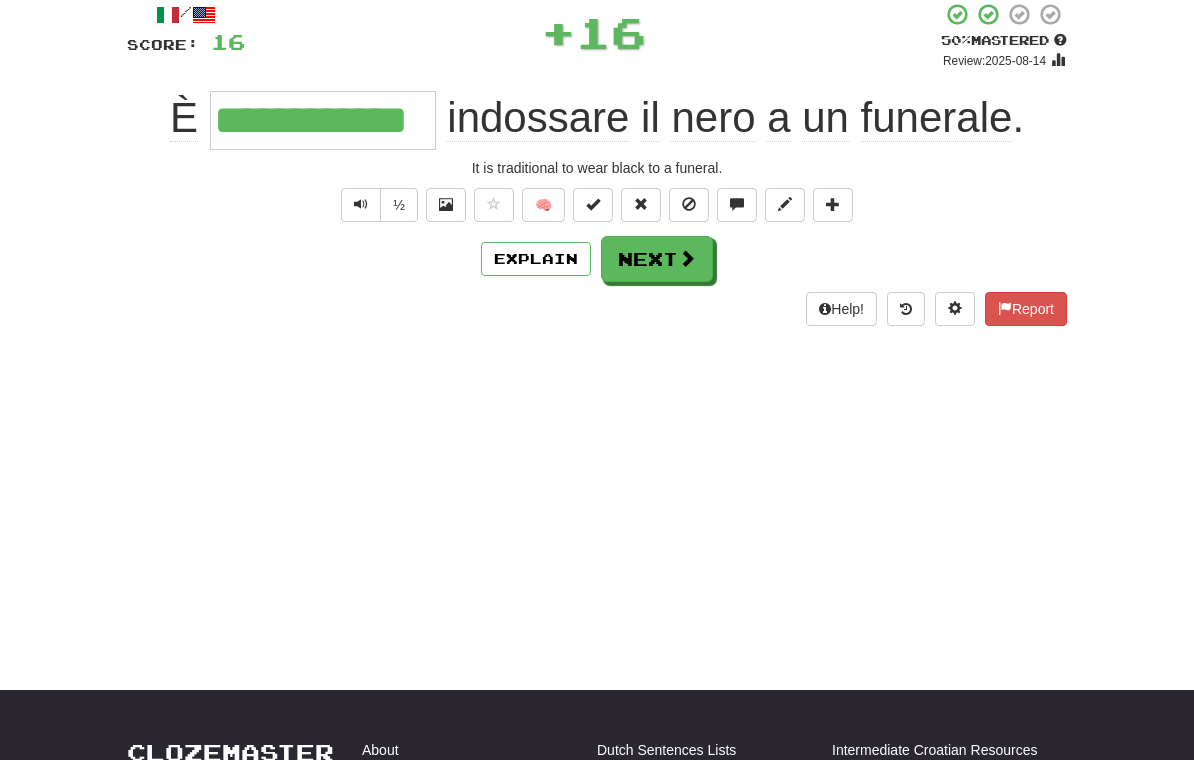 click on "Next" at bounding box center (657, 259) 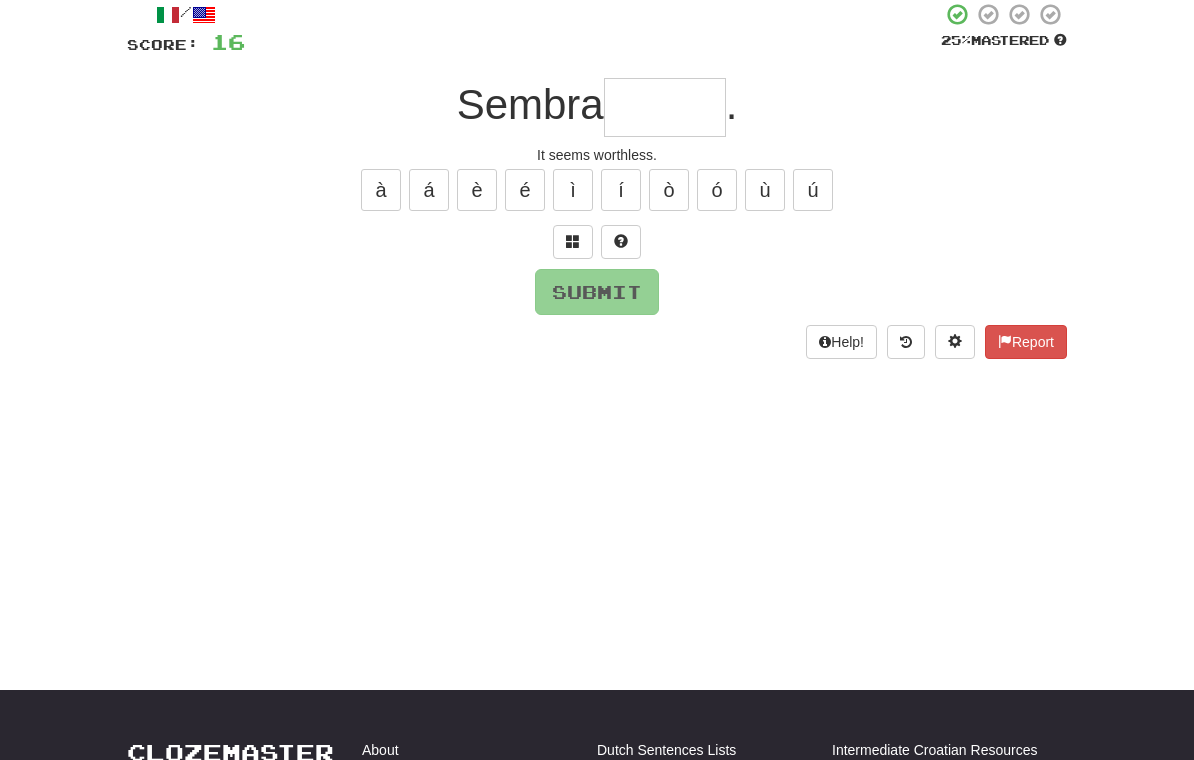 scroll, scrollTop: 119, scrollLeft: 0, axis: vertical 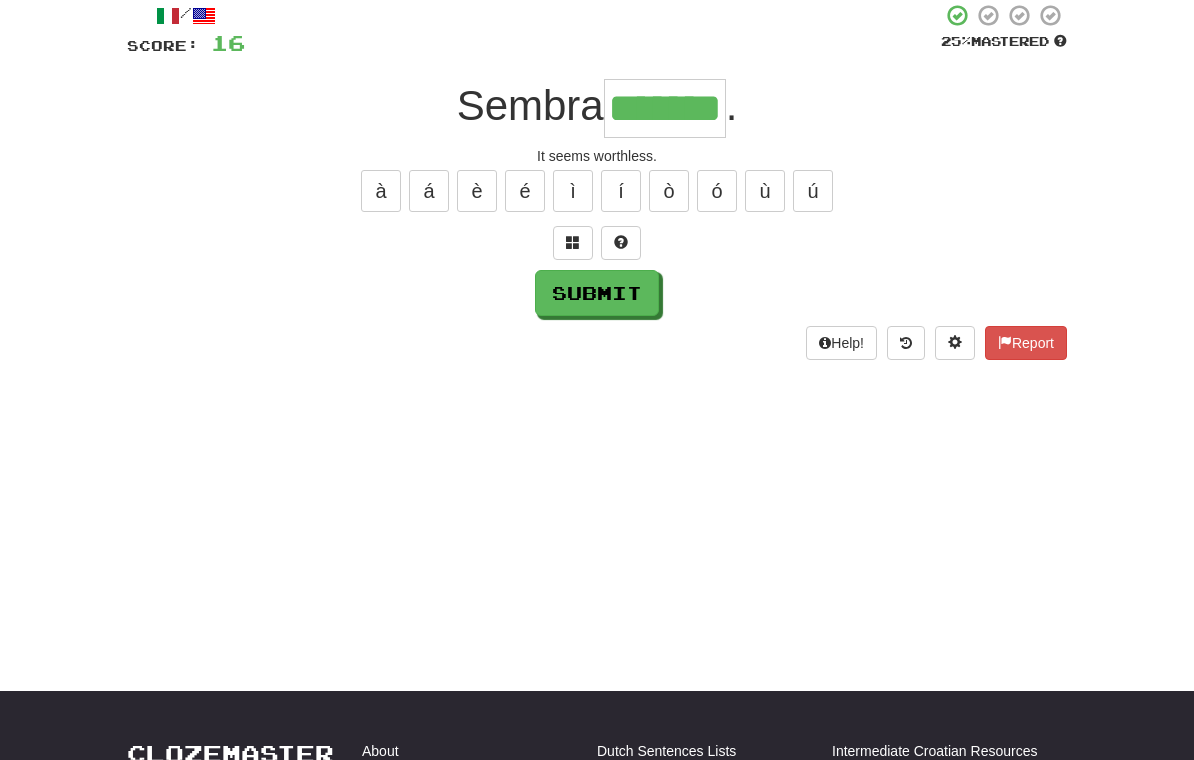 type on "*******" 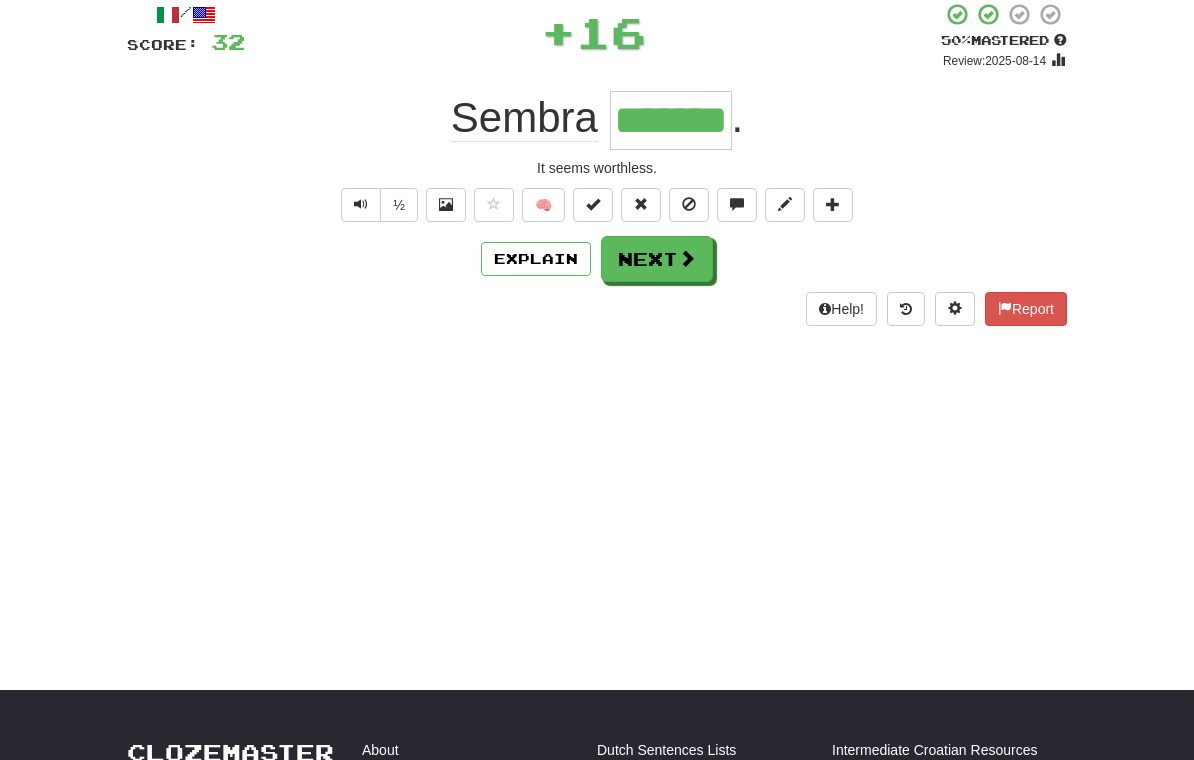 click on "Next" at bounding box center [657, 259] 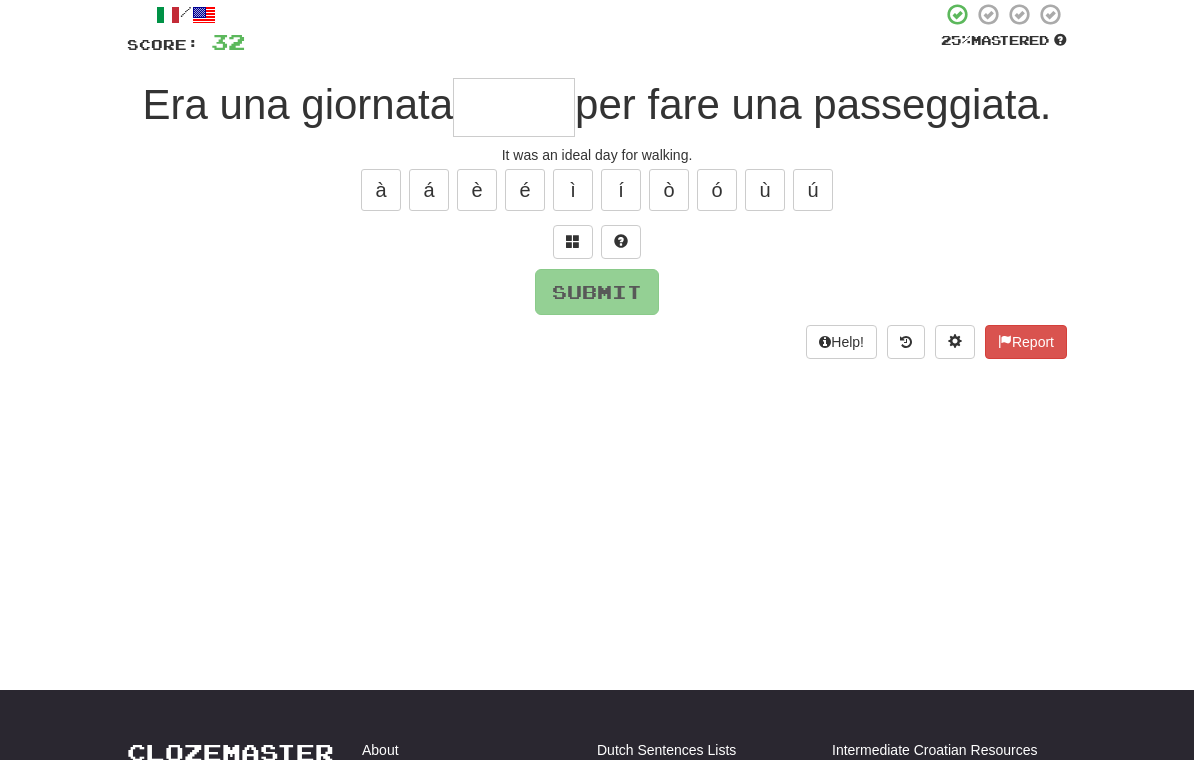 scroll, scrollTop: 119, scrollLeft: 0, axis: vertical 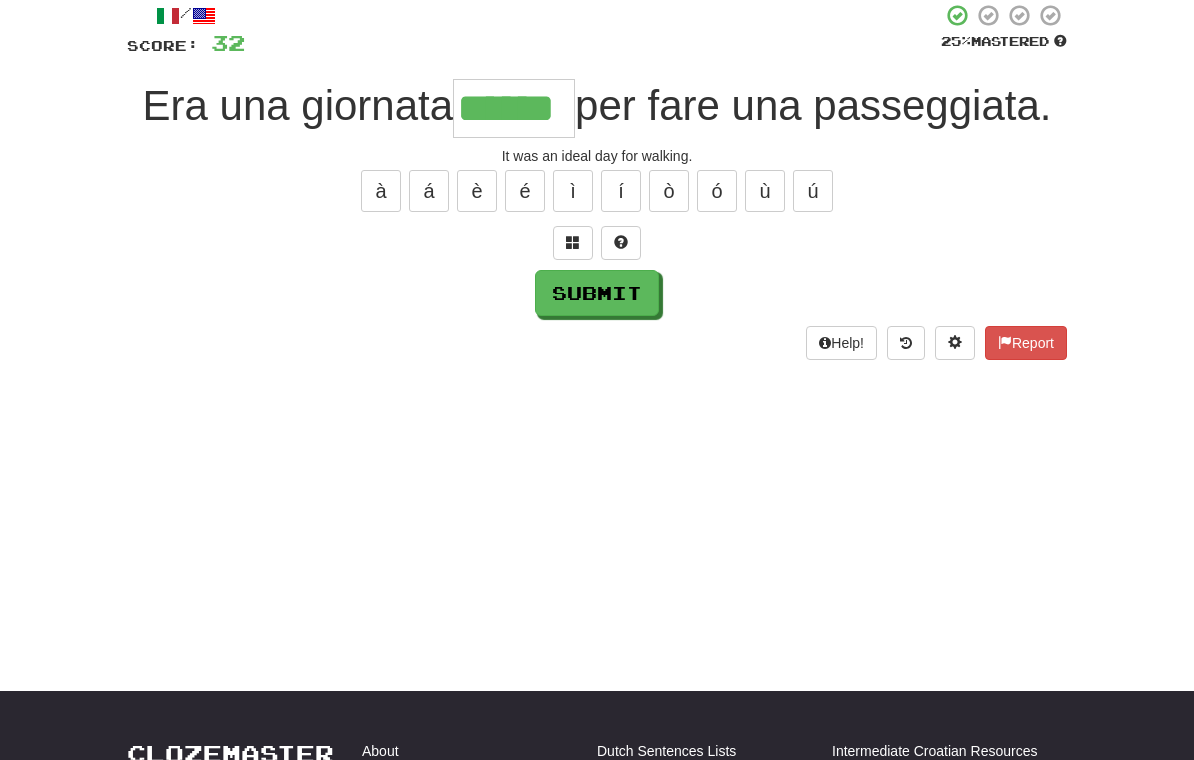 type on "******" 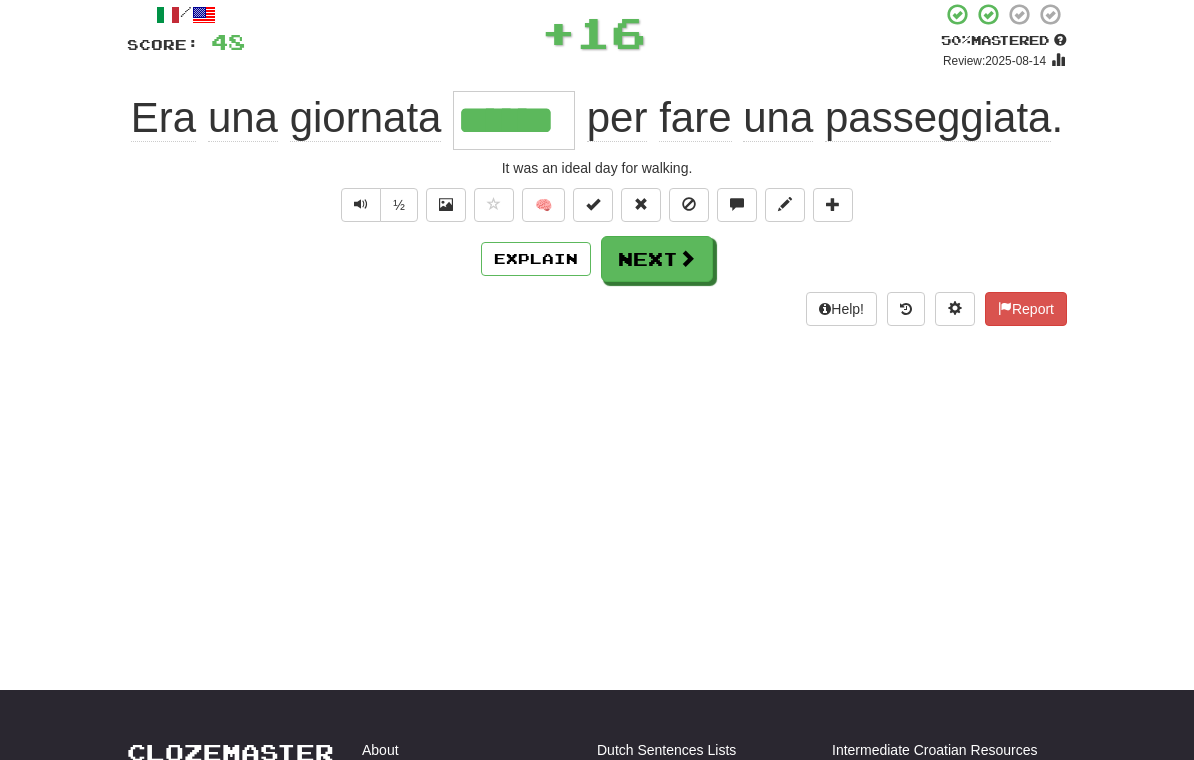 click on "Next" at bounding box center (657, 259) 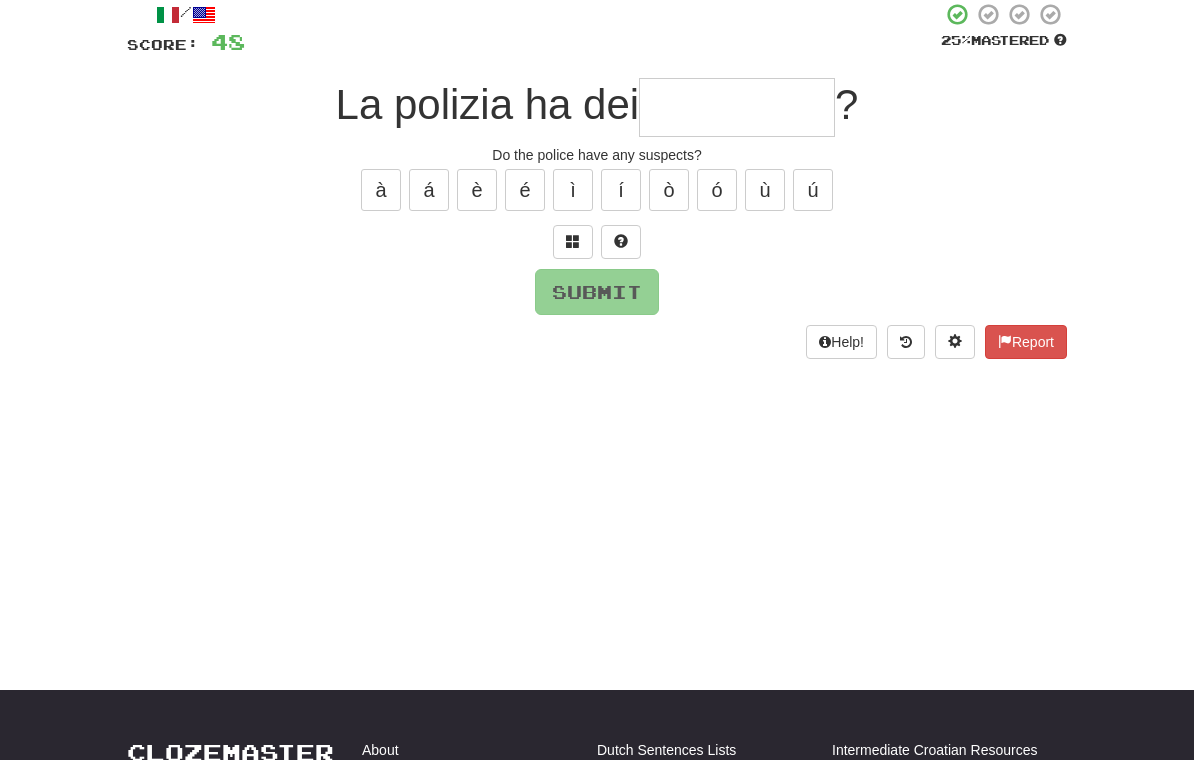 scroll, scrollTop: 119, scrollLeft: 0, axis: vertical 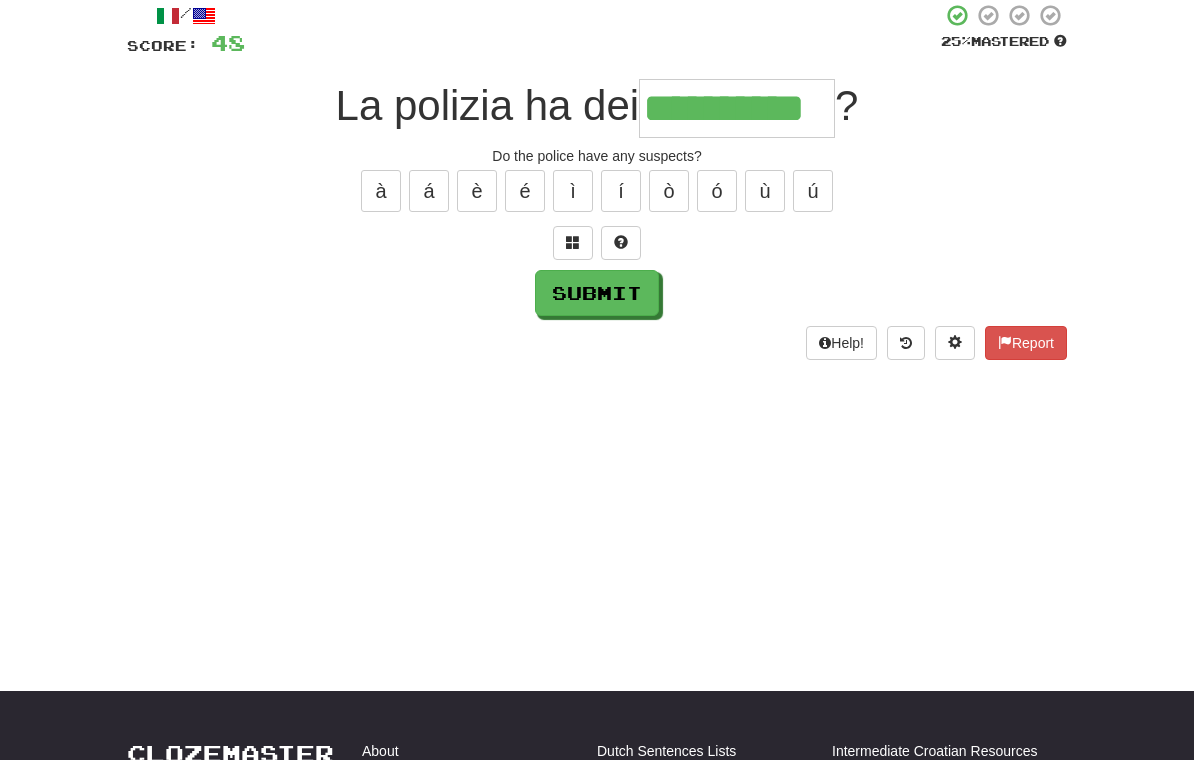 type on "**********" 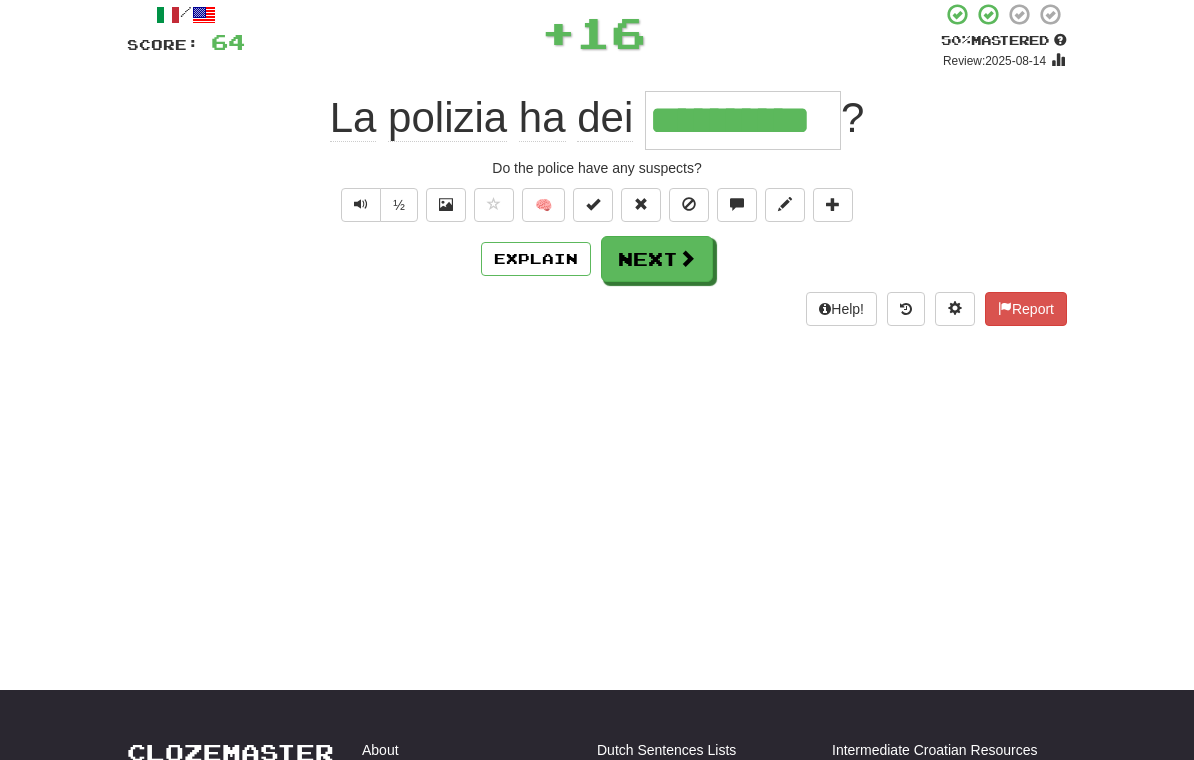 click on "Next" at bounding box center [657, 259] 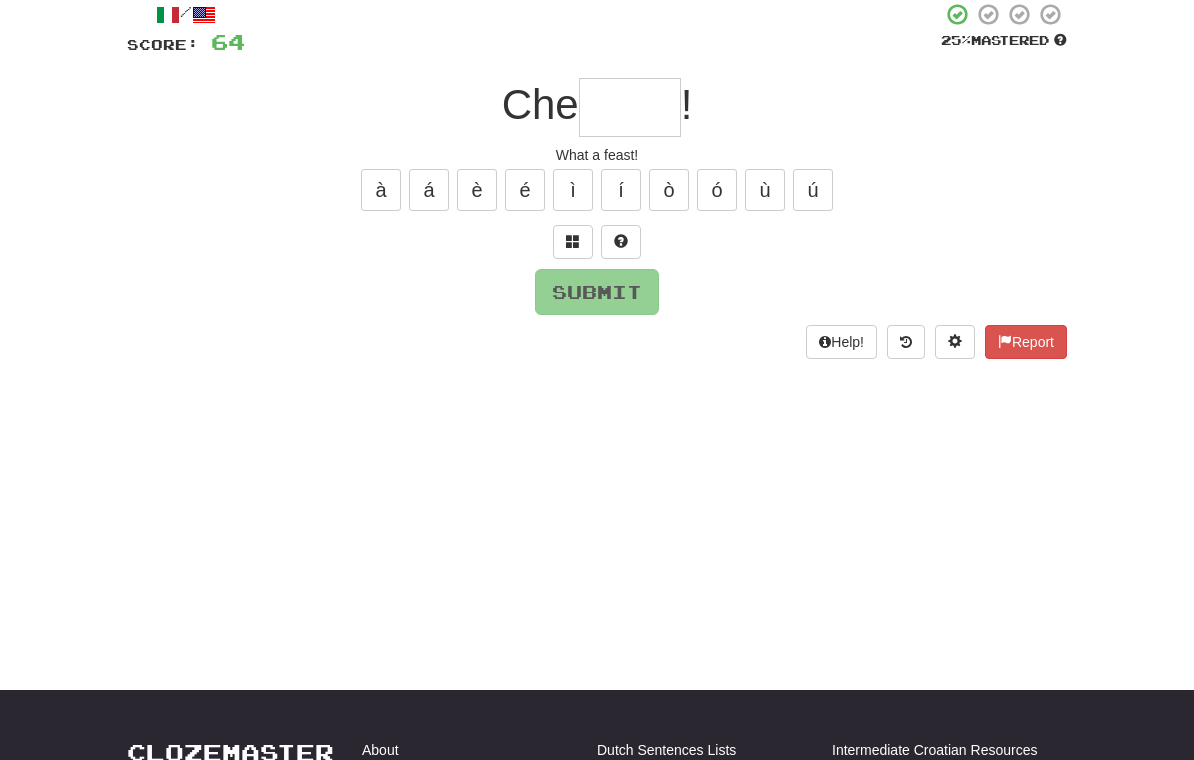 scroll, scrollTop: 119, scrollLeft: 0, axis: vertical 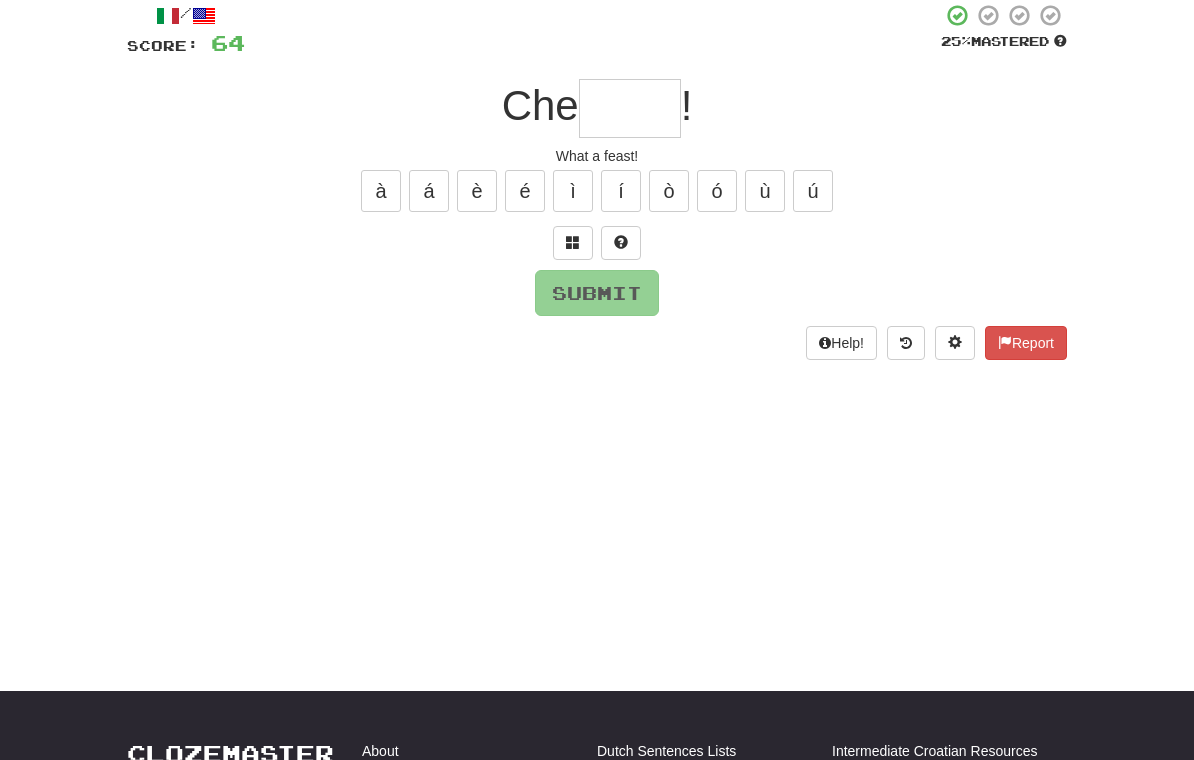 click at bounding box center (573, 243) 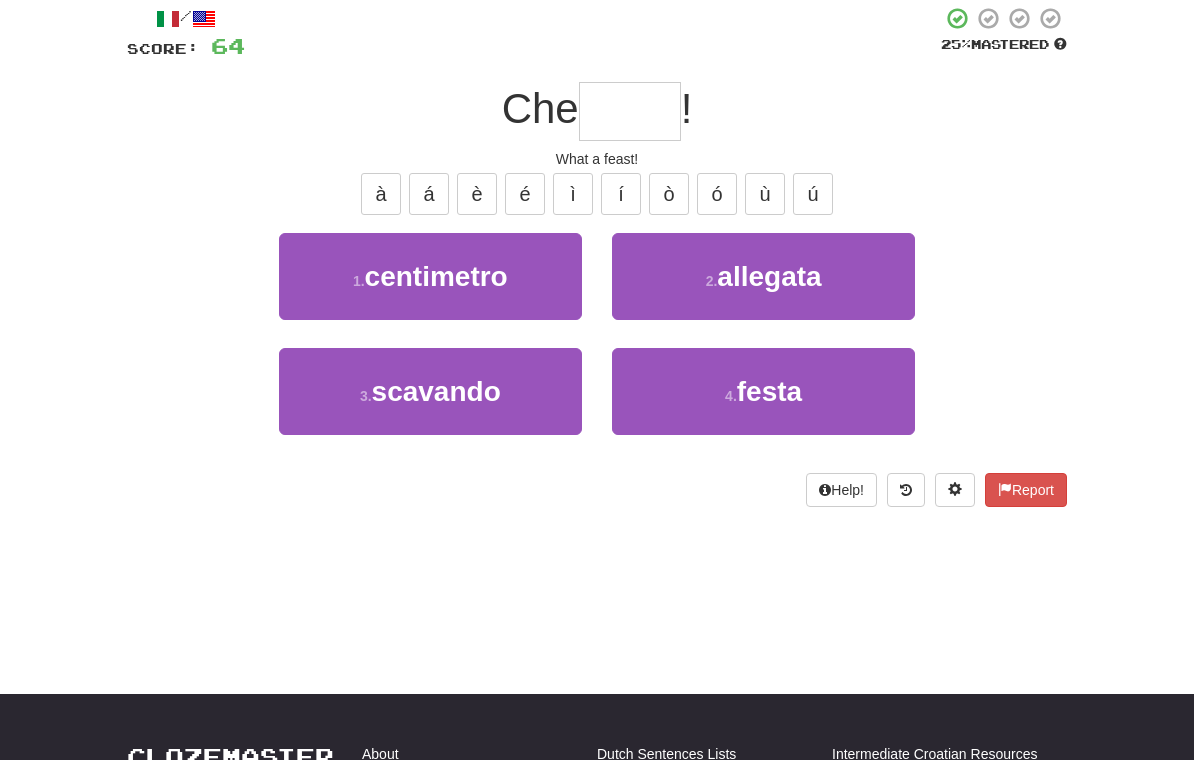 scroll, scrollTop: 109, scrollLeft: 0, axis: vertical 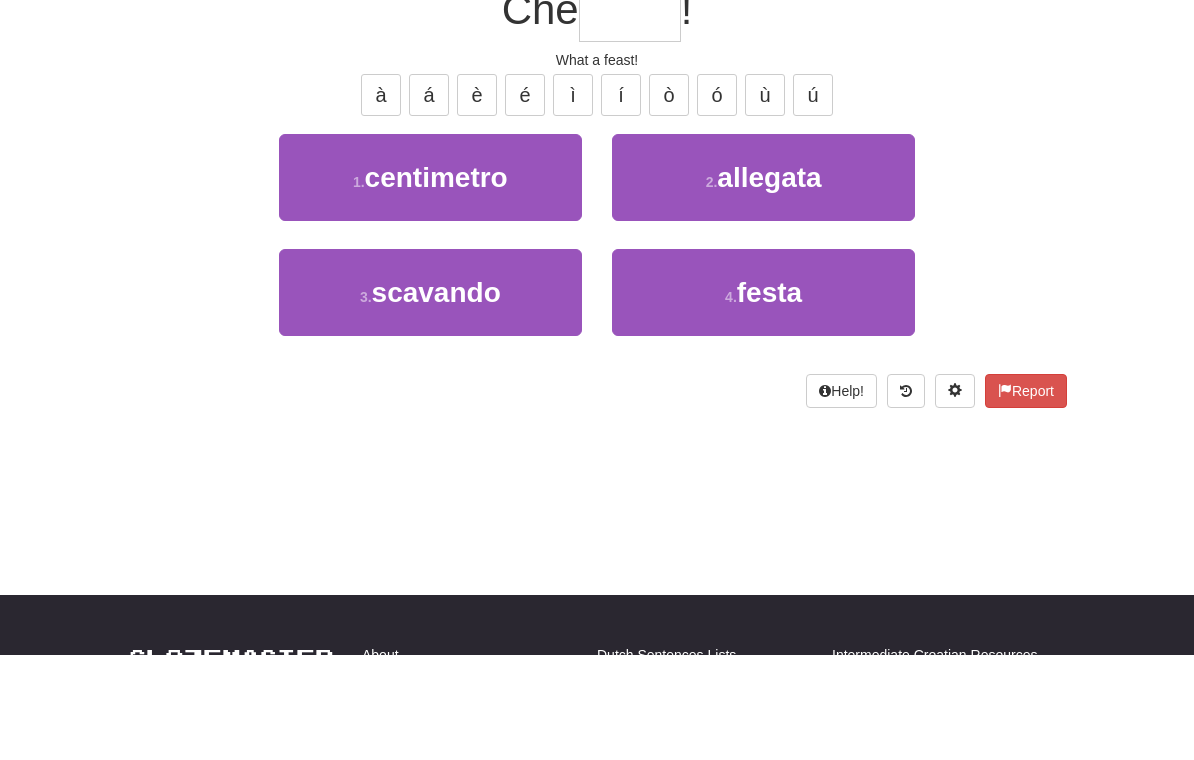 click on "4 .  festa" at bounding box center [763, 398] 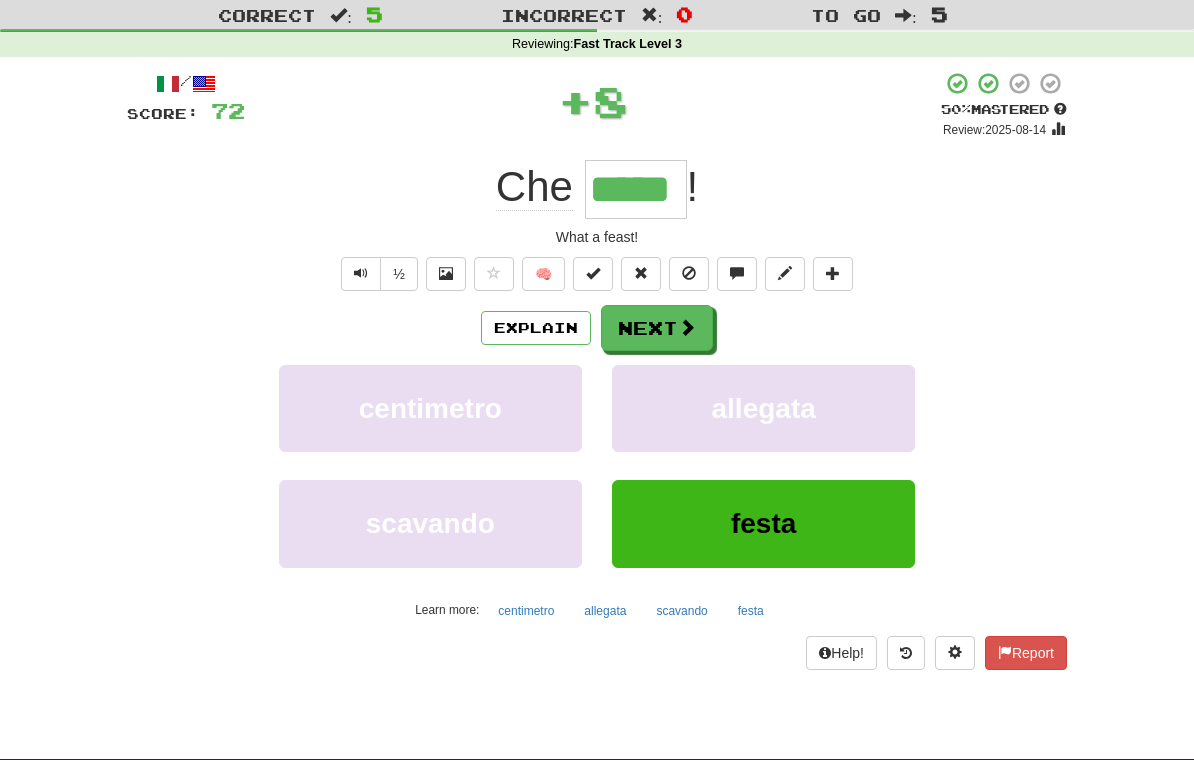 scroll, scrollTop: 37, scrollLeft: 0, axis: vertical 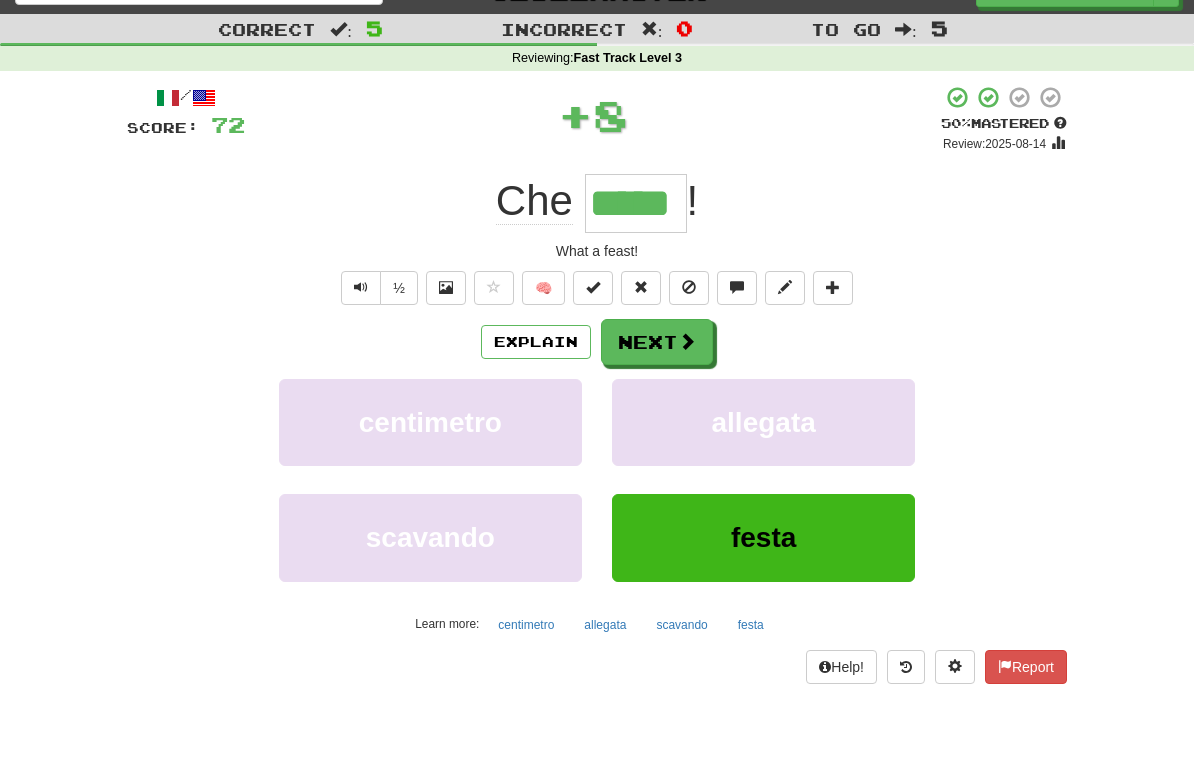 click on "Next" at bounding box center [657, 342] 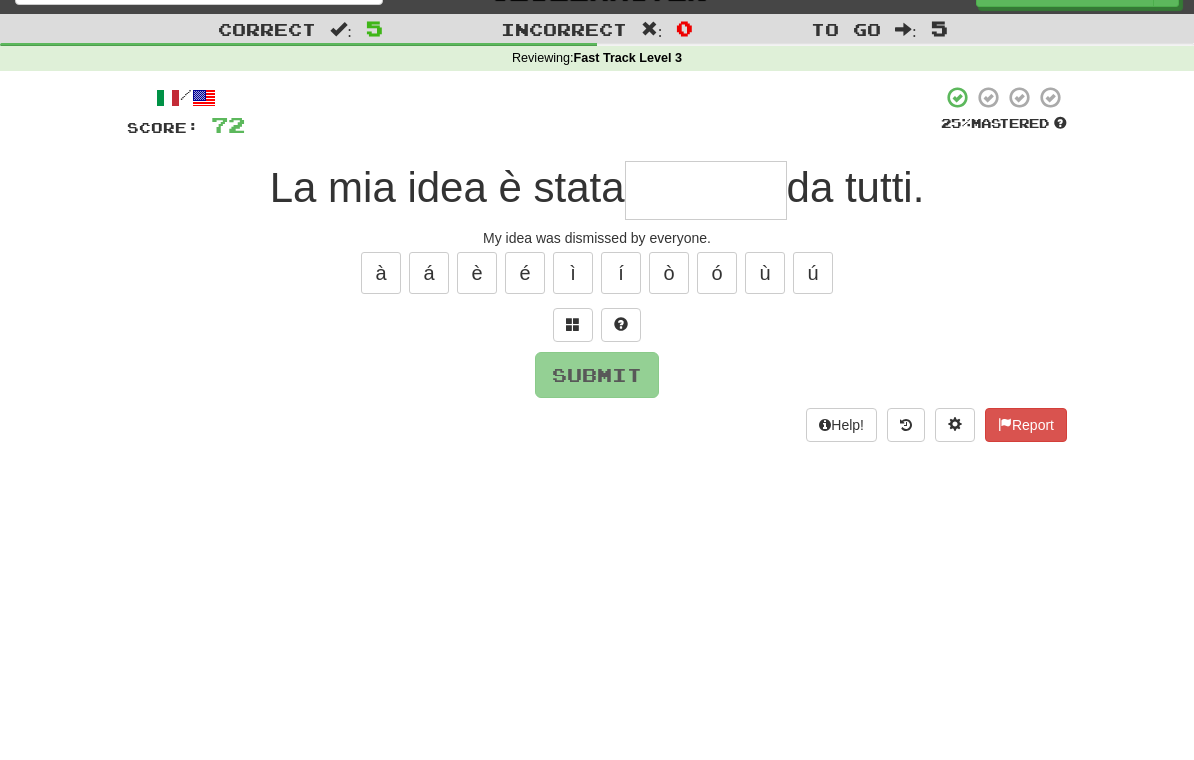 type on "*" 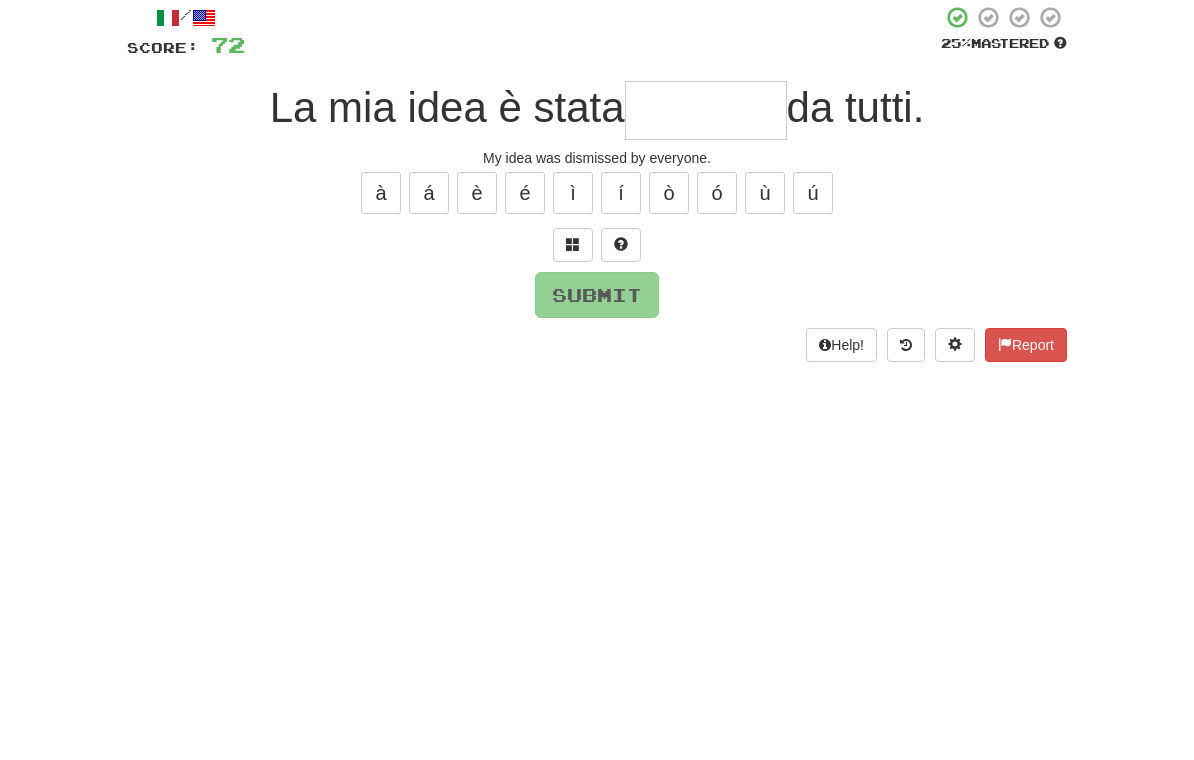 click at bounding box center [573, 325] 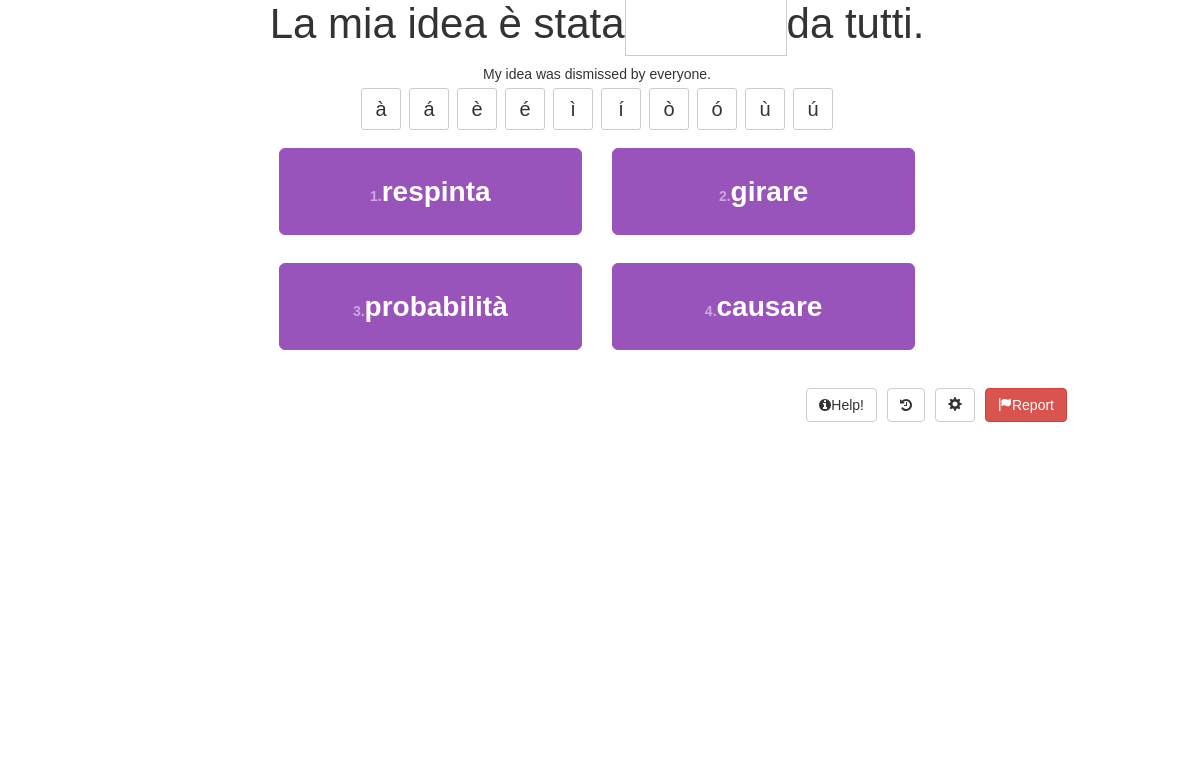 click on "1 . respinta" at bounding box center (430, 355) 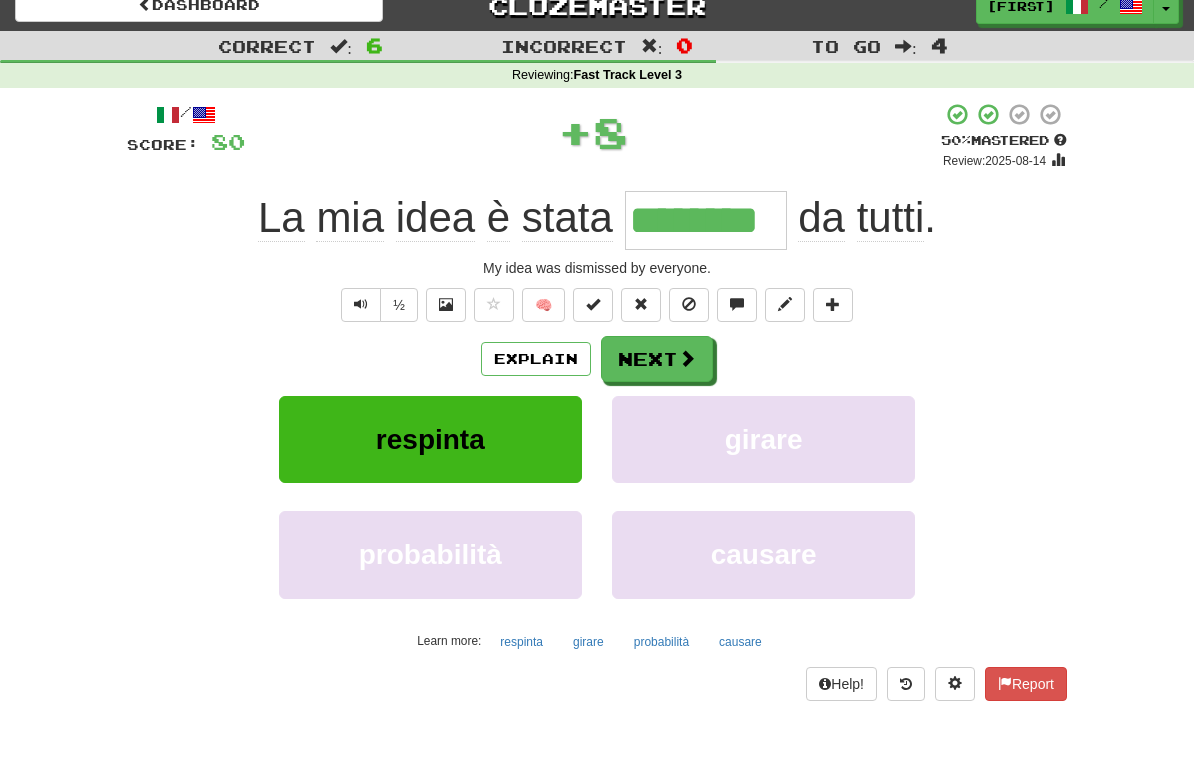 scroll, scrollTop: 20, scrollLeft: 0, axis: vertical 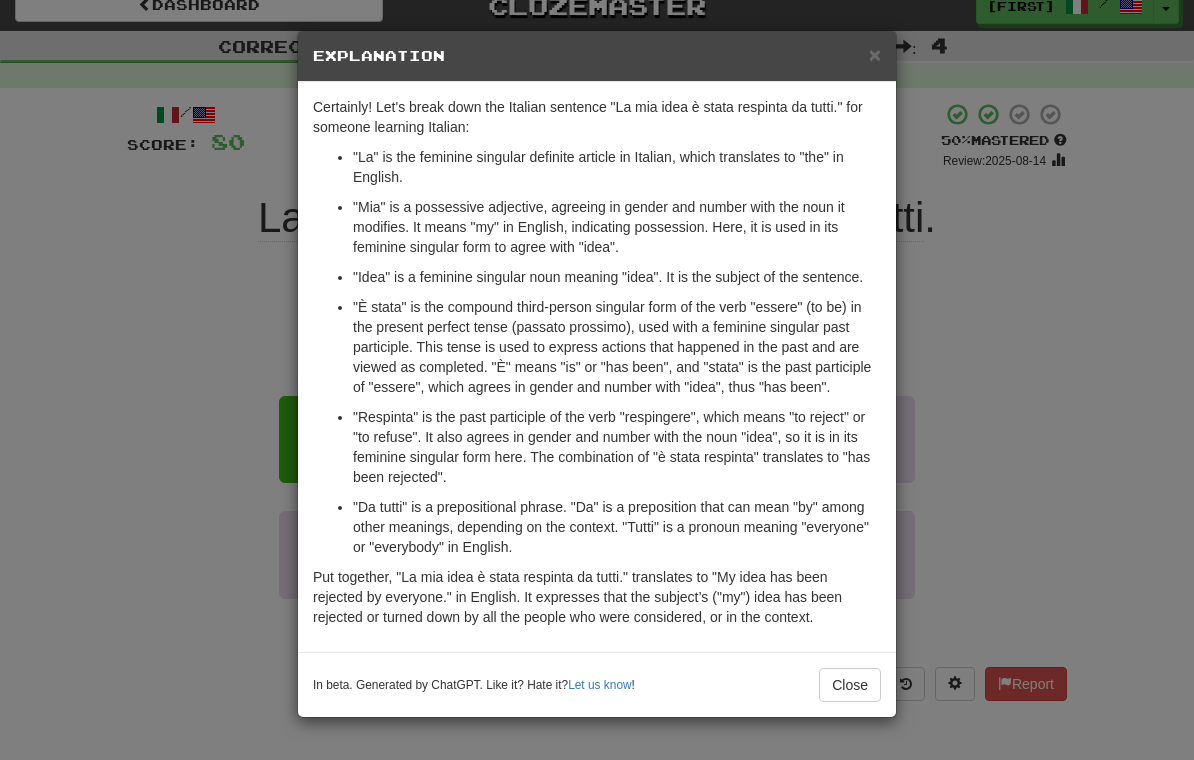 click on "Close" at bounding box center [850, 685] 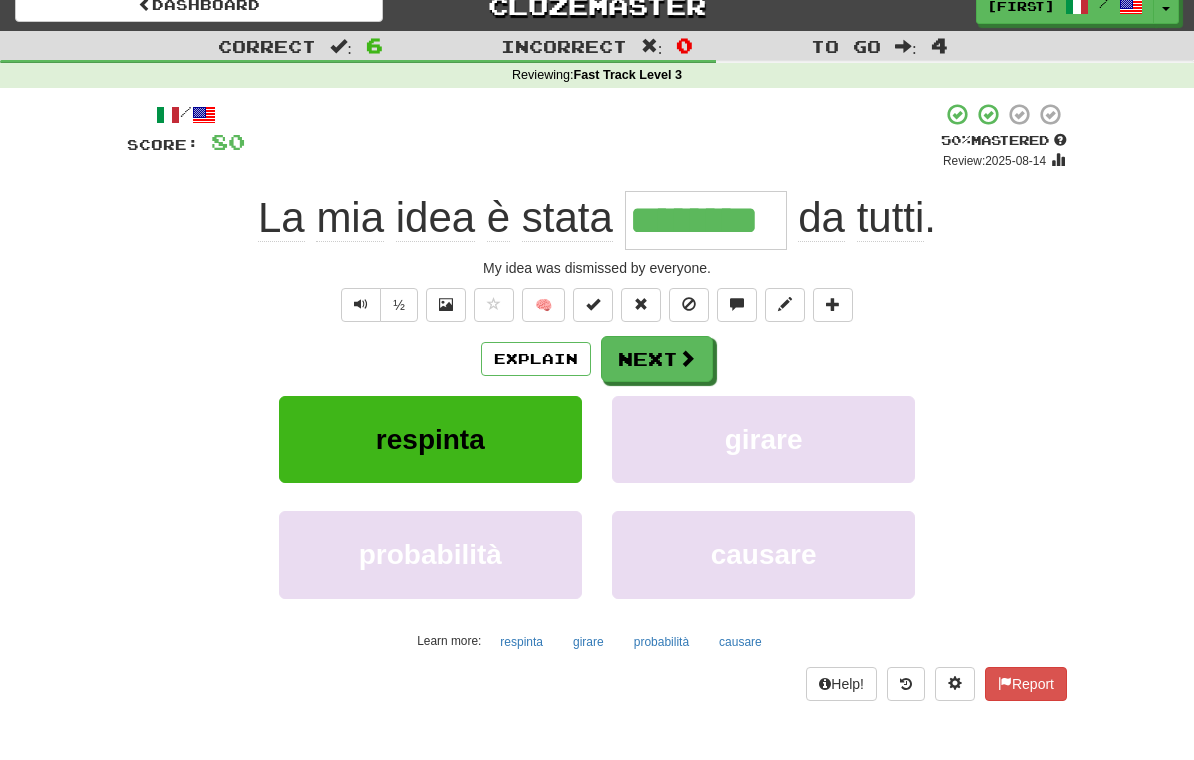 click on "Next" at bounding box center [657, 359] 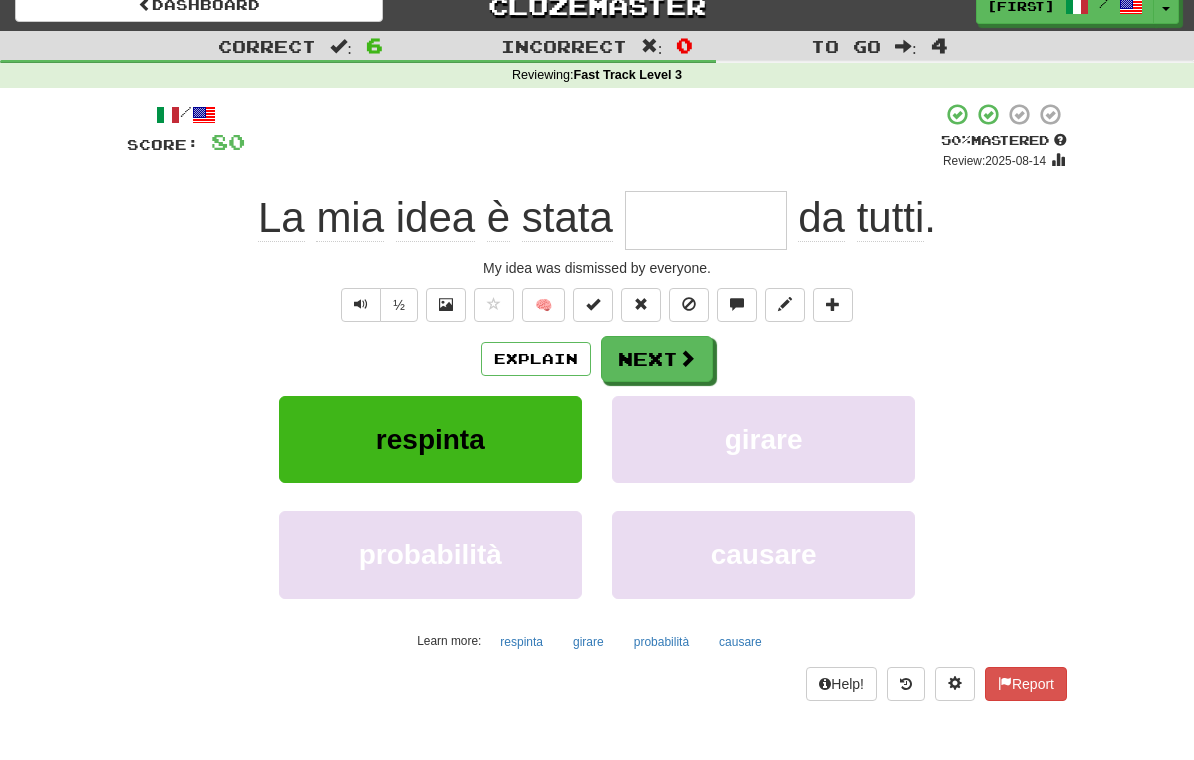 scroll, scrollTop: 19, scrollLeft: 0, axis: vertical 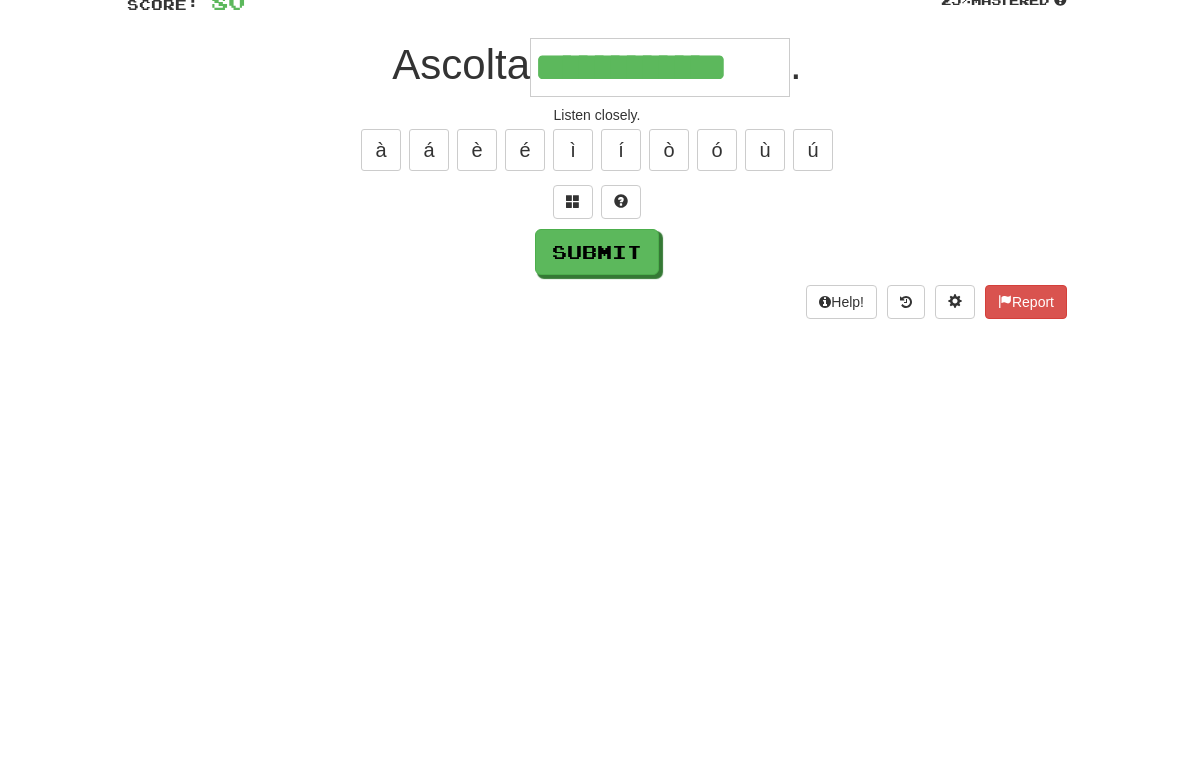 type on "**********" 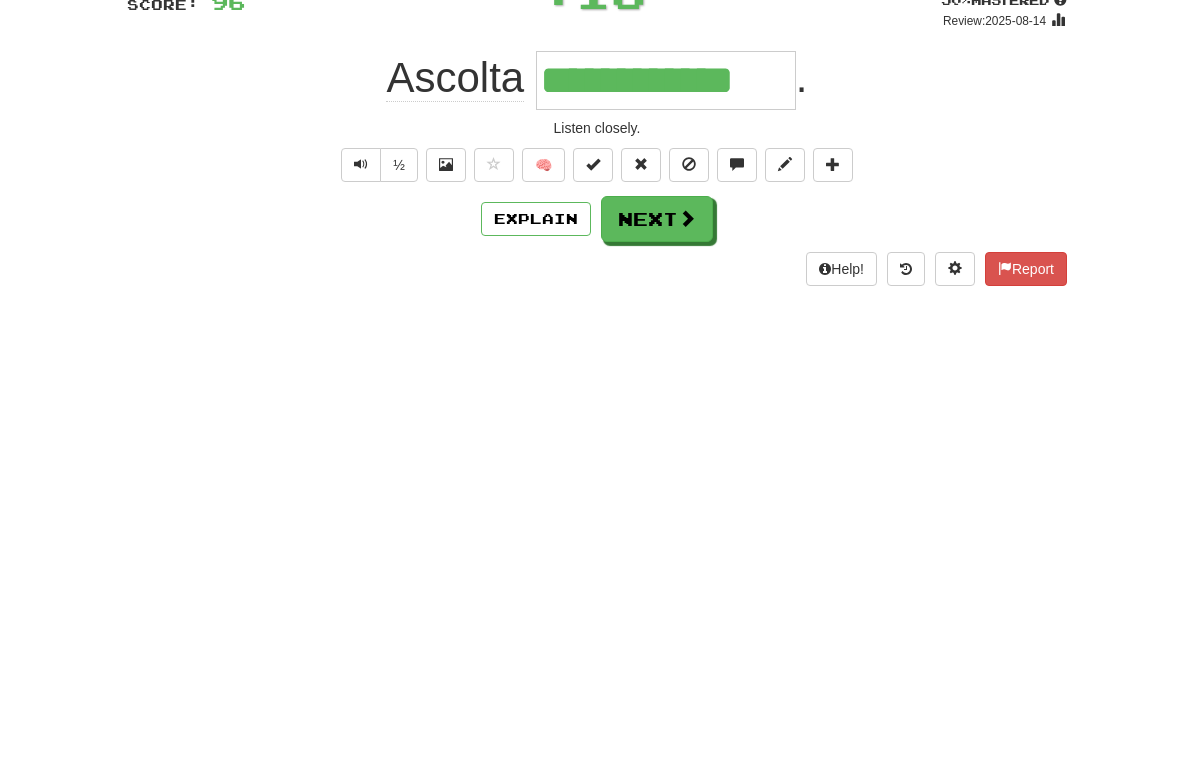 scroll, scrollTop: 160, scrollLeft: 0, axis: vertical 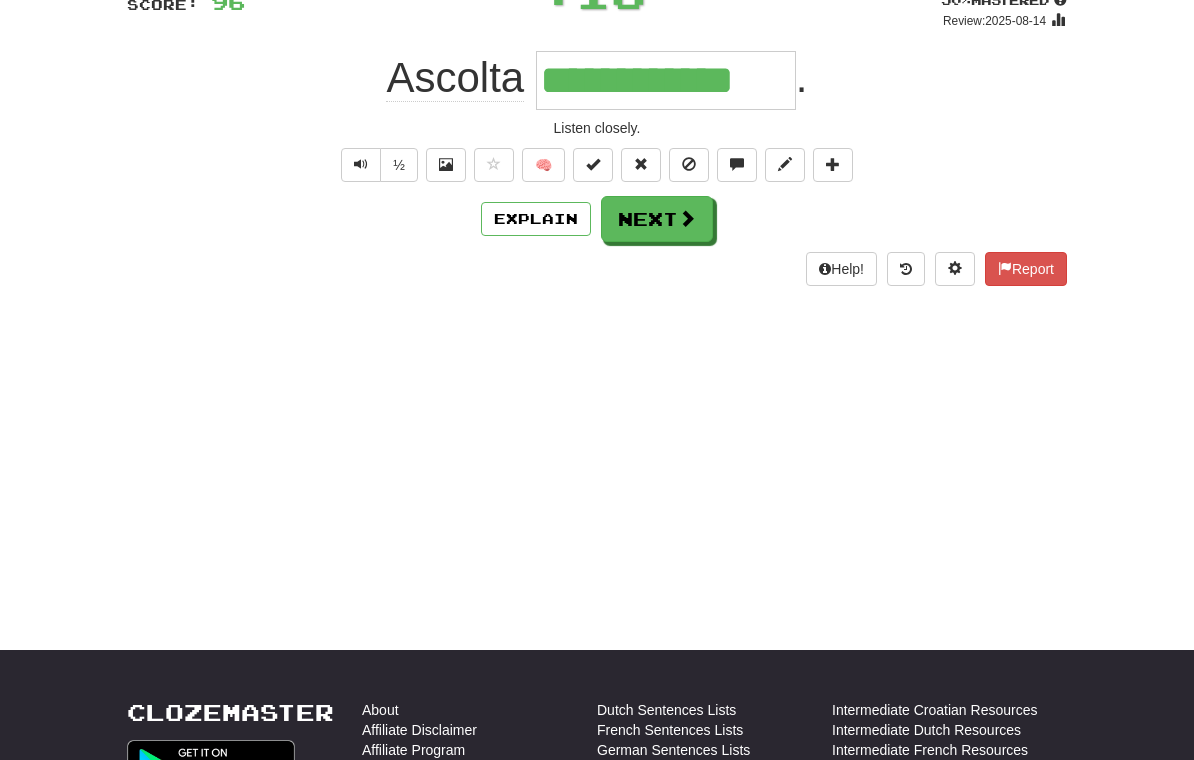 click on "Next" at bounding box center [657, 219] 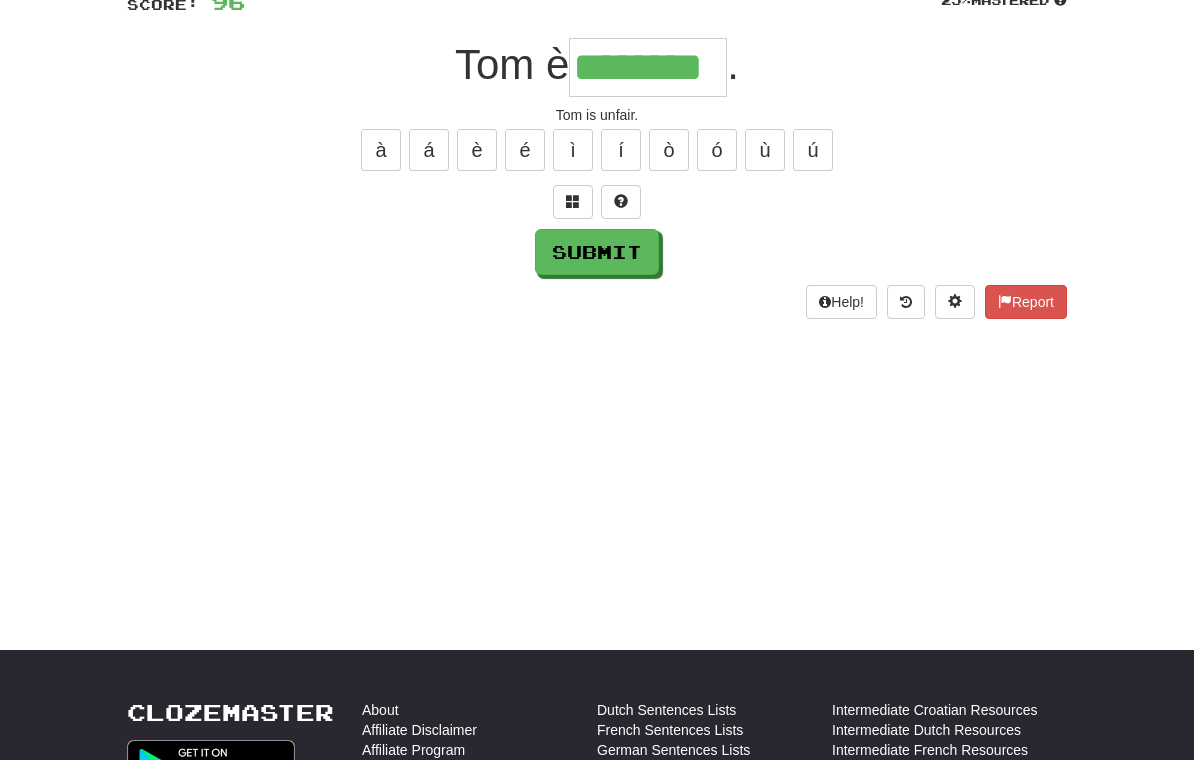 type on "********" 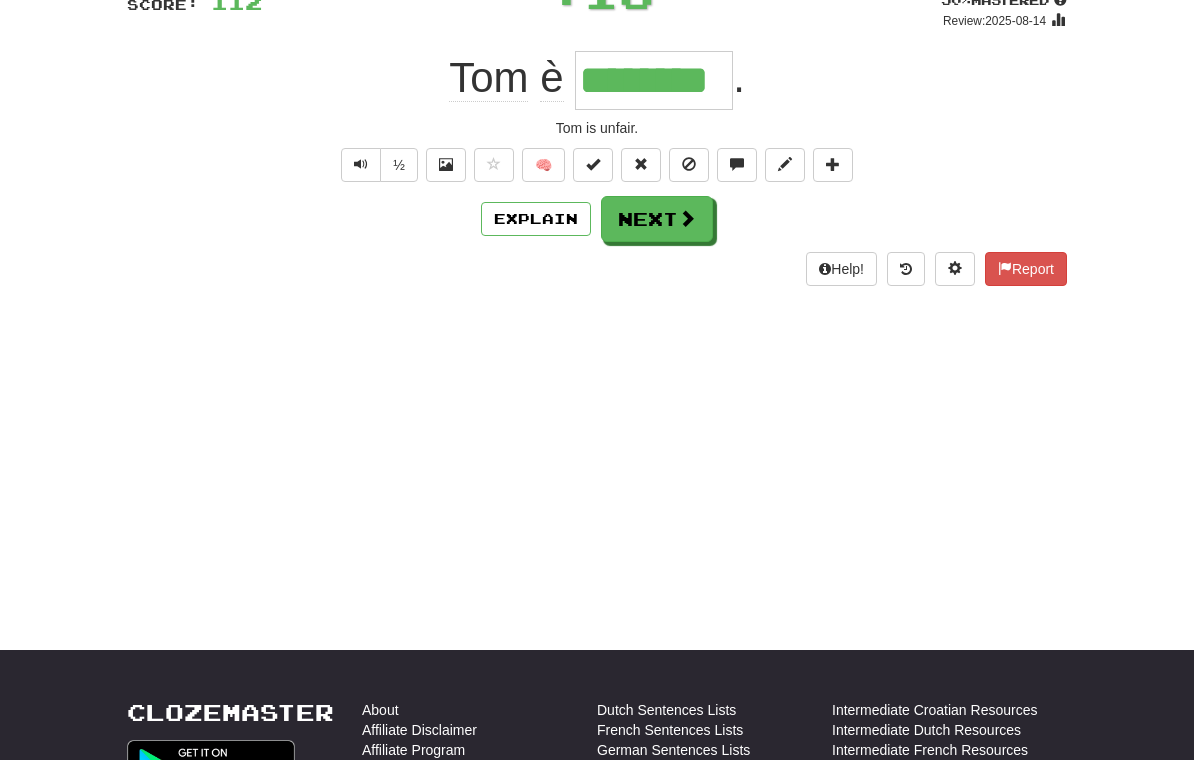 click on "Next" at bounding box center [657, 219] 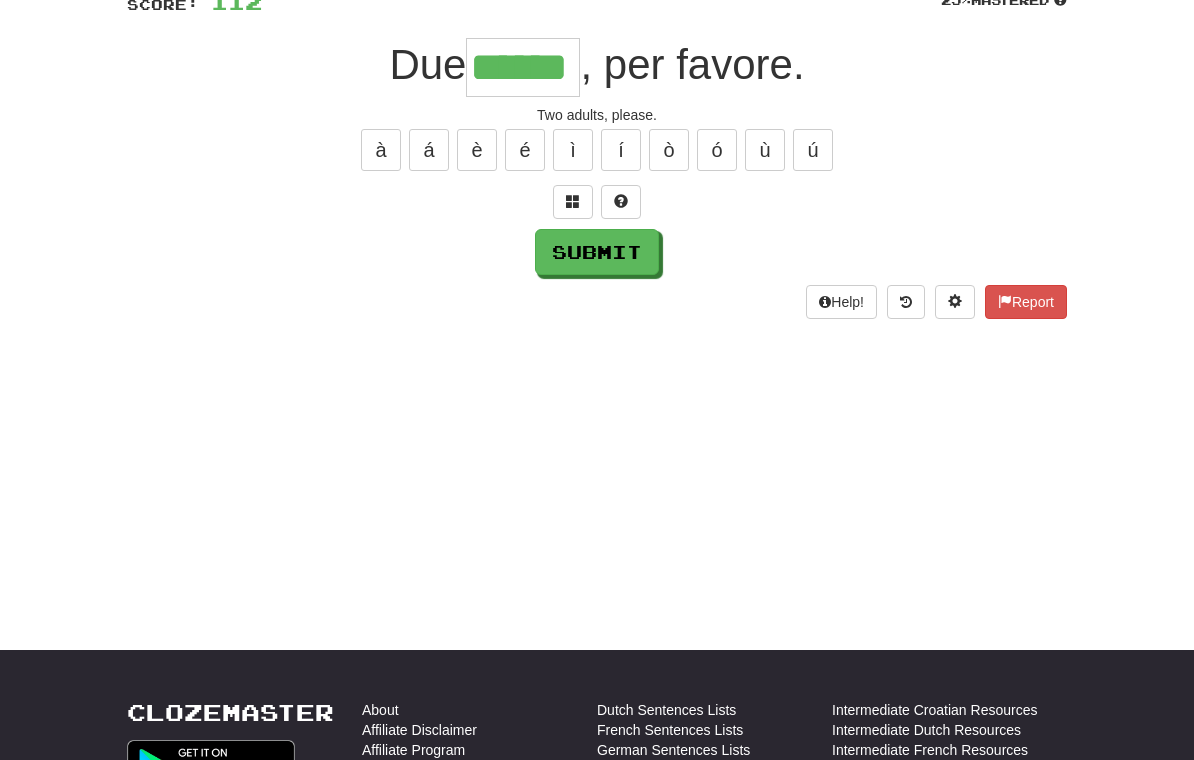 type on "******" 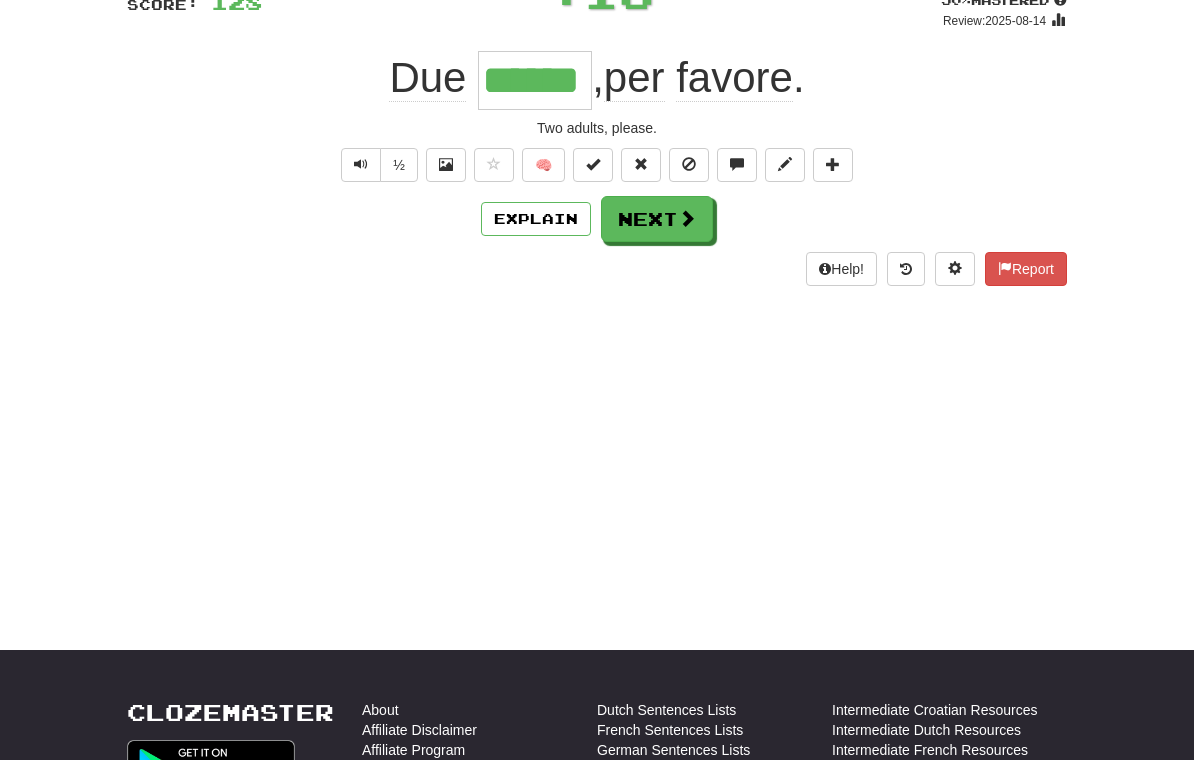 click on "Next" at bounding box center (657, 219) 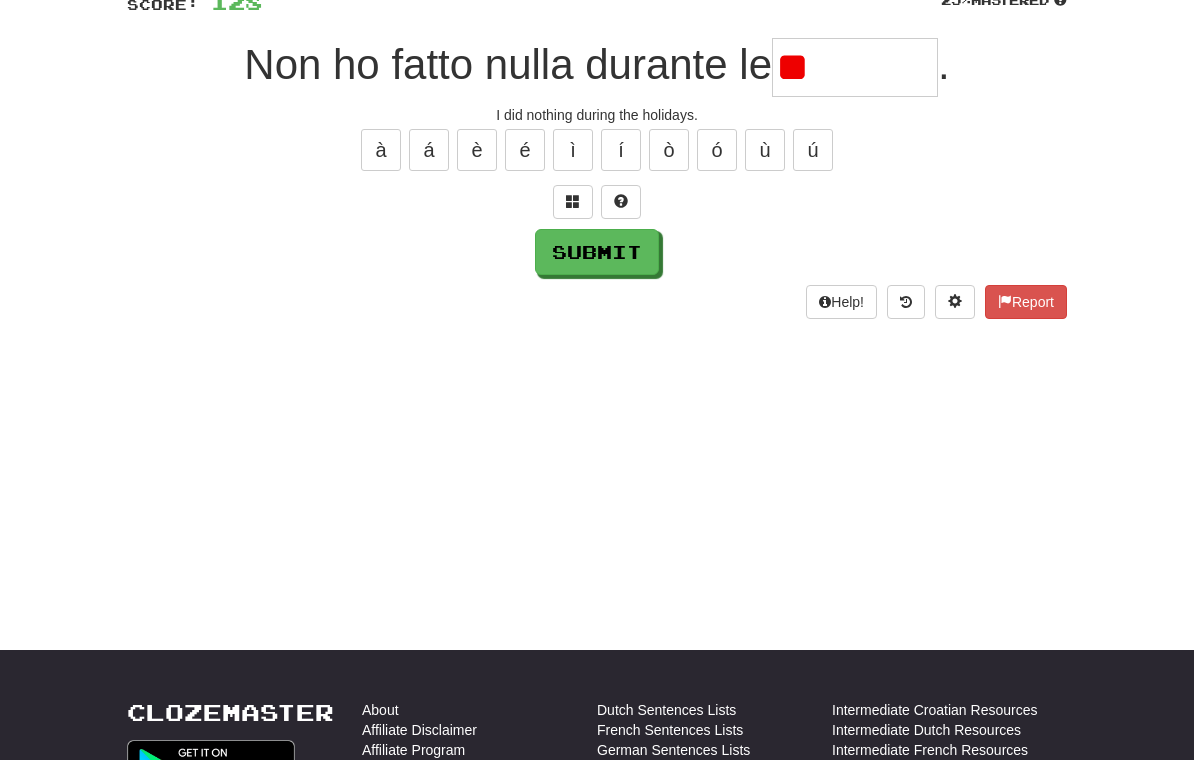 type on "*" 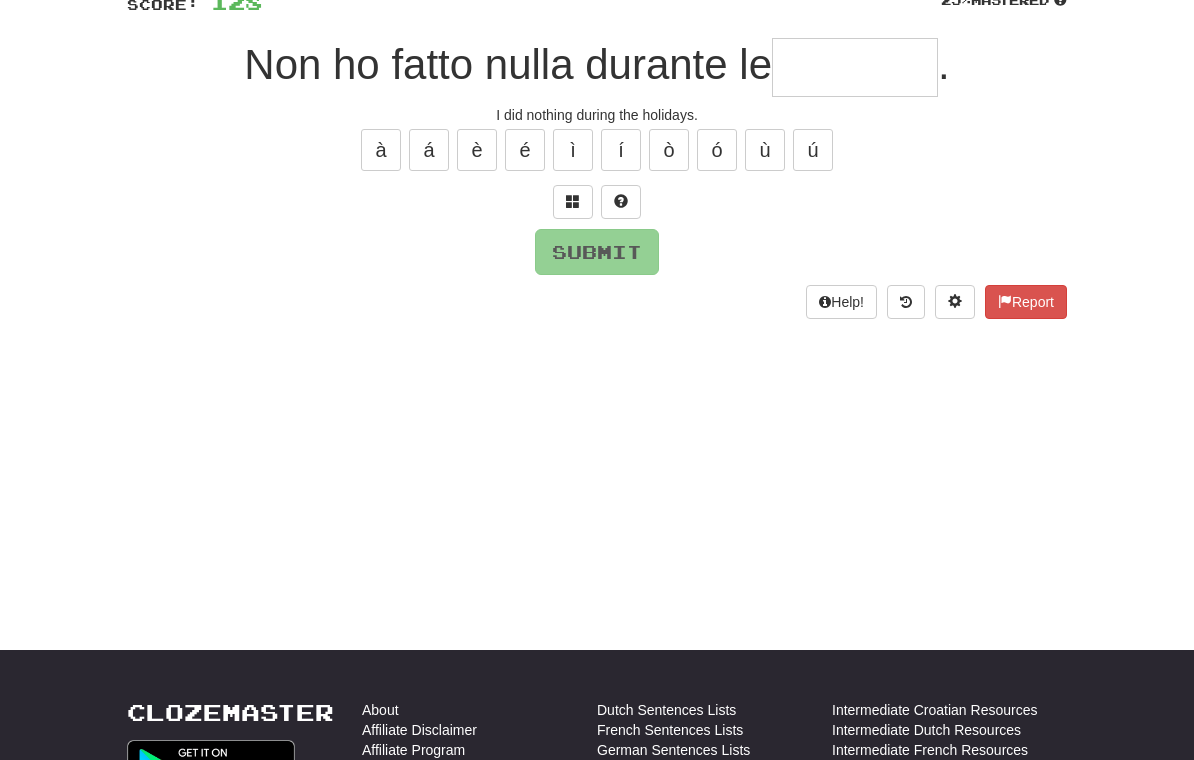 click at bounding box center (573, 202) 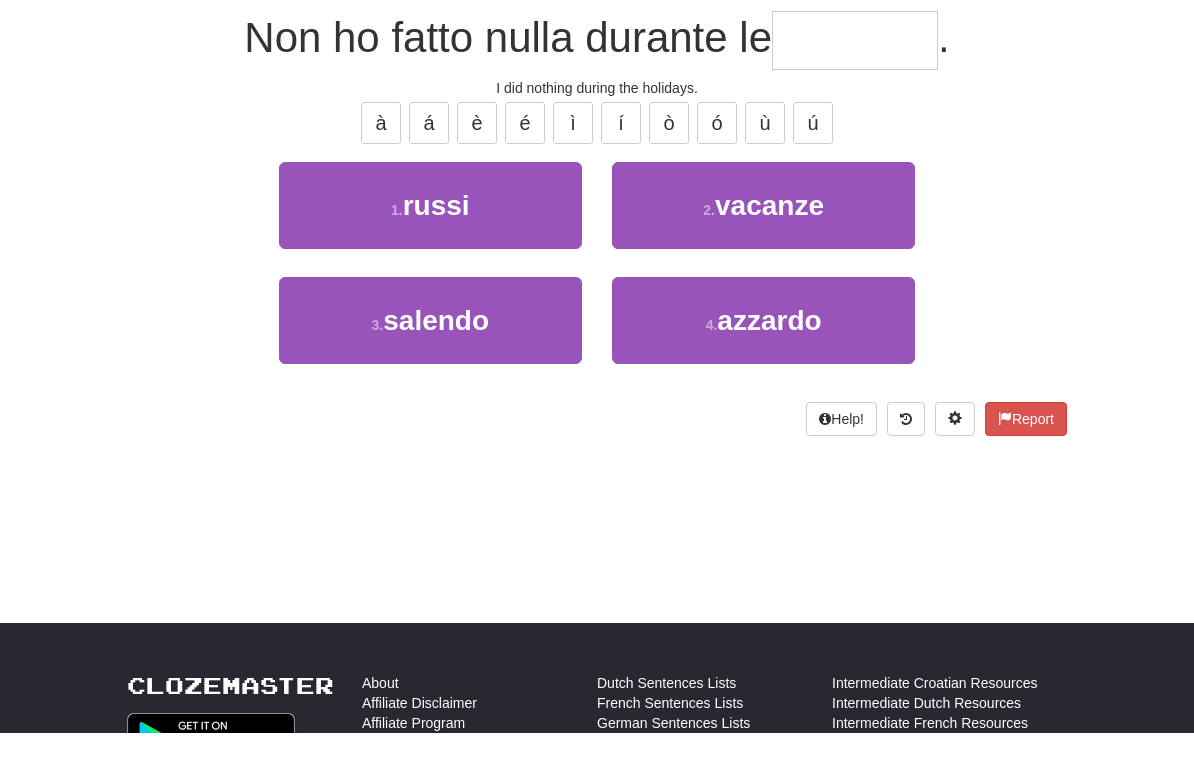 click on "2 .  vacanze" at bounding box center (763, 232) 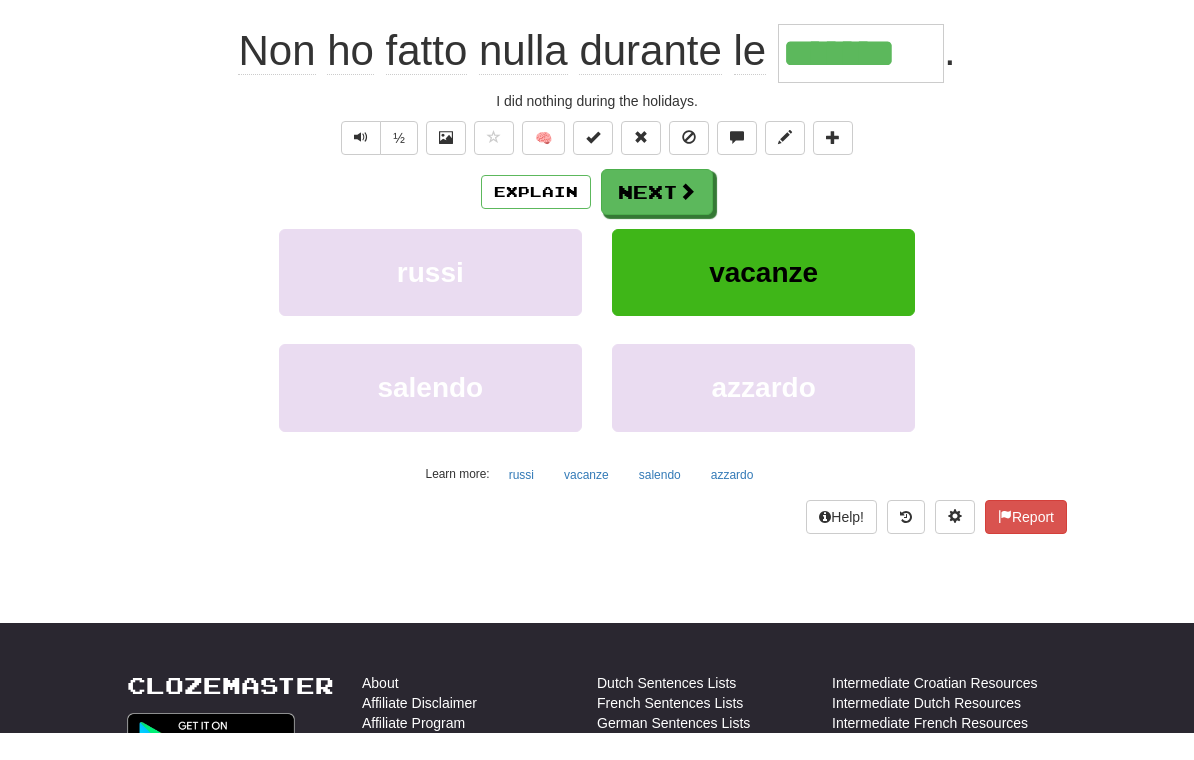 scroll, scrollTop: 187, scrollLeft: 0, axis: vertical 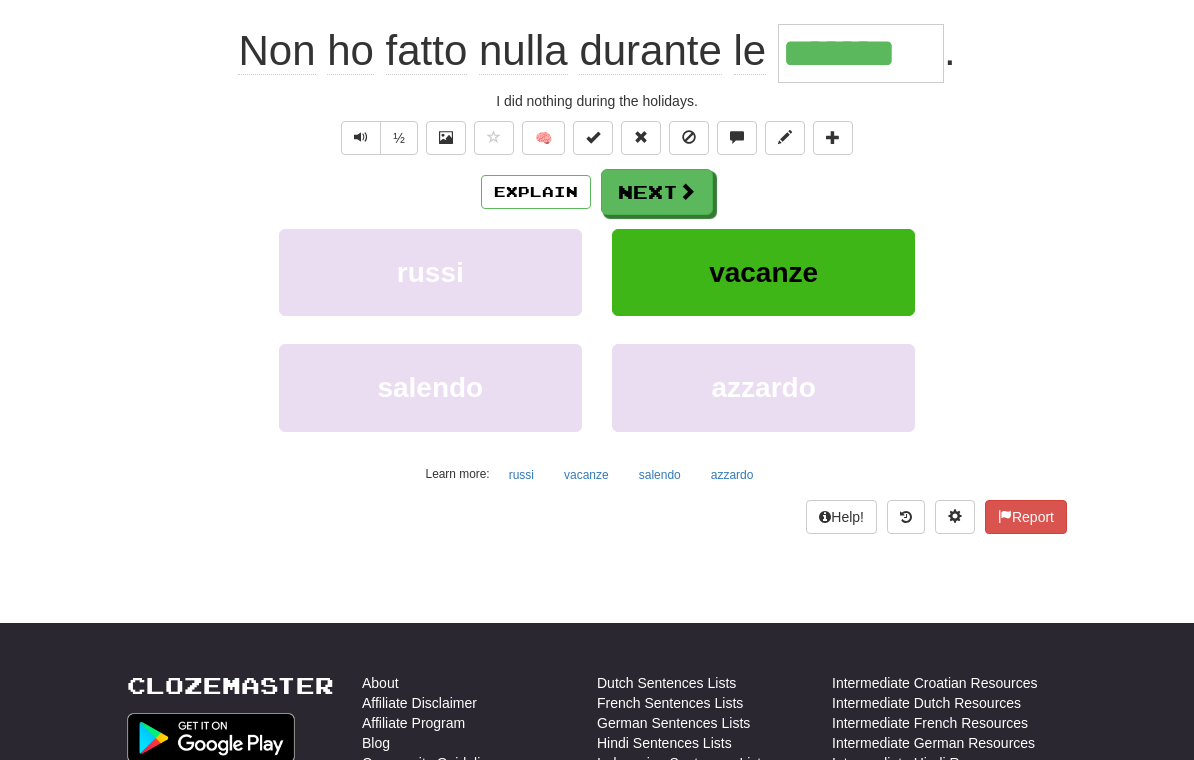 click on "Next" at bounding box center [657, 192] 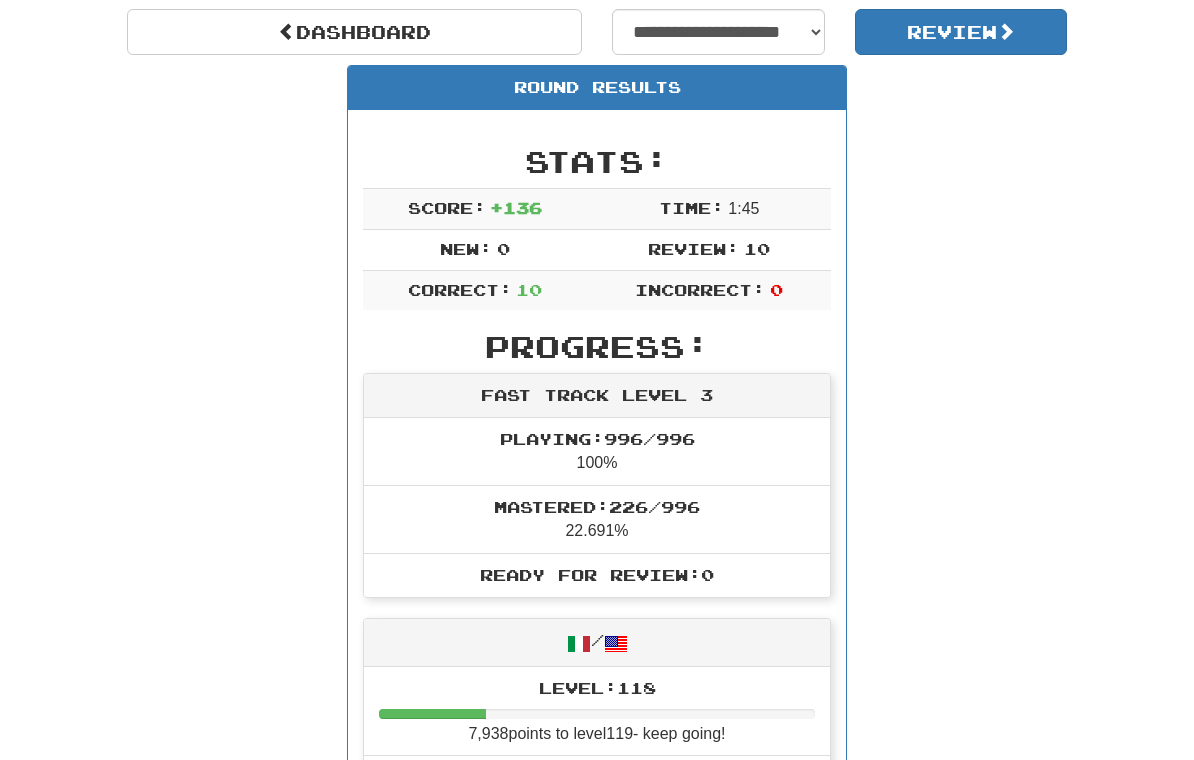 click on "Review" at bounding box center (961, 32) 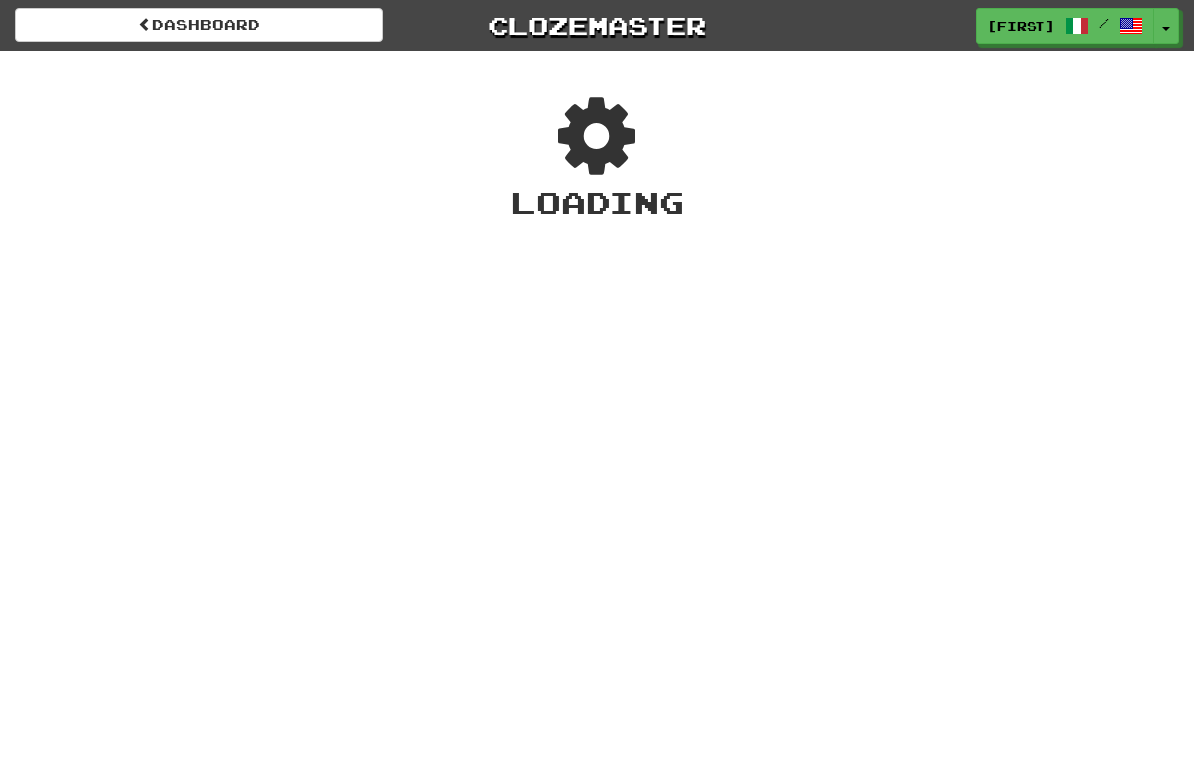 scroll, scrollTop: 0, scrollLeft: 0, axis: both 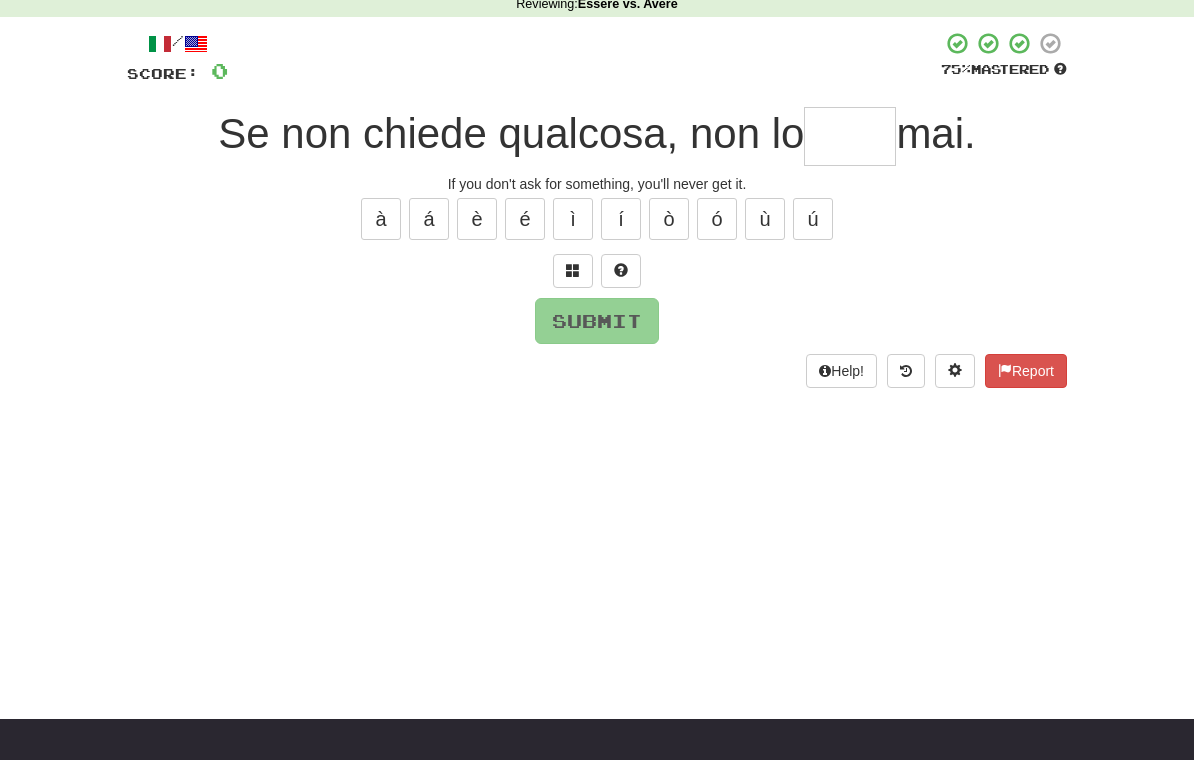 click at bounding box center (850, 136) 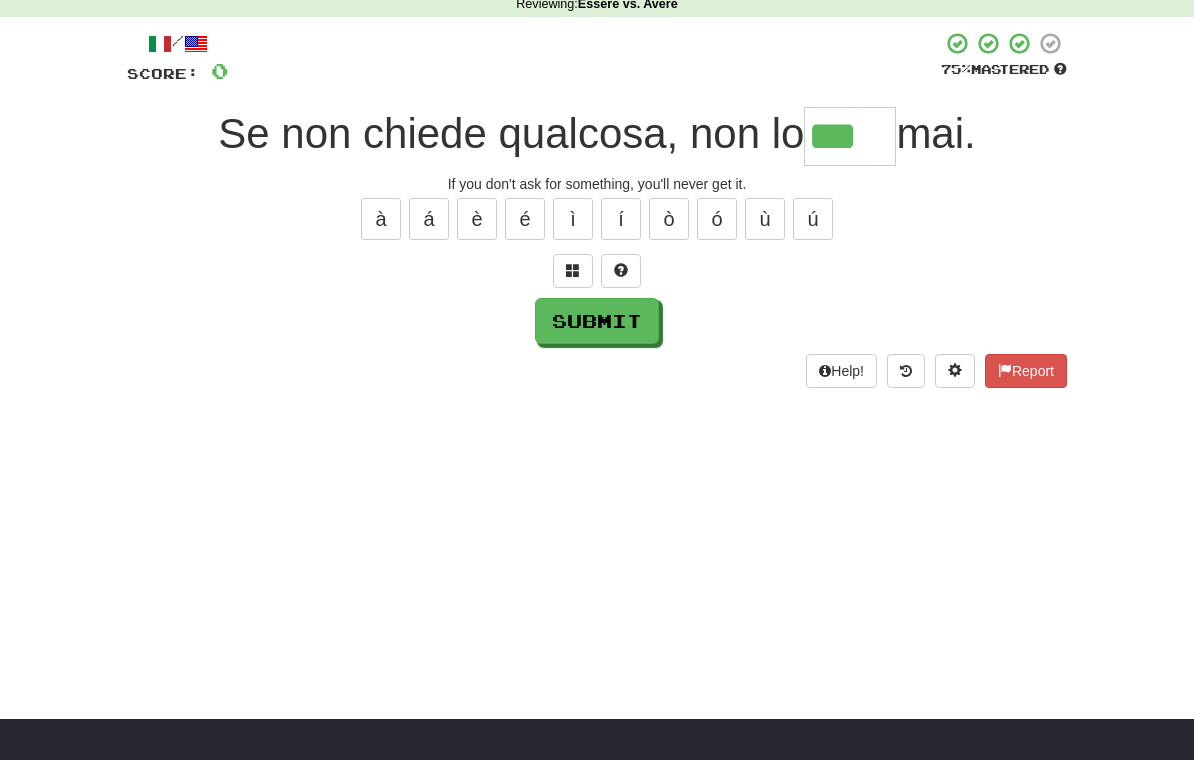 click on "à" at bounding box center (381, 219) 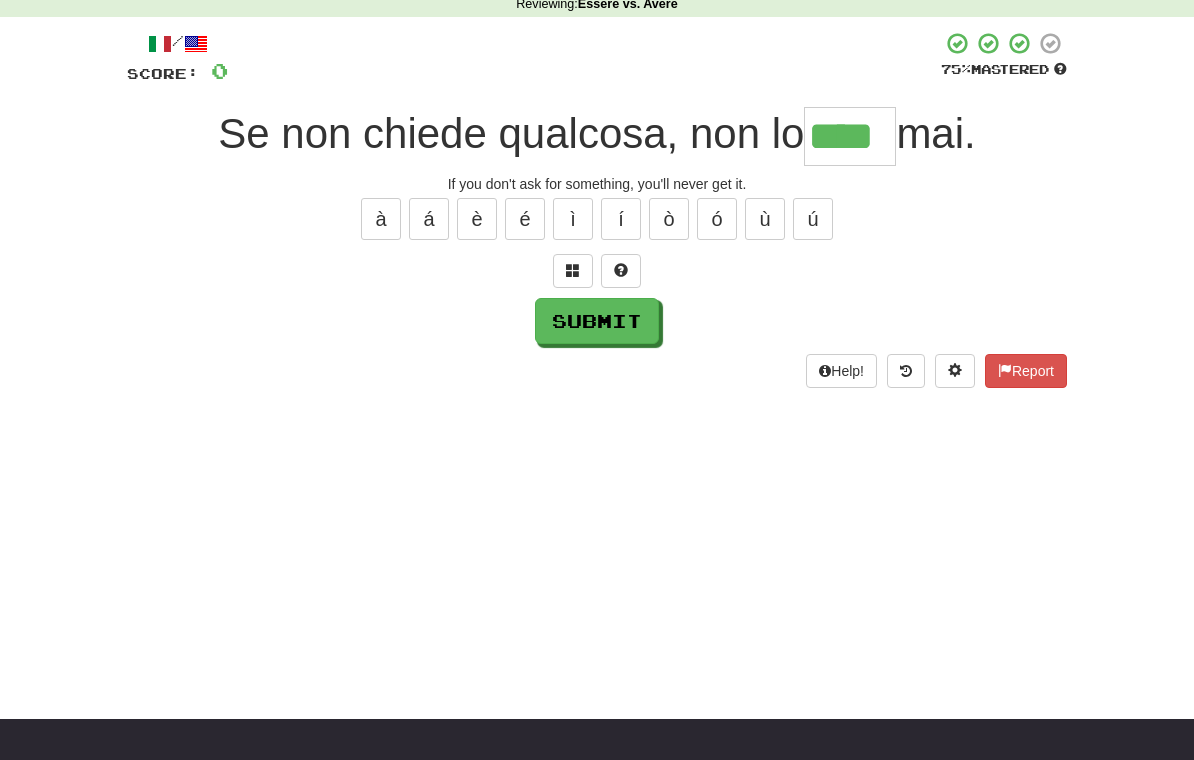 click on "Submit" at bounding box center [597, 321] 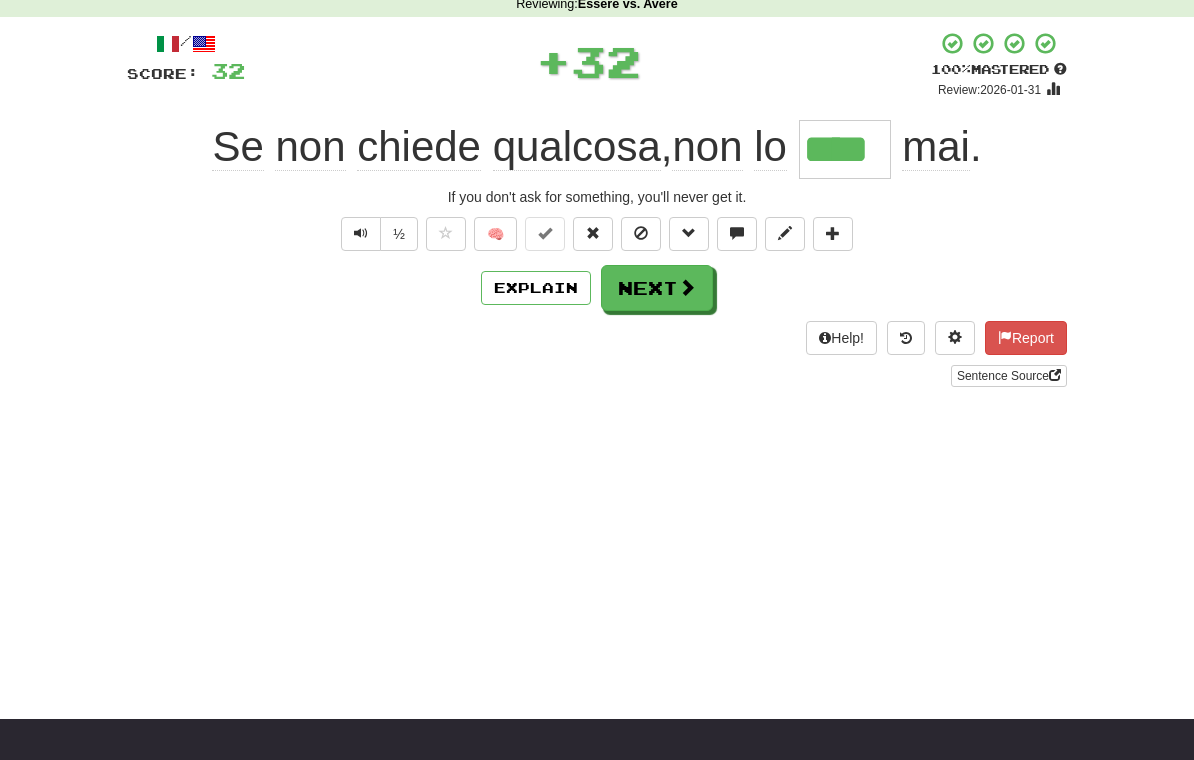 click on "Next" at bounding box center [657, 288] 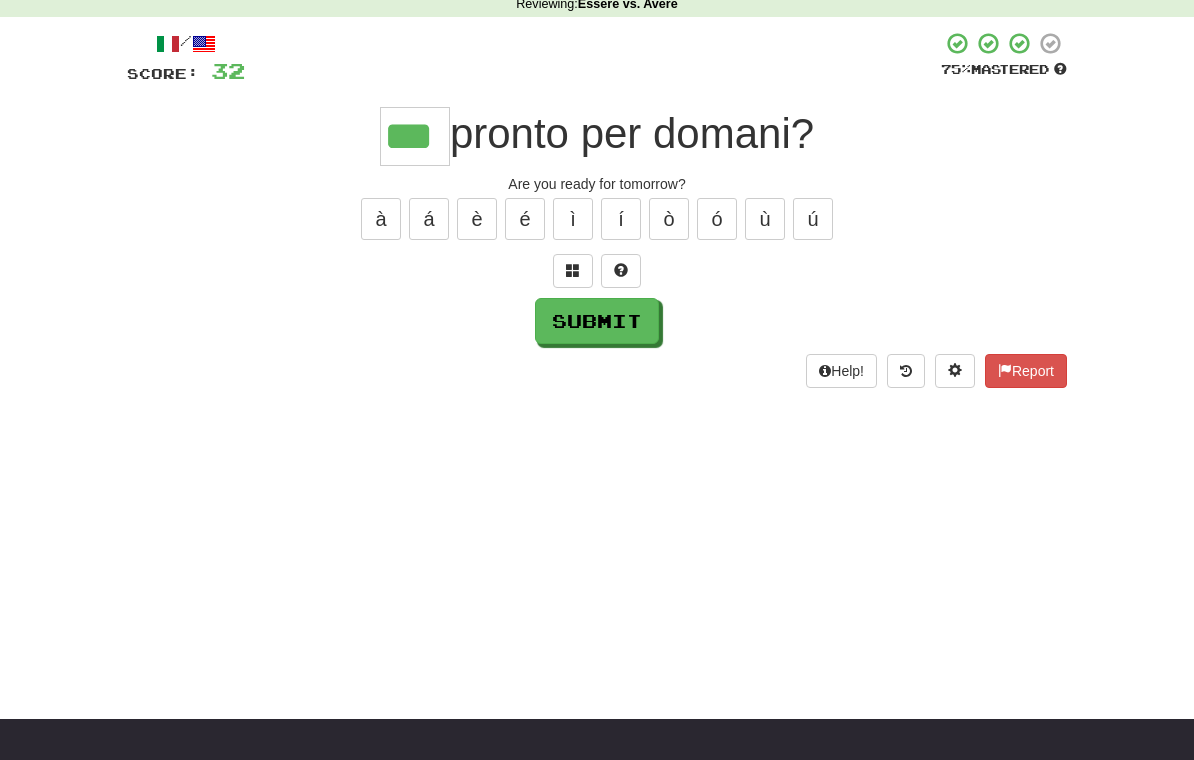 click on "Submit" at bounding box center [597, 321] 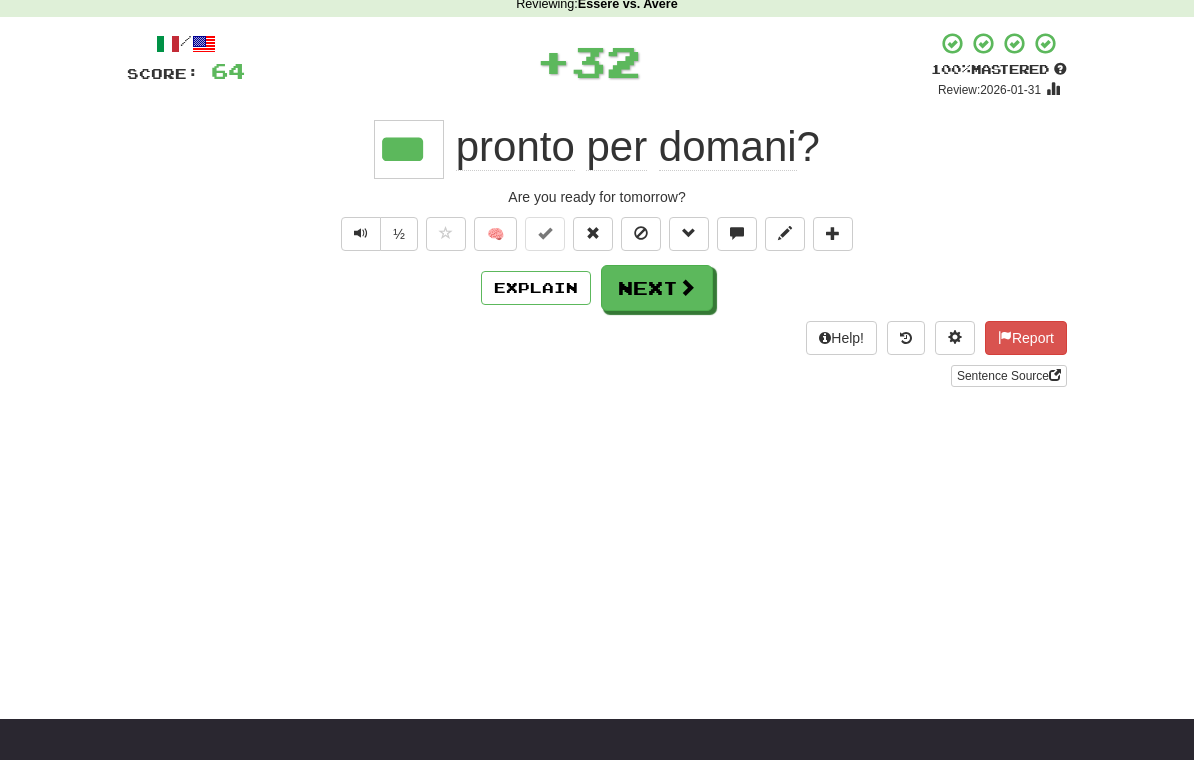 click on "Next" at bounding box center [657, 288] 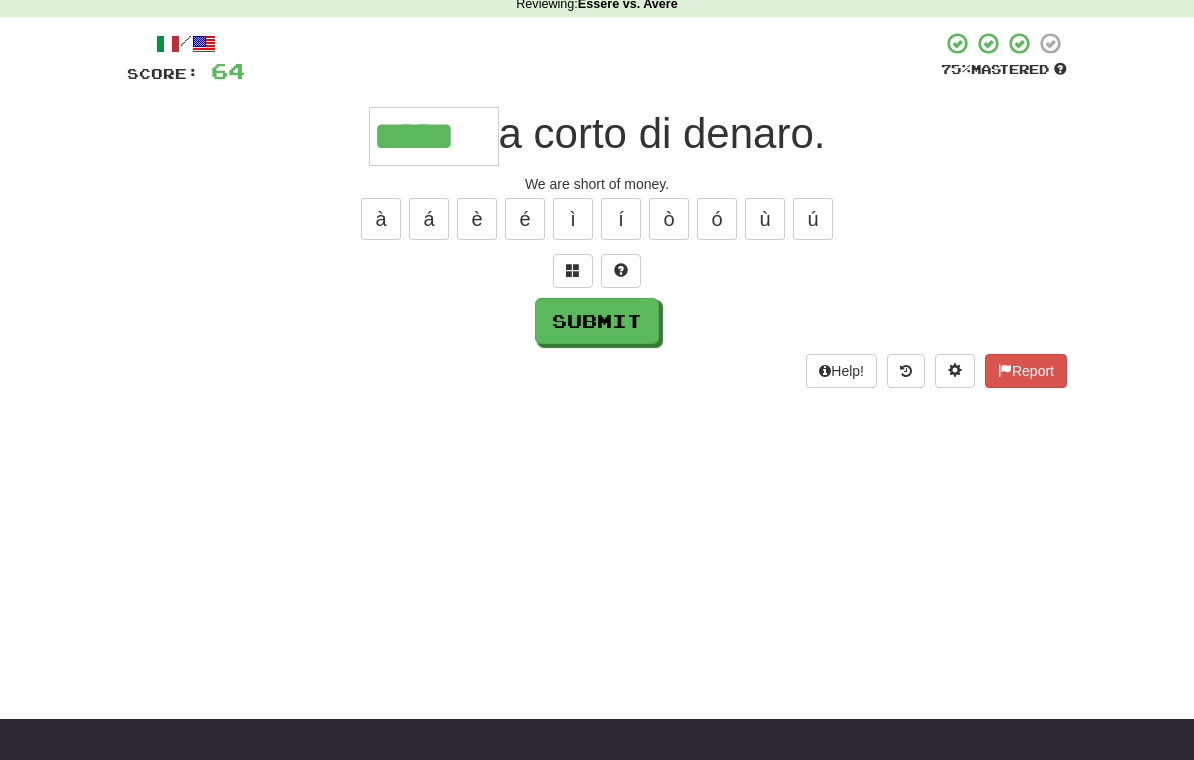 click on "Submit" at bounding box center [597, 321] 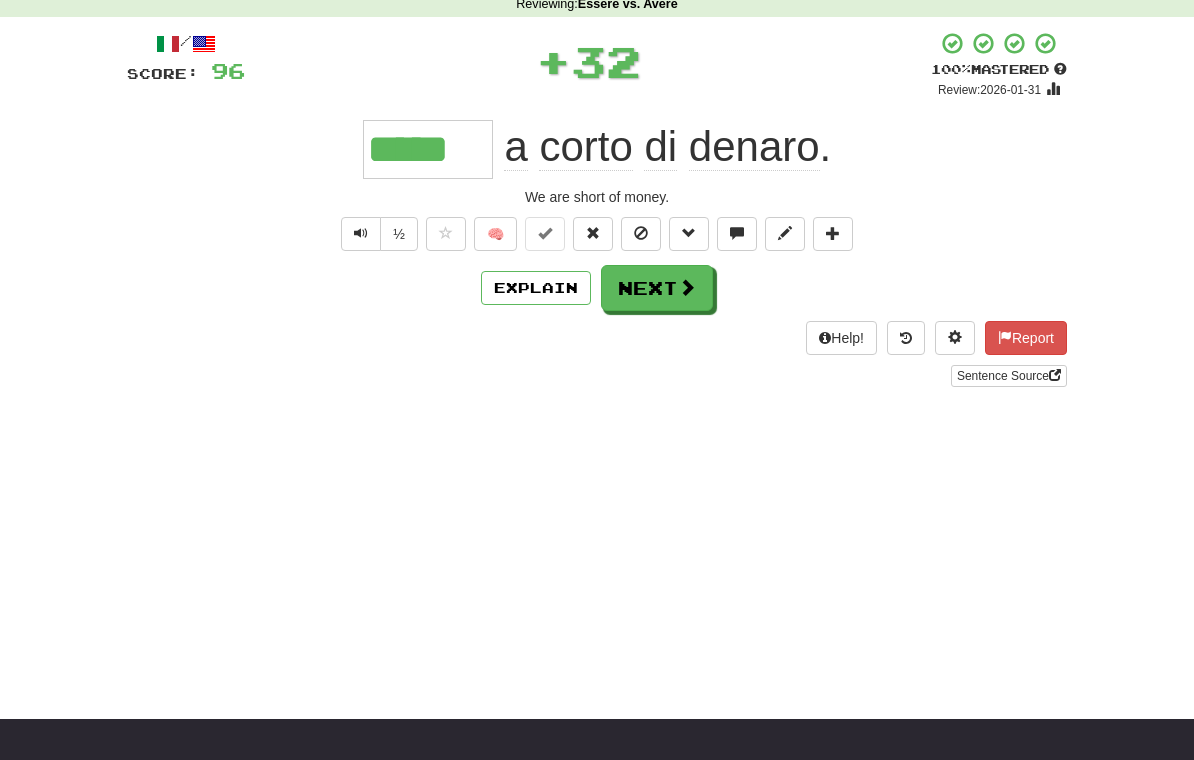 click on "Next" at bounding box center [657, 288] 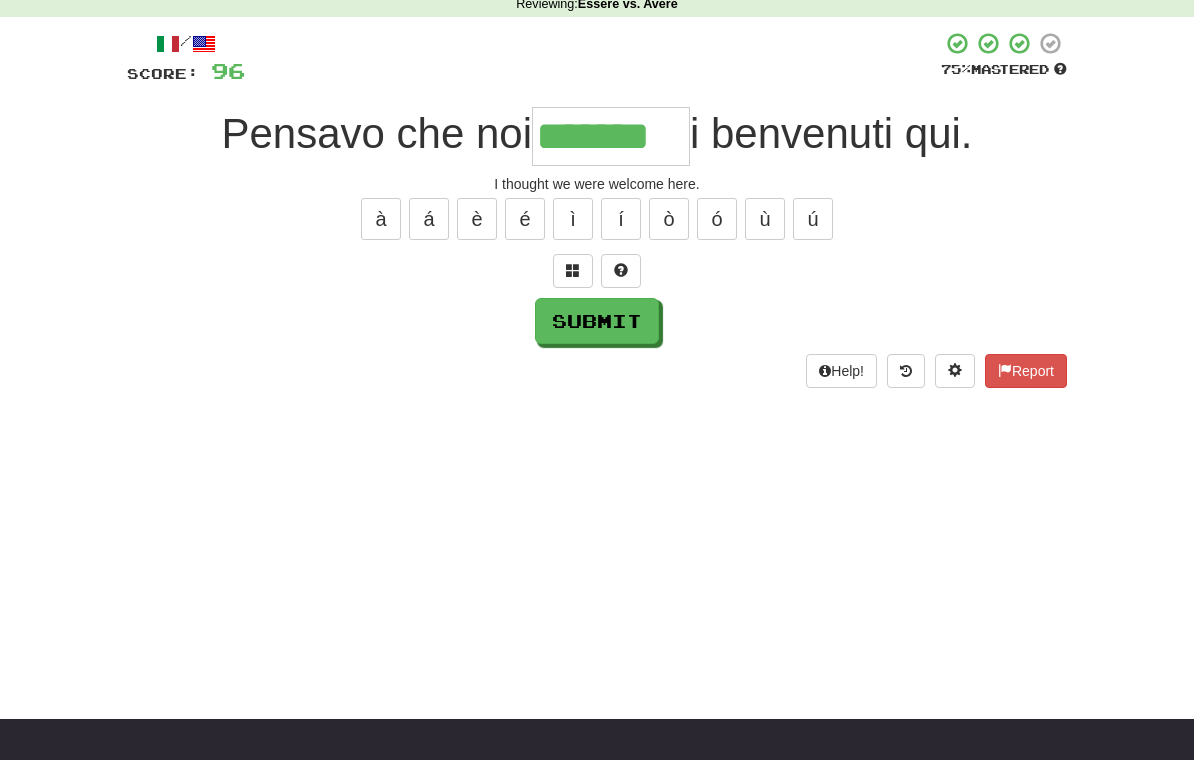 type on "*******" 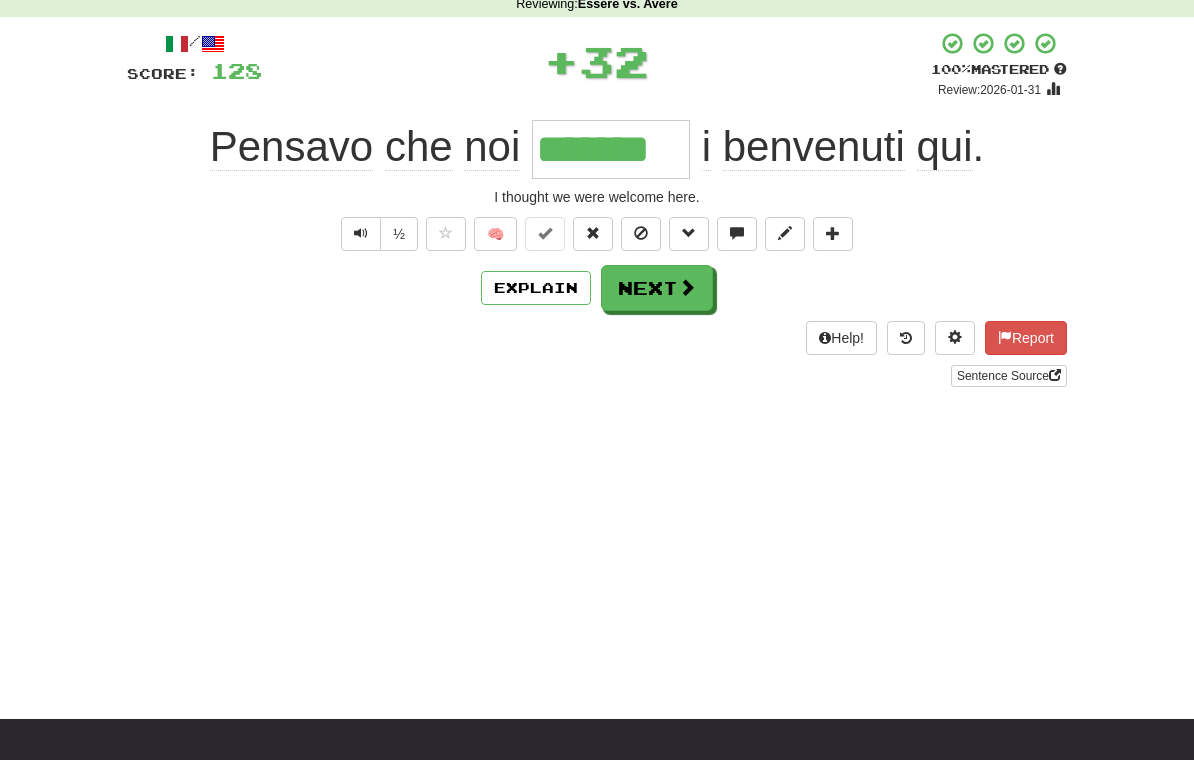 click on "Next" at bounding box center [657, 288] 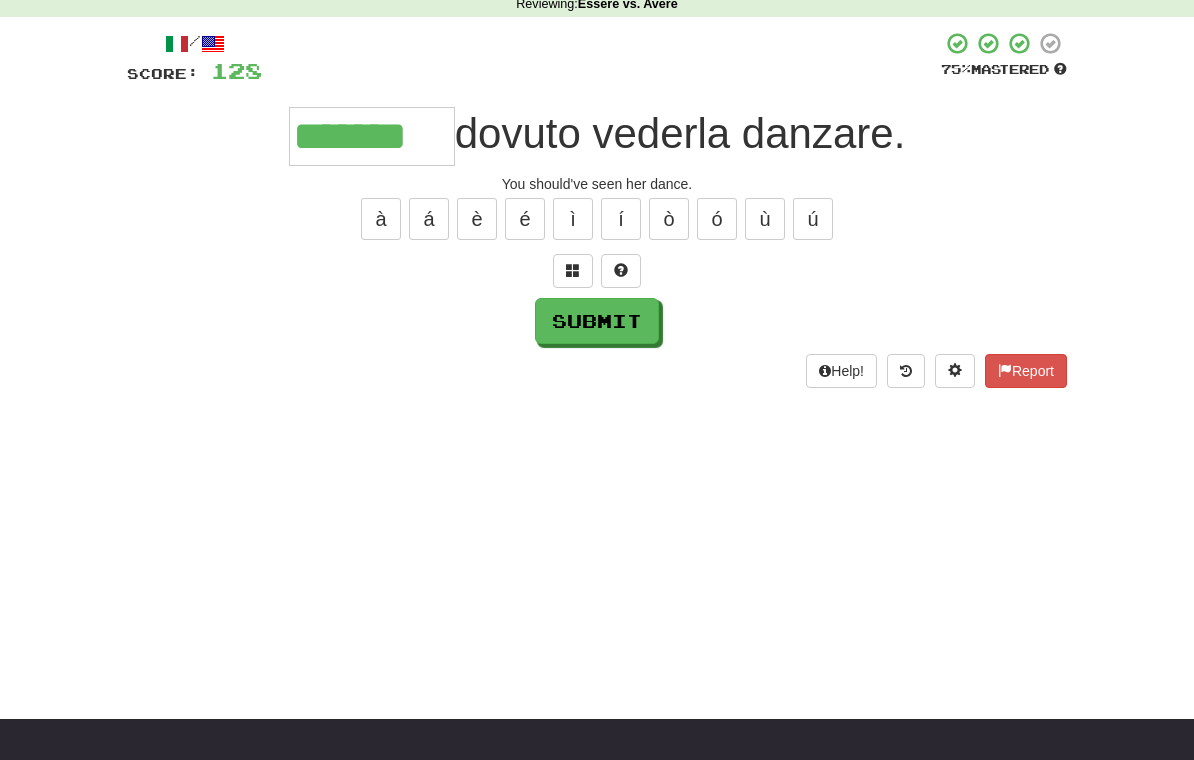 click on "Submit" at bounding box center [597, 321] 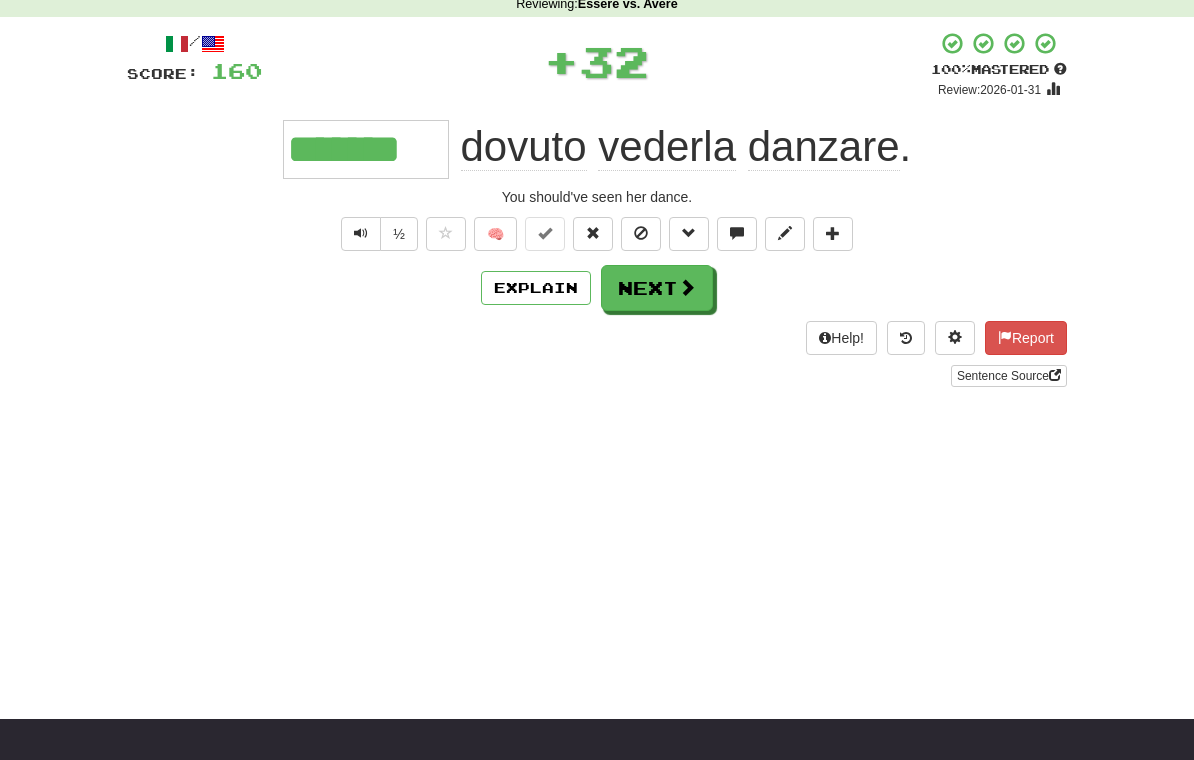 click on "Next" at bounding box center [657, 288] 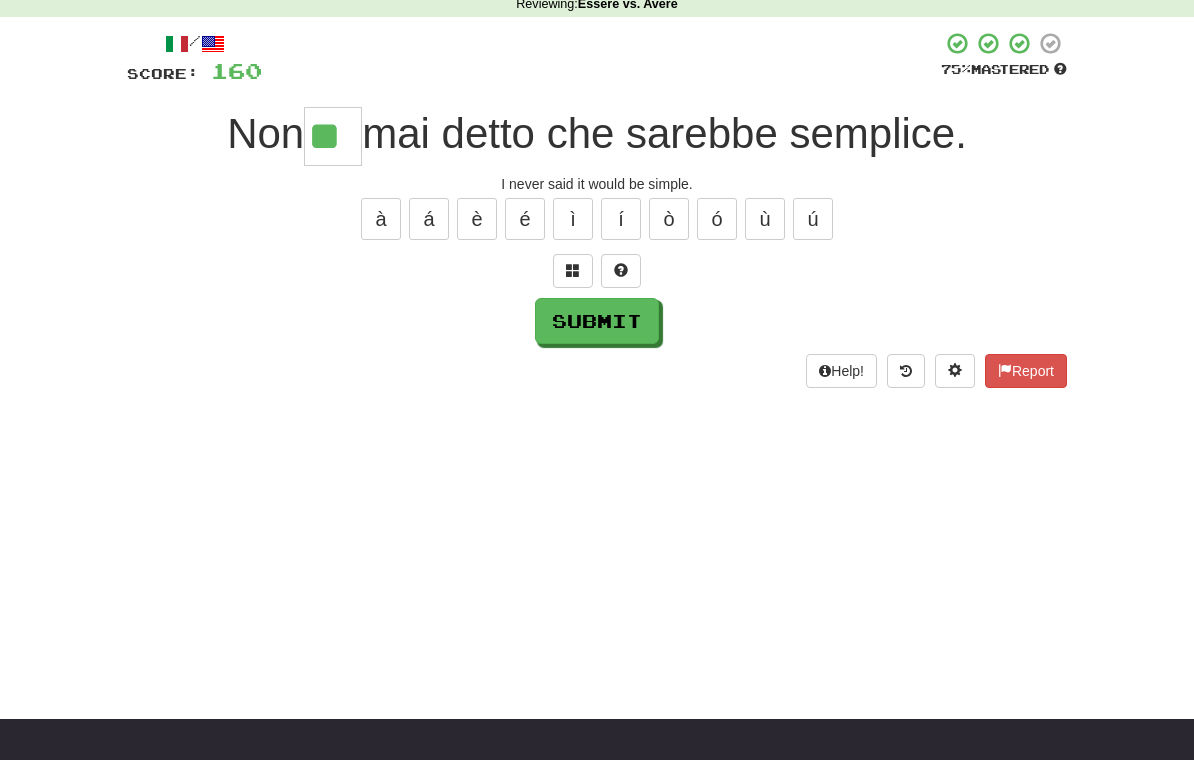 type on "**" 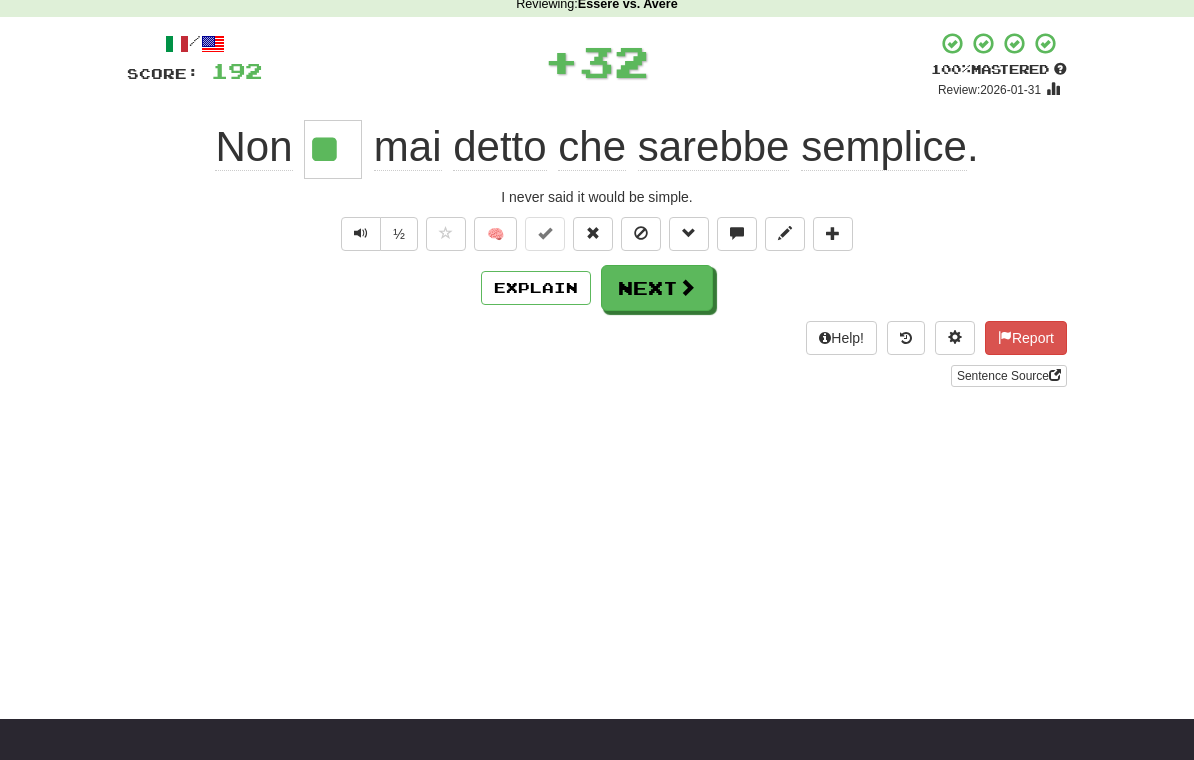 click on "Next" at bounding box center [657, 288] 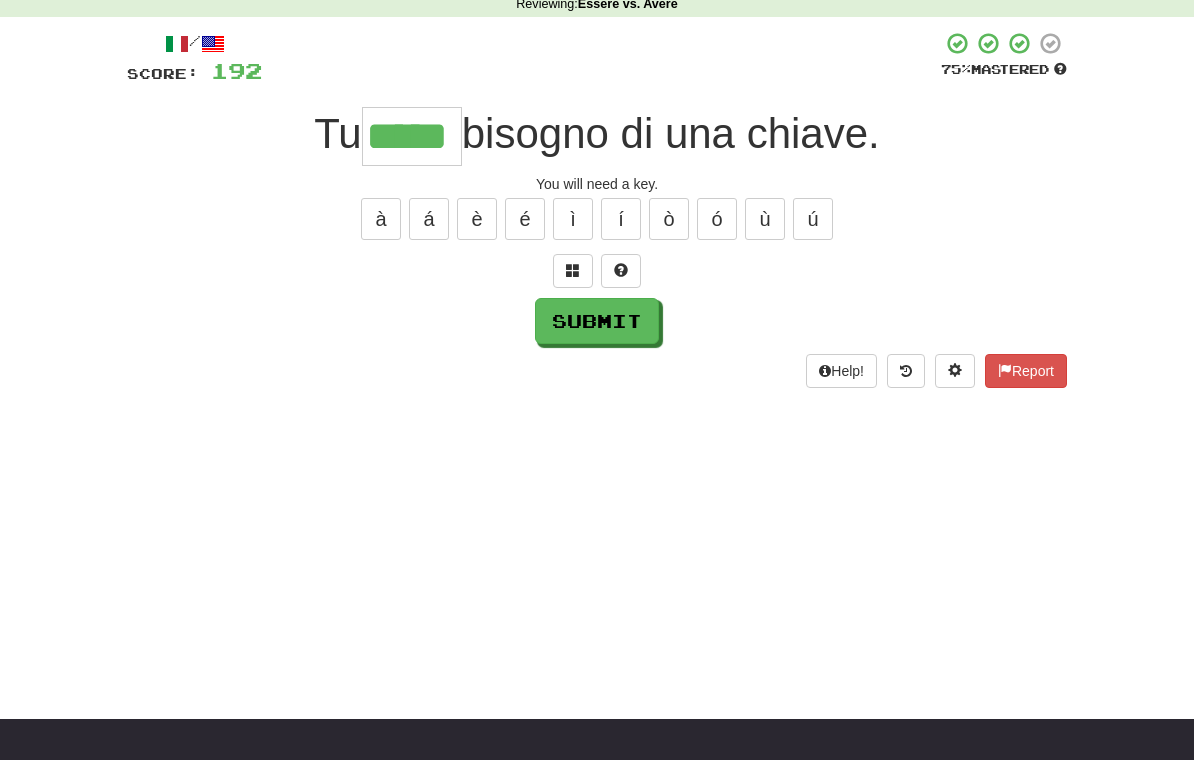 type on "*****" 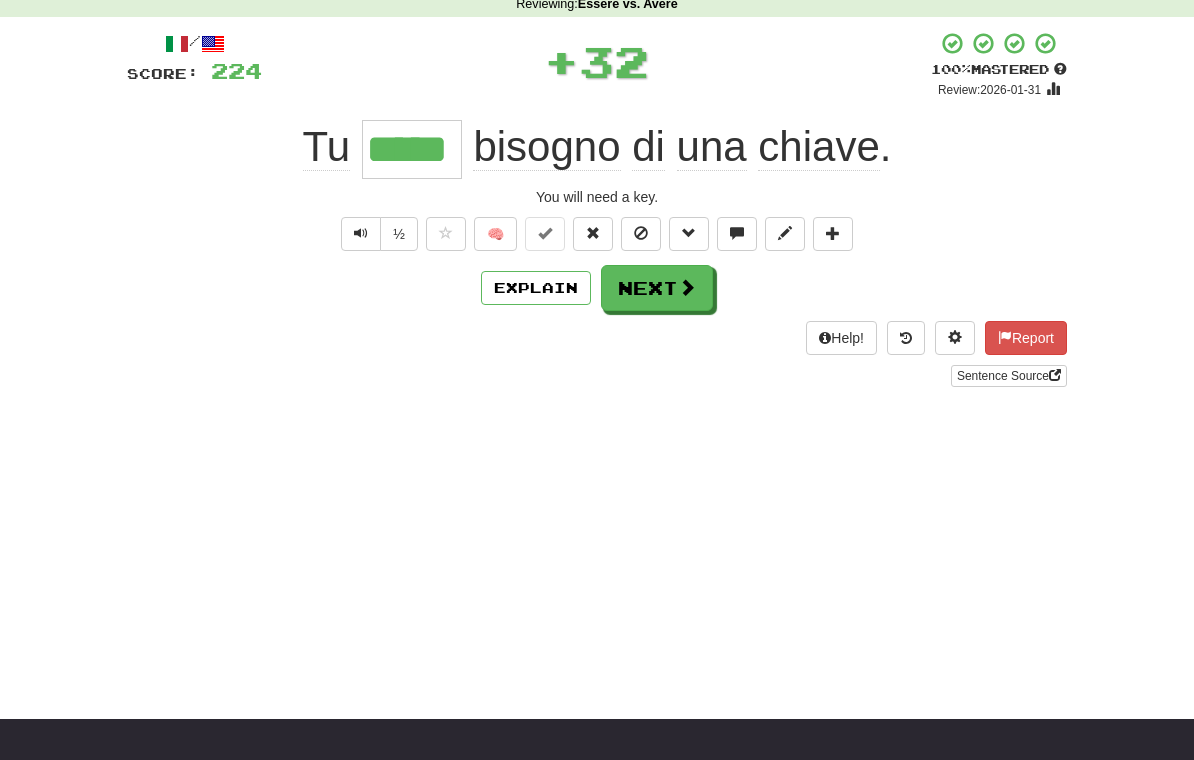click on "Next" at bounding box center (657, 288) 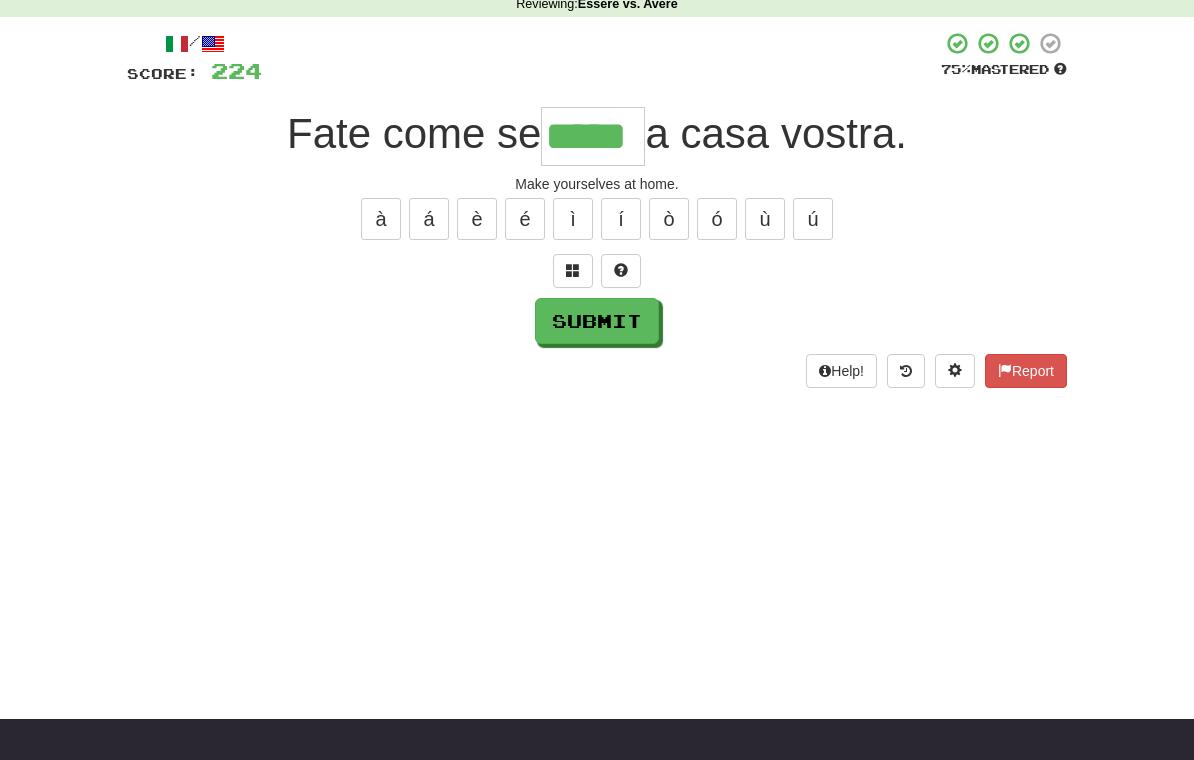 type on "*****" 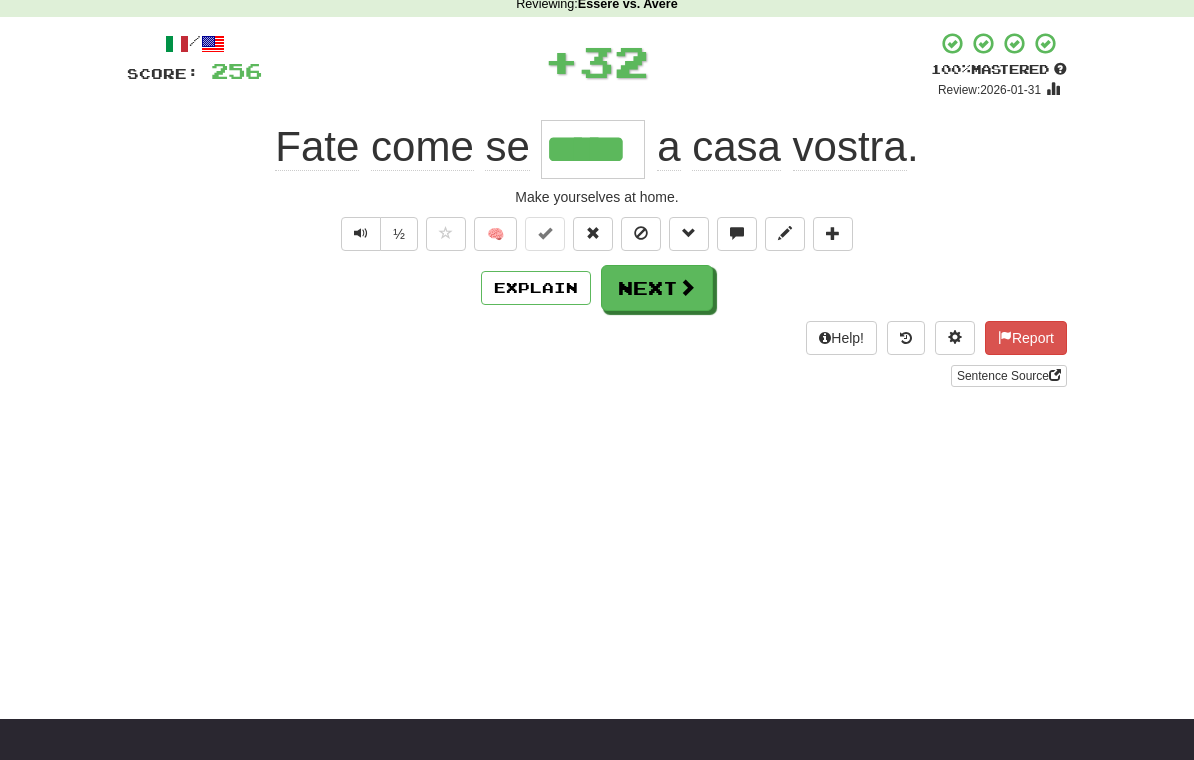 click on "Next" at bounding box center [657, 288] 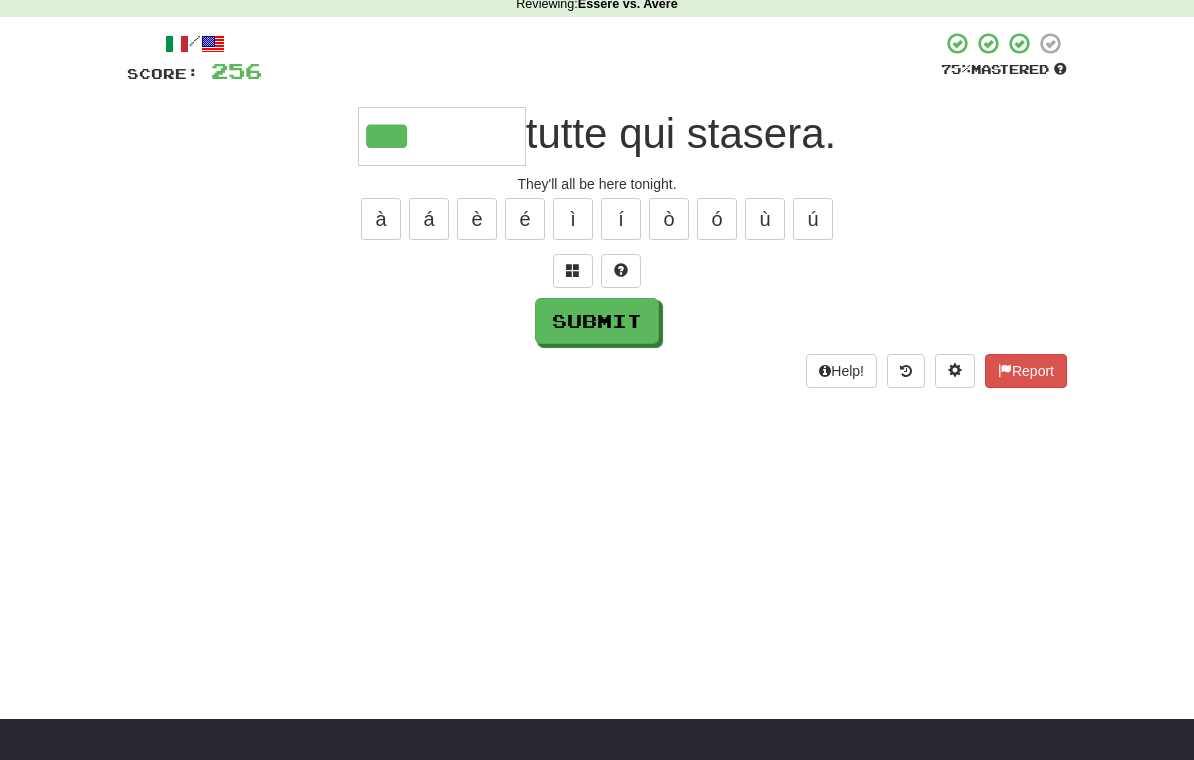 click at bounding box center [573, 270] 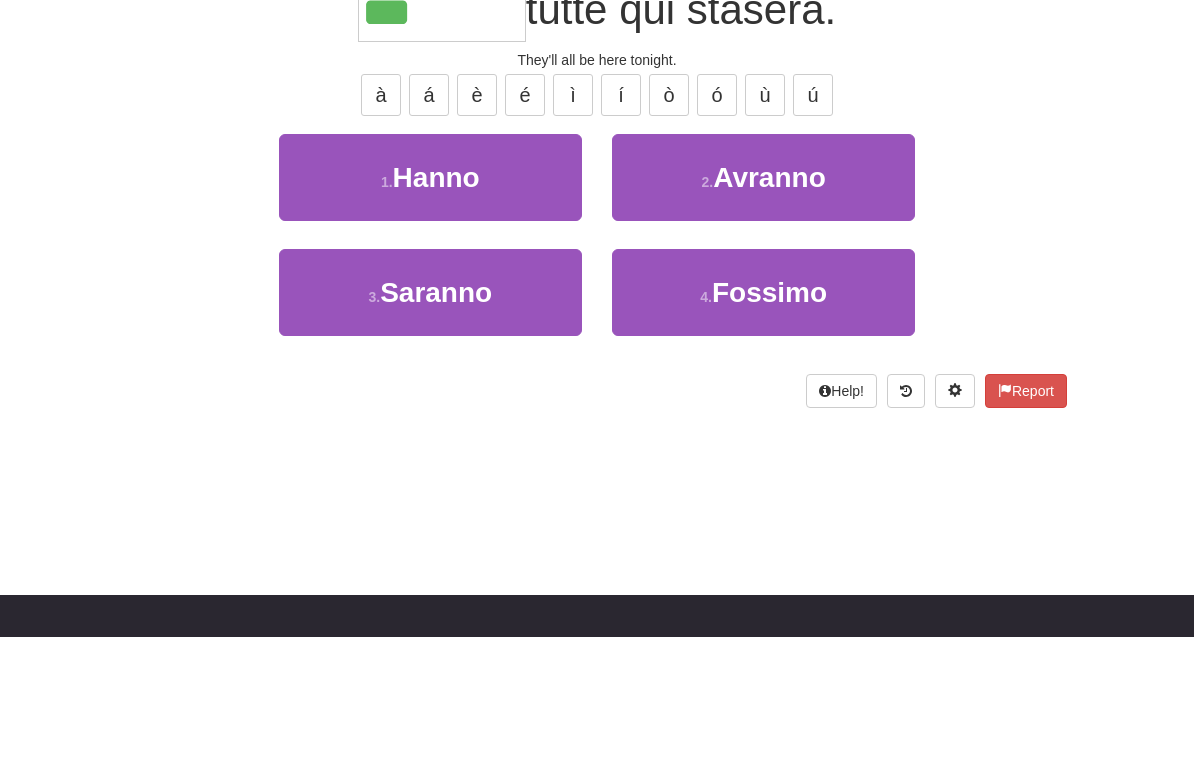 click on "3 .  Saranno" at bounding box center (430, 416) 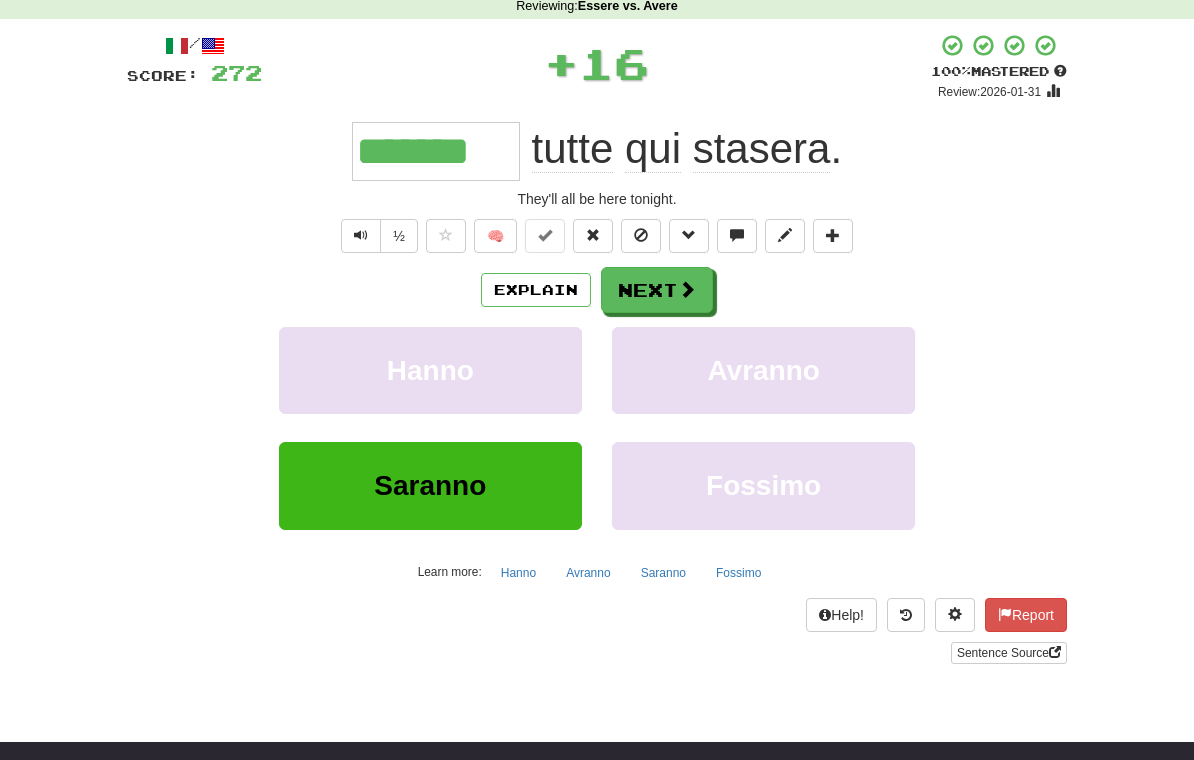 scroll, scrollTop: 89, scrollLeft: 0, axis: vertical 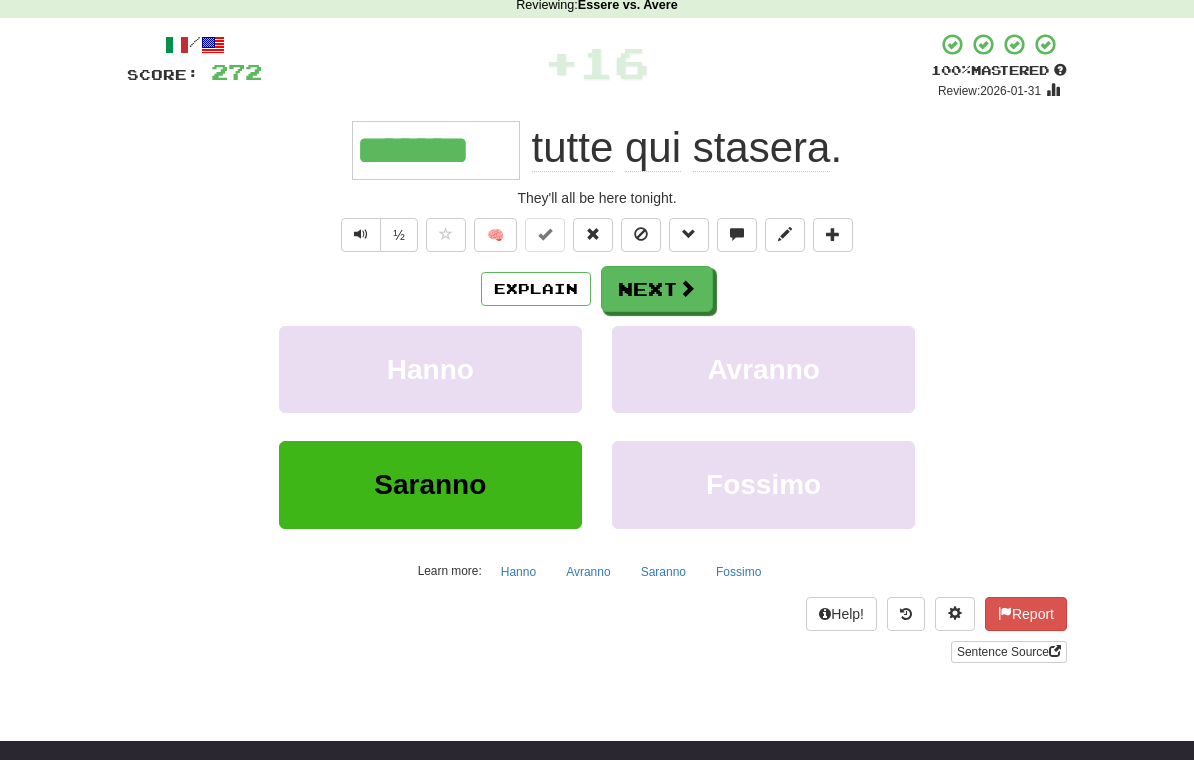 click on "Next" at bounding box center (657, 289) 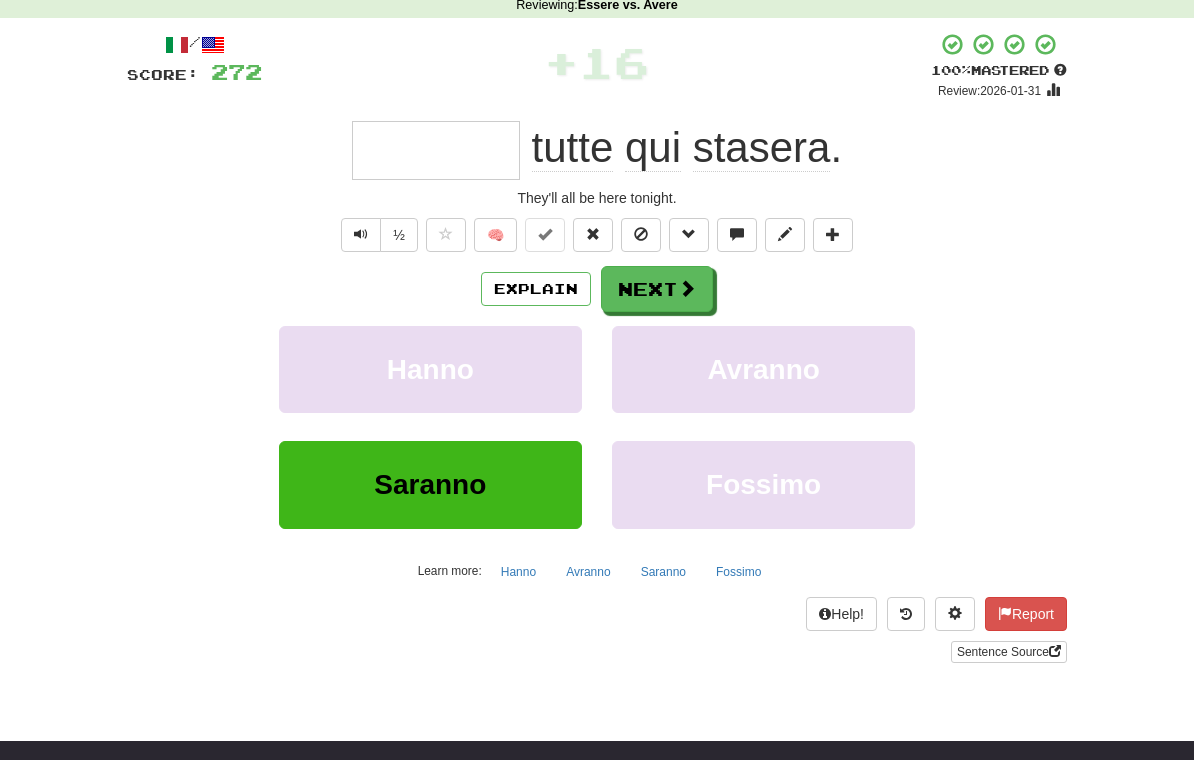 scroll, scrollTop: 89, scrollLeft: 0, axis: vertical 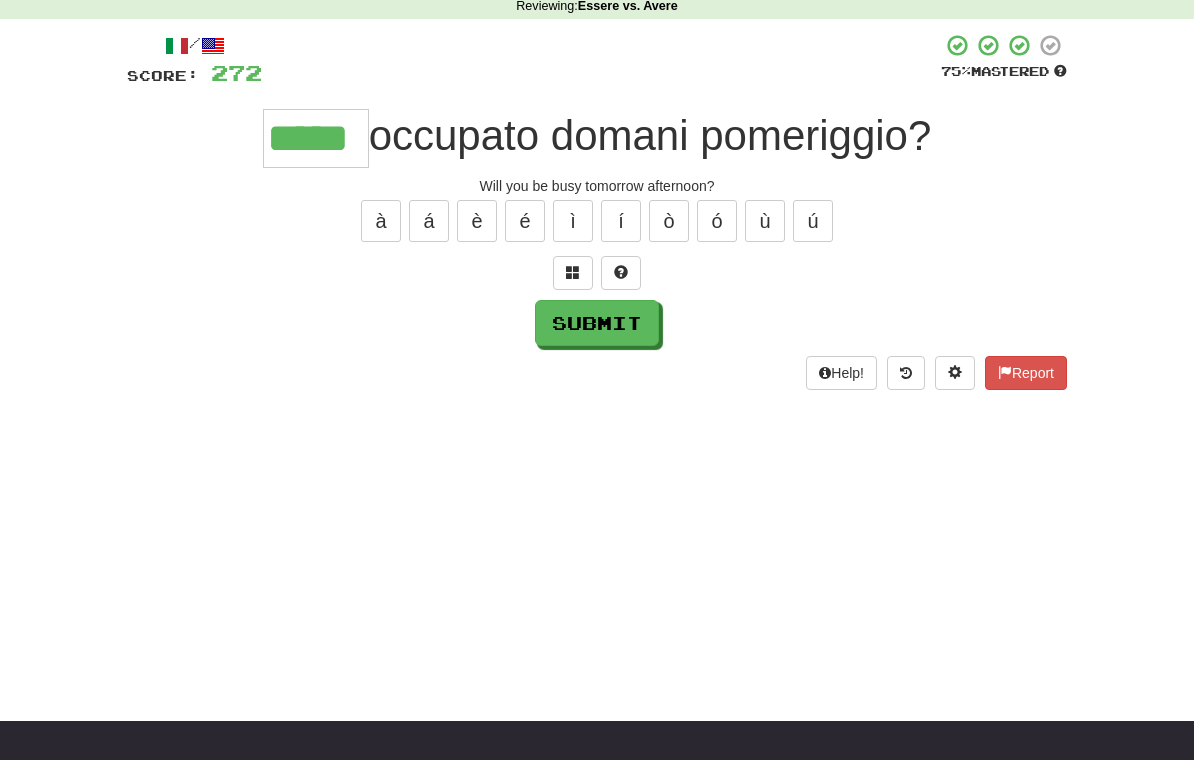 click on "Submit" at bounding box center (597, 323) 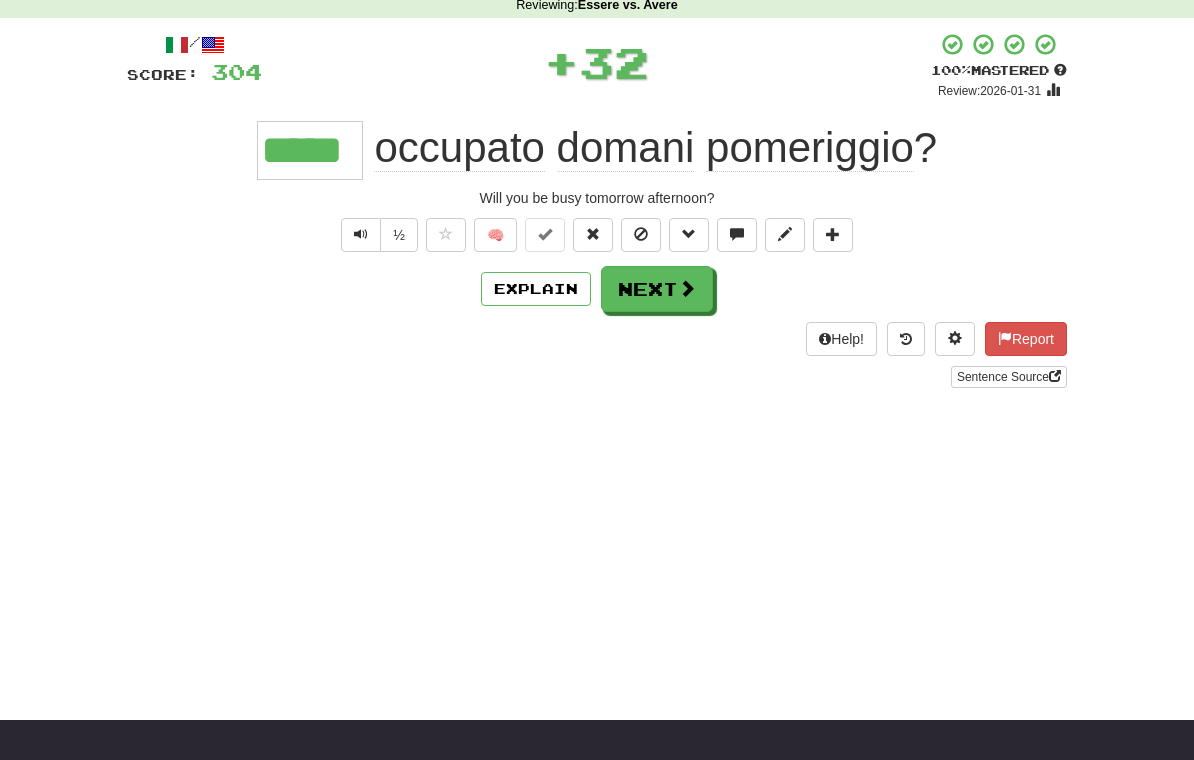 click on "Next" at bounding box center [657, 289] 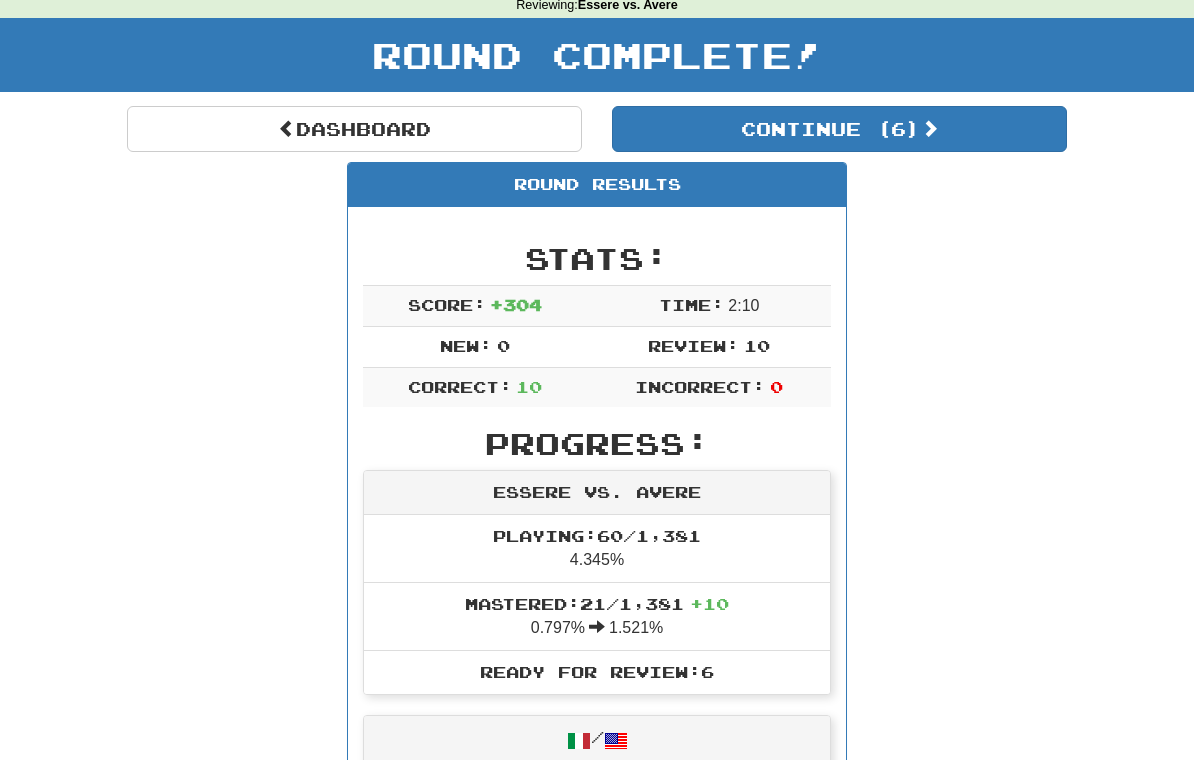 click on "Continue ( 6 )" at bounding box center [839, 129] 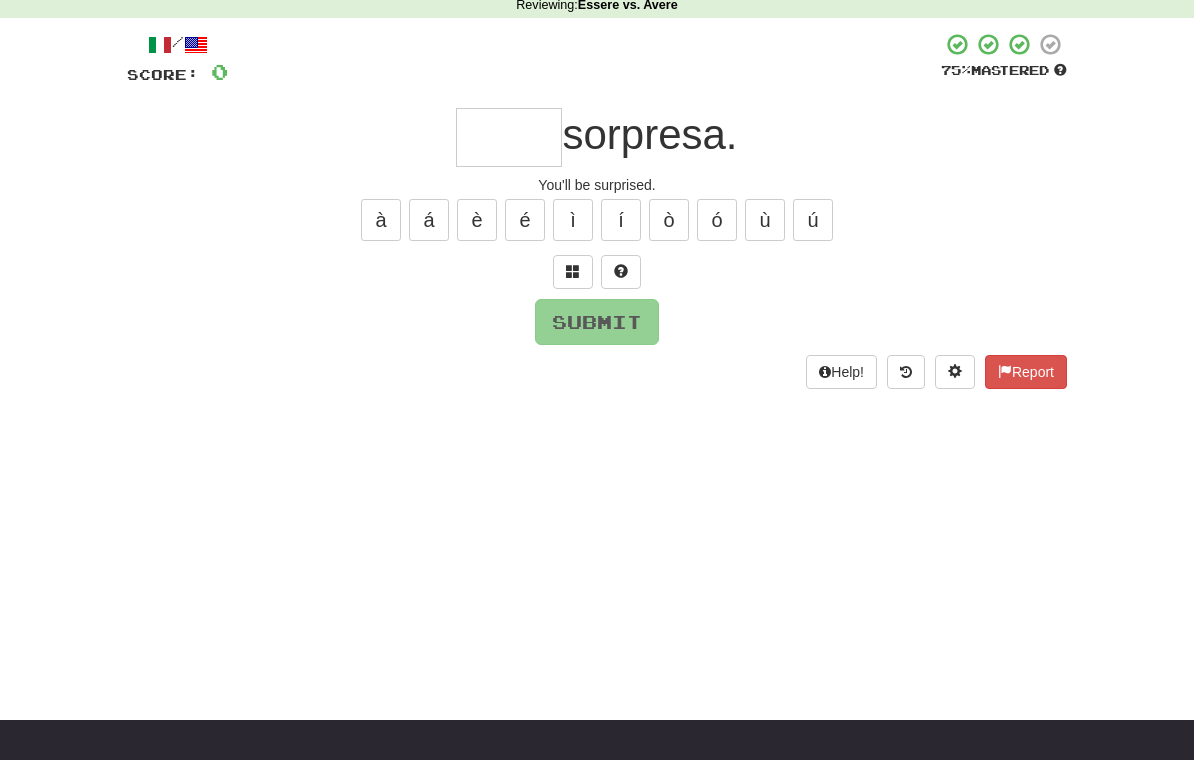 click at bounding box center [509, 137] 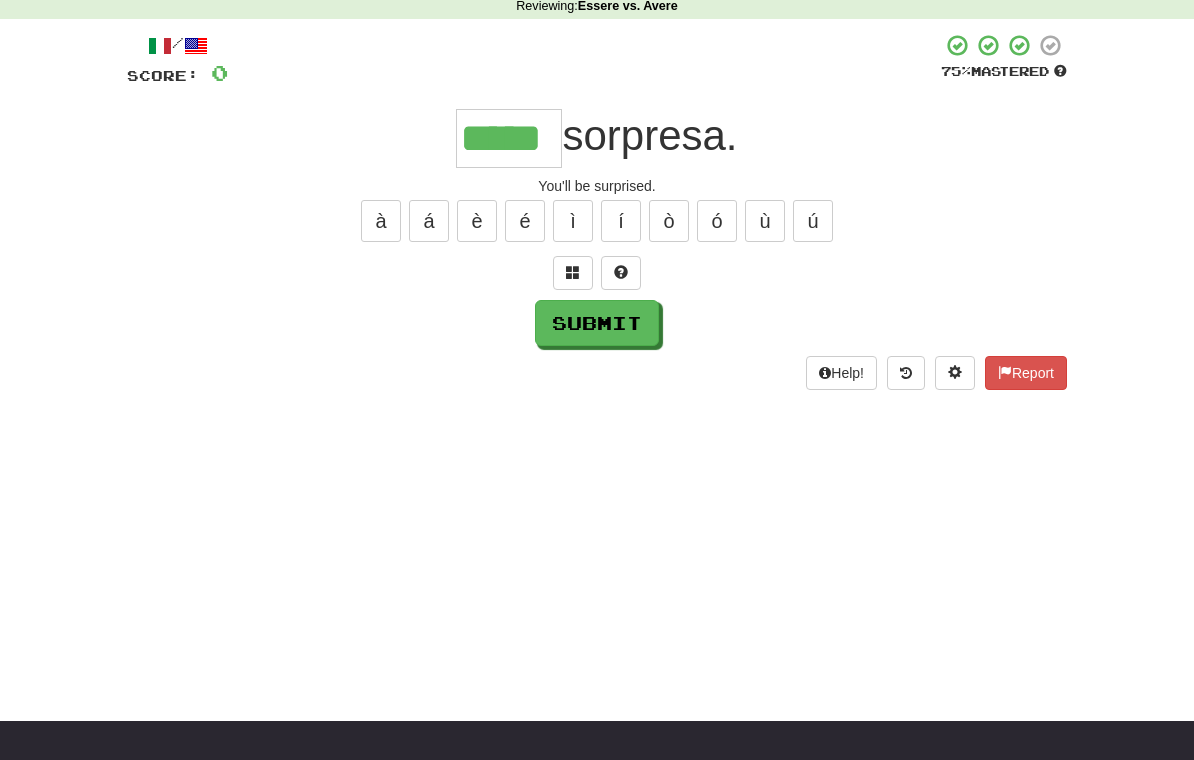 click on "Submit" at bounding box center [597, 323] 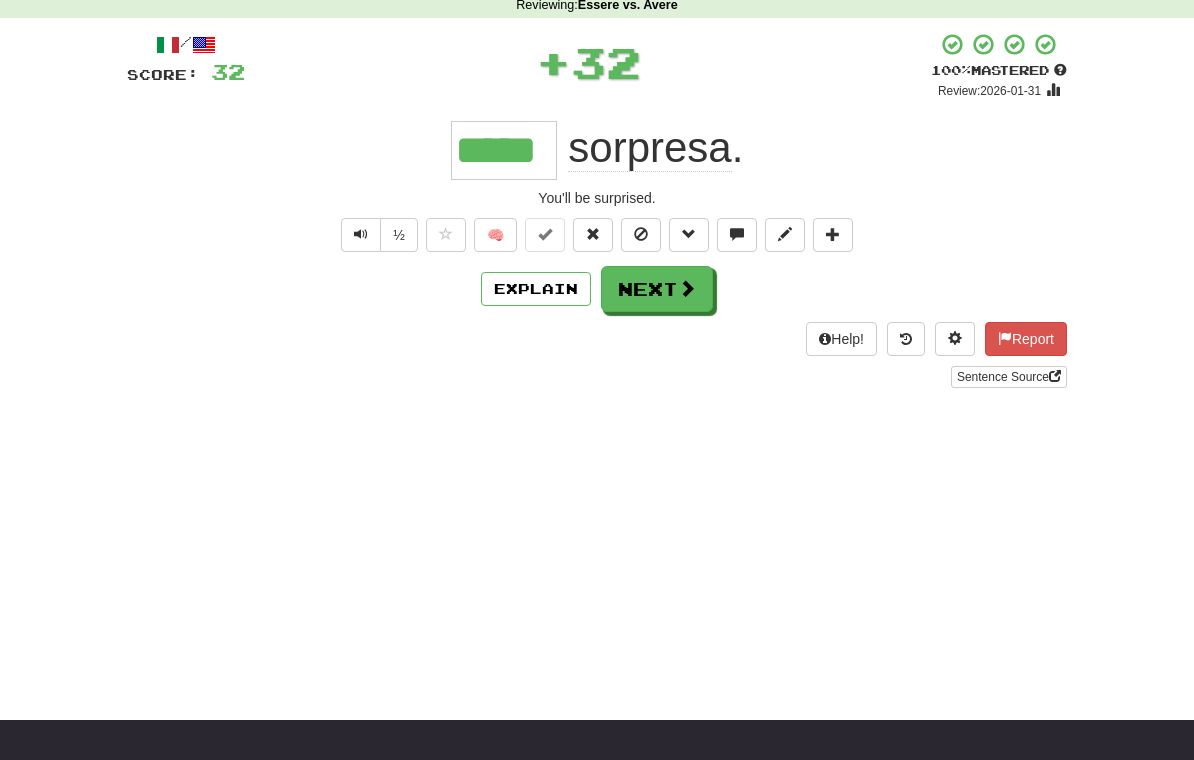 click on "Next" at bounding box center (657, 289) 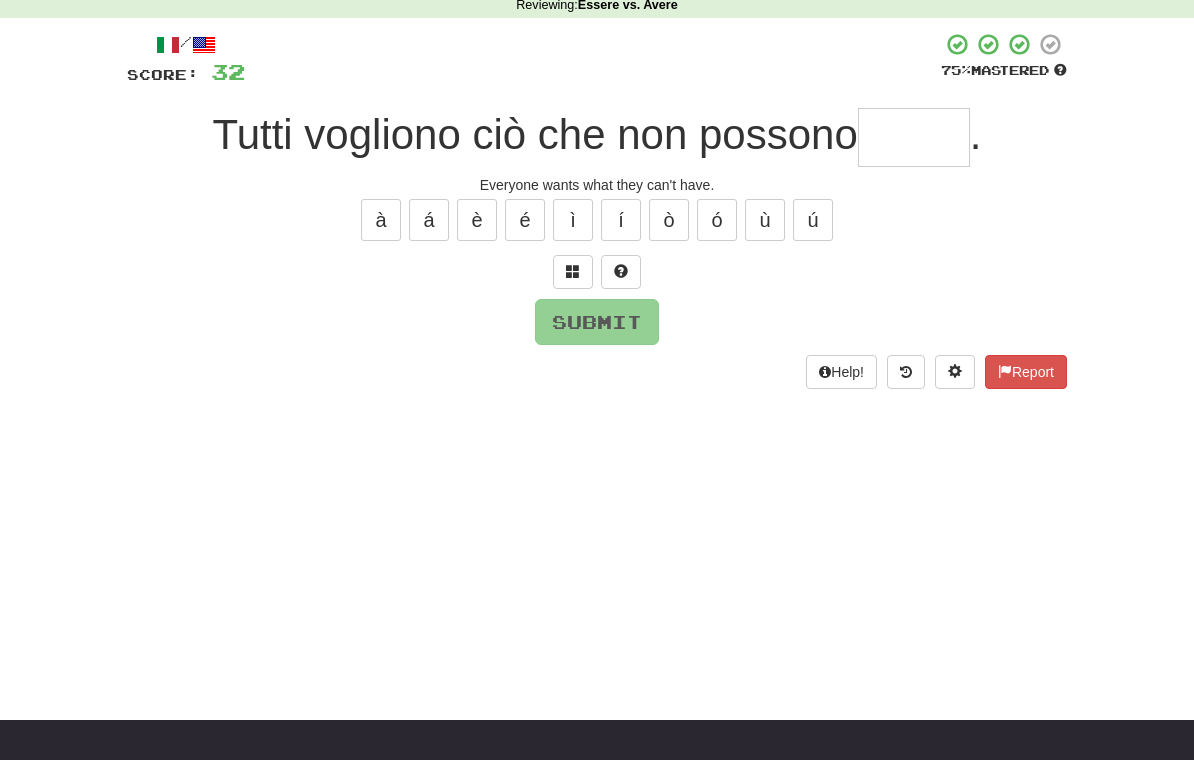 scroll, scrollTop: 89, scrollLeft: 0, axis: vertical 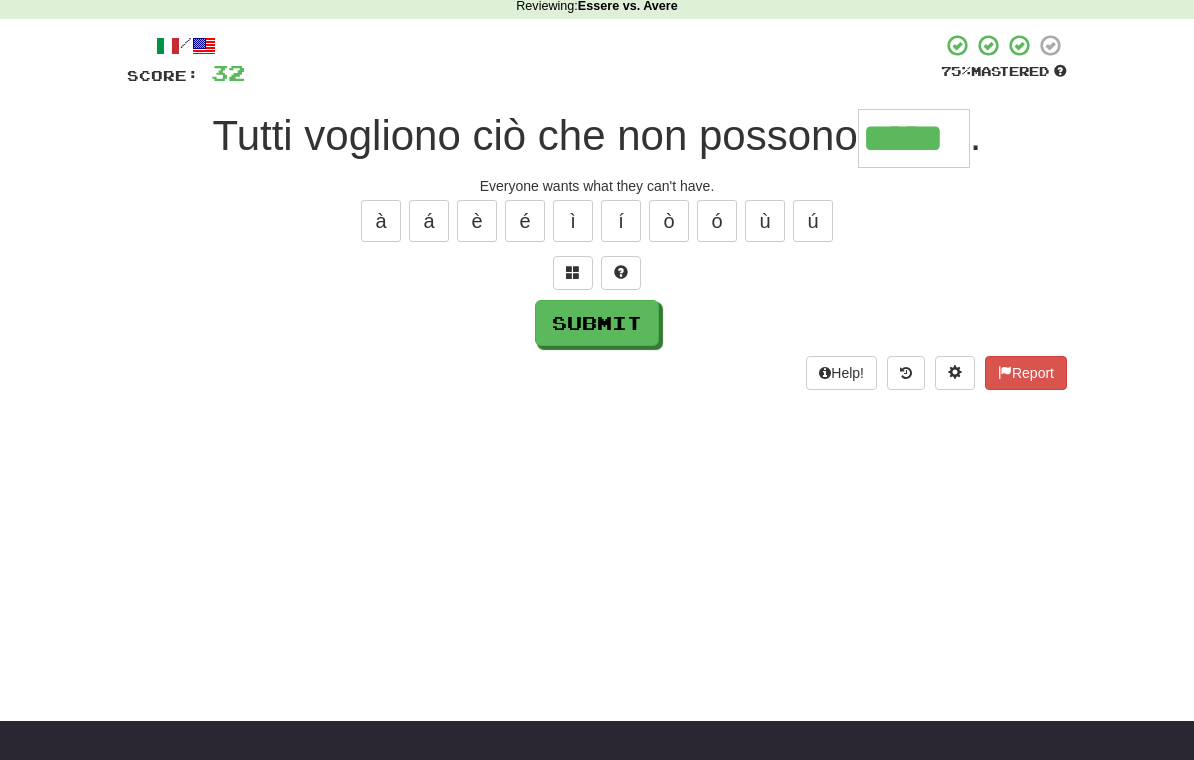 type on "*****" 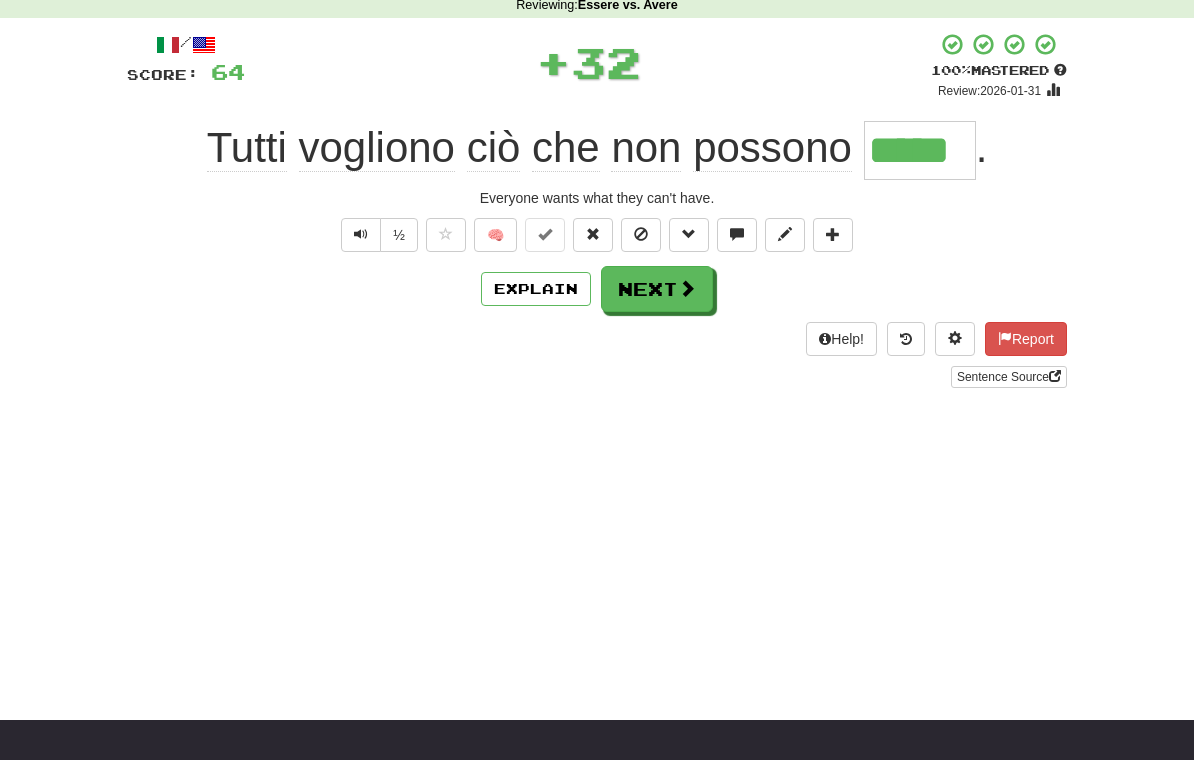 click on "Next" at bounding box center [657, 289] 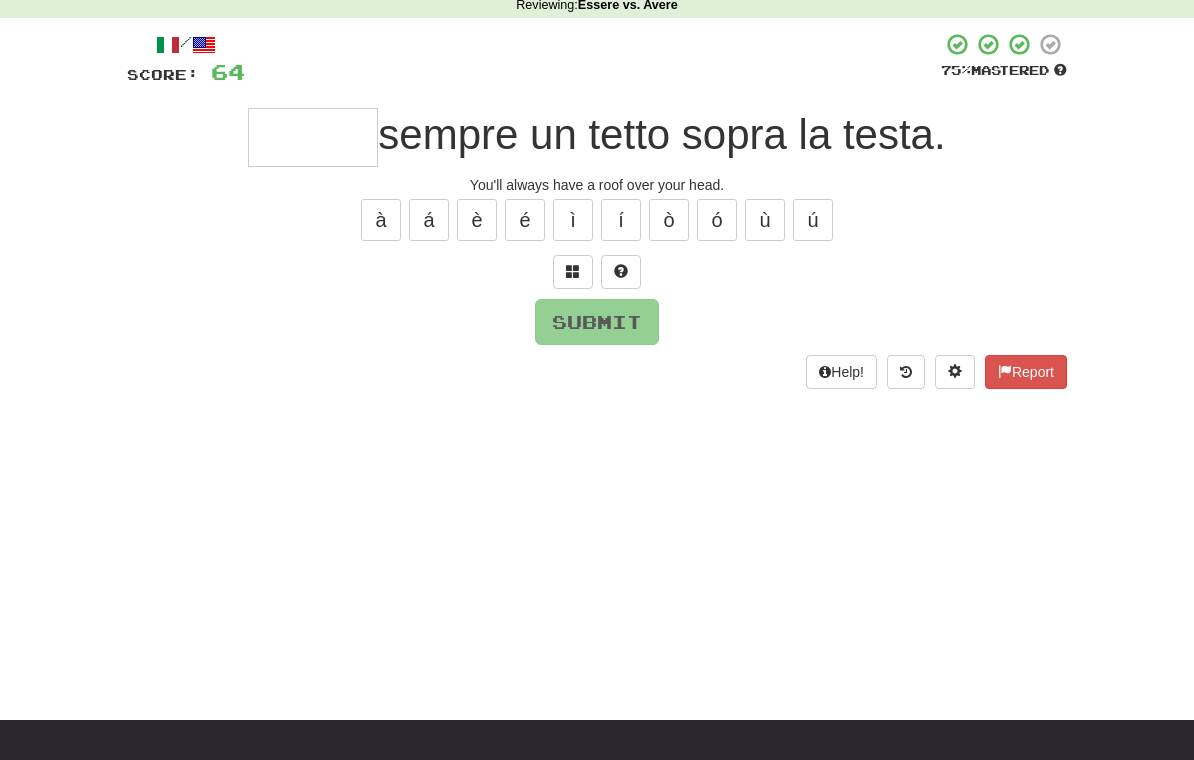 scroll, scrollTop: 89, scrollLeft: 0, axis: vertical 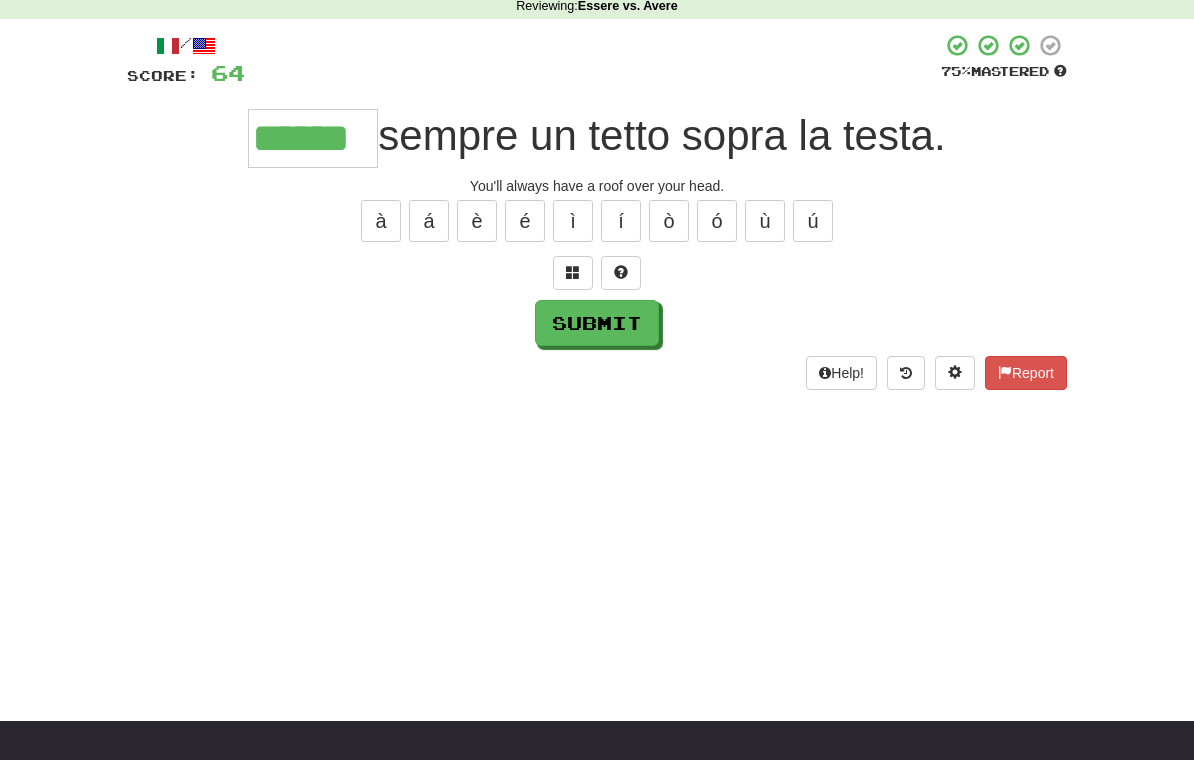 click on "Submit" at bounding box center (597, 323) 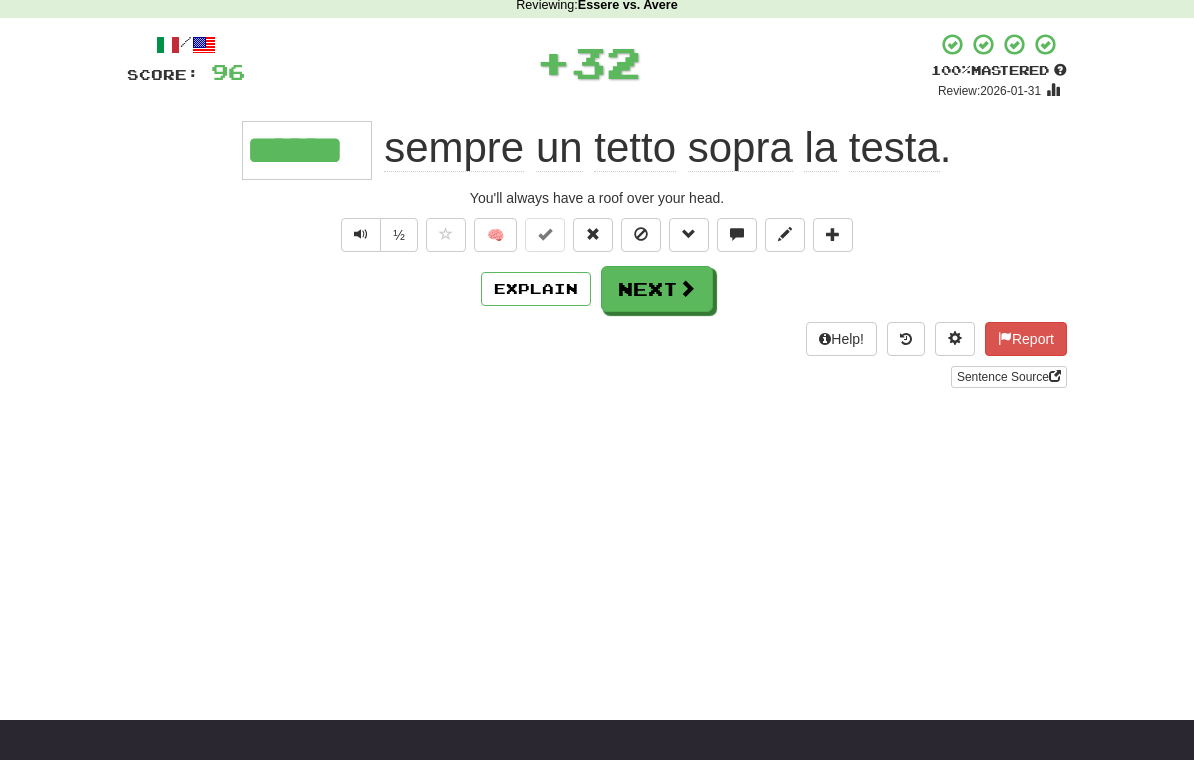 click on "Next" at bounding box center (657, 289) 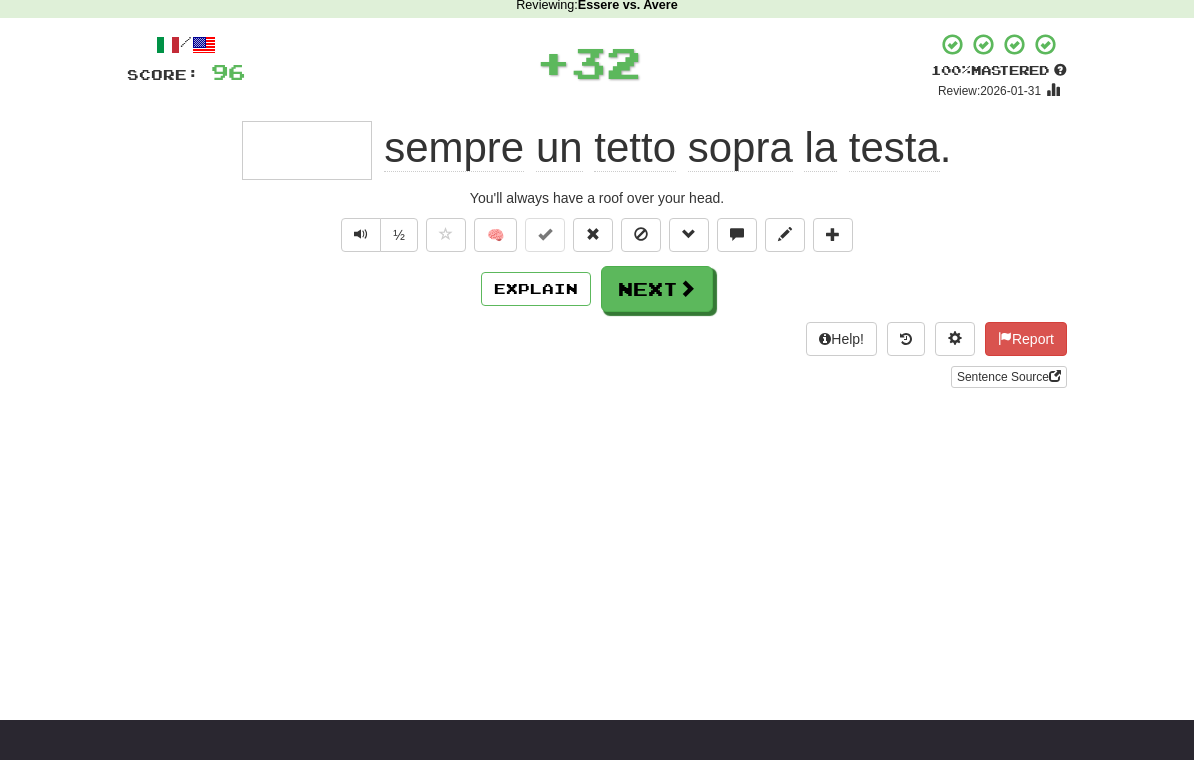 scroll, scrollTop: 89, scrollLeft: 0, axis: vertical 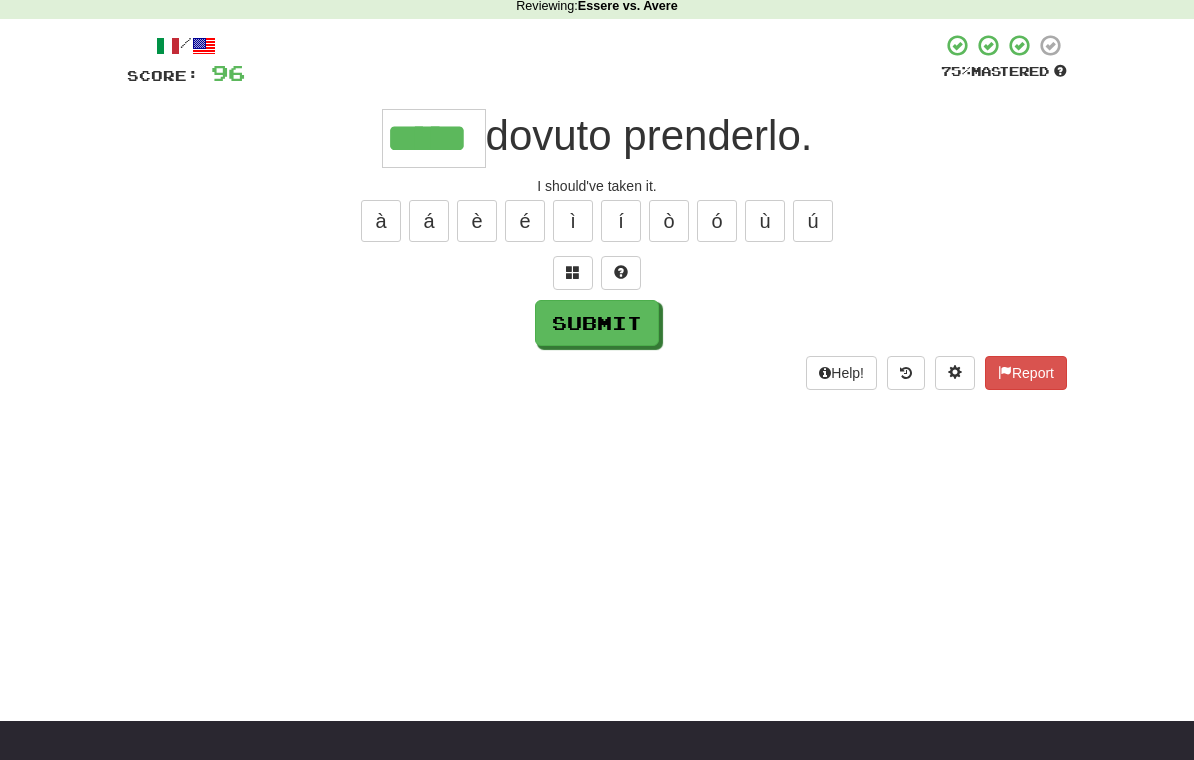 click on "Submit" at bounding box center (597, 323) 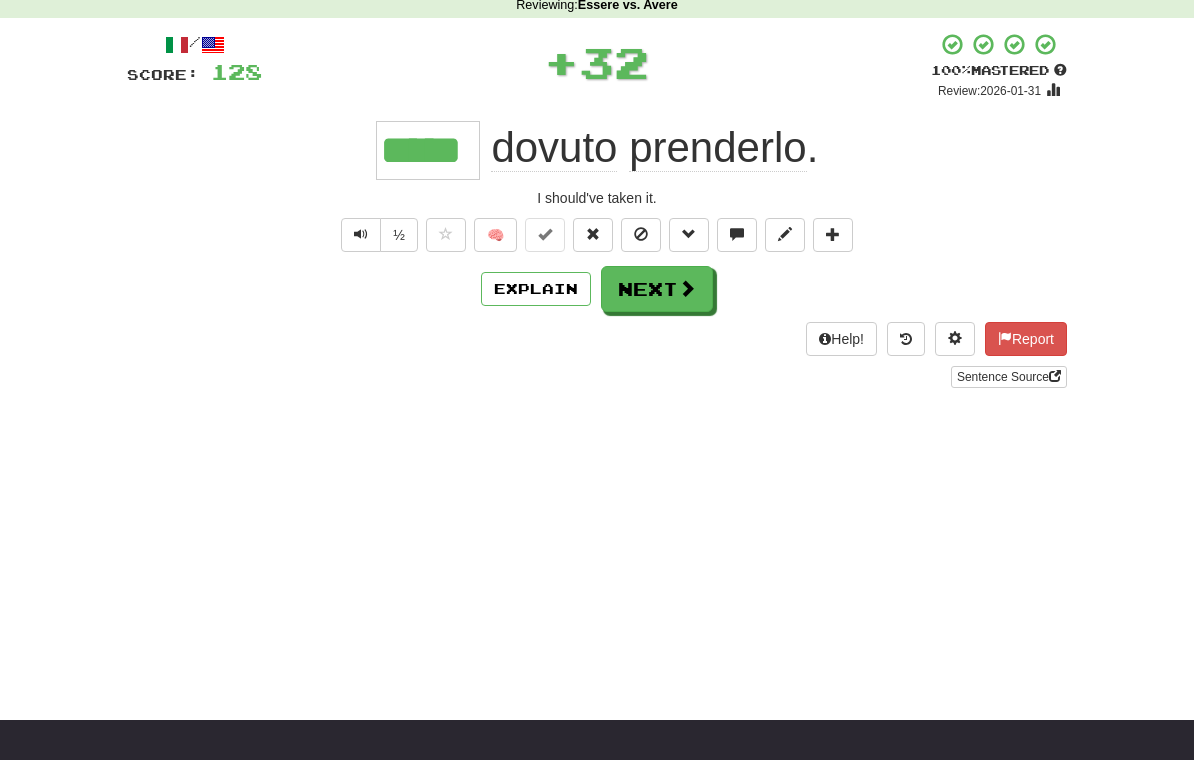 click on "Next" at bounding box center [657, 289] 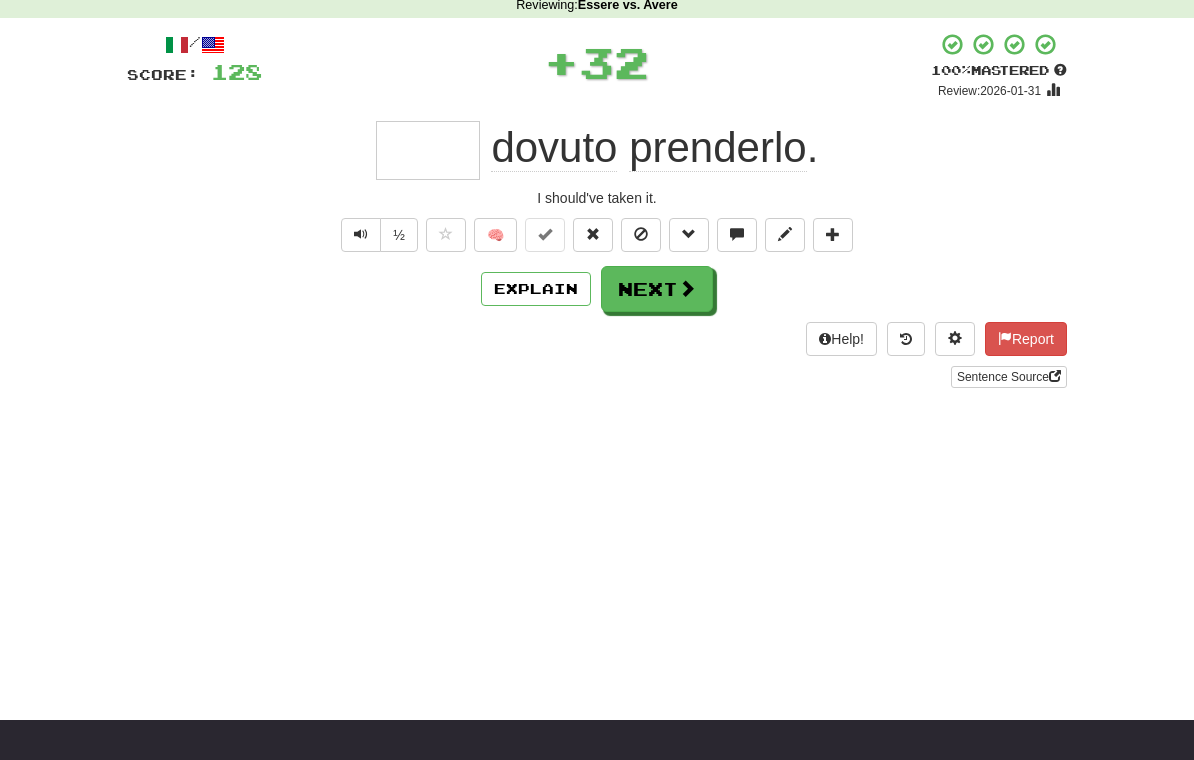 scroll, scrollTop: 89, scrollLeft: 0, axis: vertical 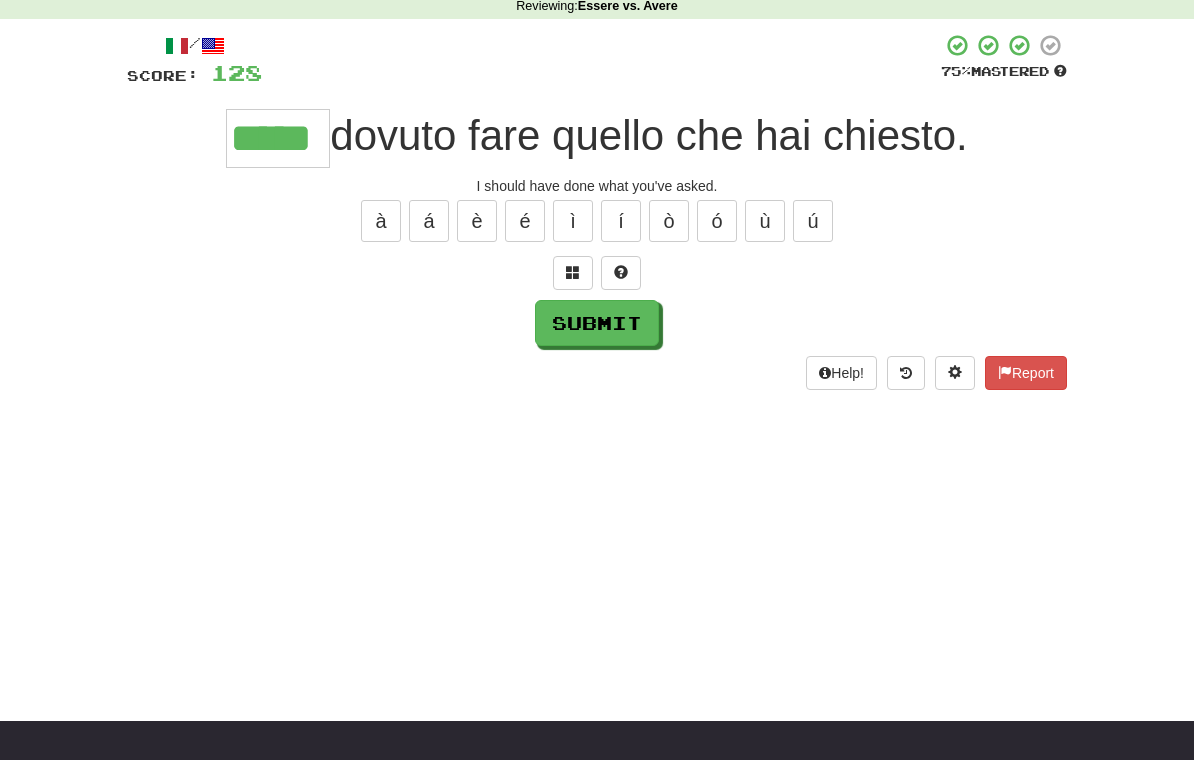 click on "Submit" at bounding box center (597, 323) 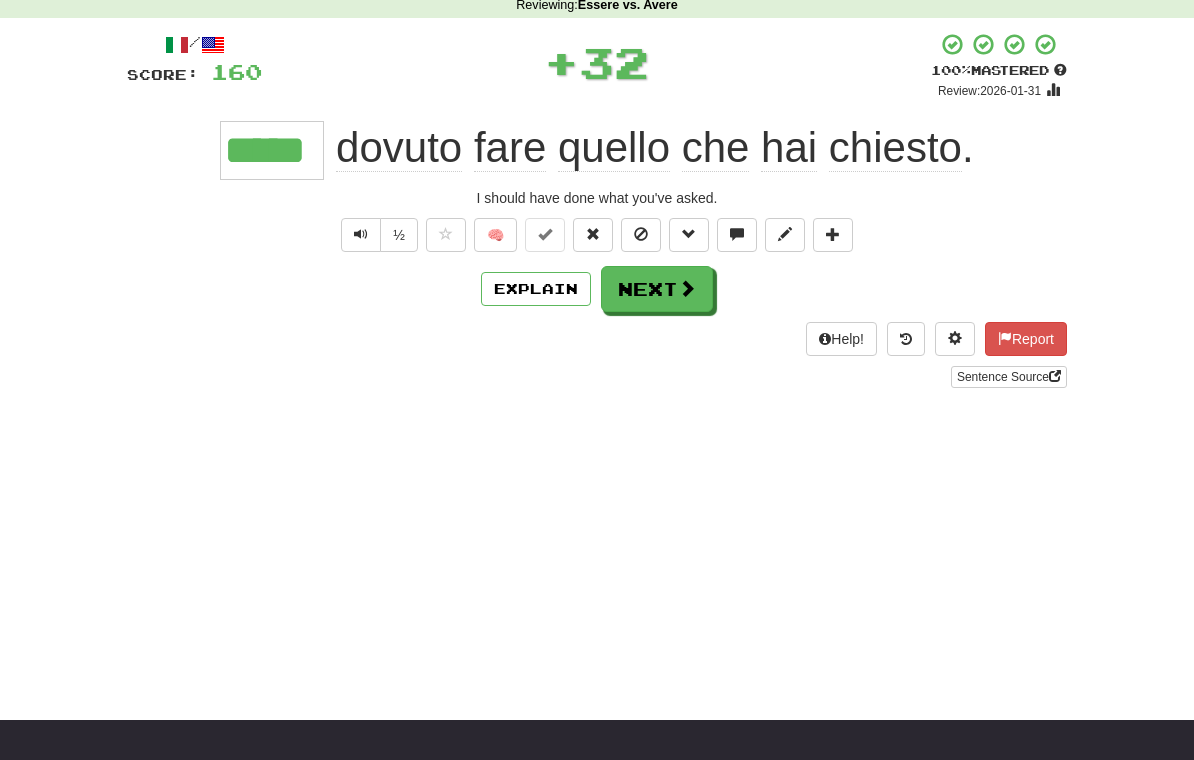 click on "Next" at bounding box center (657, 289) 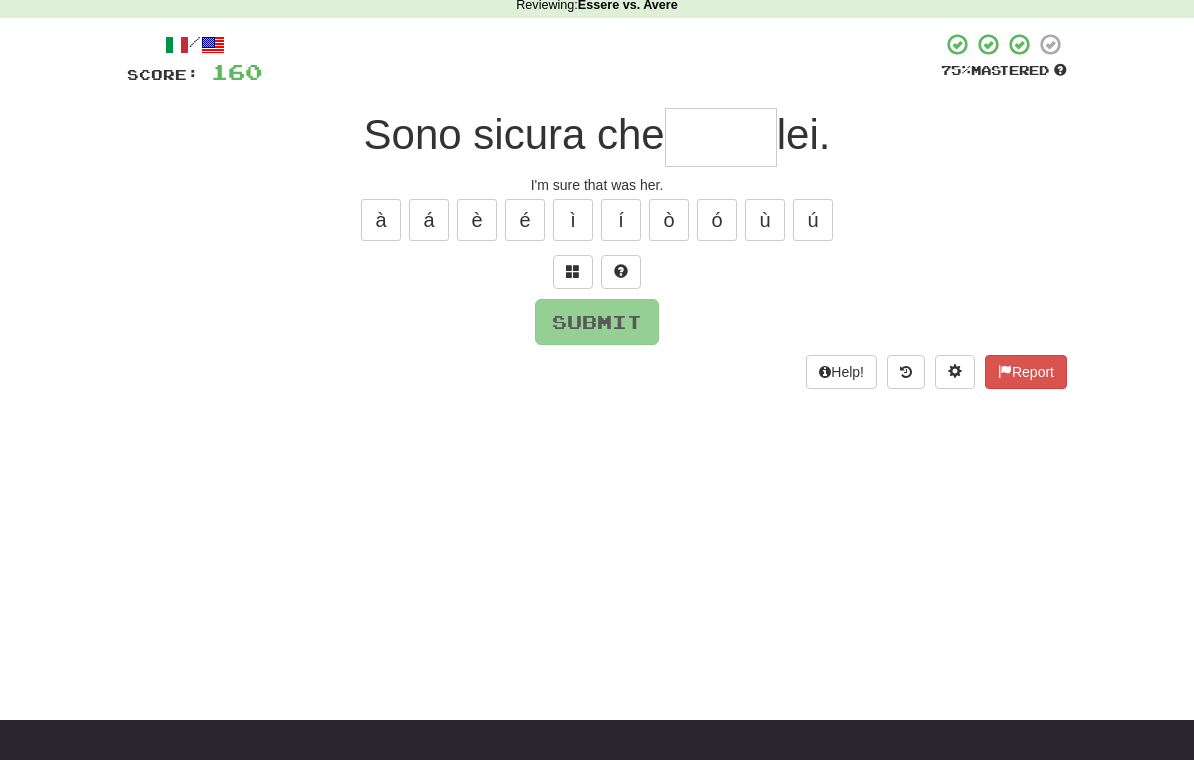 scroll, scrollTop: 89, scrollLeft: 0, axis: vertical 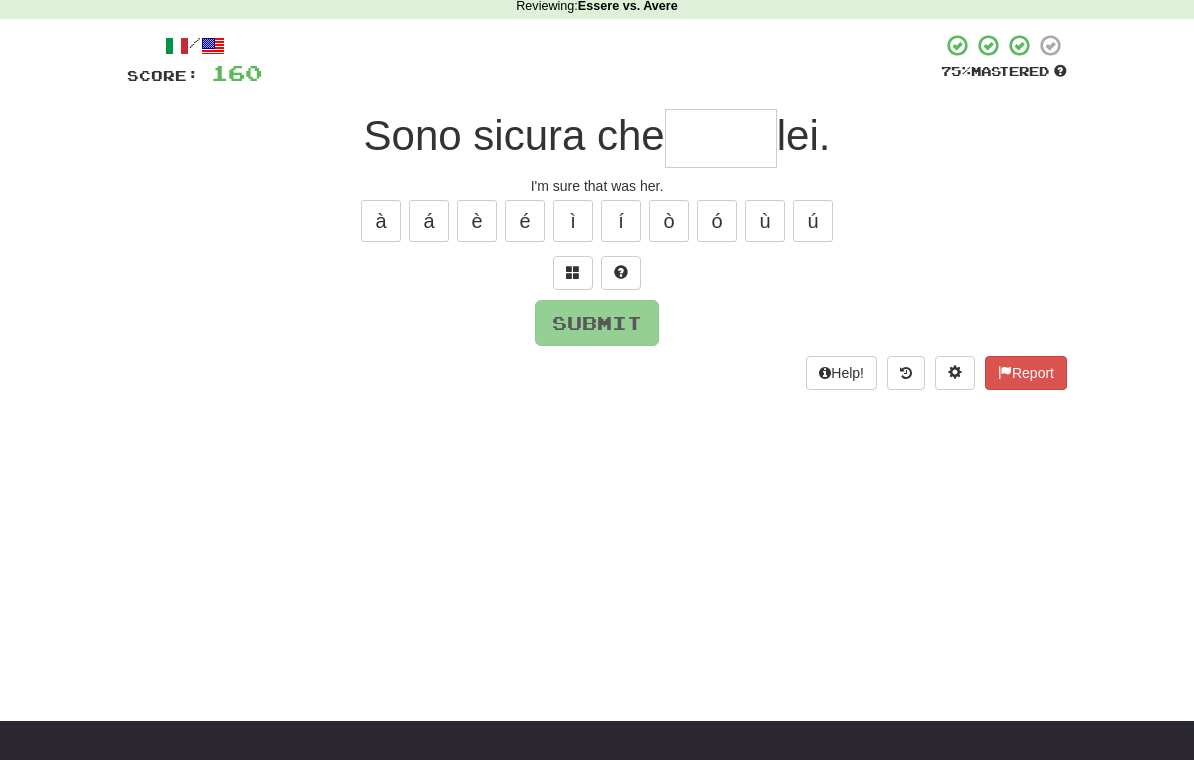 type on "*" 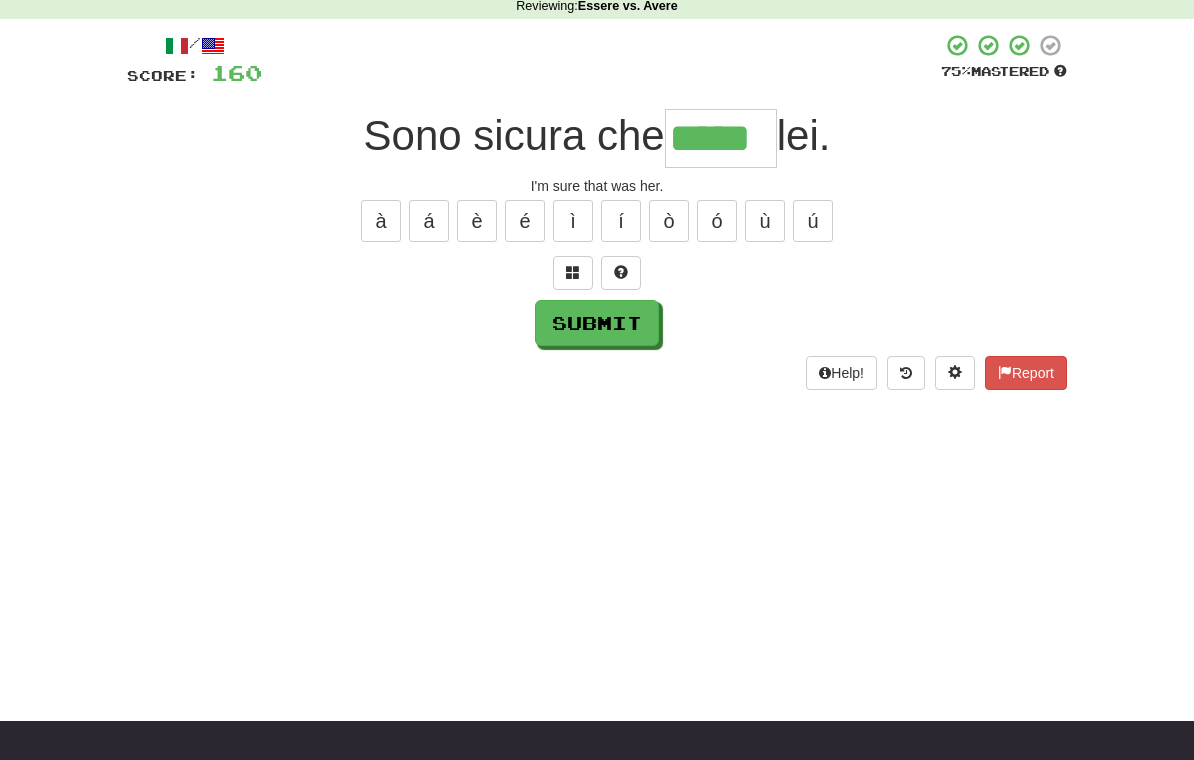 type on "*****" 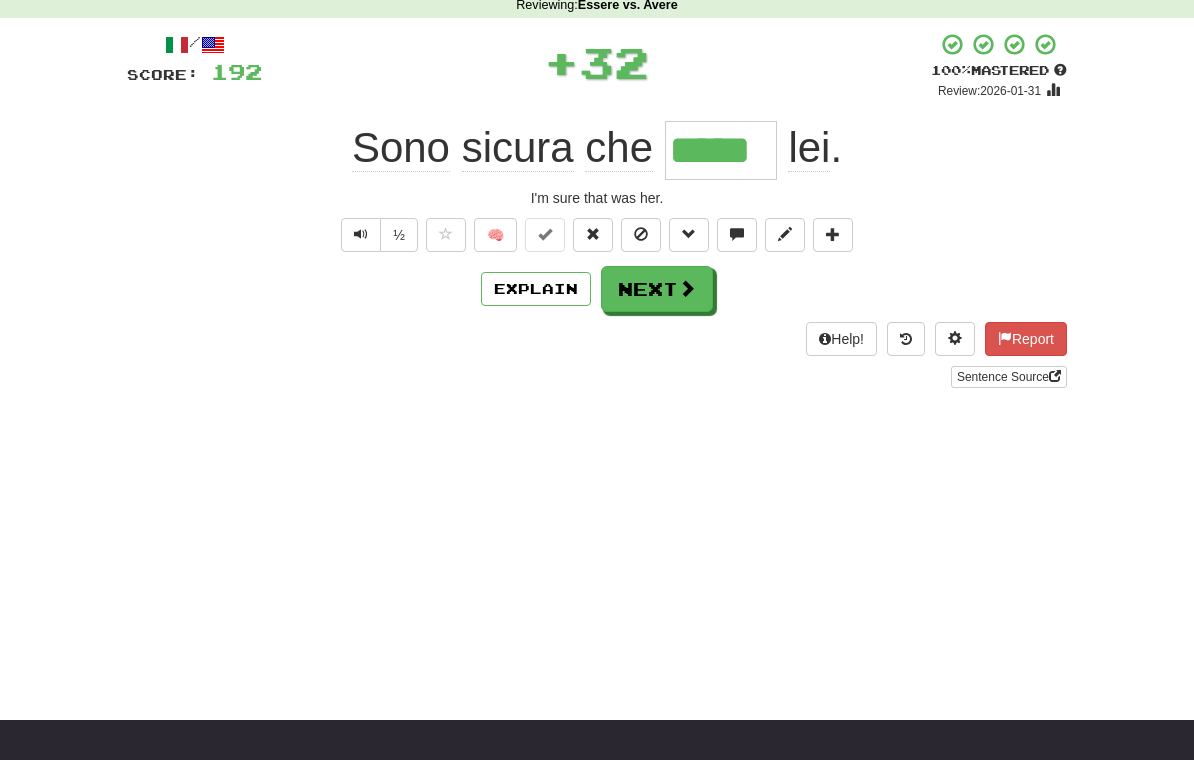 click on "Next" at bounding box center [657, 289] 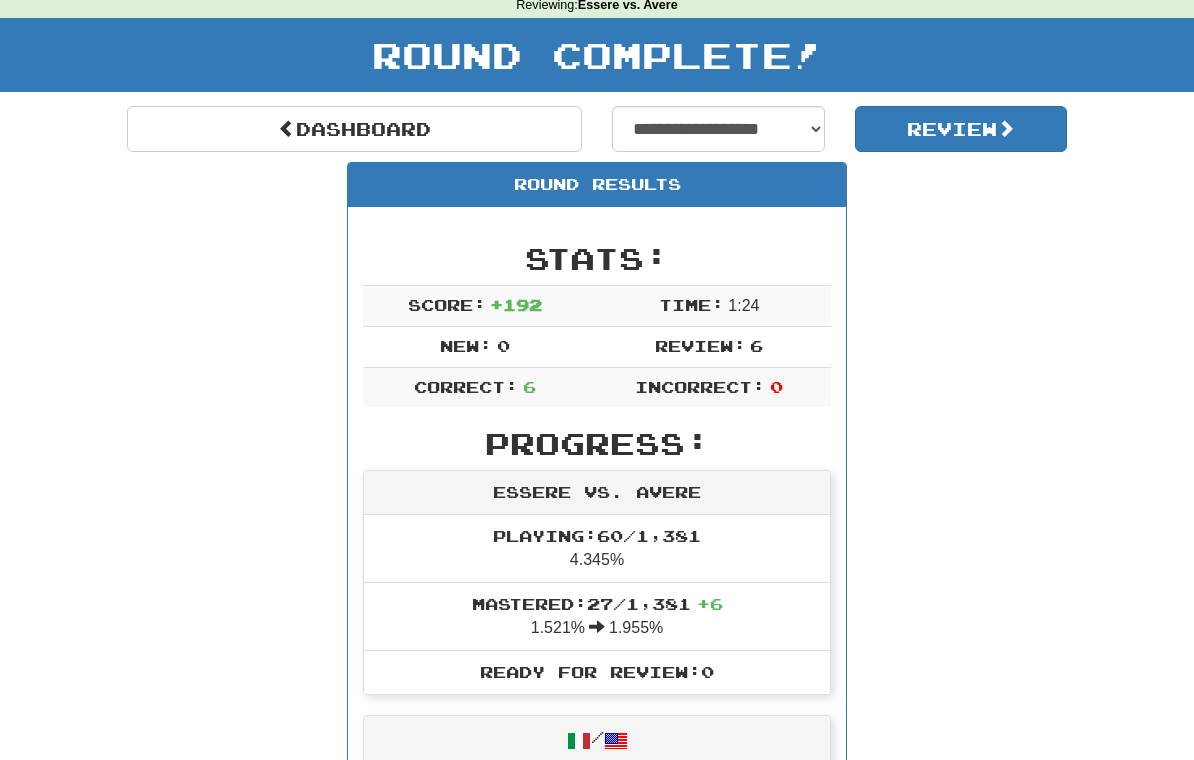 click on "Review" at bounding box center [961, 129] 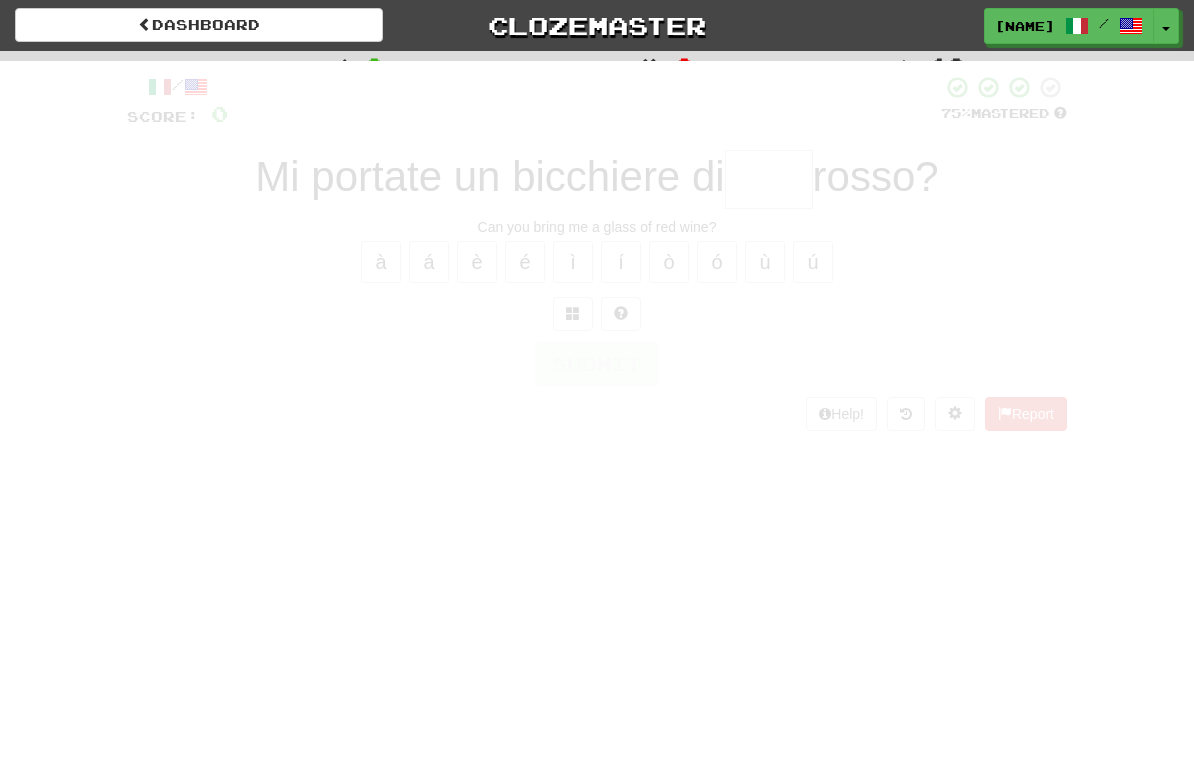 scroll, scrollTop: 0, scrollLeft: 0, axis: both 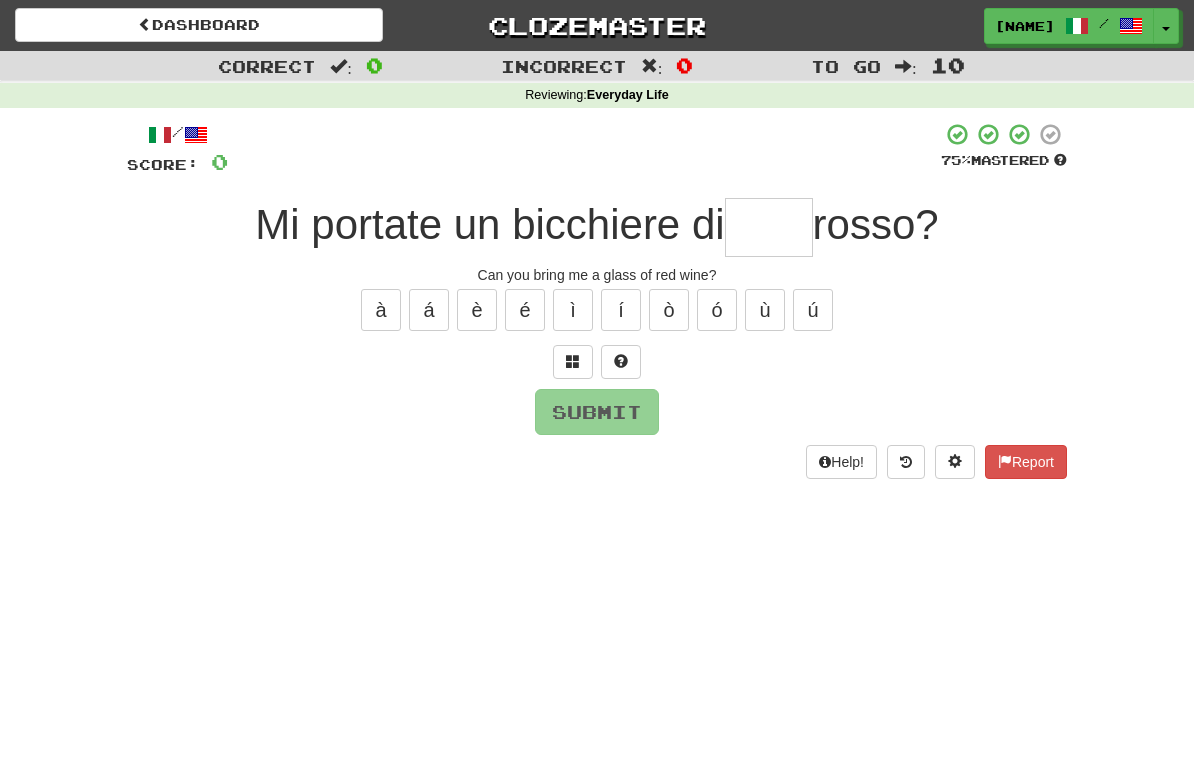 click at bounding box center (769, 227) 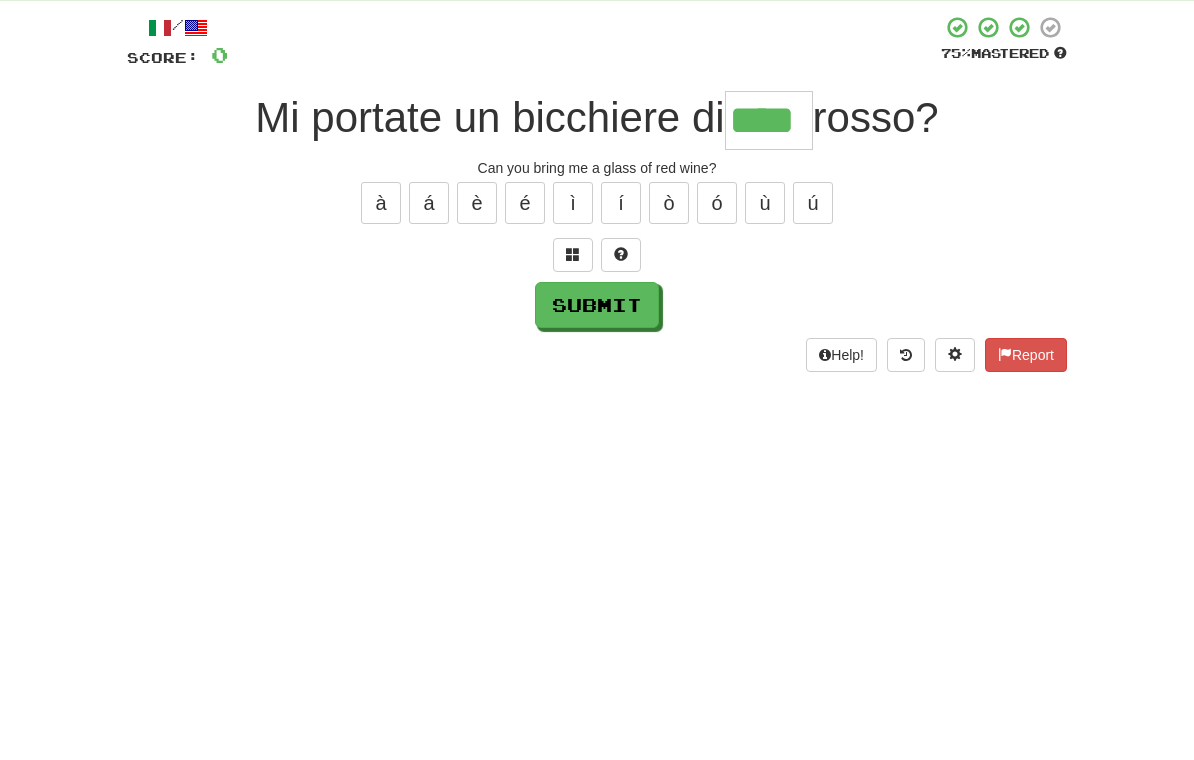 type on "****" 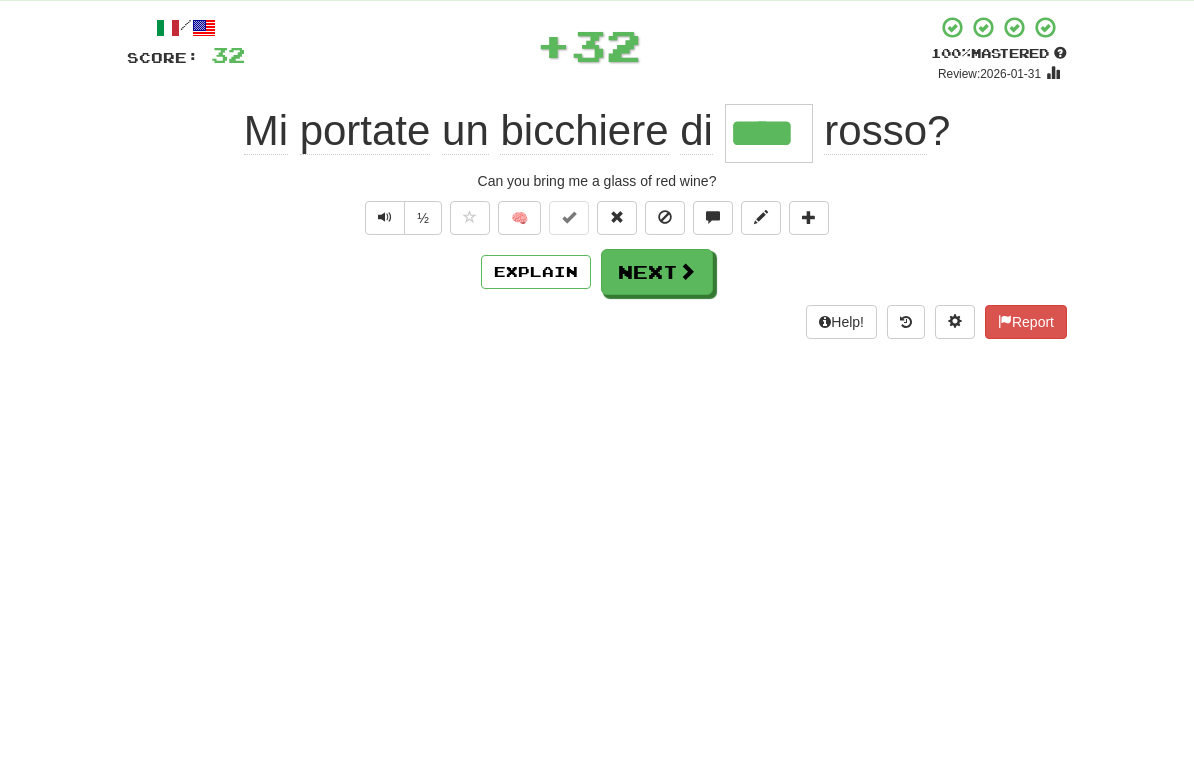 scroll, scrollTop: 107, scrollLeft: 0, axis: vertical 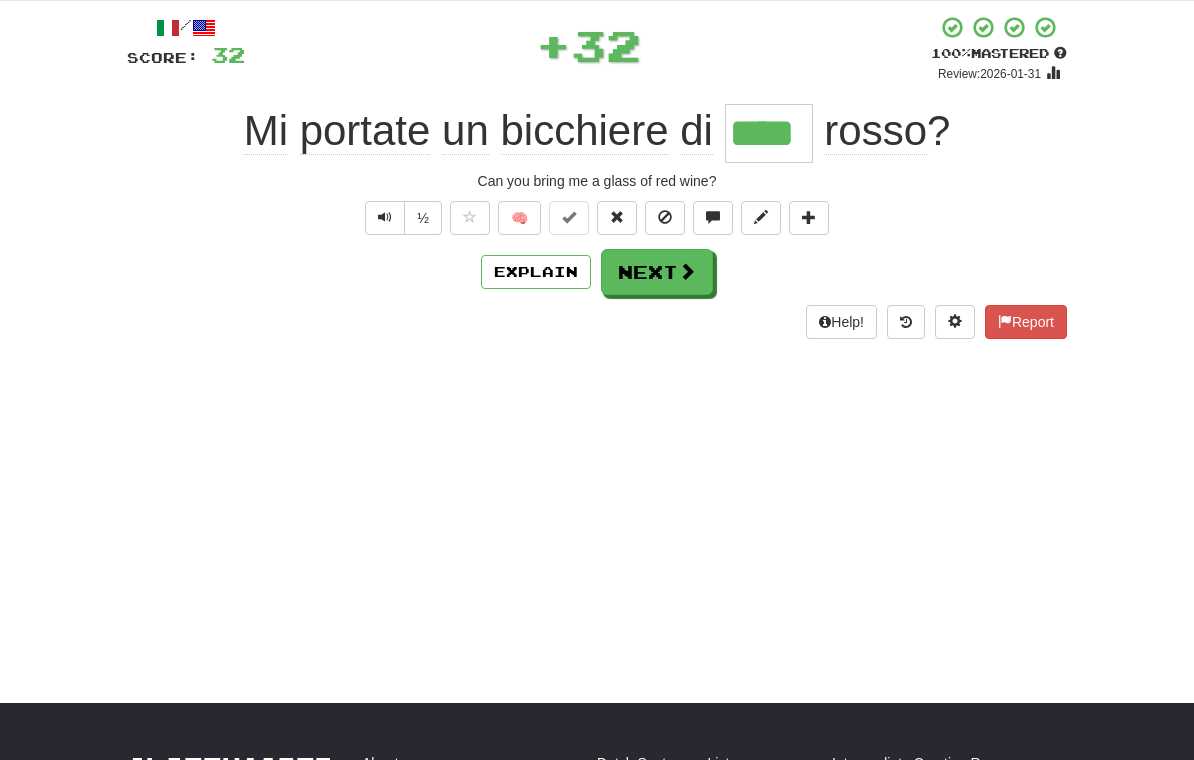 click on "Next" at bounding box center (657, 272) 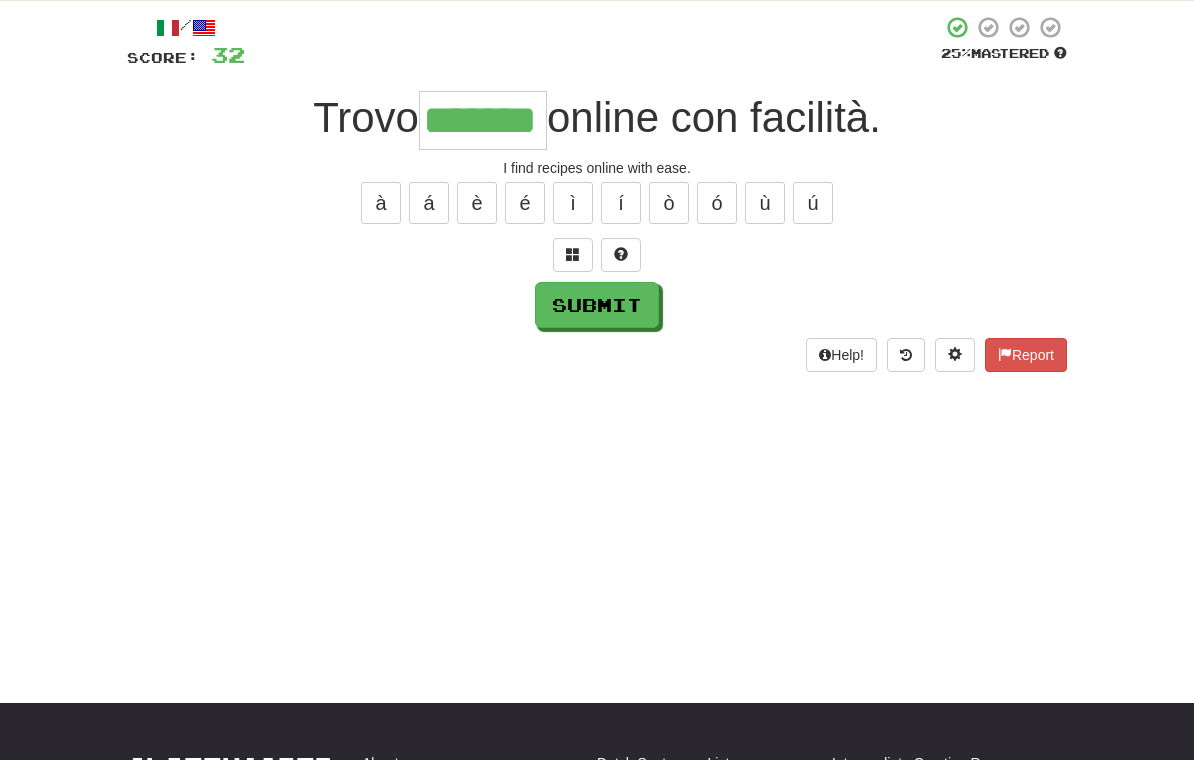 type on "*******" 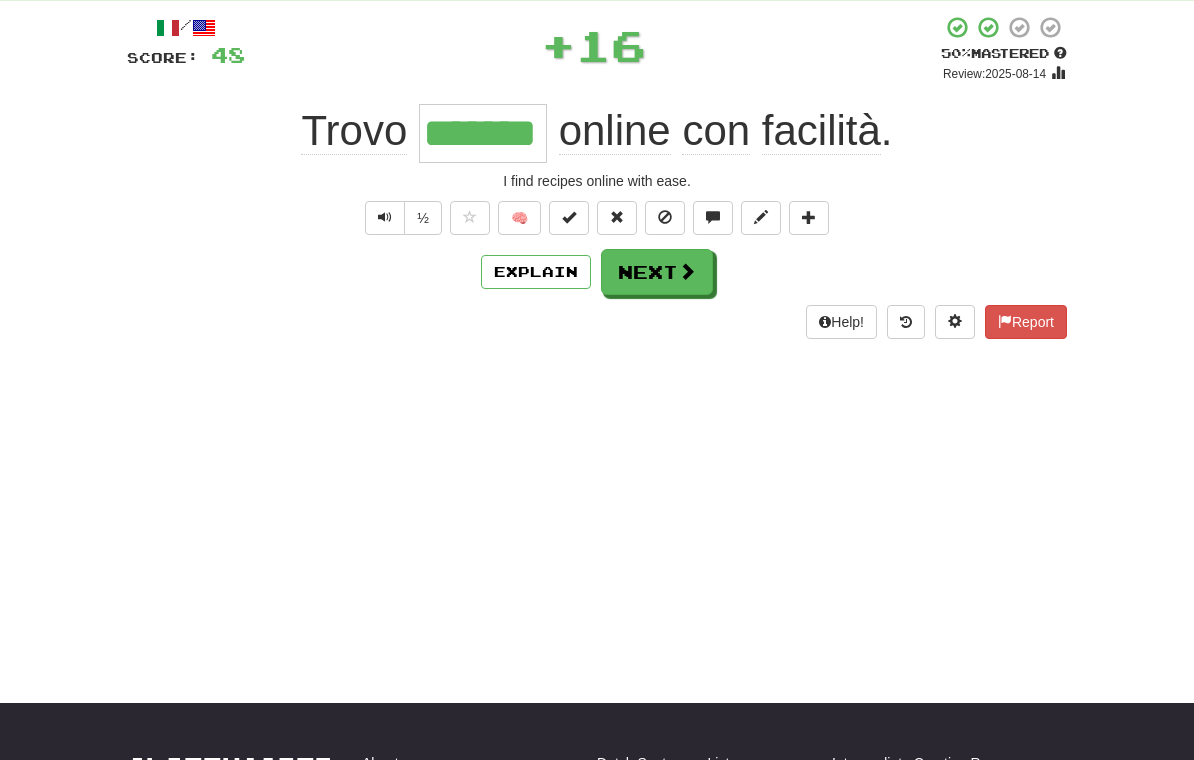 click on "Next" at bounding box center (657, 272) 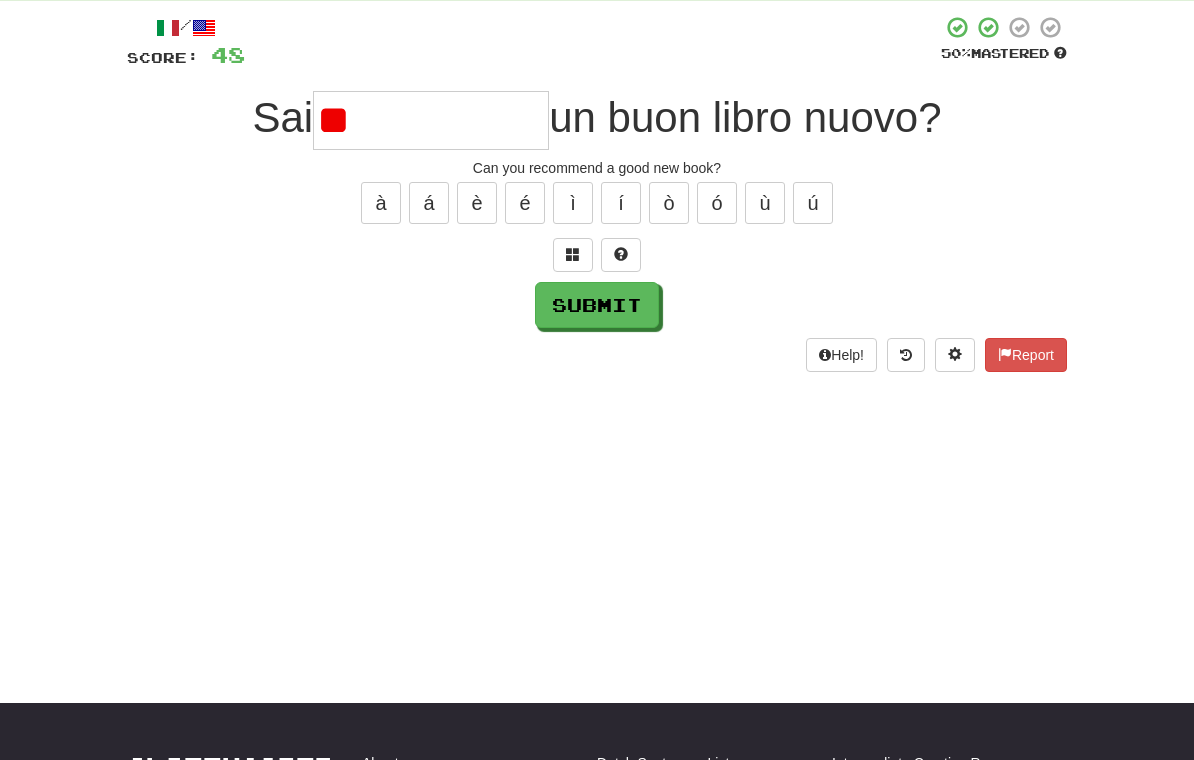 type on "*" 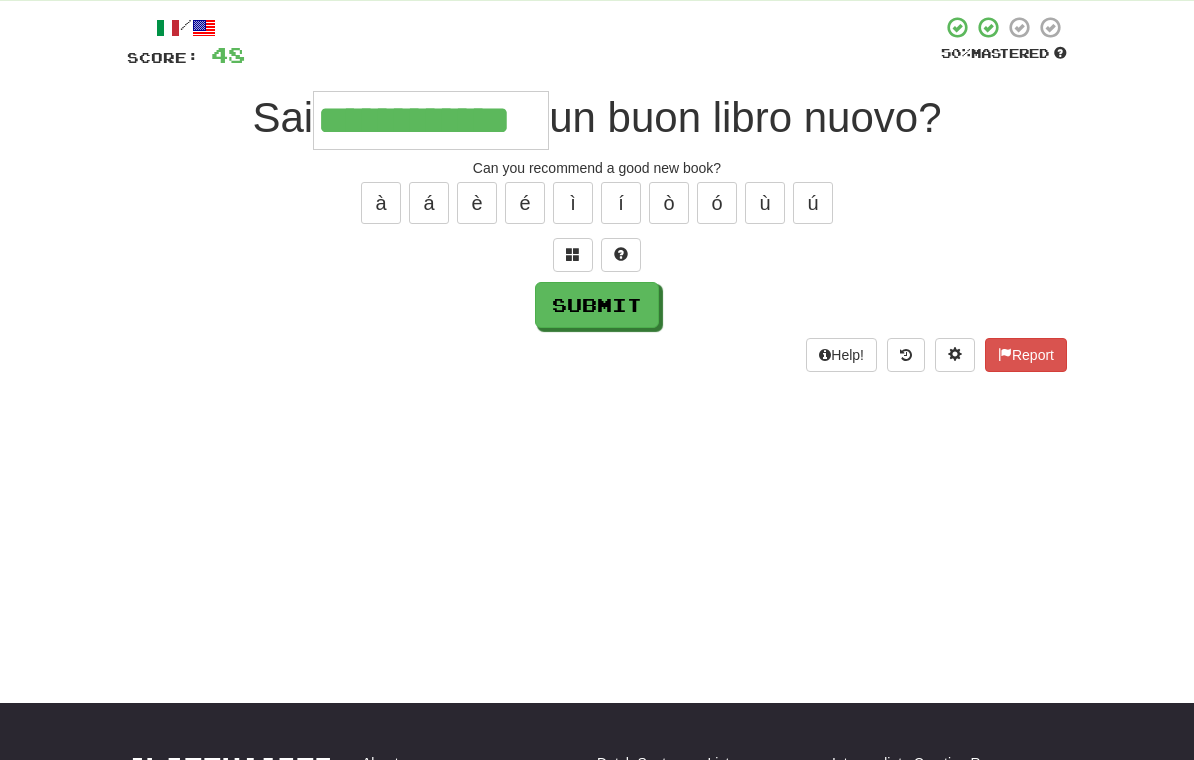 type on "**********" 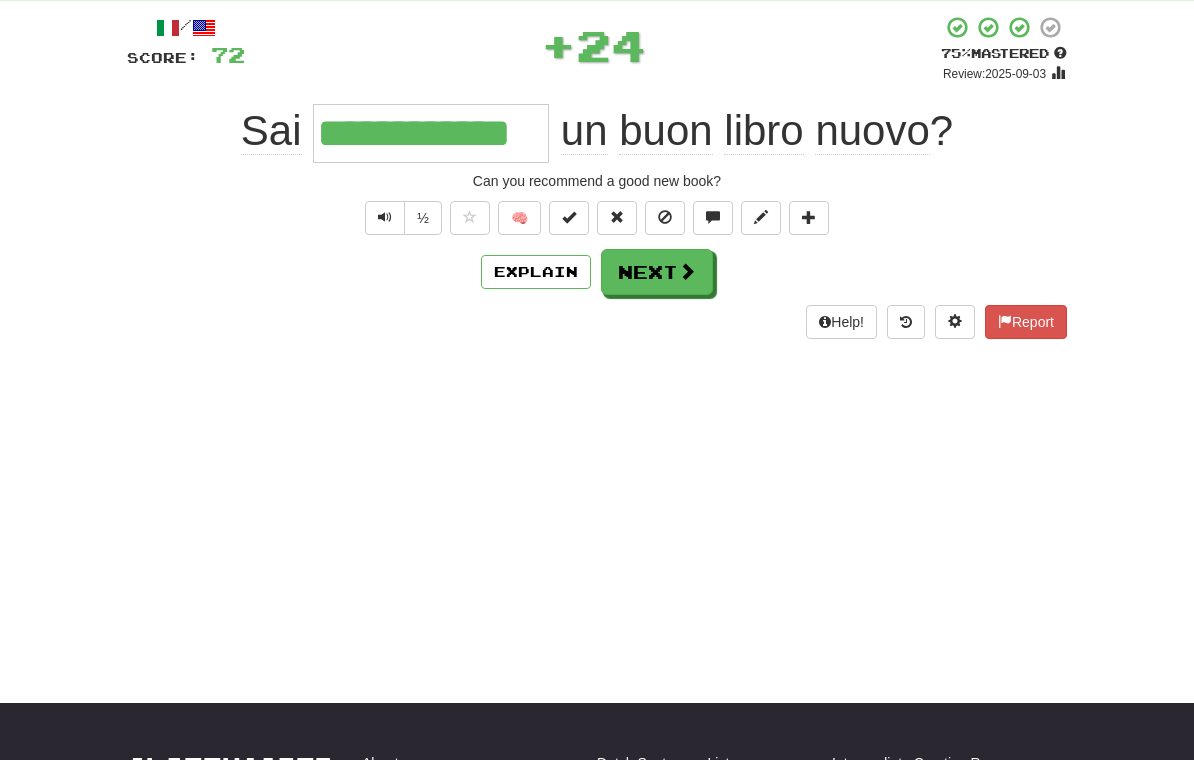click on "Next" at bounding box center (657, 272) 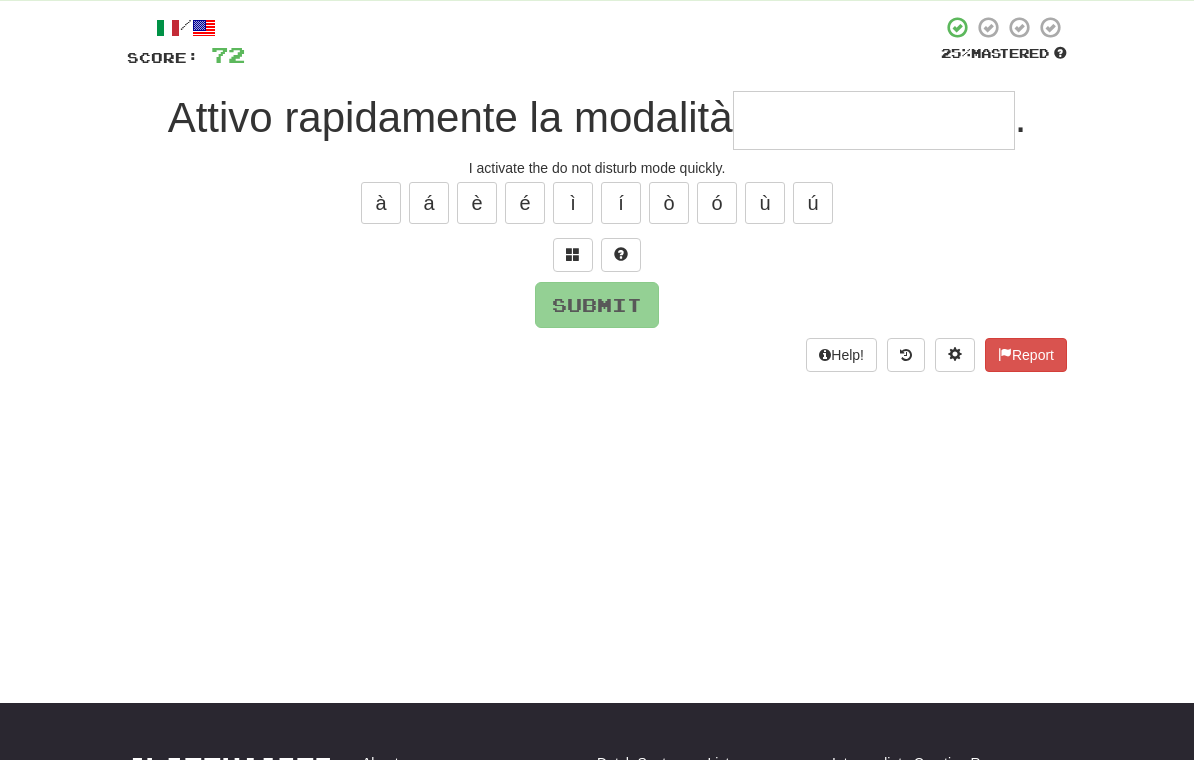 click at bounding box center [573, 255] 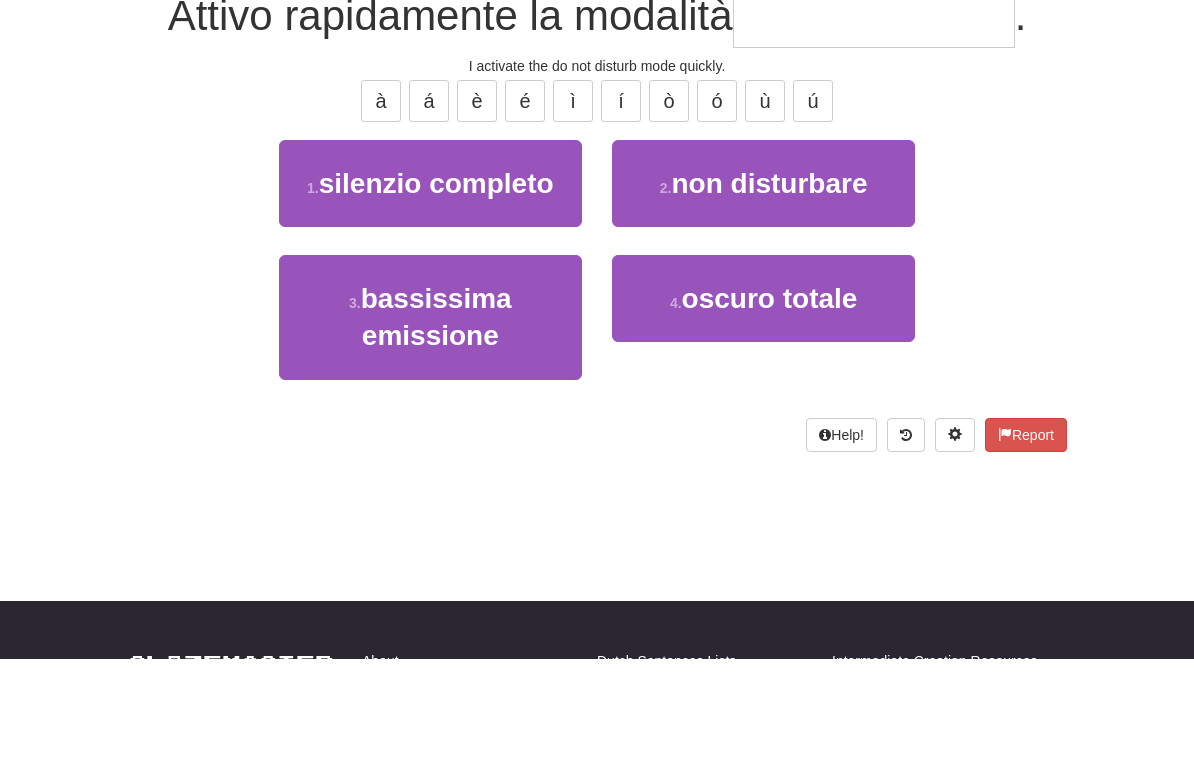 click on "non disturbare" at bounding box center (769, 285) 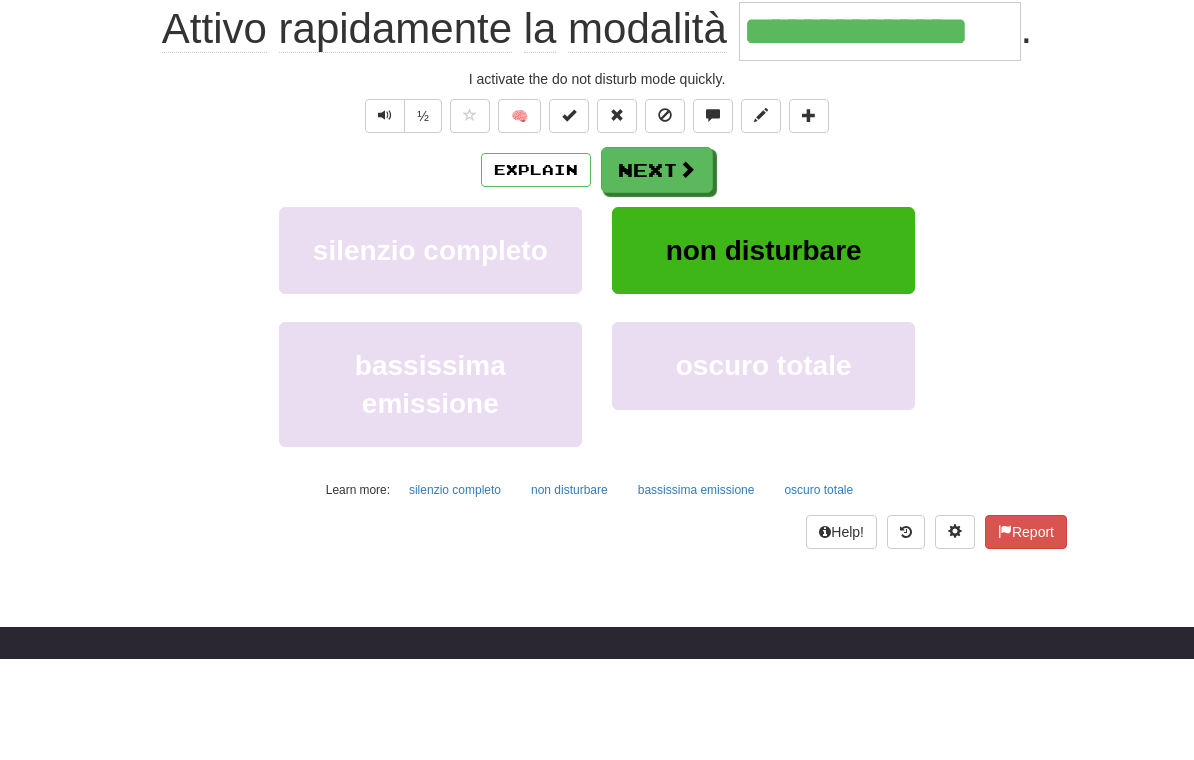 scroll, scrollTop: 209, scrollLeft: 0, axis: vertical 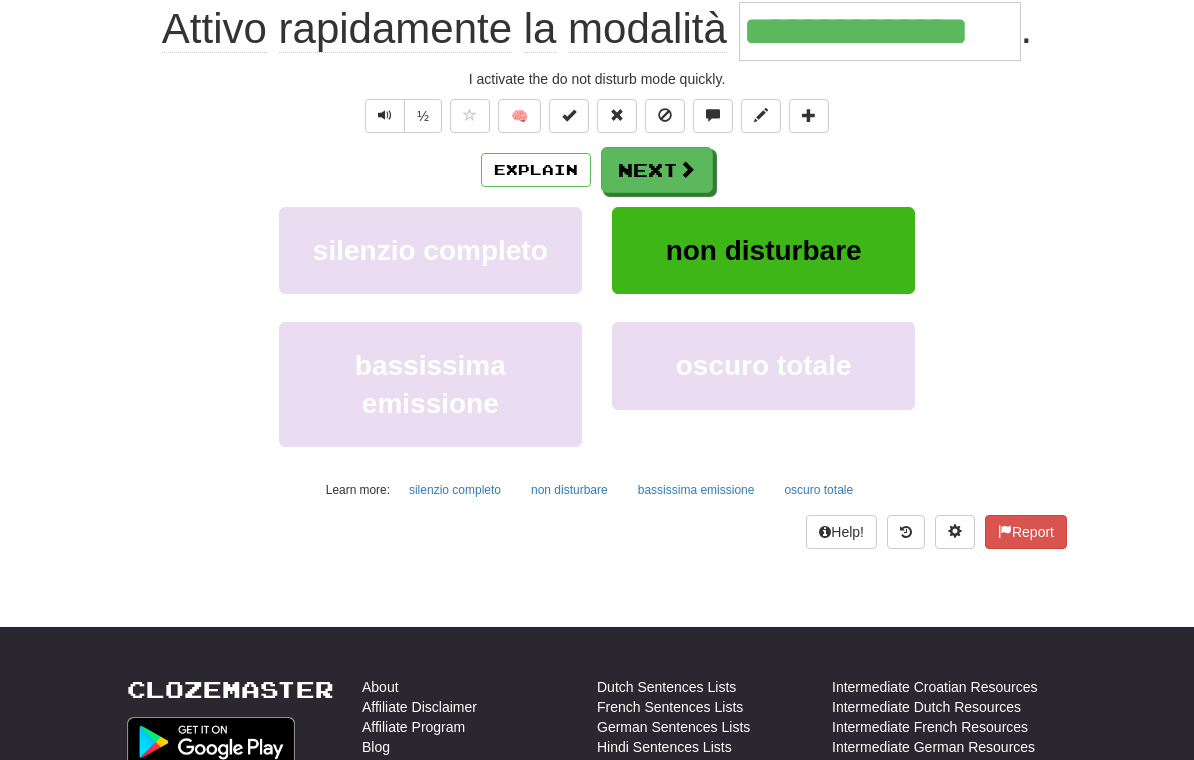 click on "Next" at bounding box center [657, 170] 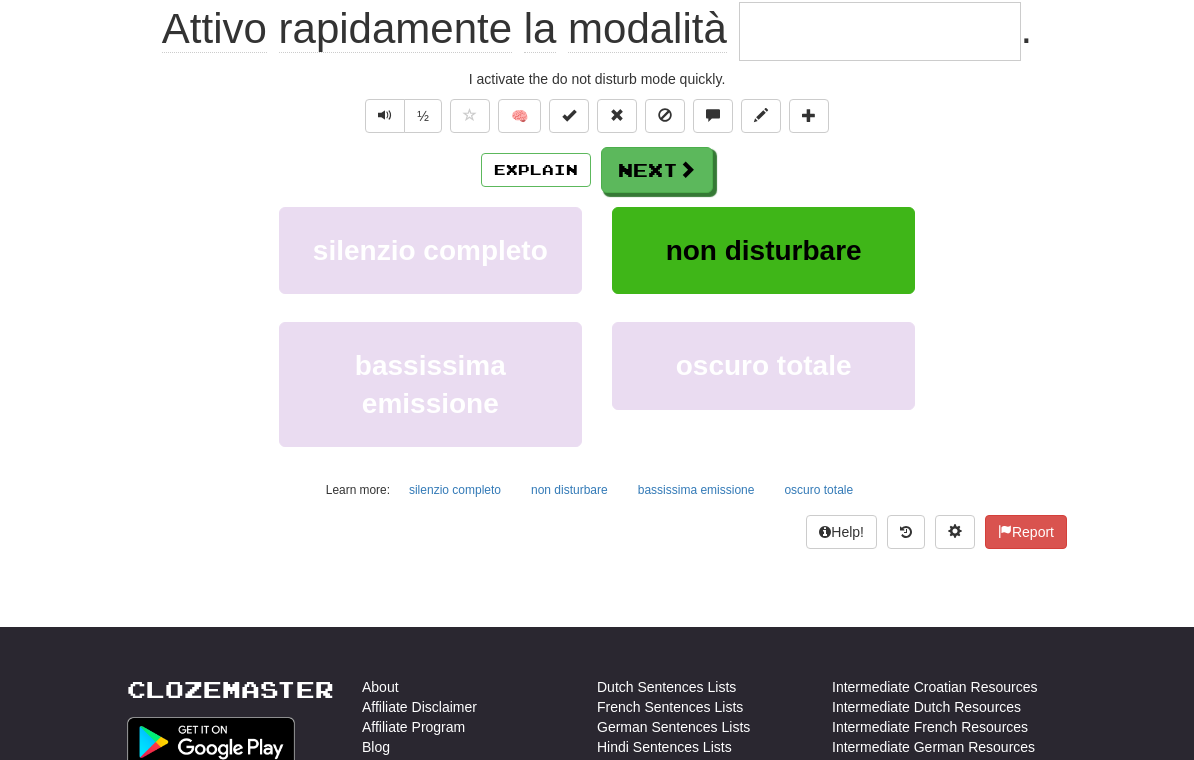 scroll, scrollTop: 44, scrollLeft: 0, axis: vertical 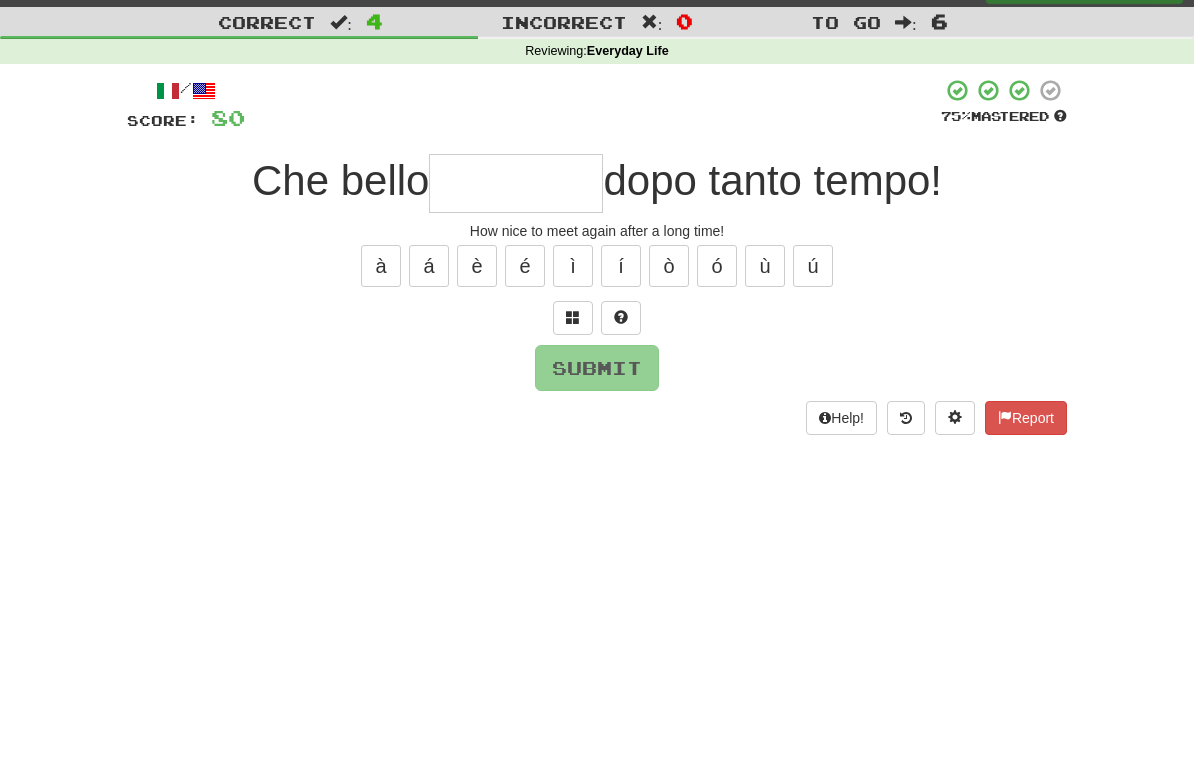 type on "*" 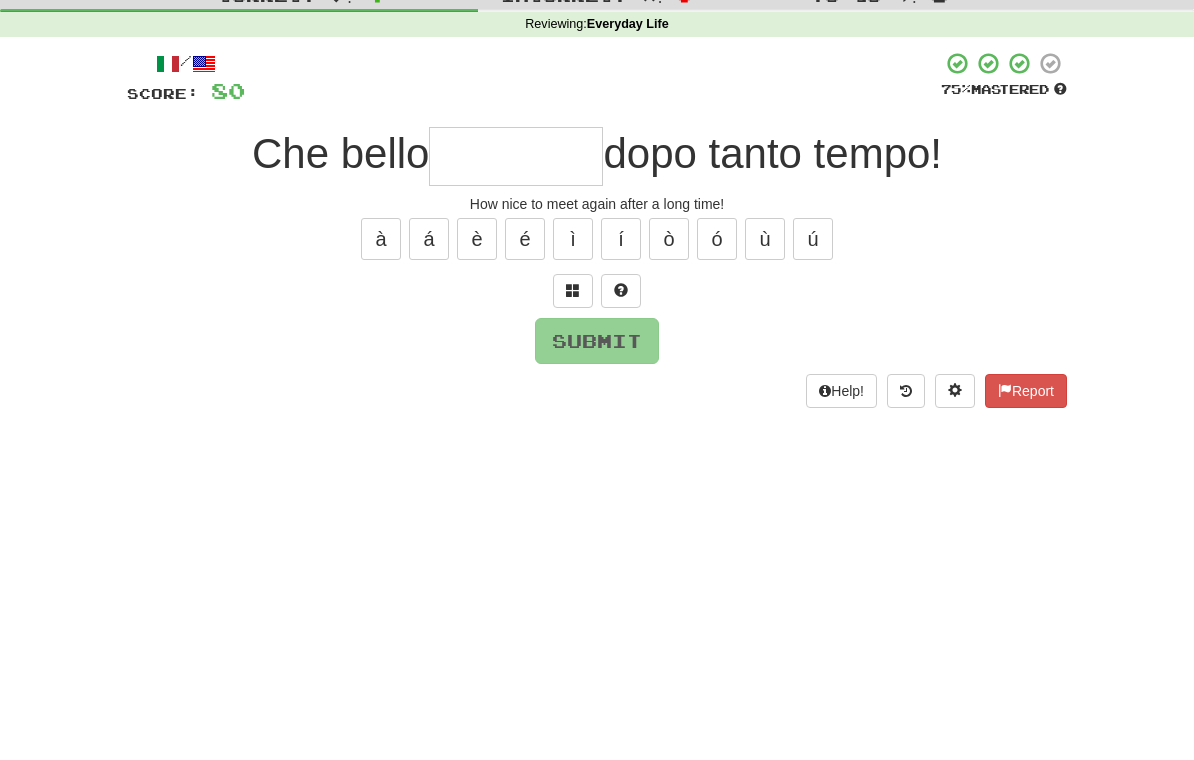 click at bounding box center (573, 317) 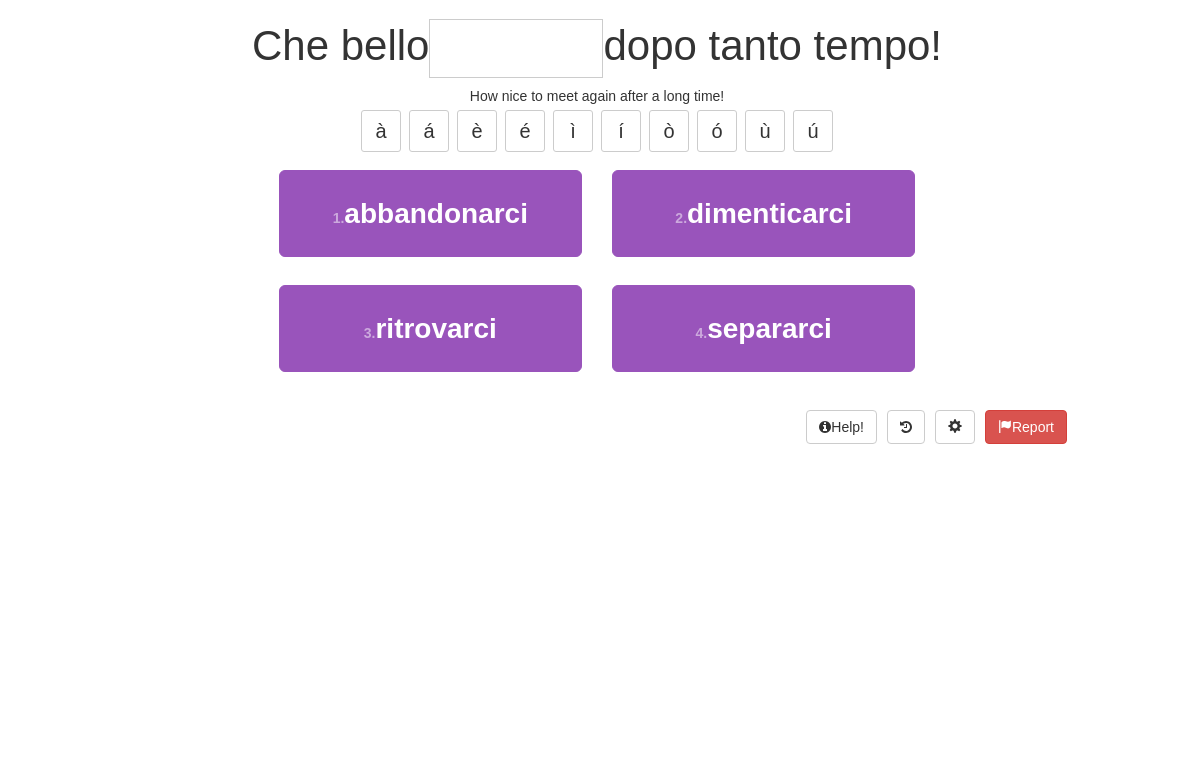 click on "3 . ritrovarci" at bounding box center [430, 463] 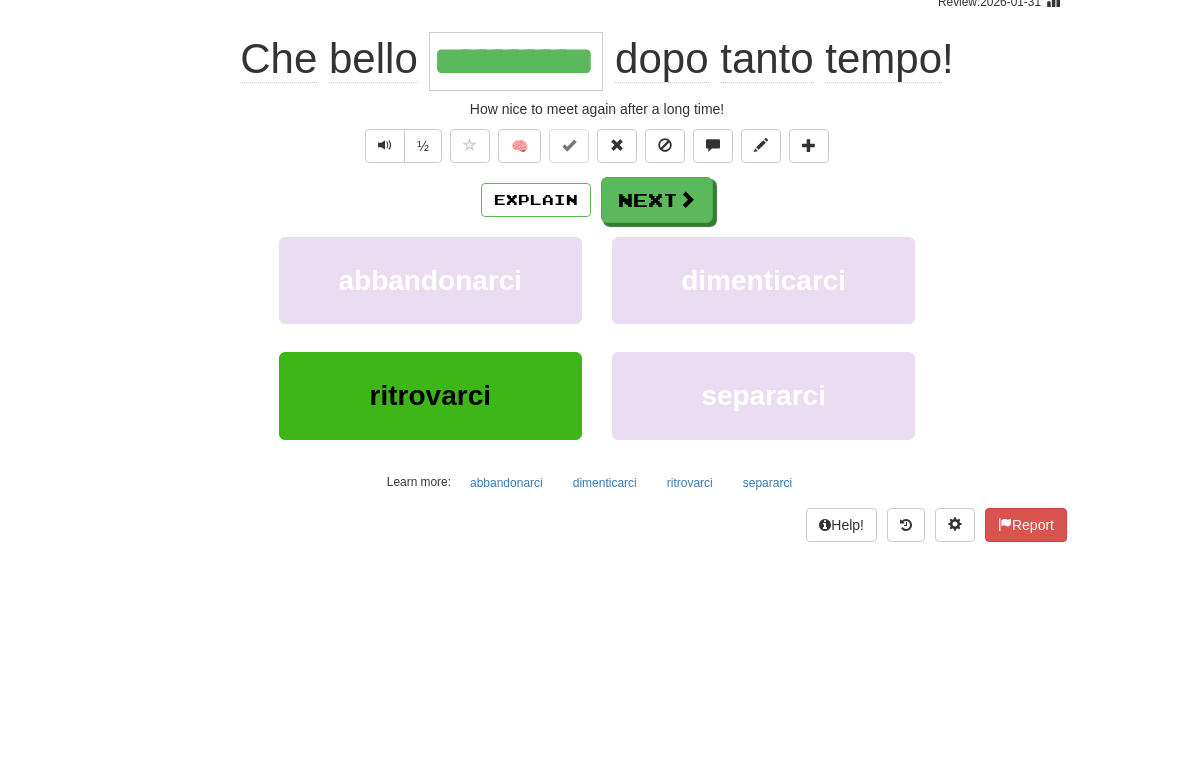 scroll, scrollTop: 179, scrollLeft: 0, axis: vertical 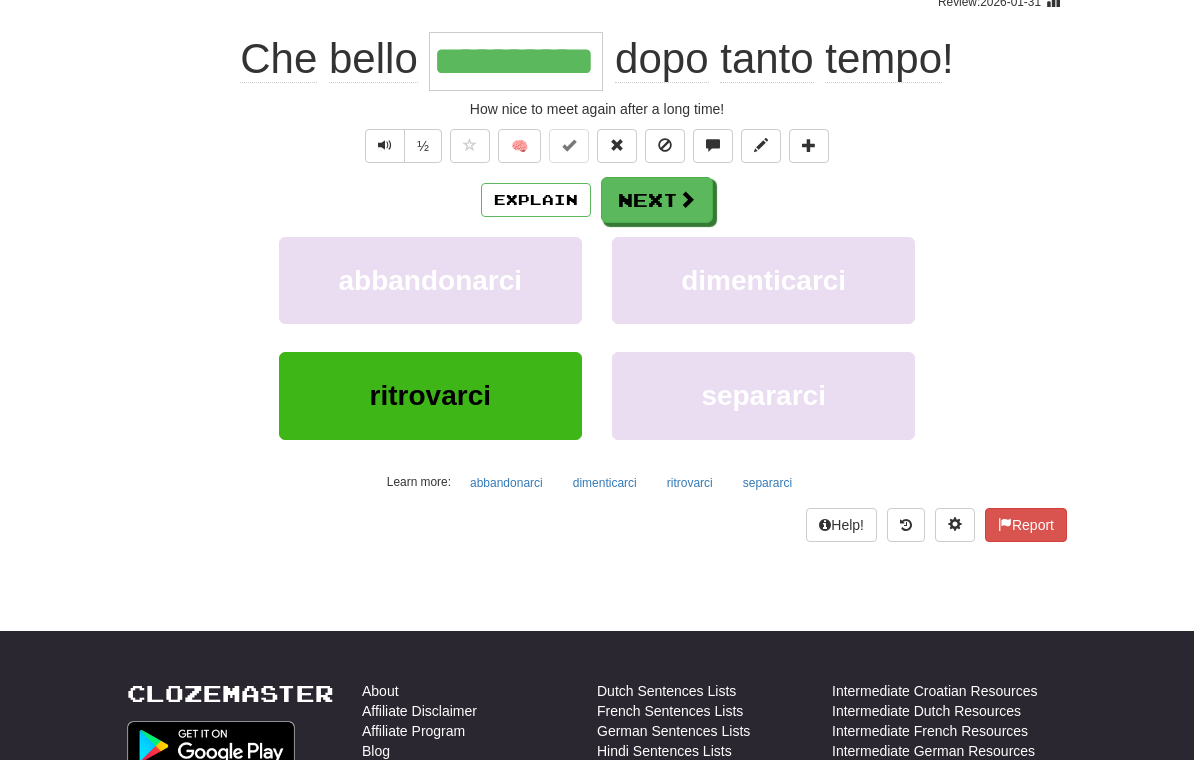 click on "Next" at bounding box center (657, 200) 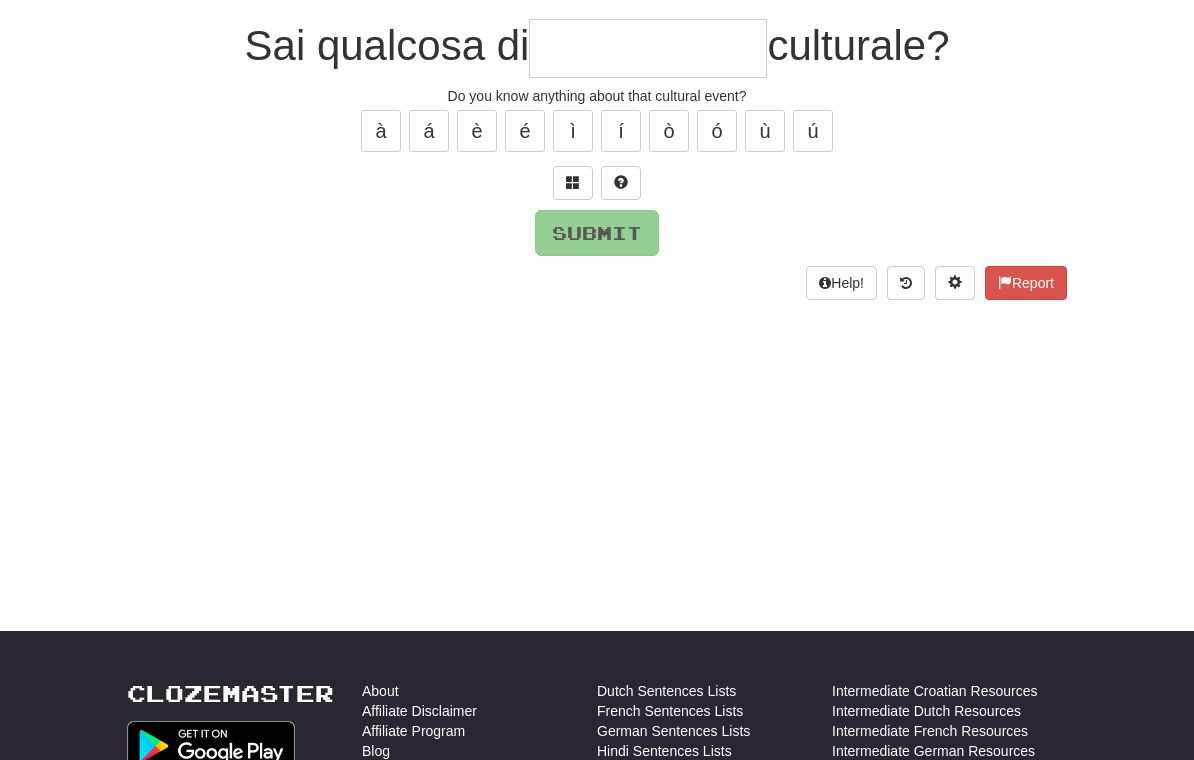 scroll, scrollTop: 178, scrollLeft: 0, axis: vertical 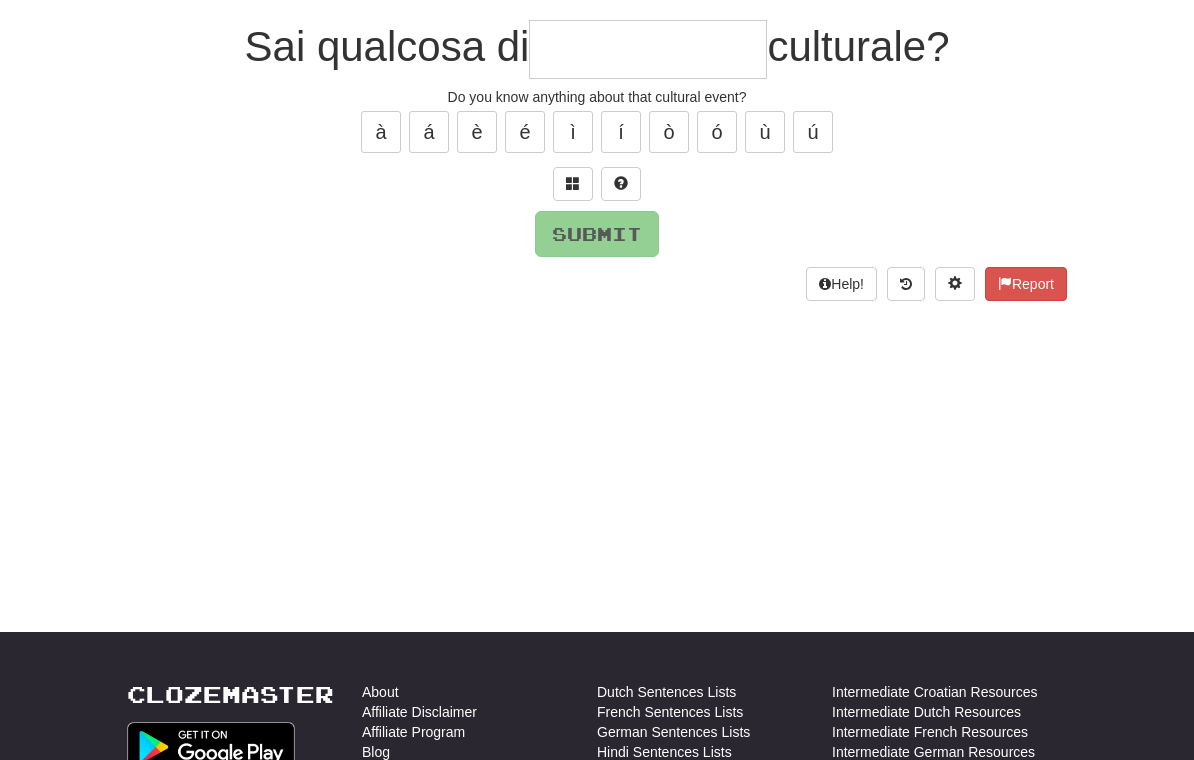 type on "*" 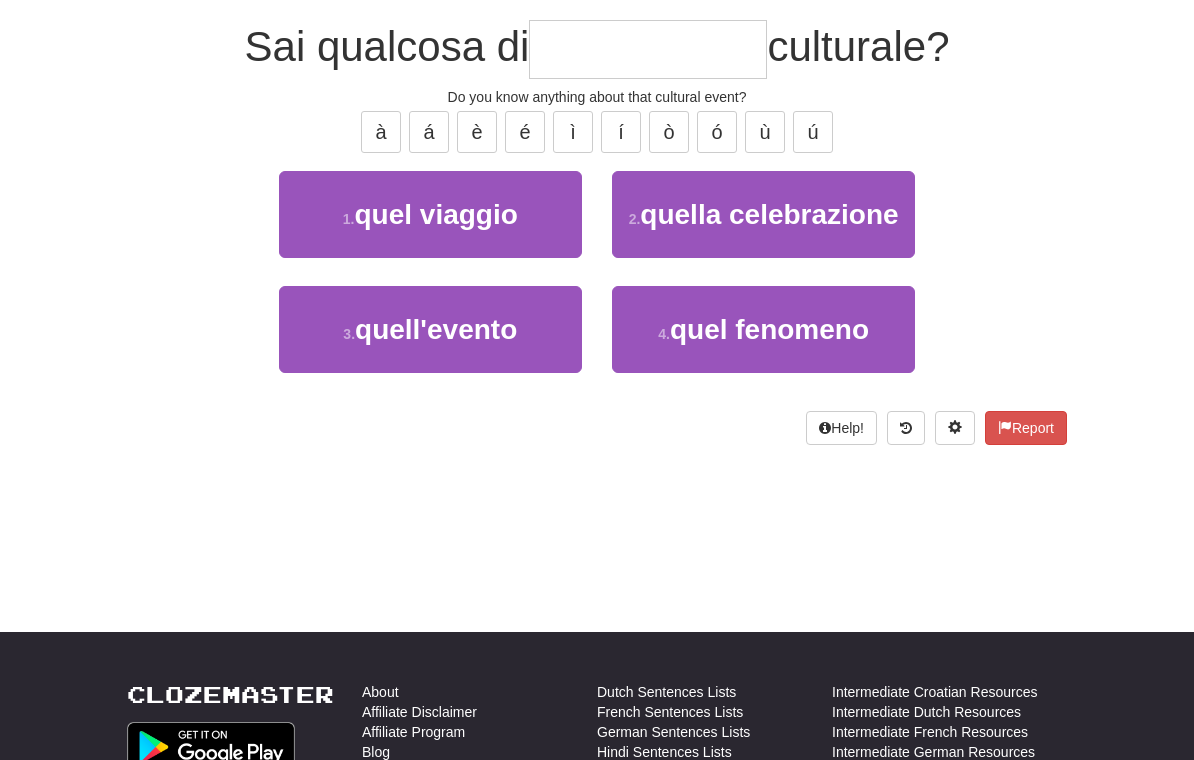 click on "3 .  quell'evento" at bounding box center (430, 329) 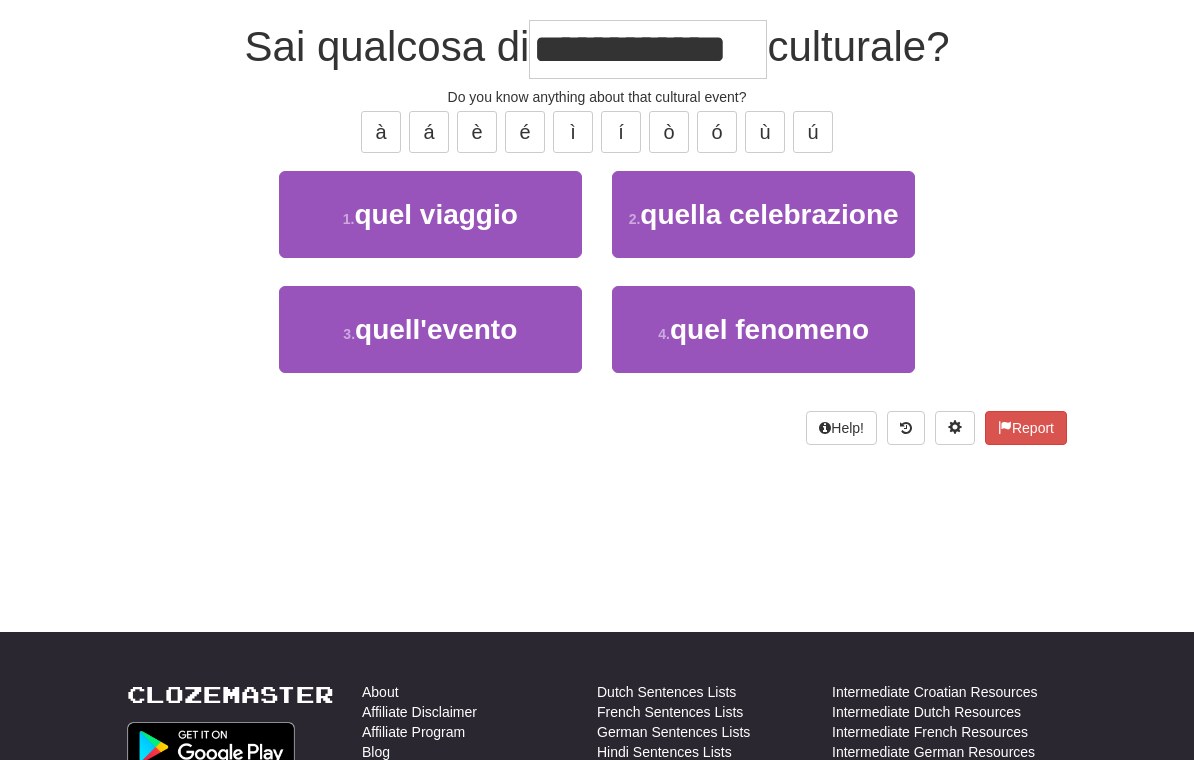scroll, scrollTop: 179, scrollLeft: 0, axis: vertical 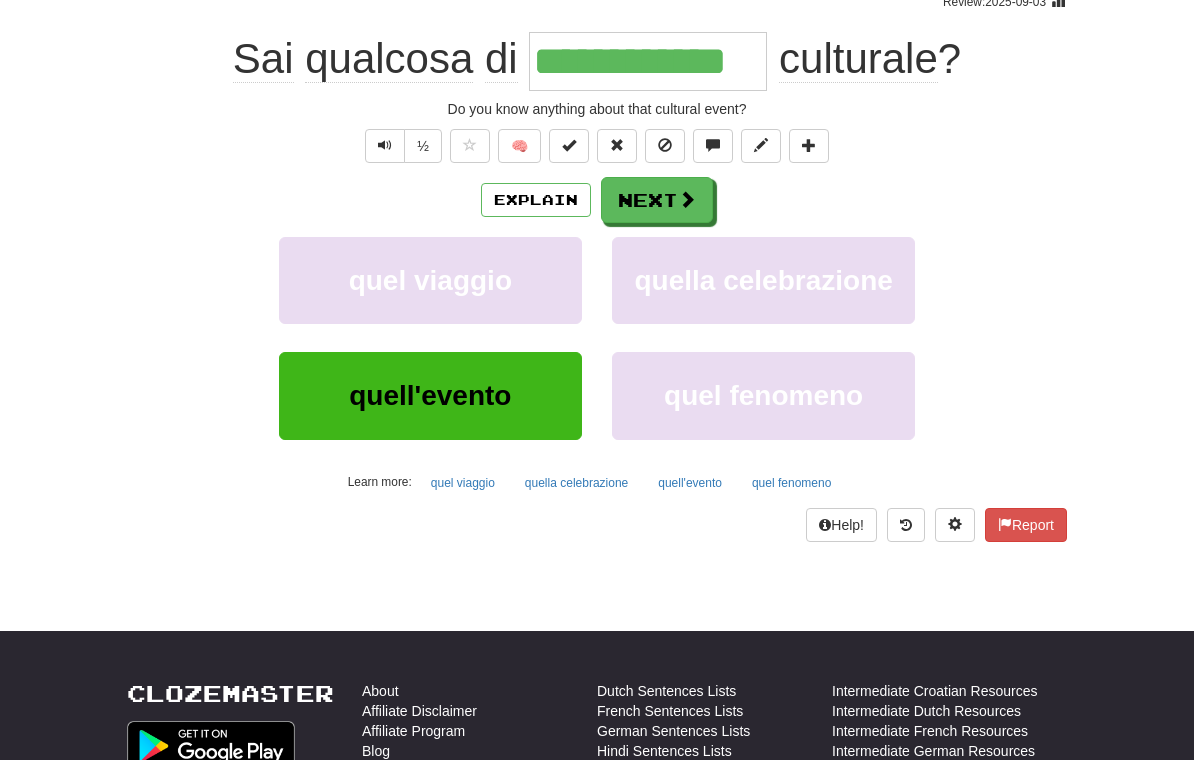 click on "Next" at bounding box center (657, 200) 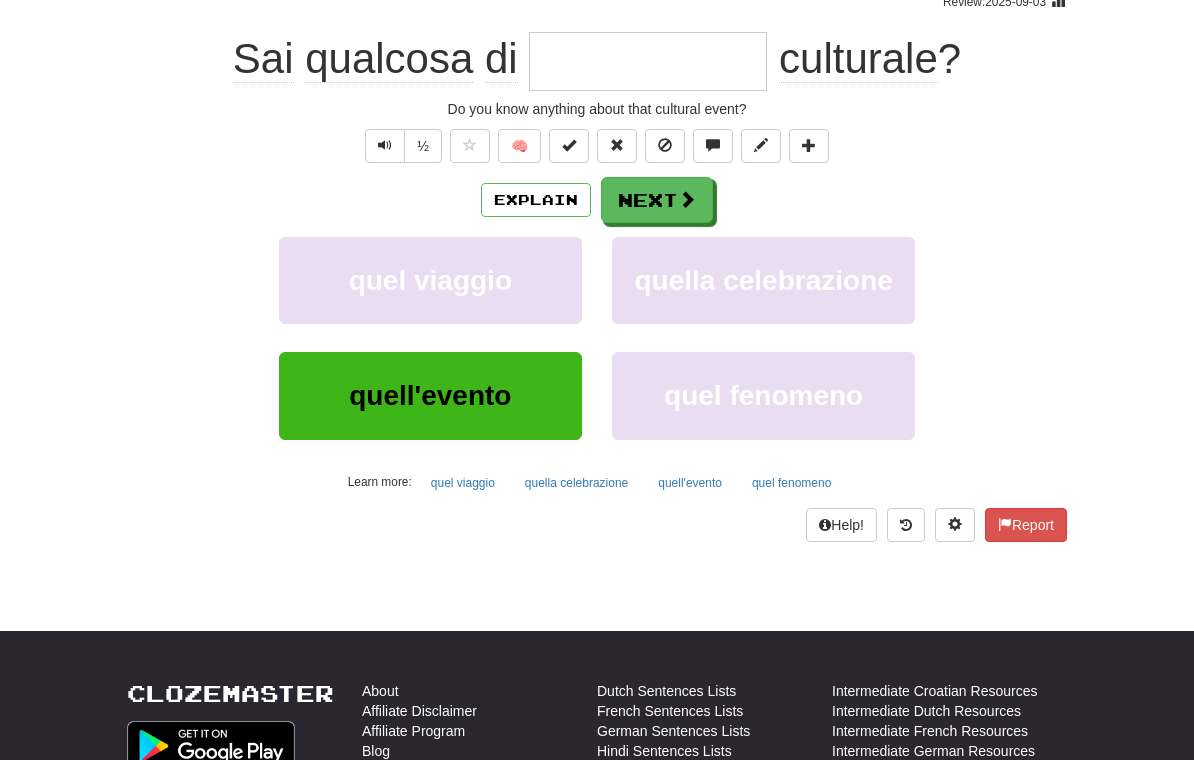 scroll, scrollTop: 178, scrollLeft: 0, axis: vertical 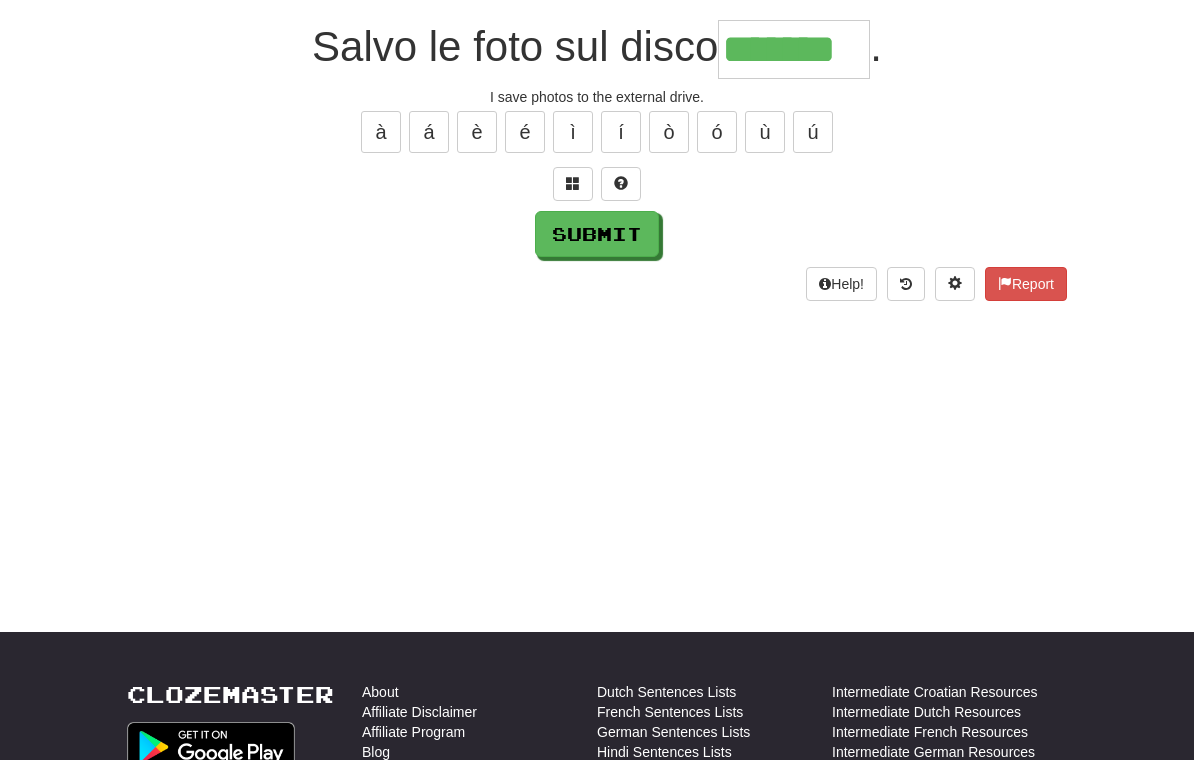 type on "*******" 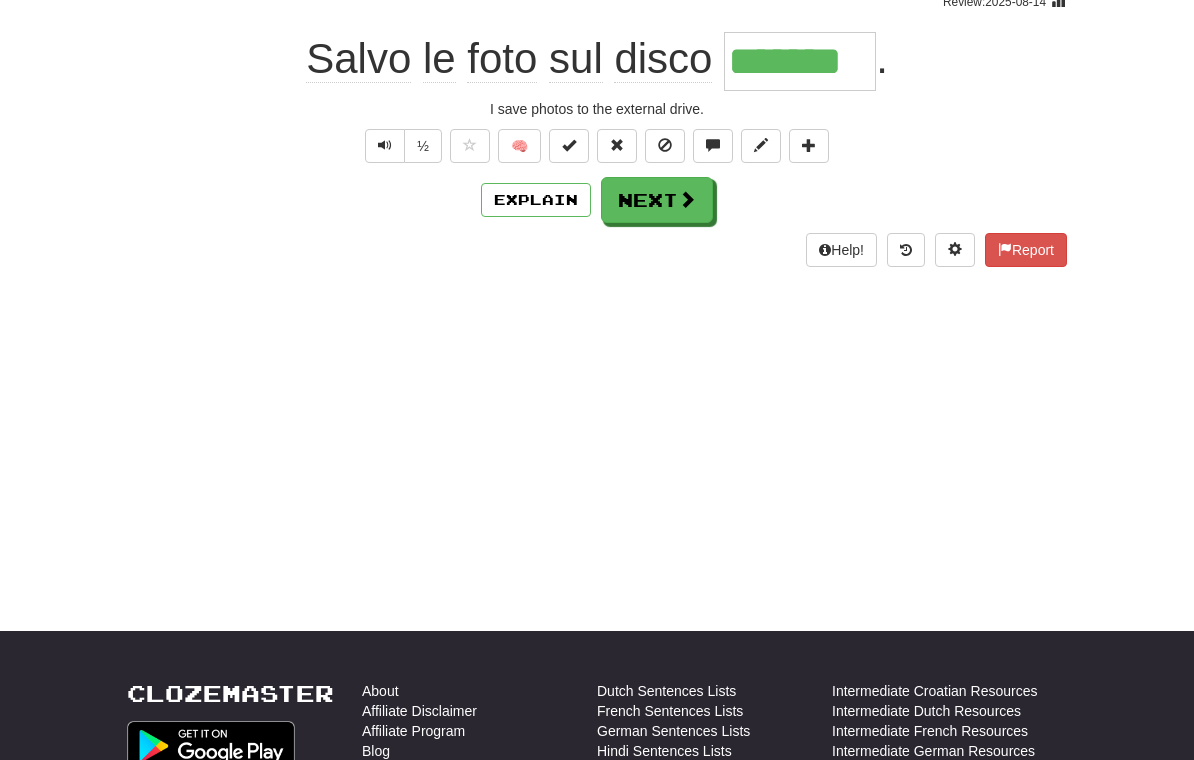 click on "Next" at bounding box center [657, 200] 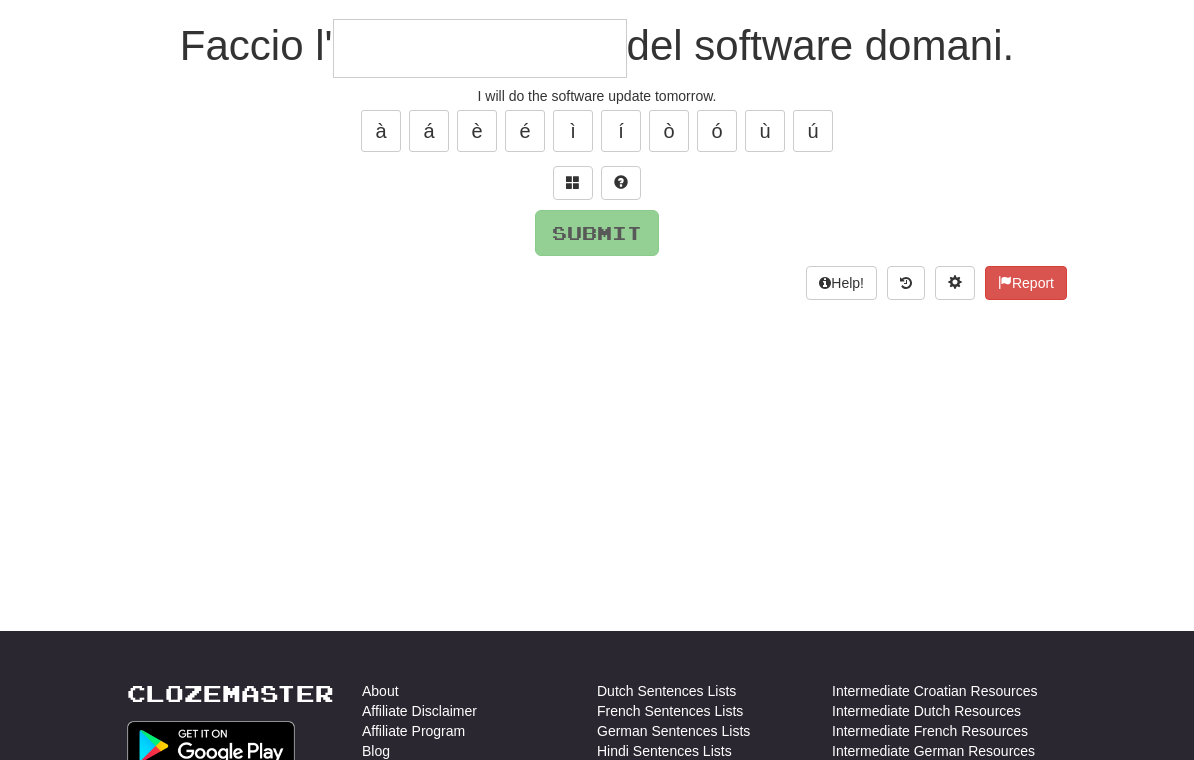 scroll, scrollTop: 178, scrollLeft: 0, axis: vertical 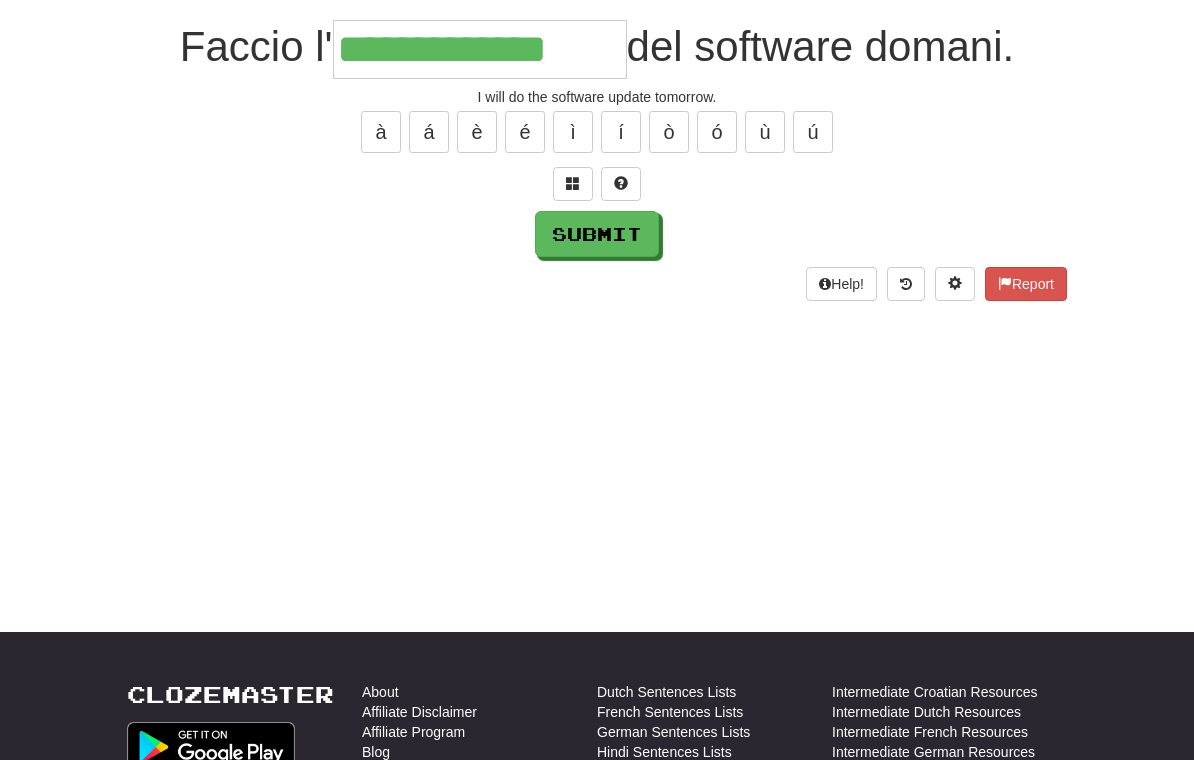 type on "**********" 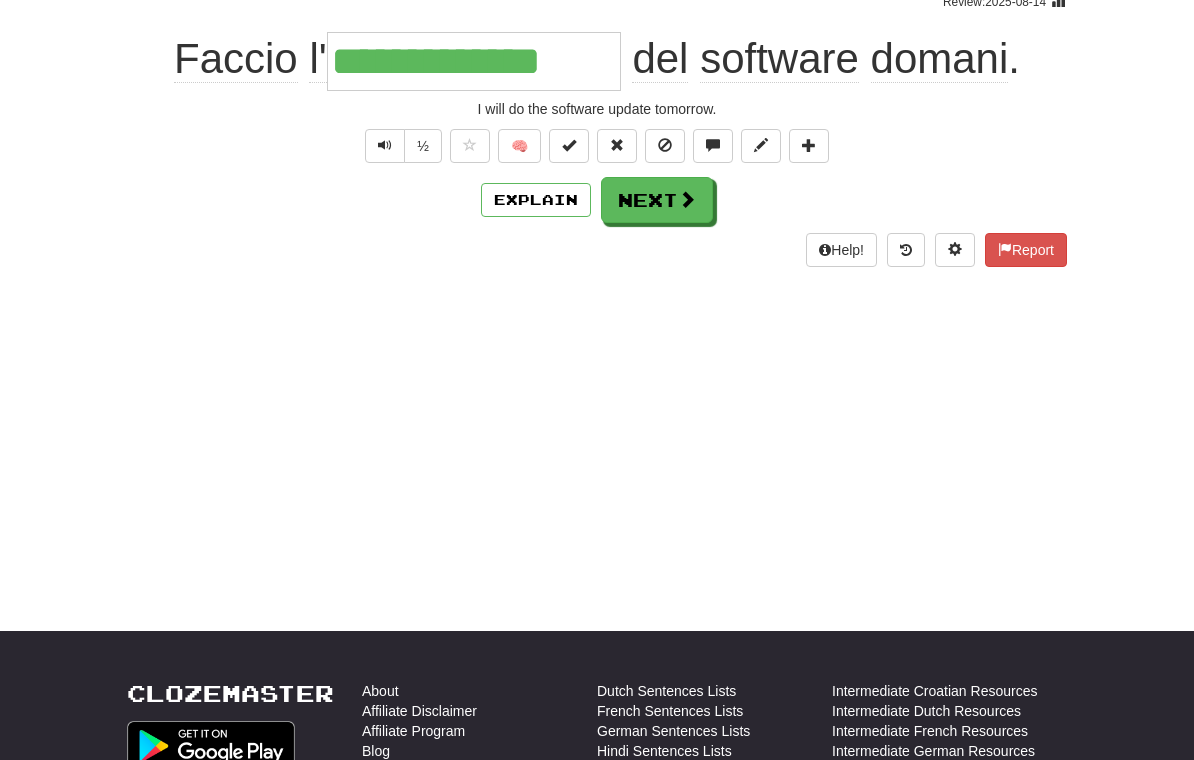 click on "Next" at bounding box center (657, 200) 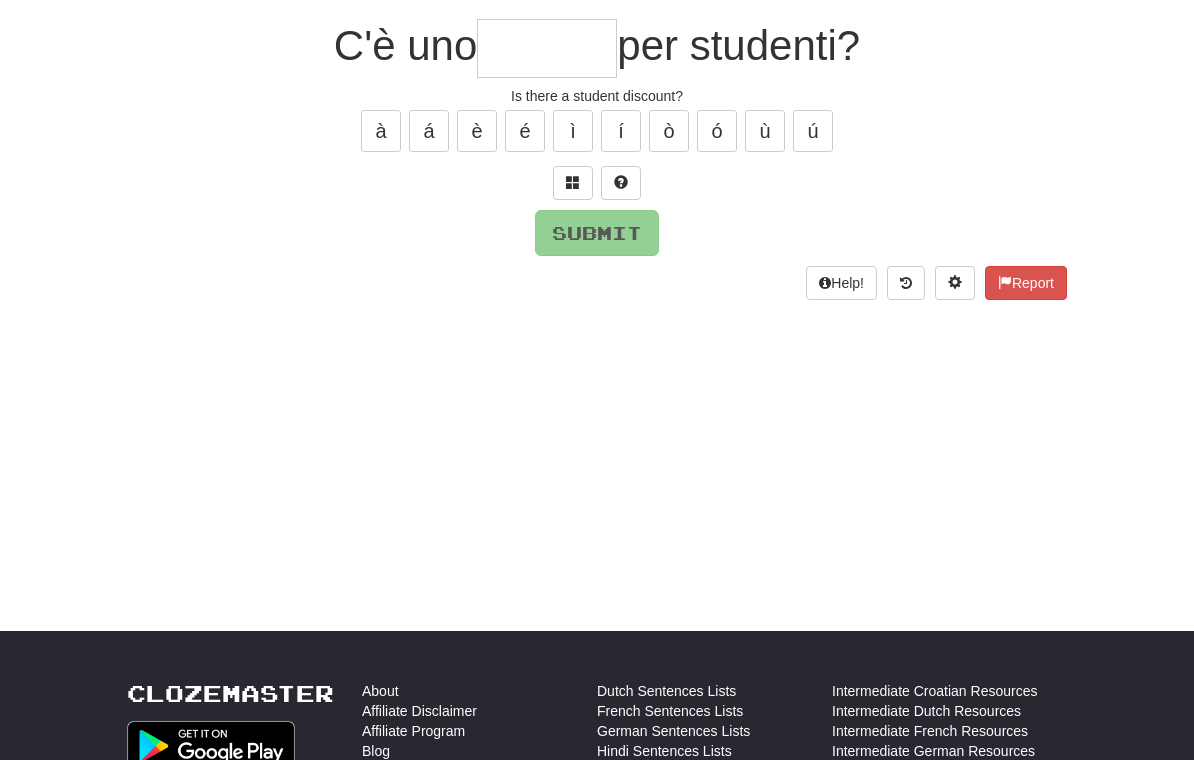 scroll, scrollTop: 178, scrollLeft: 0, axis: vertical 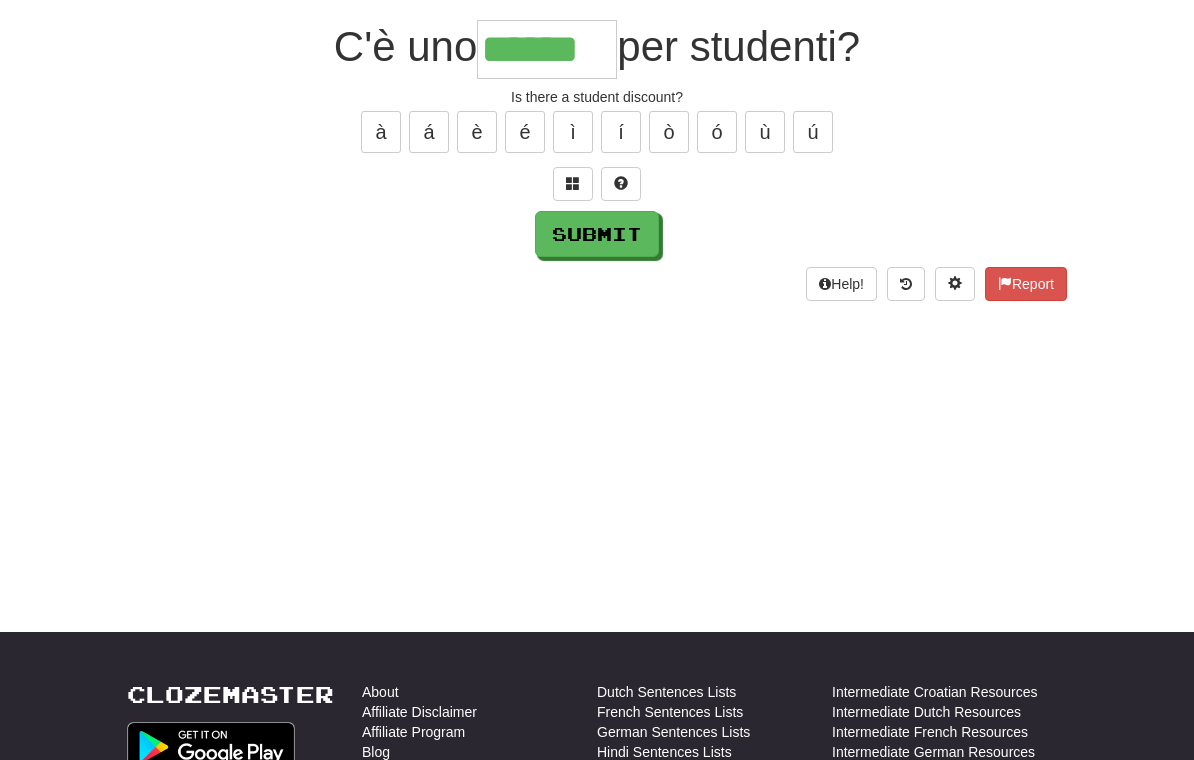 type on "******" 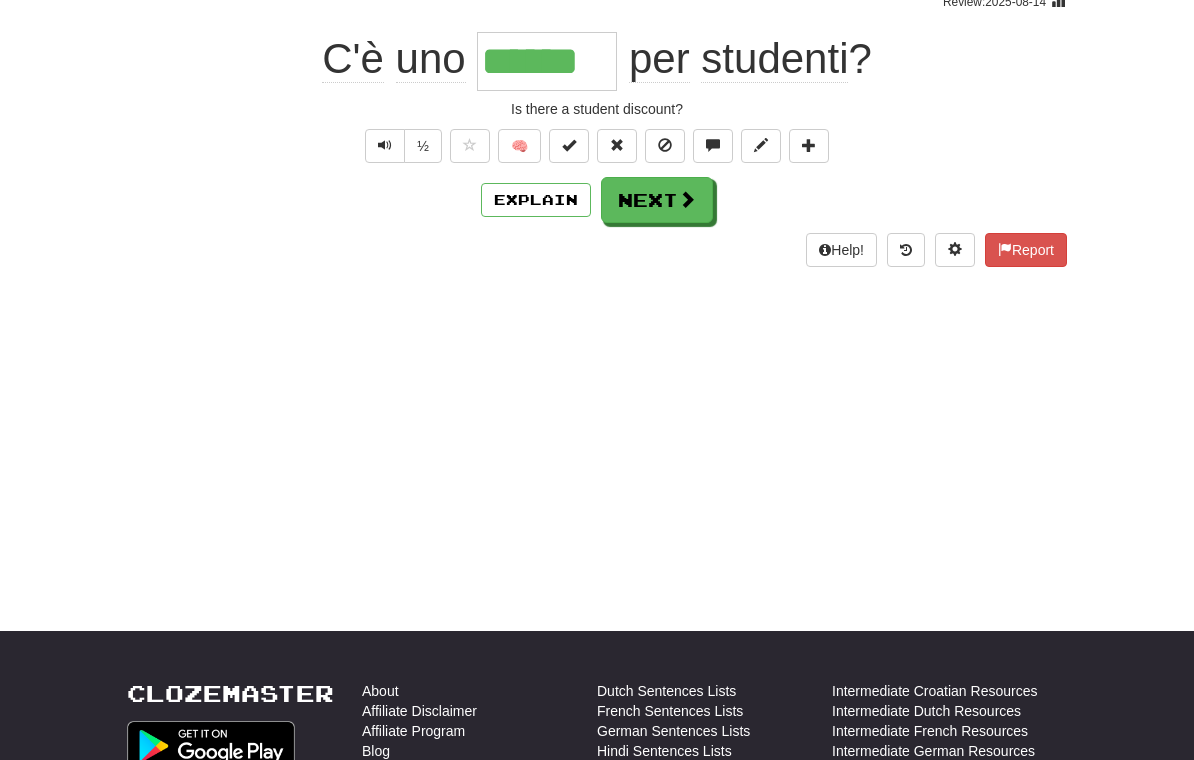 click on "Next" at bounding box center [657, 200] 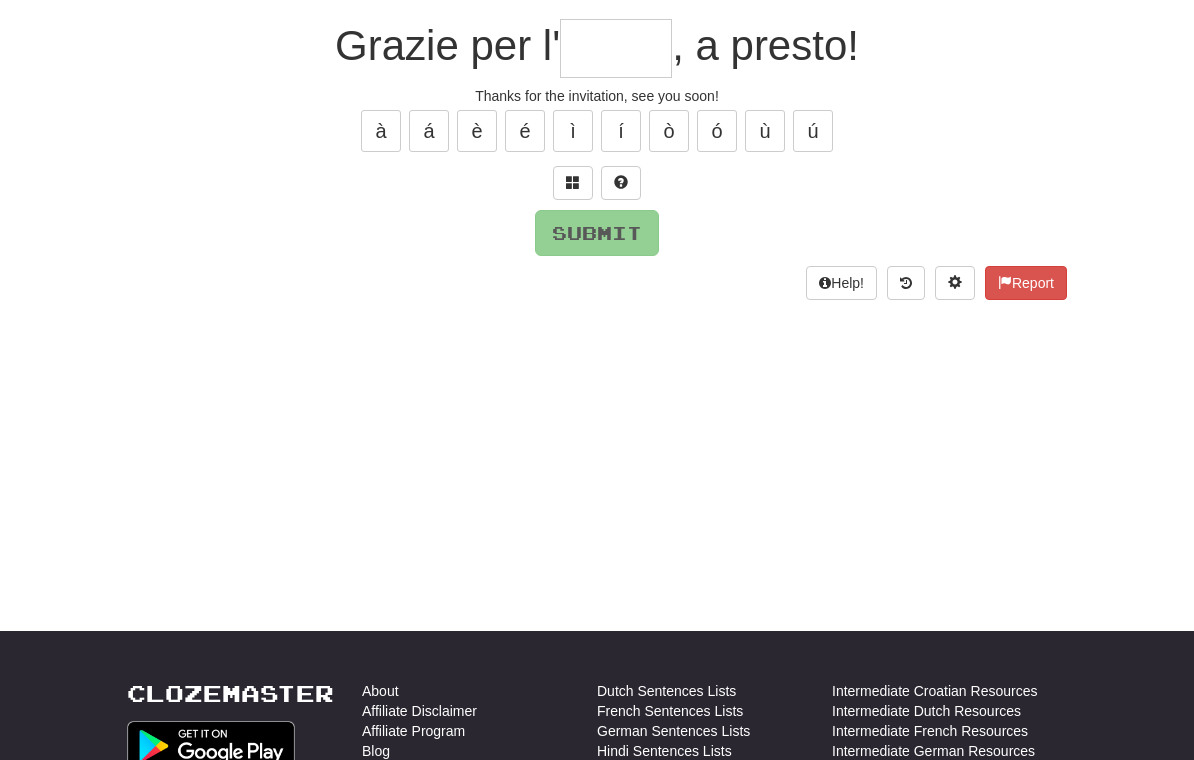 scroll, scrollTop: 178, scrollLeft: 0, axis: vertical 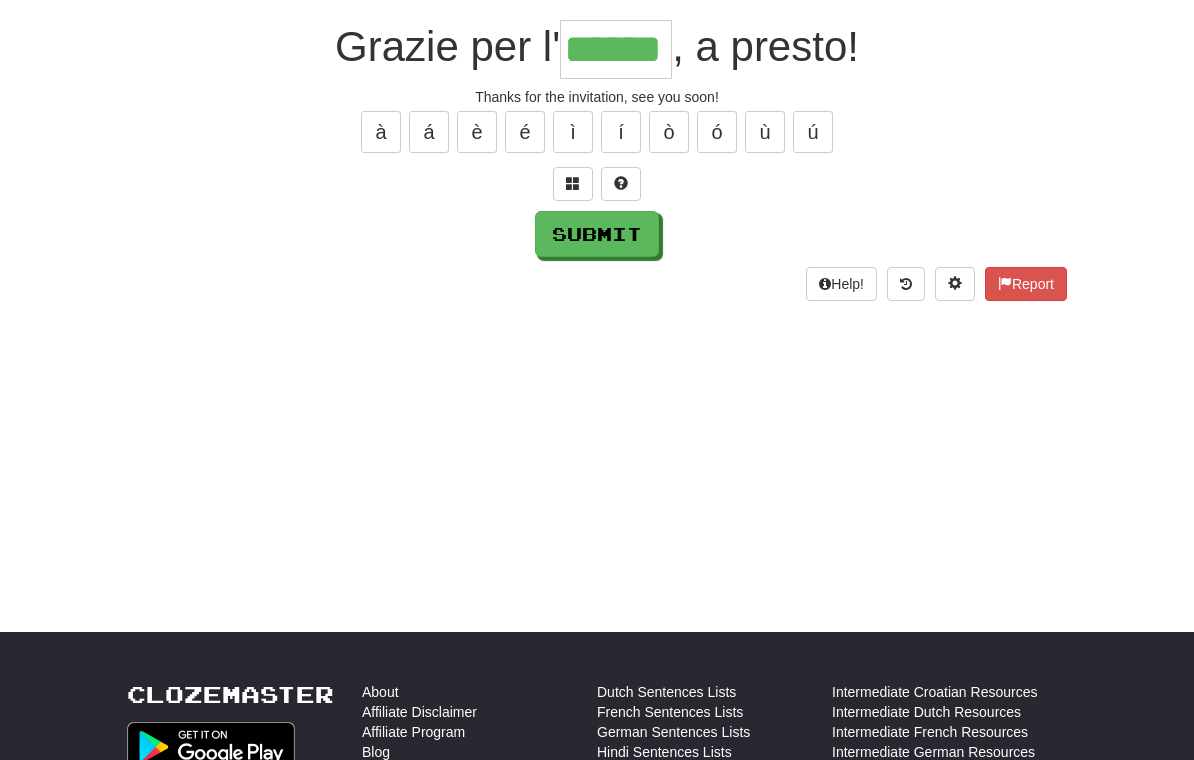 type on "******" 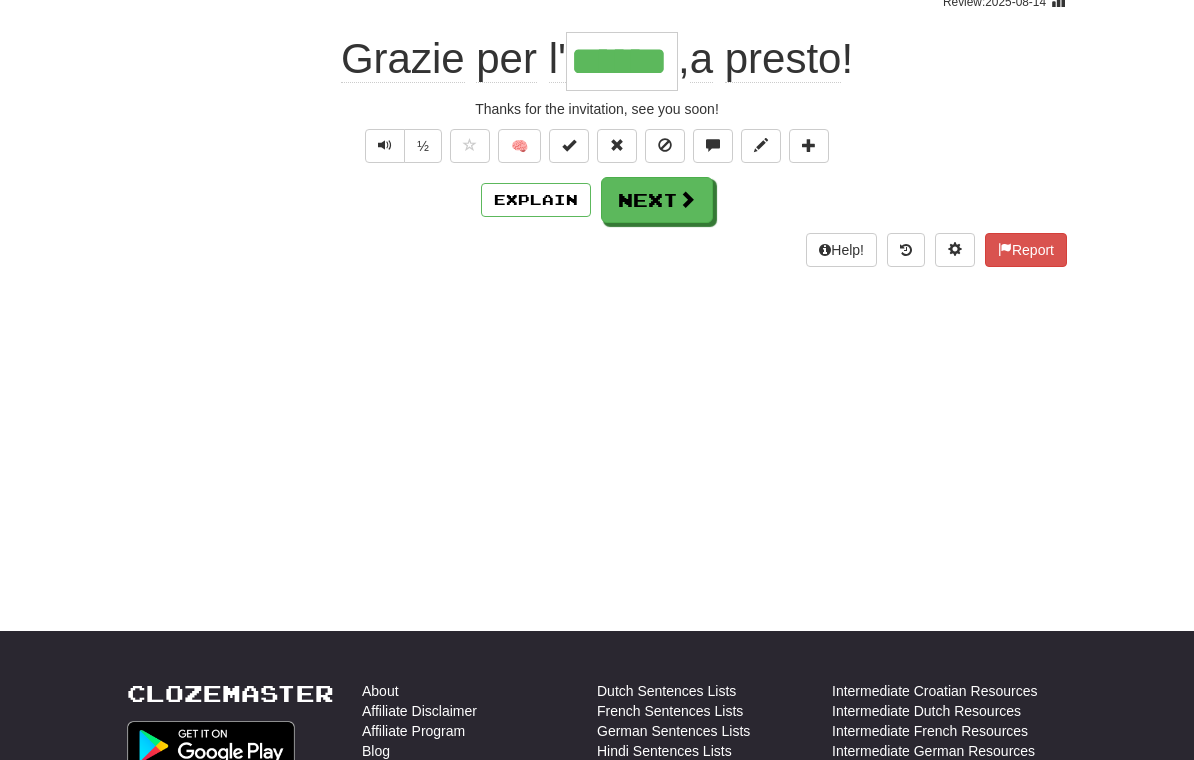 click on "Next" at bounding box center (657, 200) 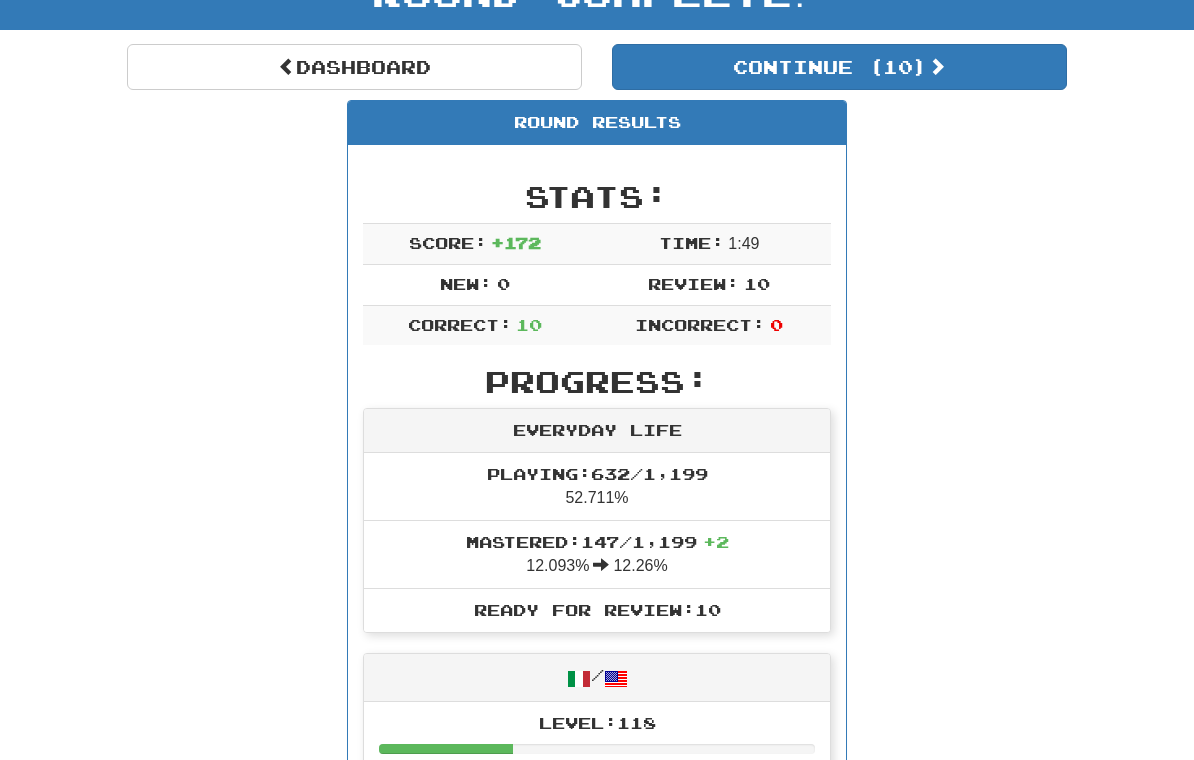 scroll, scrollTop: 78, scrollLeft: 0, axis: vertical 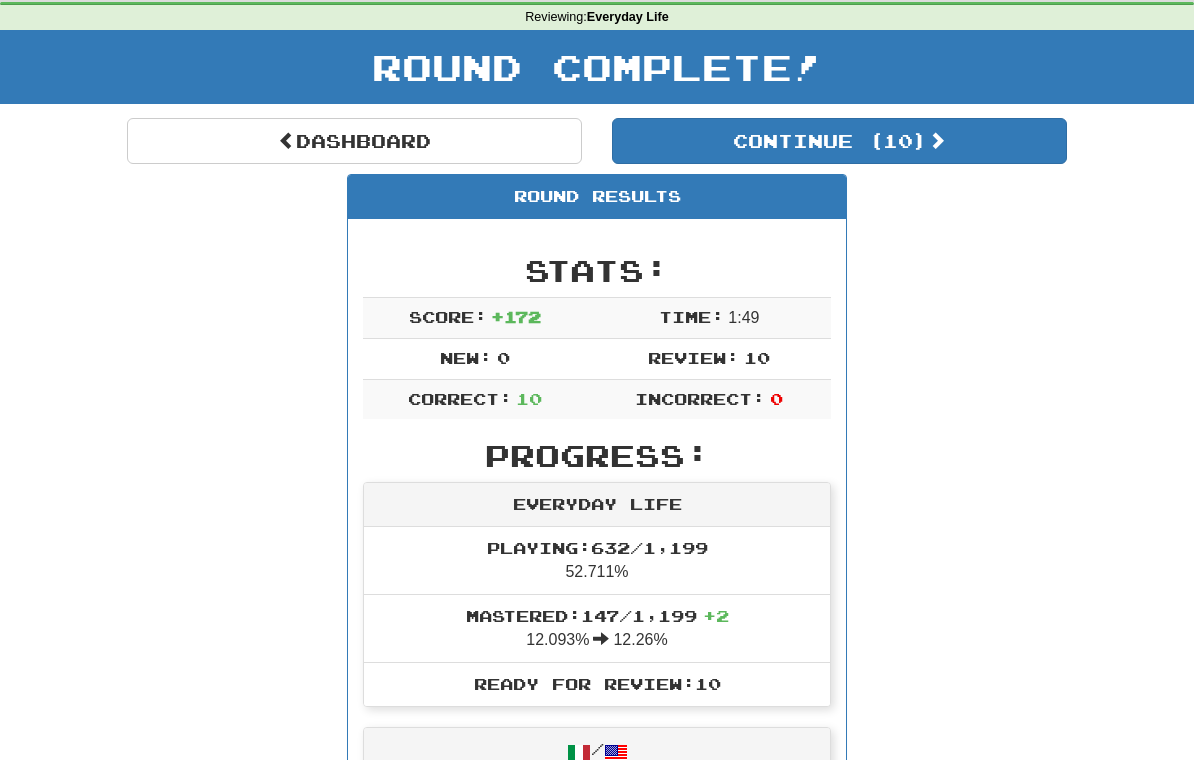 click on "Continue ( 10 )" at bounding box center (839, 141) 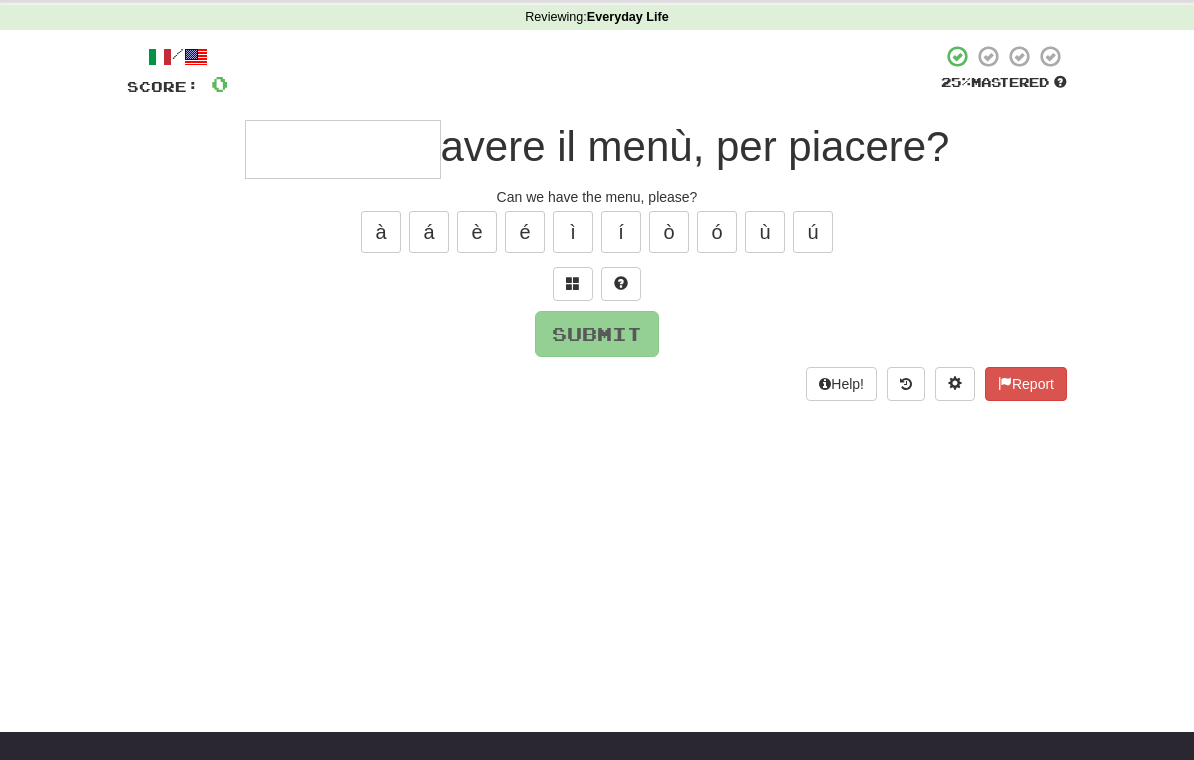 click at bounding box center [343, 149] 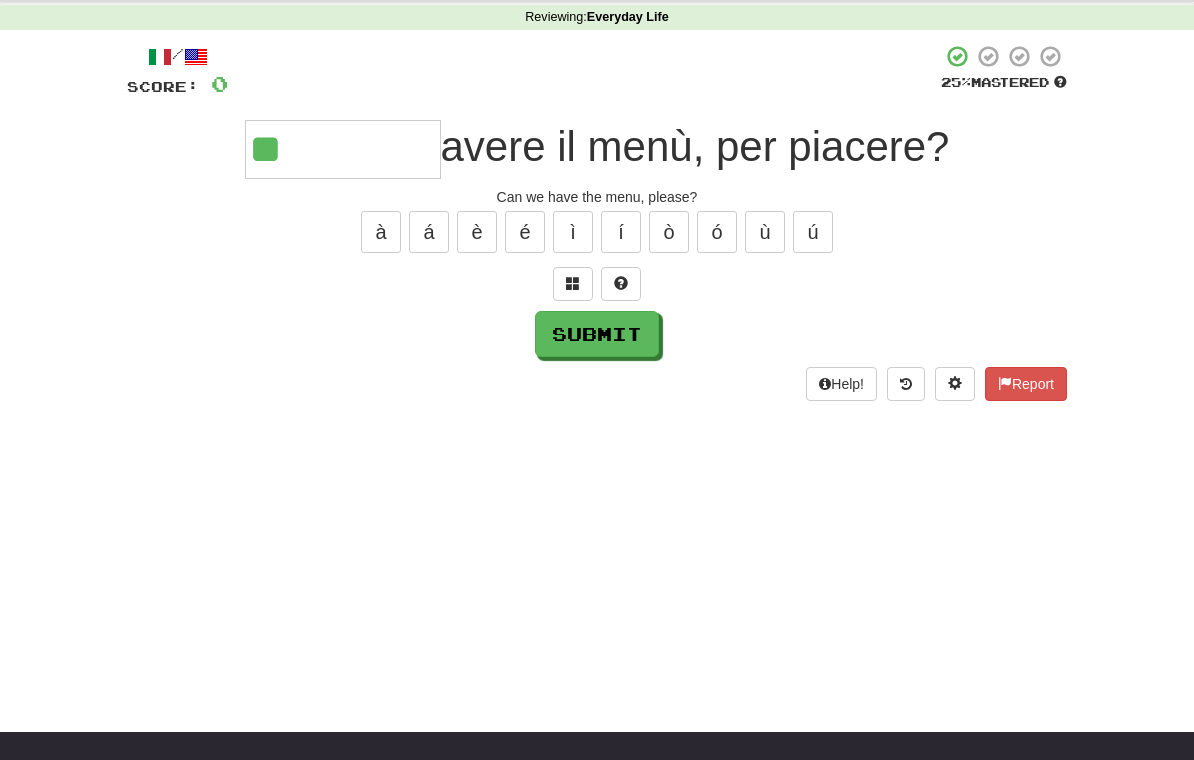 click at bounding box center (573, 283) 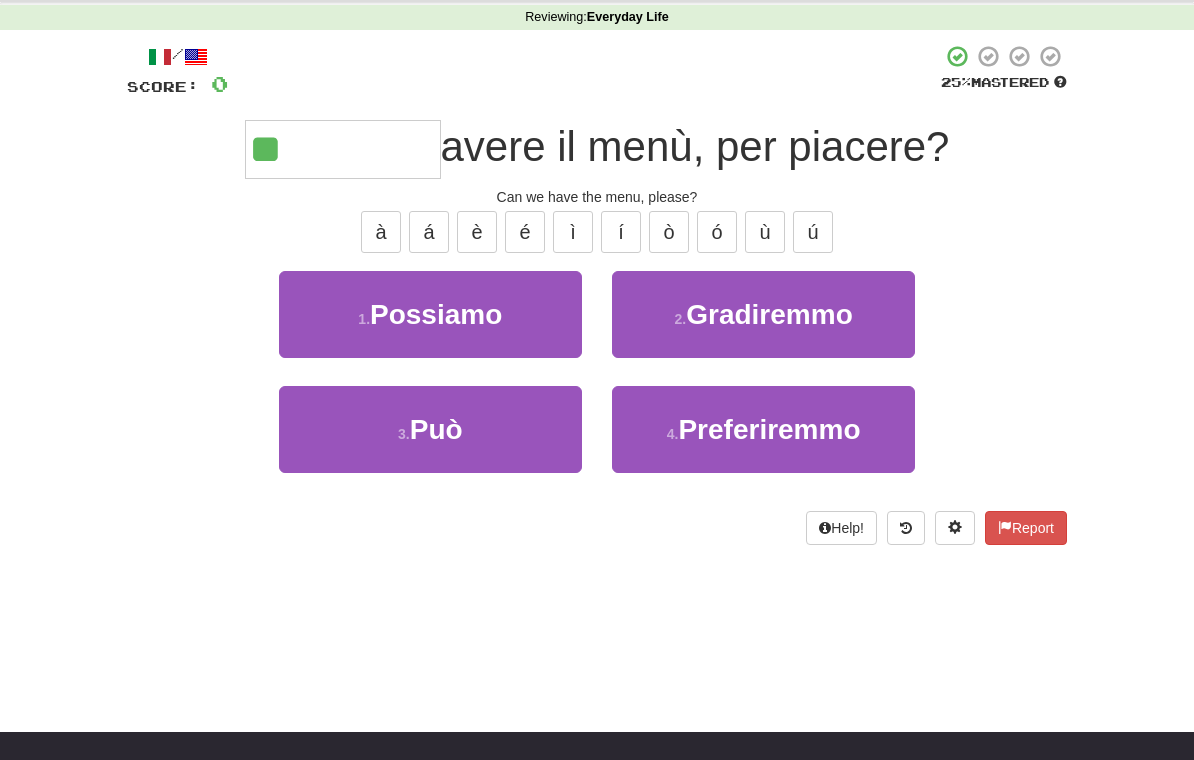 click on "1 . Possiamo" at bounding box center [430, 314] 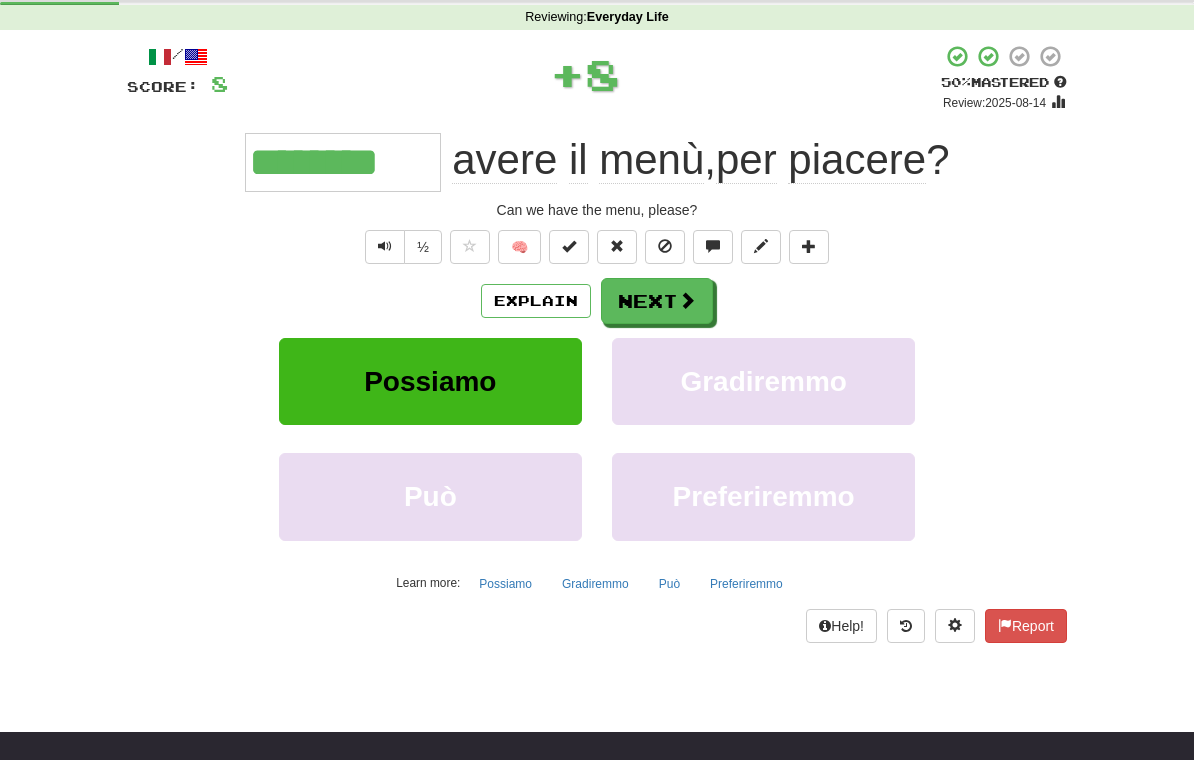 click on "Next" at bounding box center [657, 301] 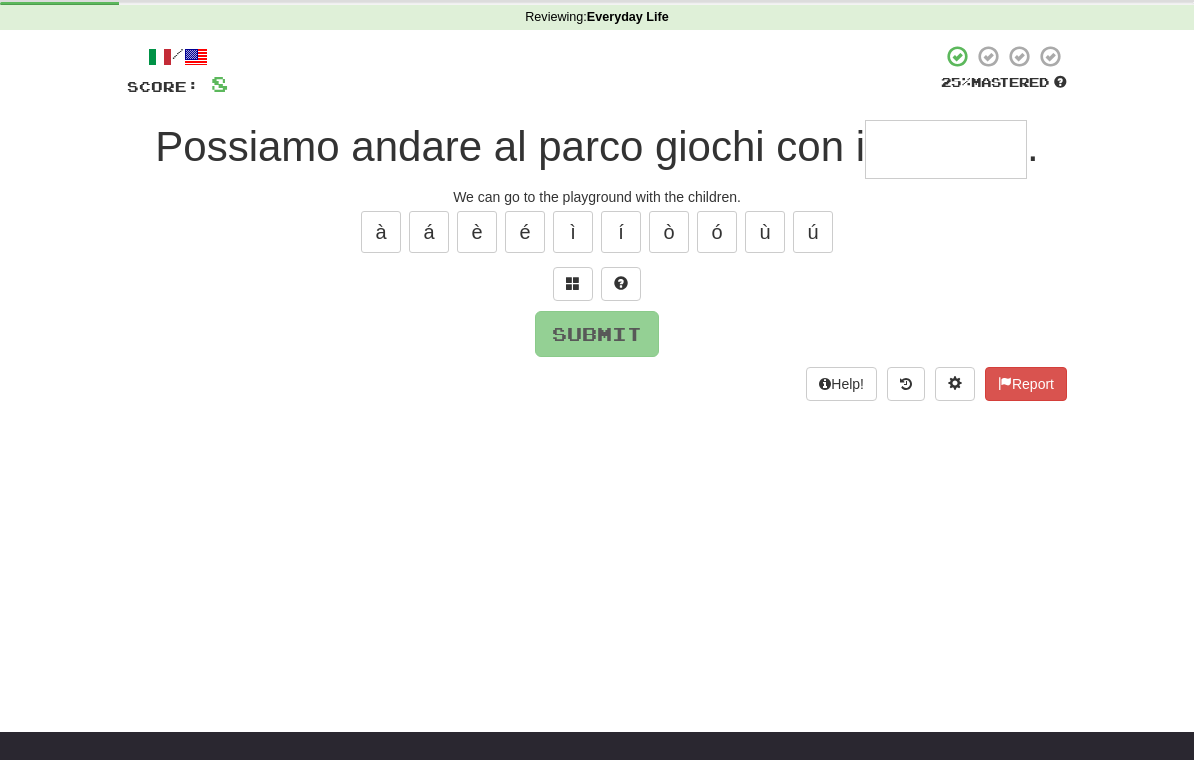 type on "*" 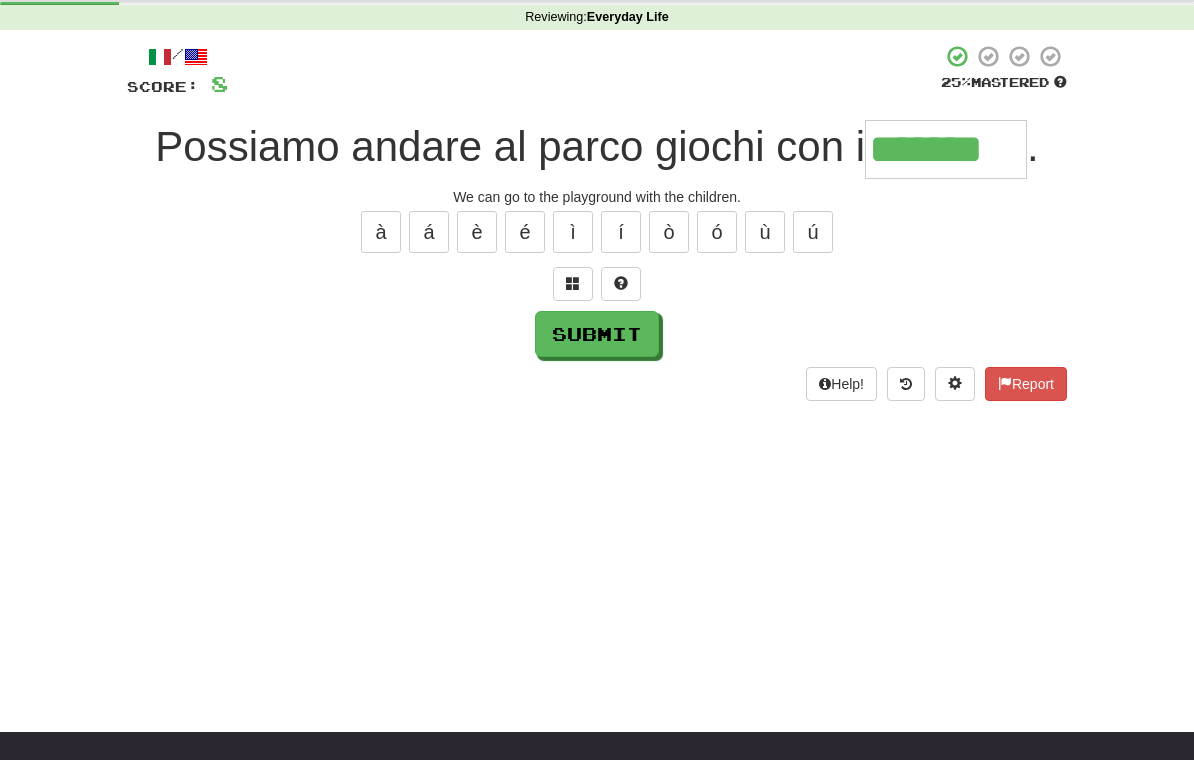 type on "*******" 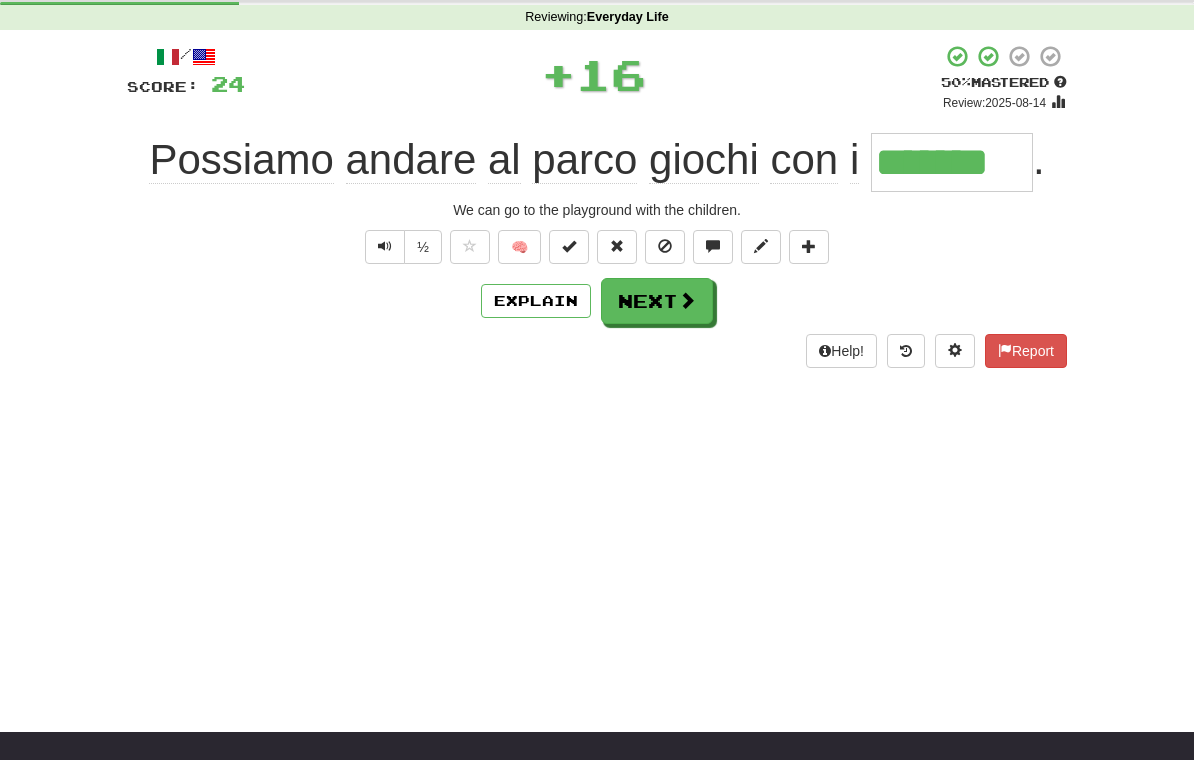 click on "Next" at bounding box center (657, 301) 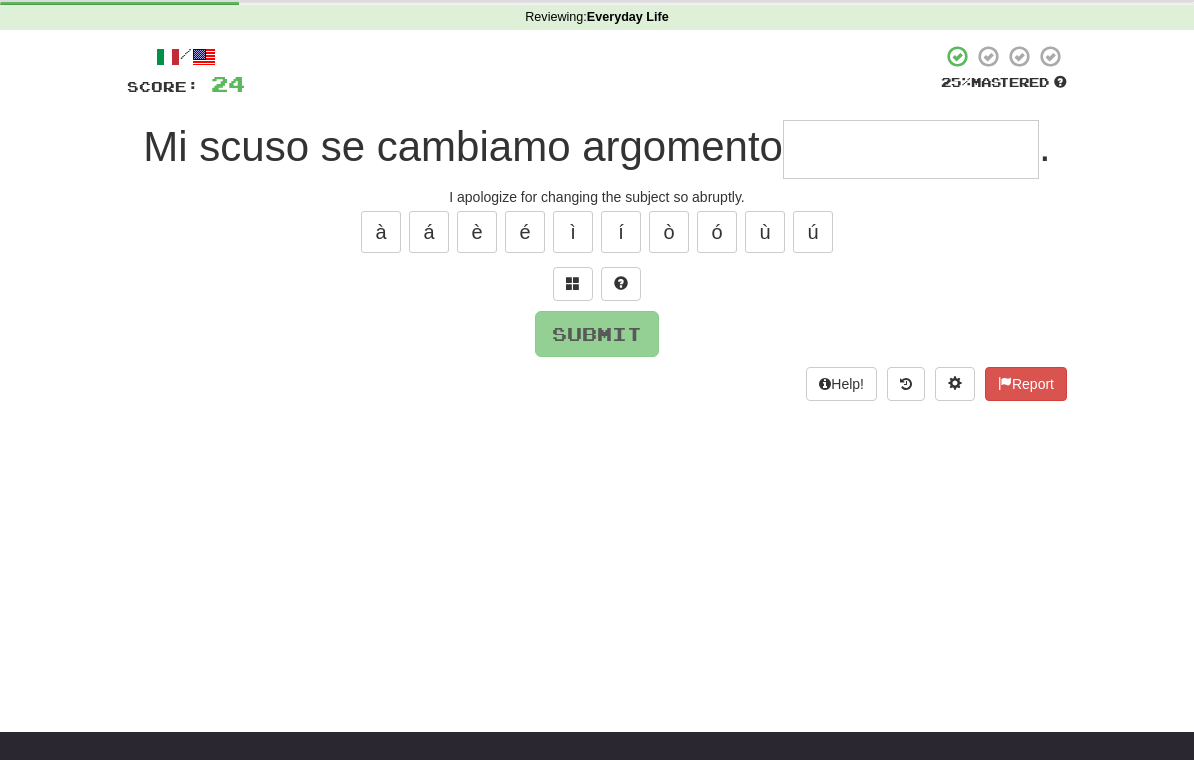 type on "*" 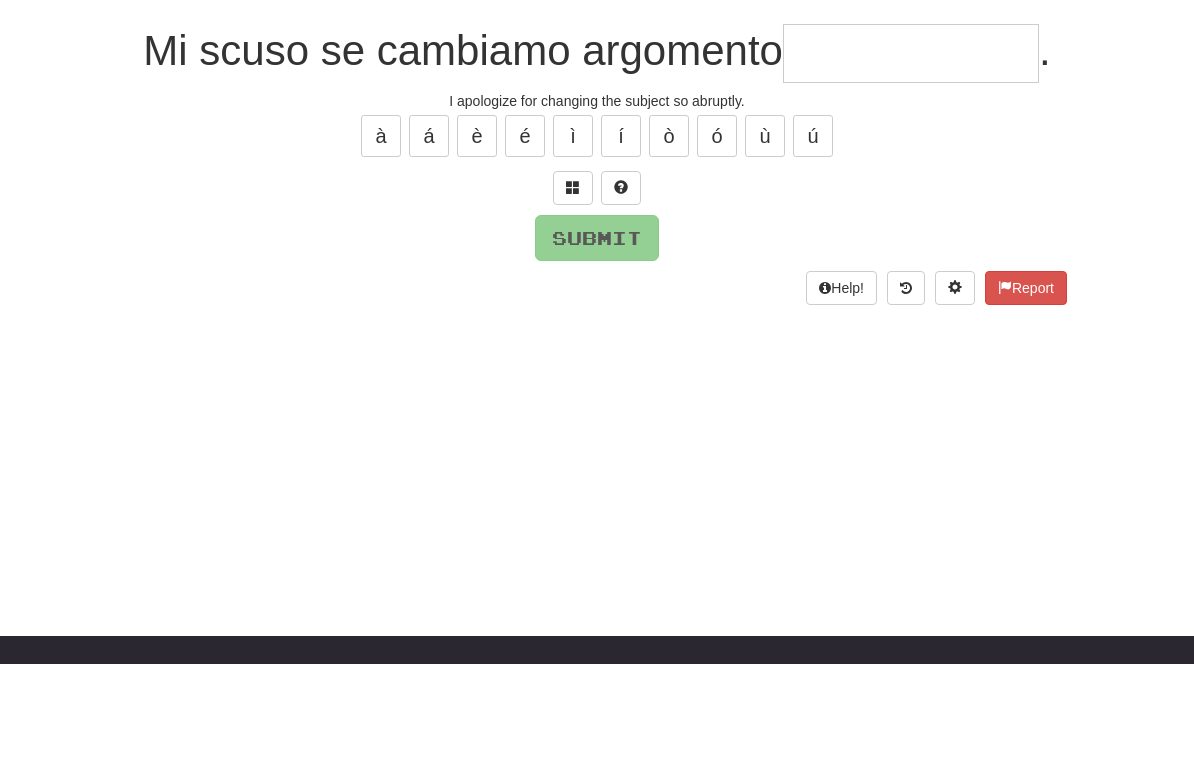 click at bounding box center (573, 283) 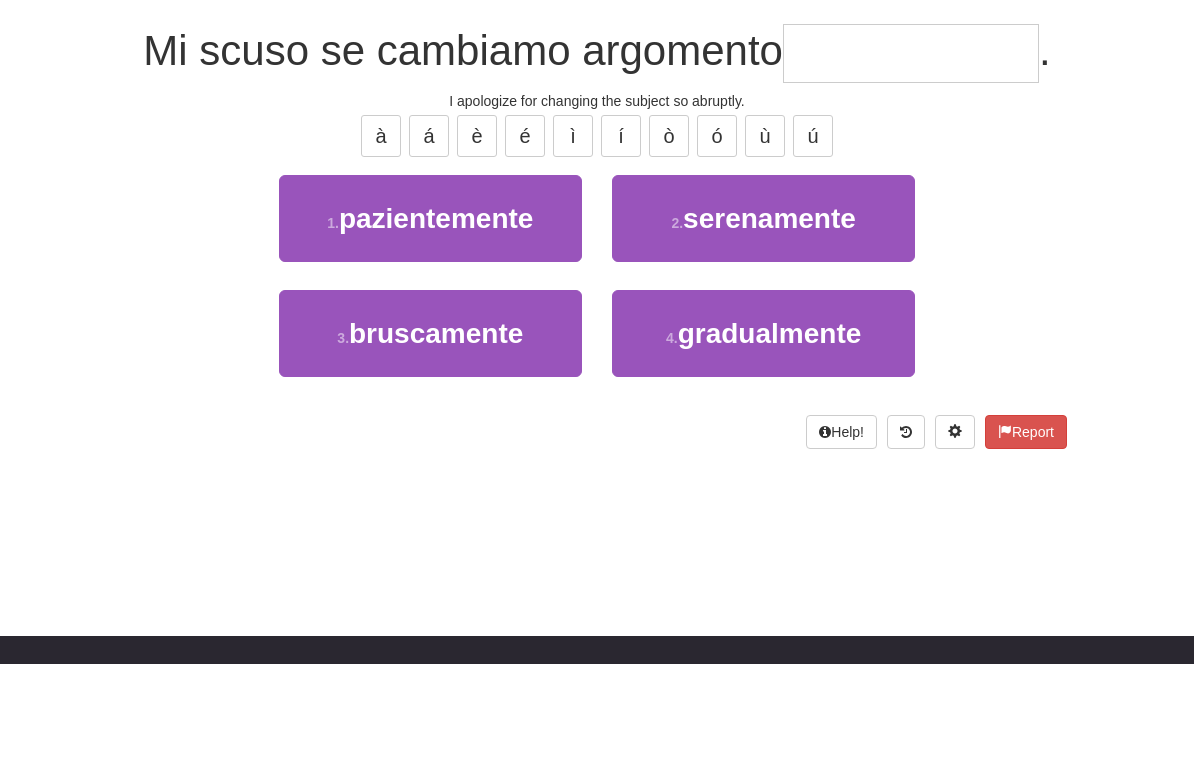 click on "bruscamente" at bounding box center [436, 429] 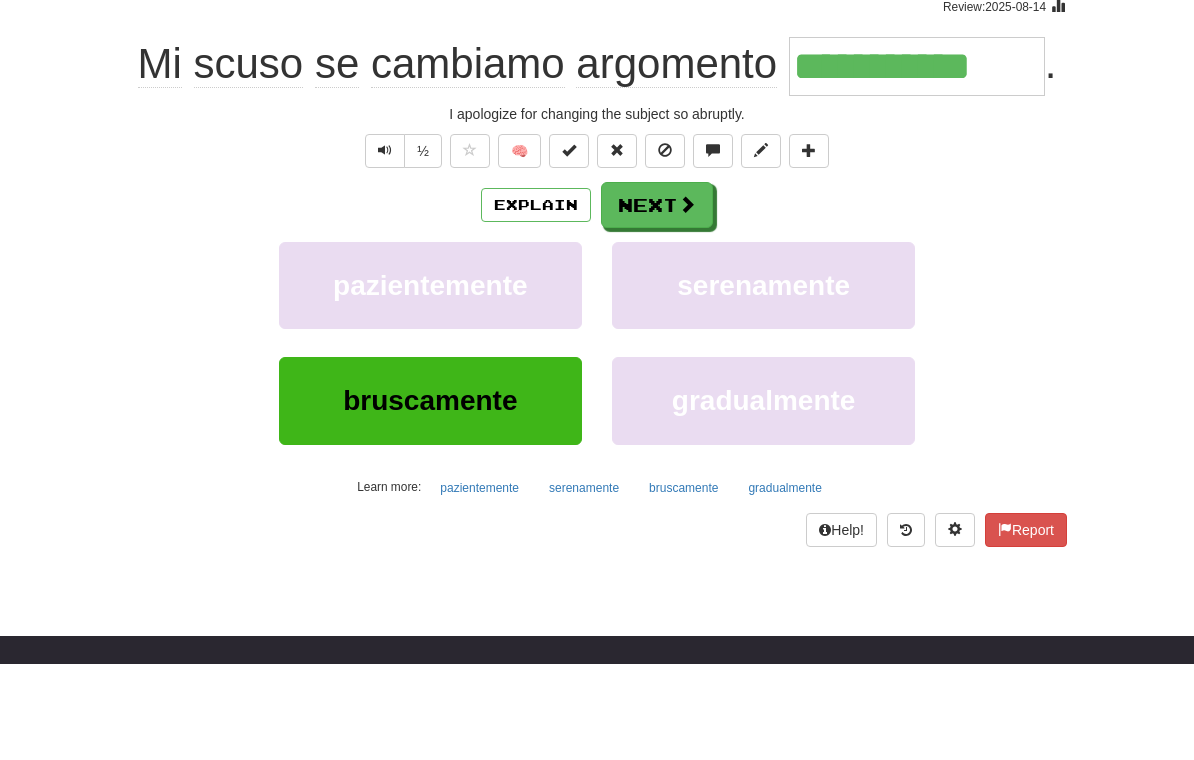 scroll, scrollTop: 174, scrollLeft: 0, axis: vertical 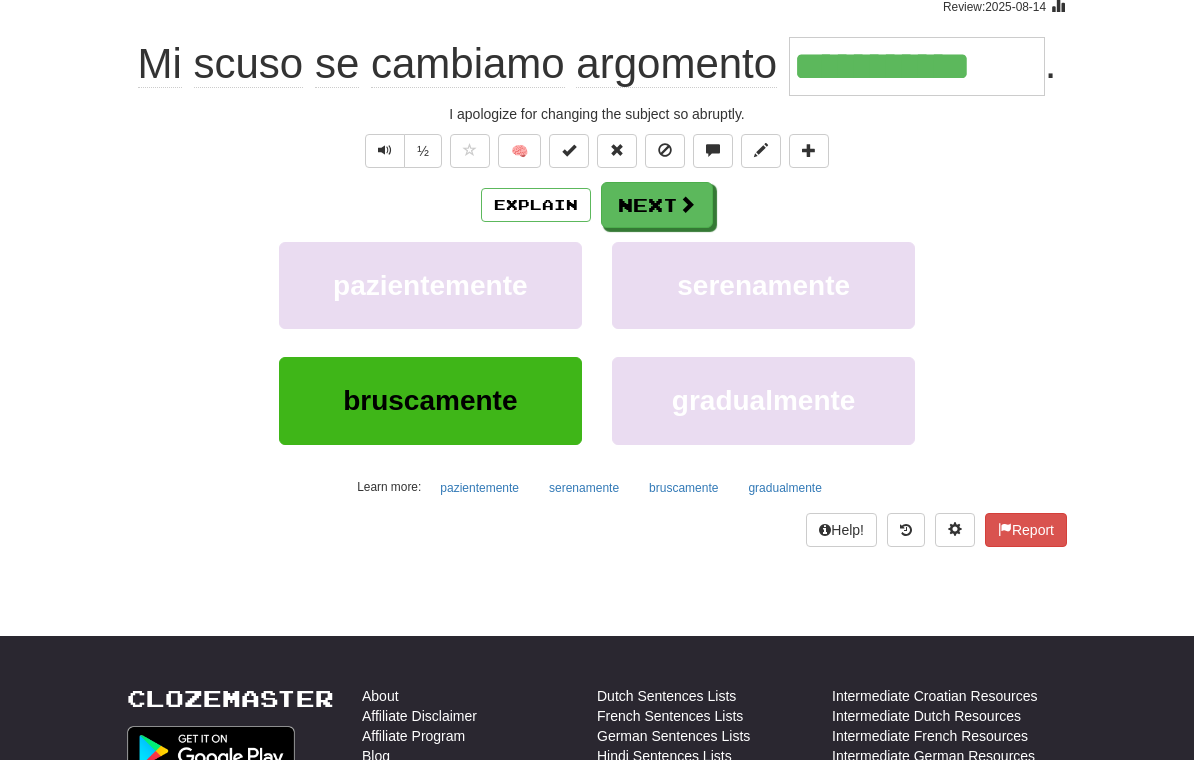 click on "Next" at bounding box center (657, 205) 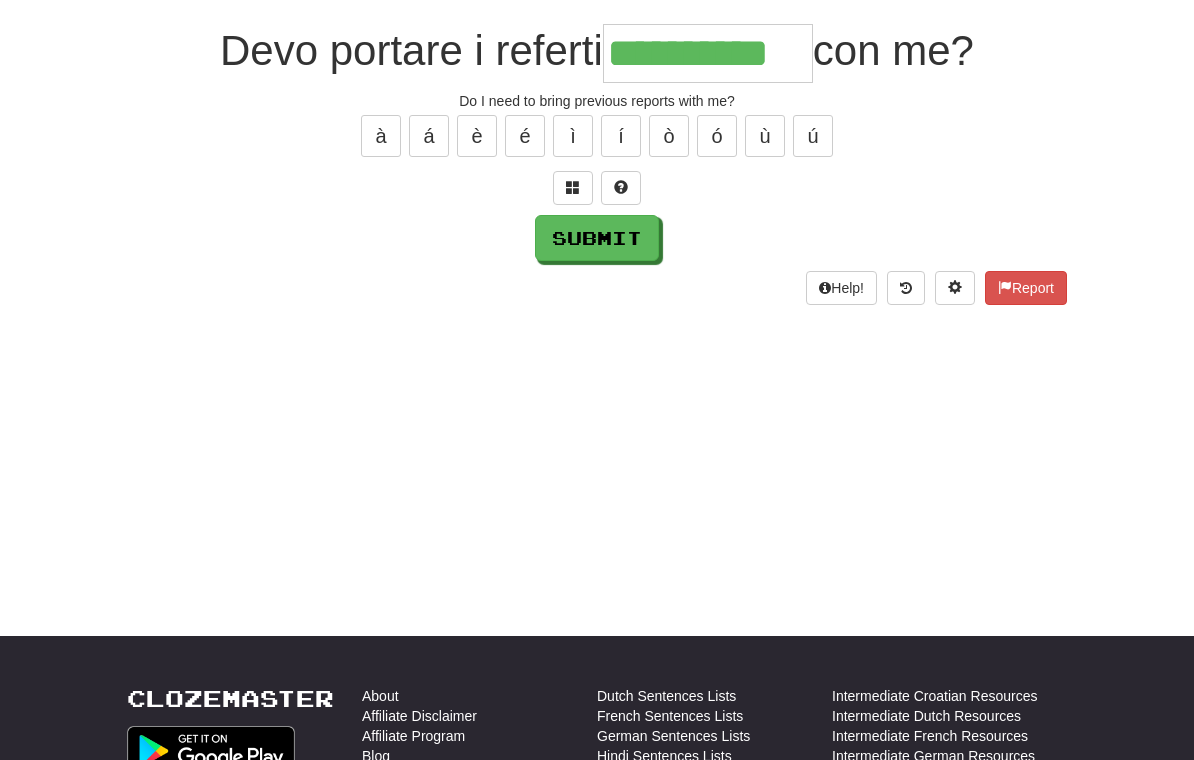 type on "**********" 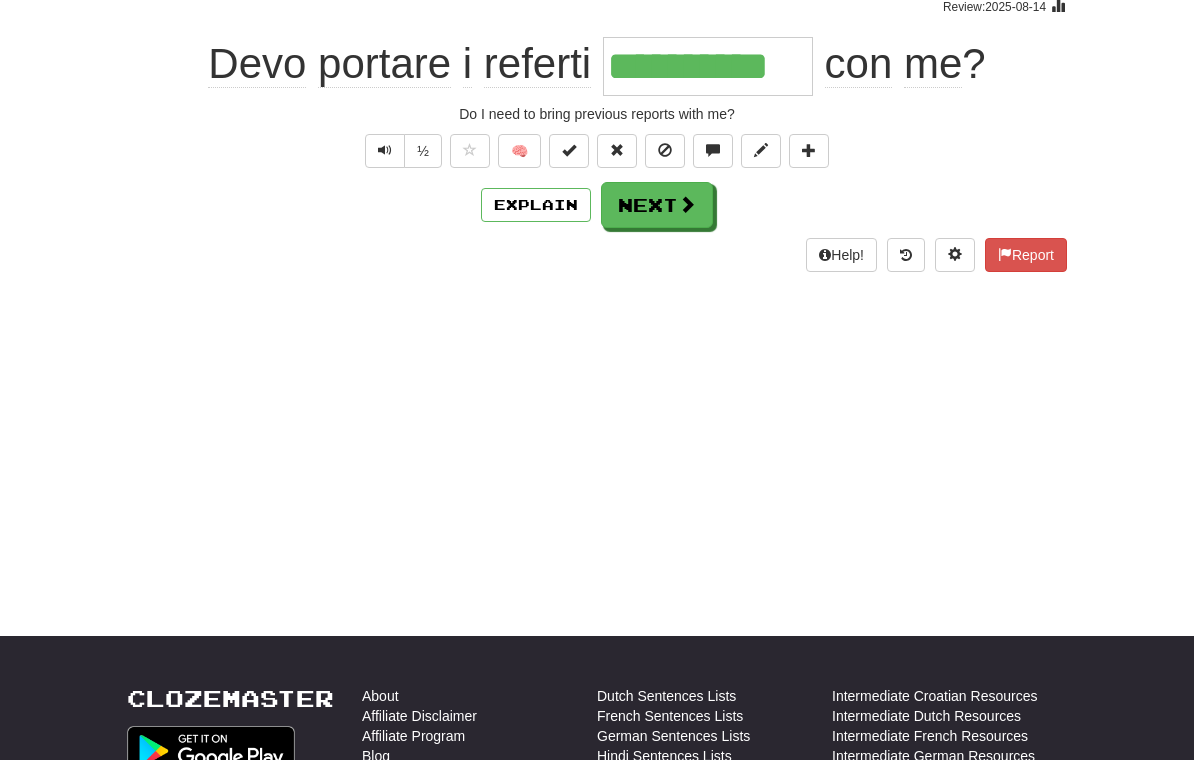 click on "Next" at bounding box center [657, 205] 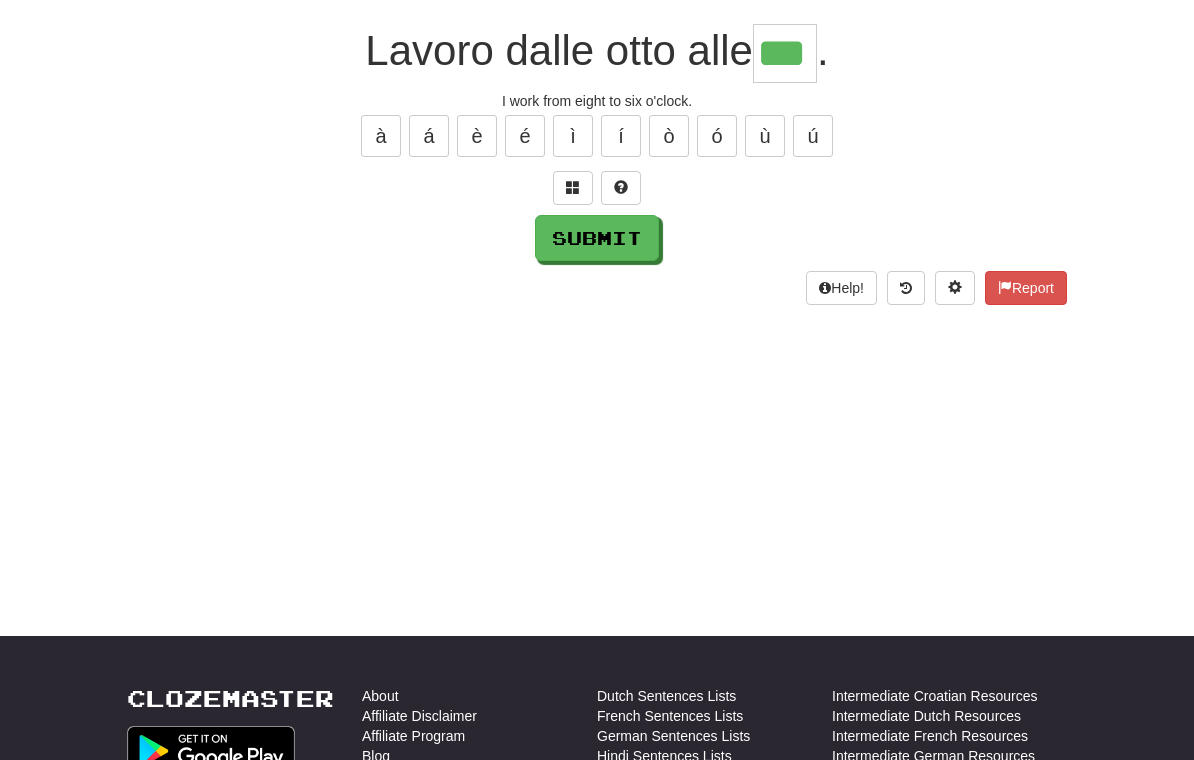 type on "***" 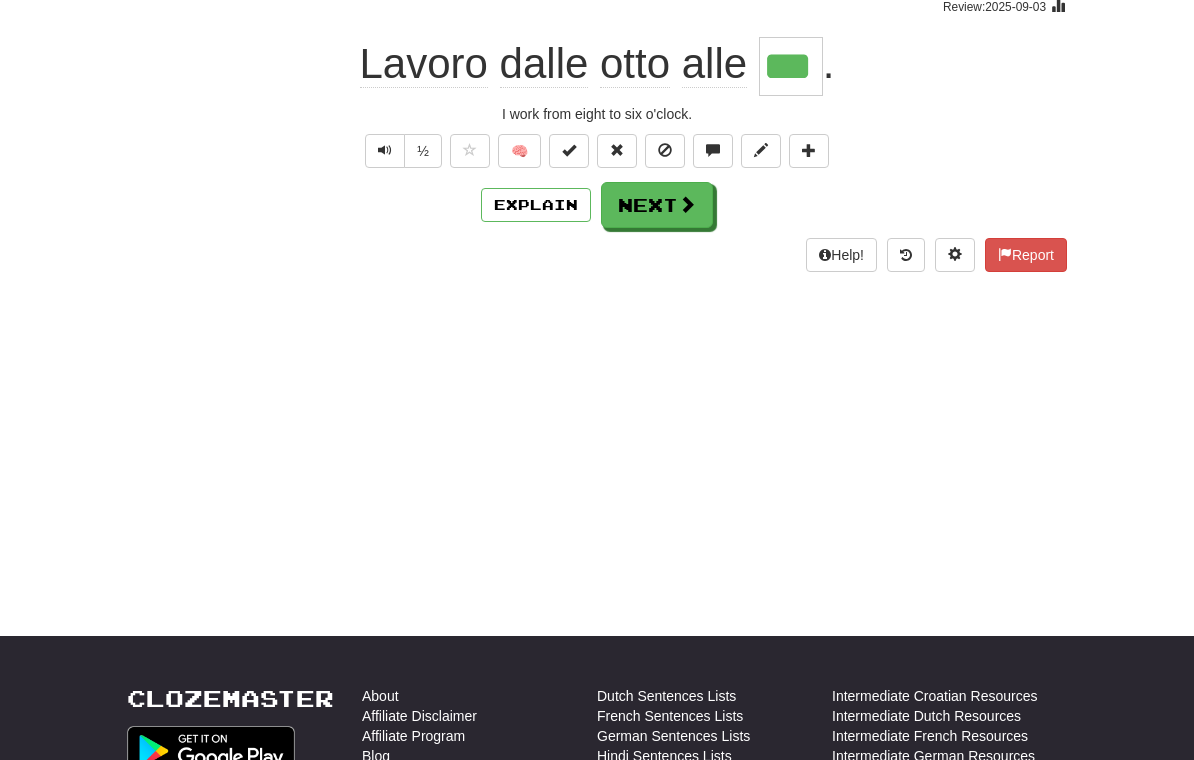click on "Next" at bounding box center (657, 205) 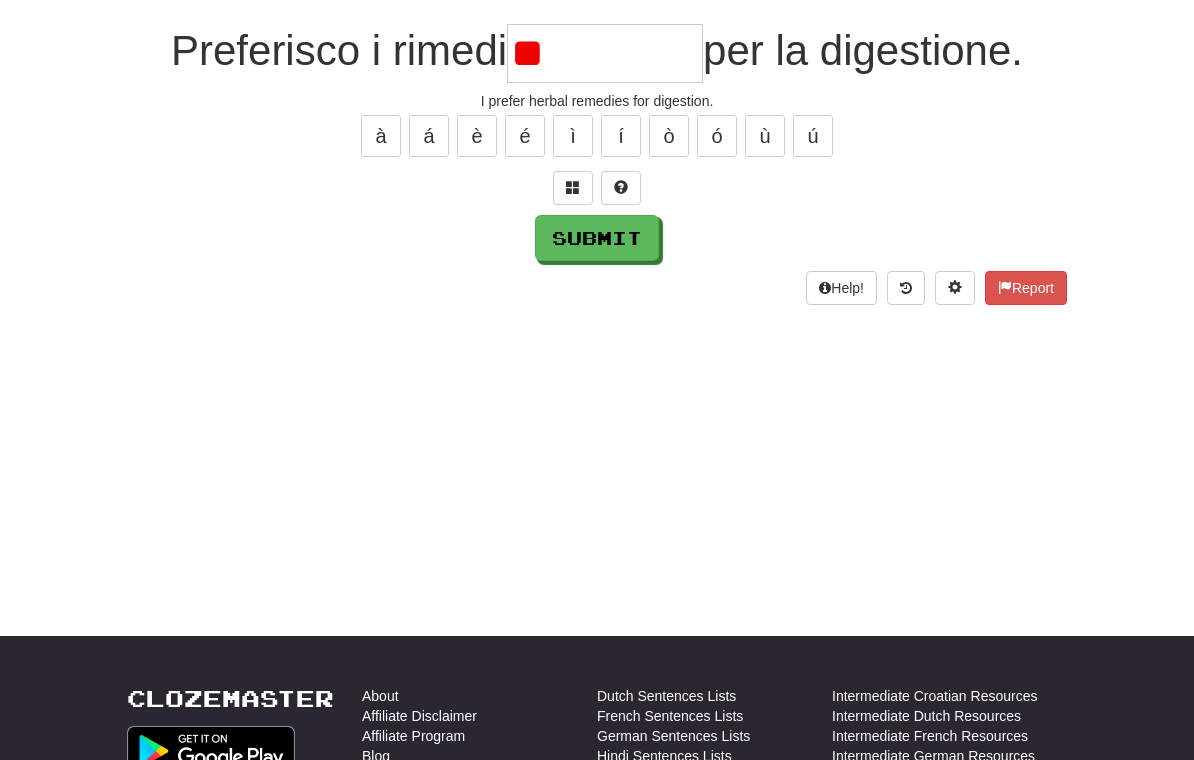 type on "*" 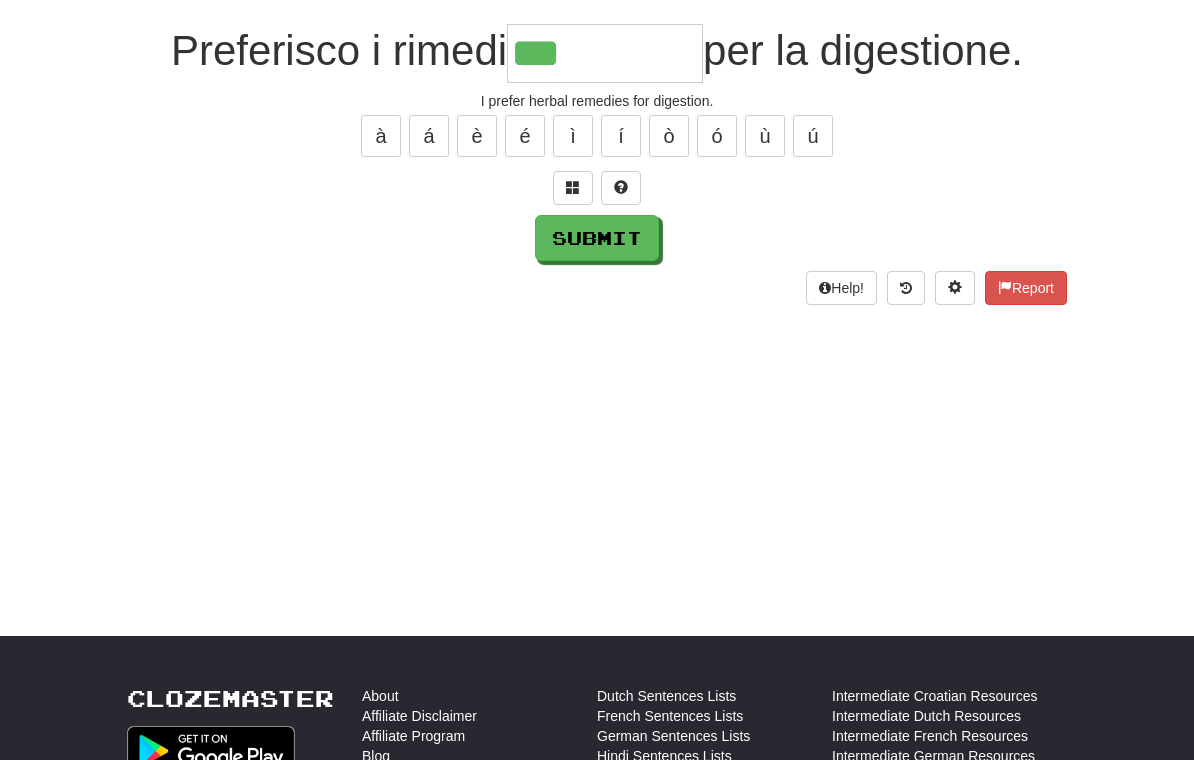 click on "/ Score: 72 75 % Mastered Preferisco i rimedi *** per la digestione. I prefer herbal remedies for digestion. à á è é ì í ò ó ù ú Submit Help! Report" at bounding box center (597, 126) 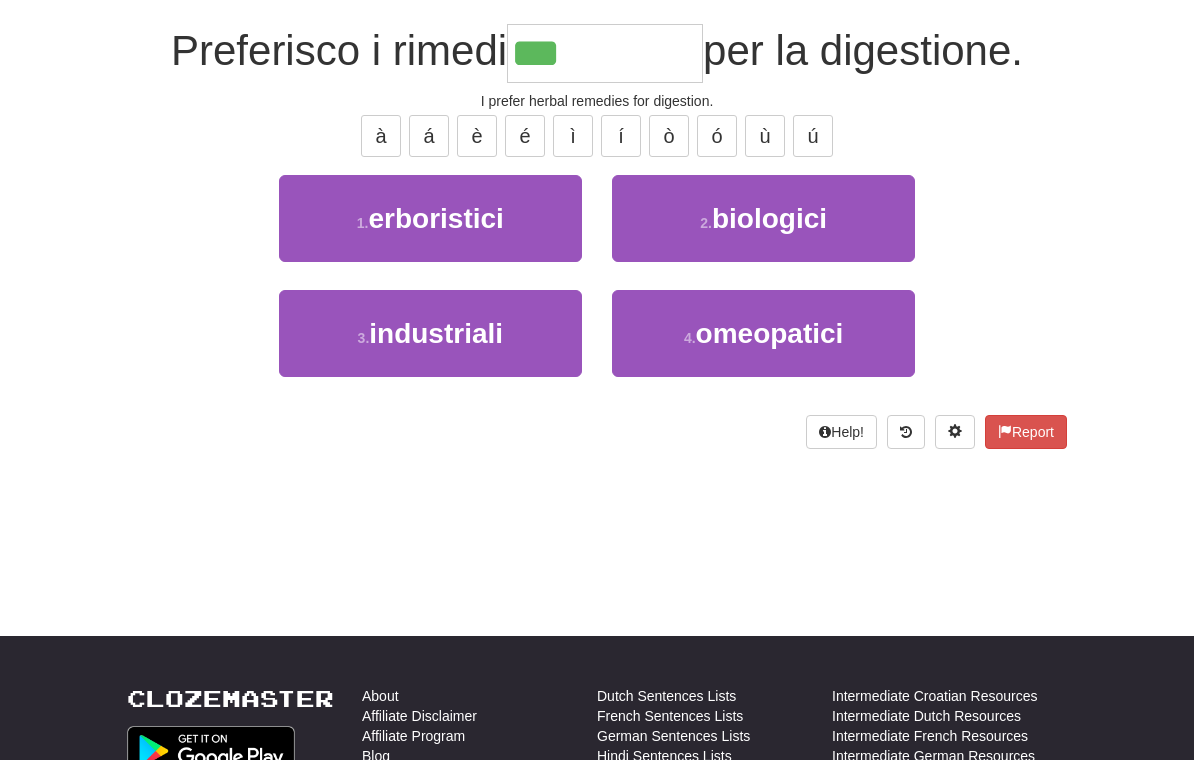 click on "erboristici" at bounding box center (435, 218) 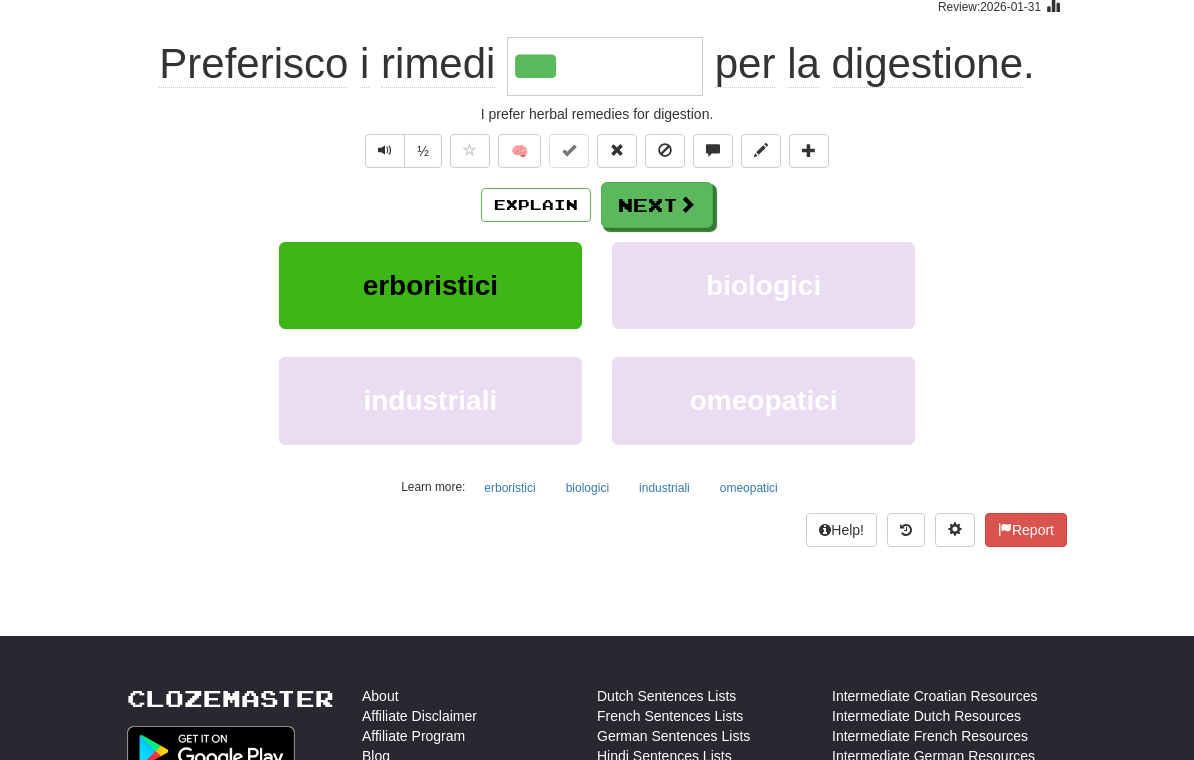type on "**********" 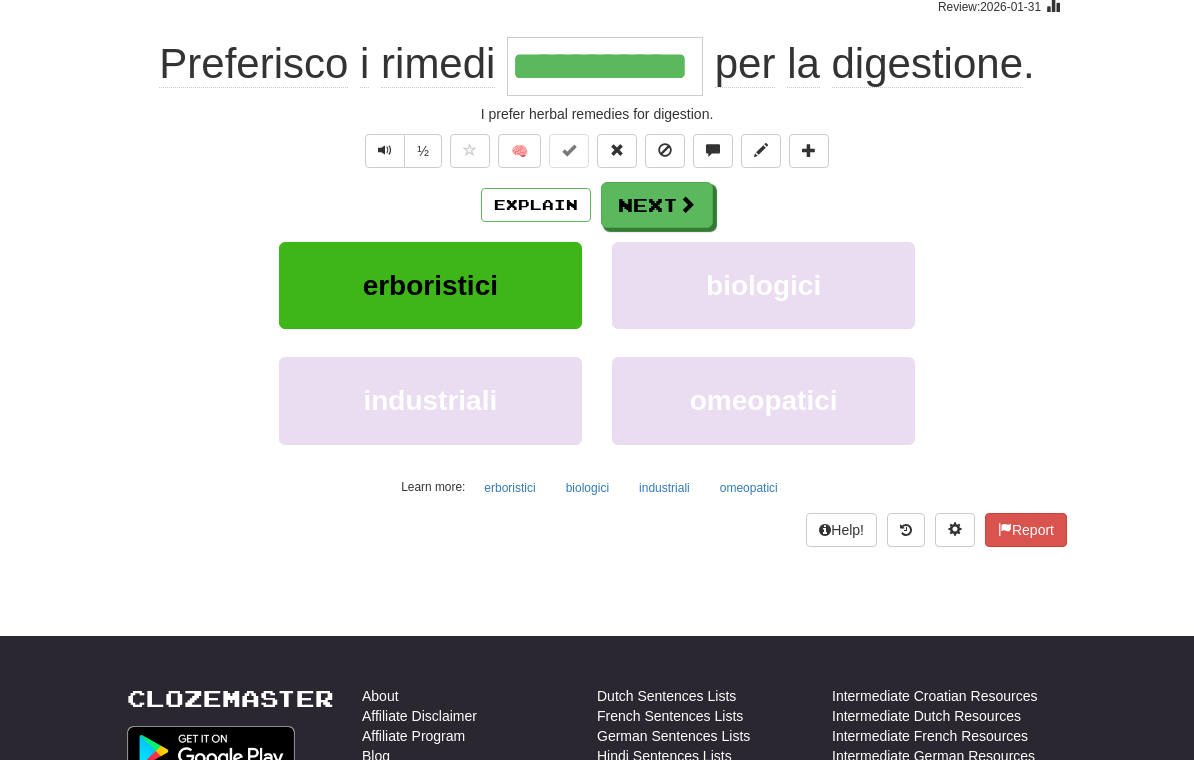 click on "Next" at bounding box center [657, 205] 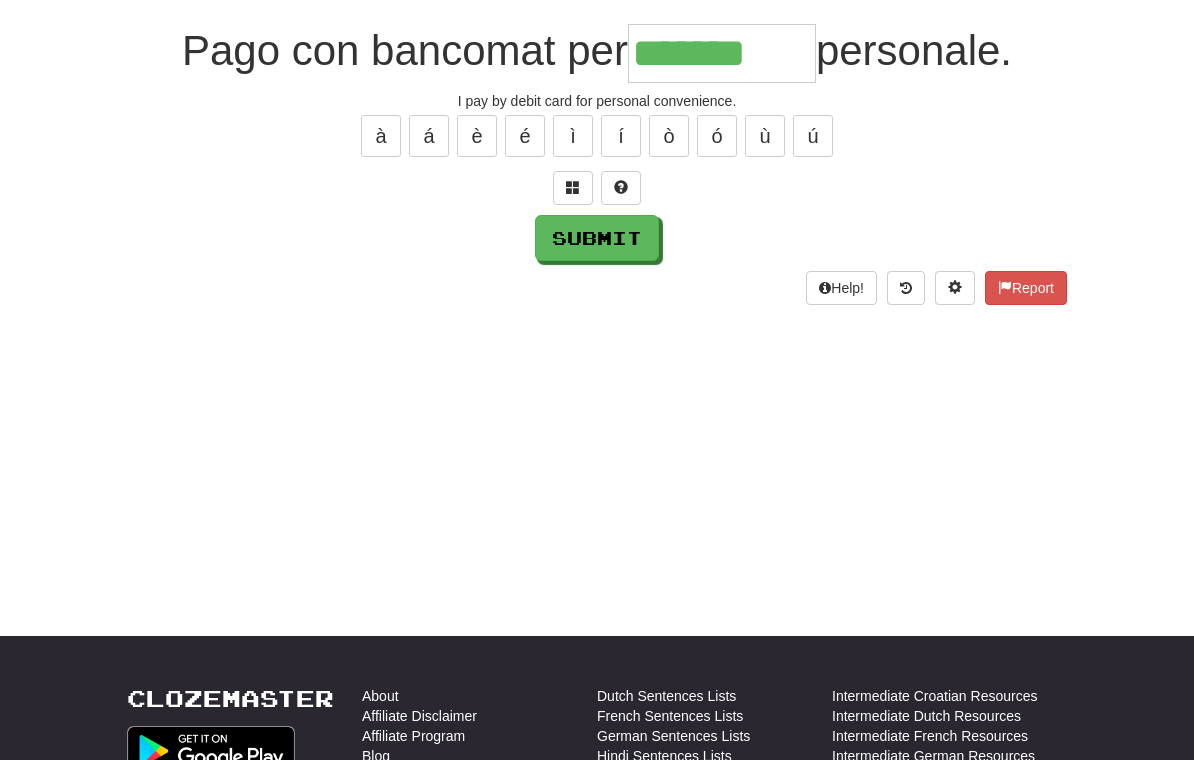 click on "à" at bounding box center [381, 136] 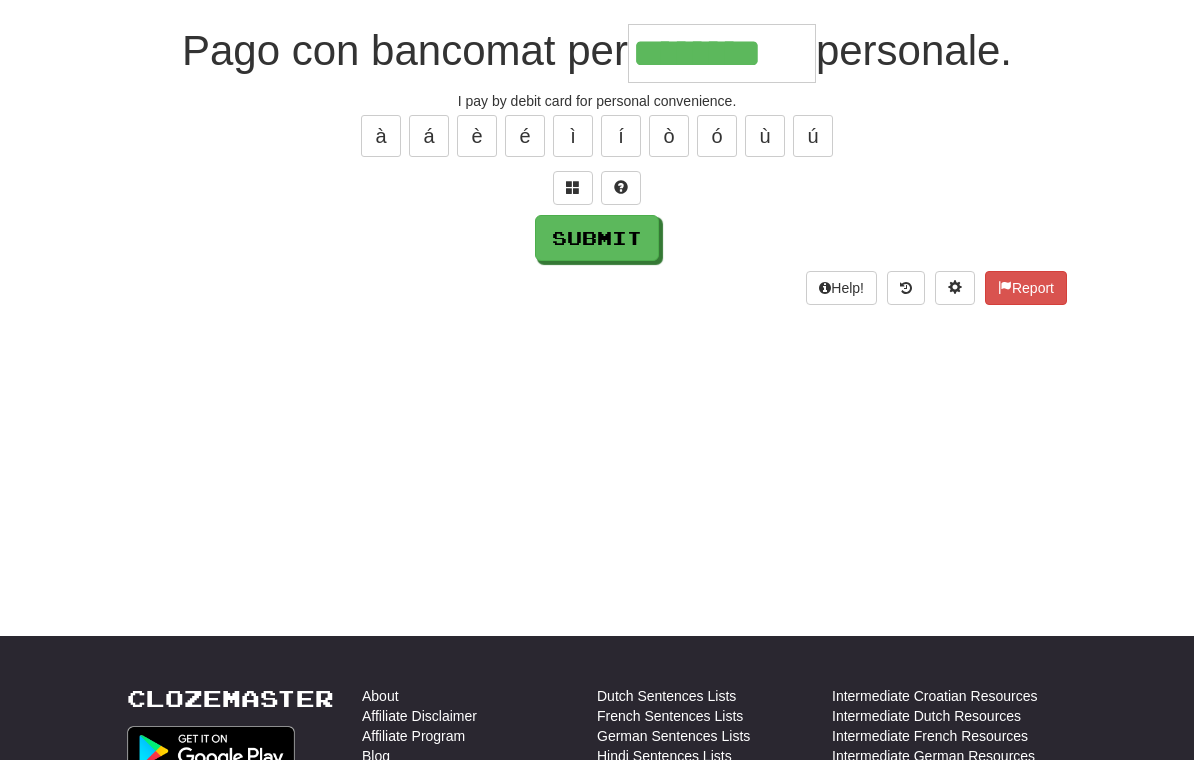 click on "Submit" at bounding box center [597, 238] 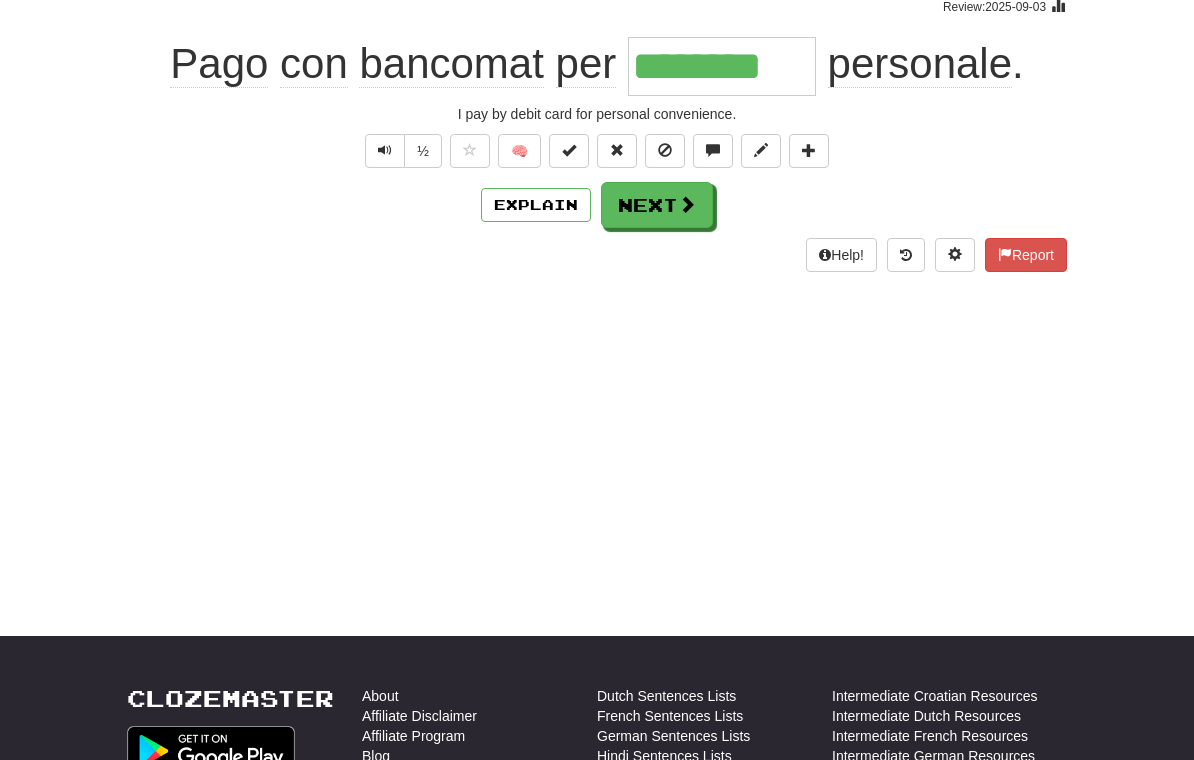 click on "Next" at bounding box center (657, 205) 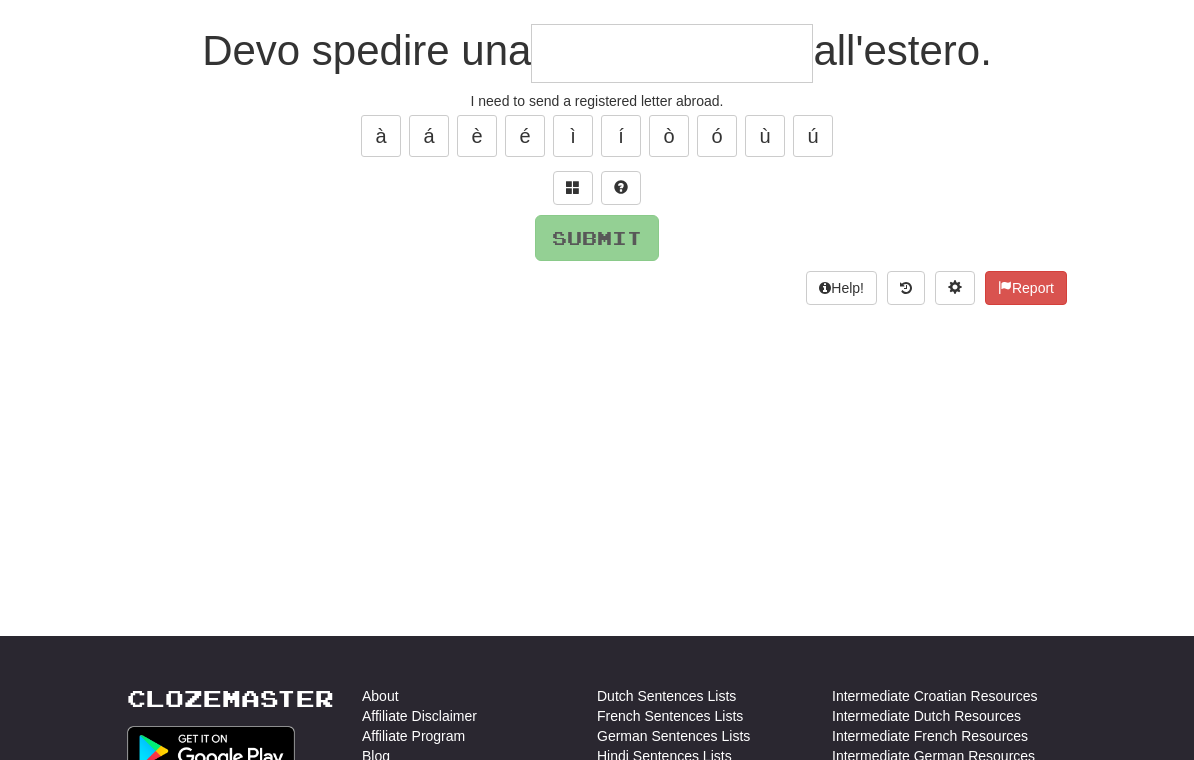 click at bounding box center (573, 187) 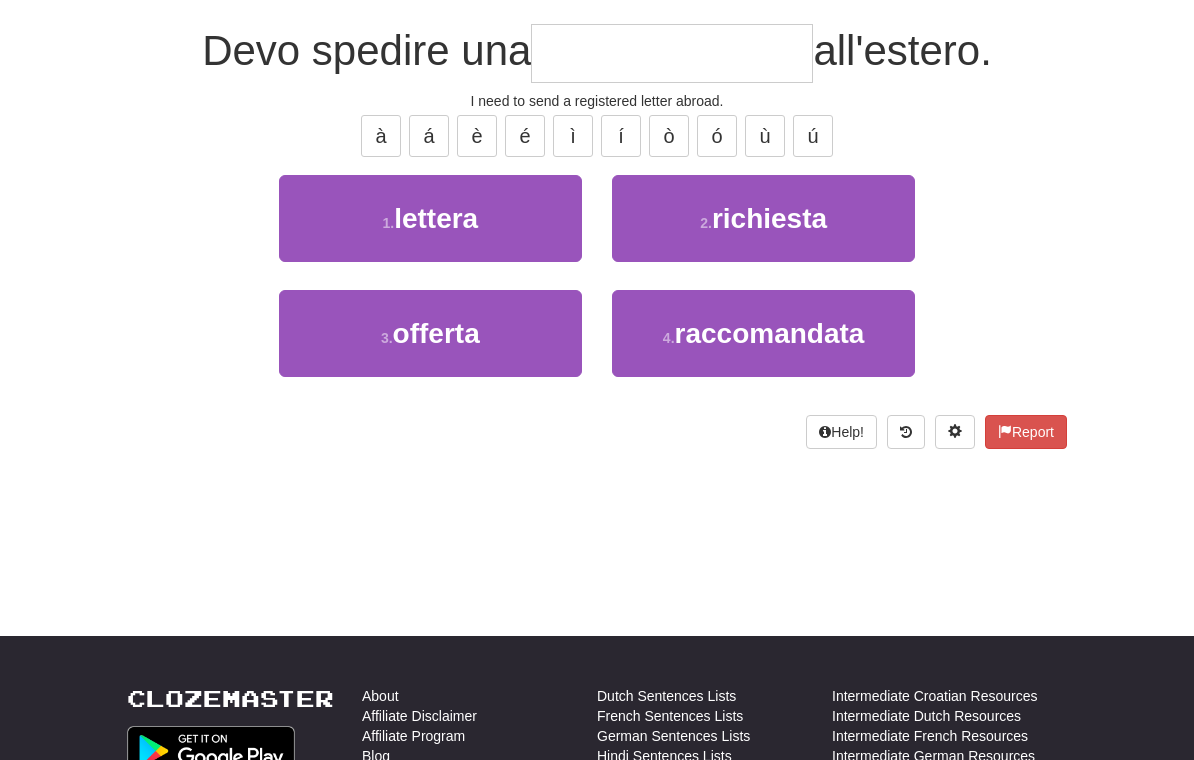 click on "raccomandata" at bounding box center [770, 333] 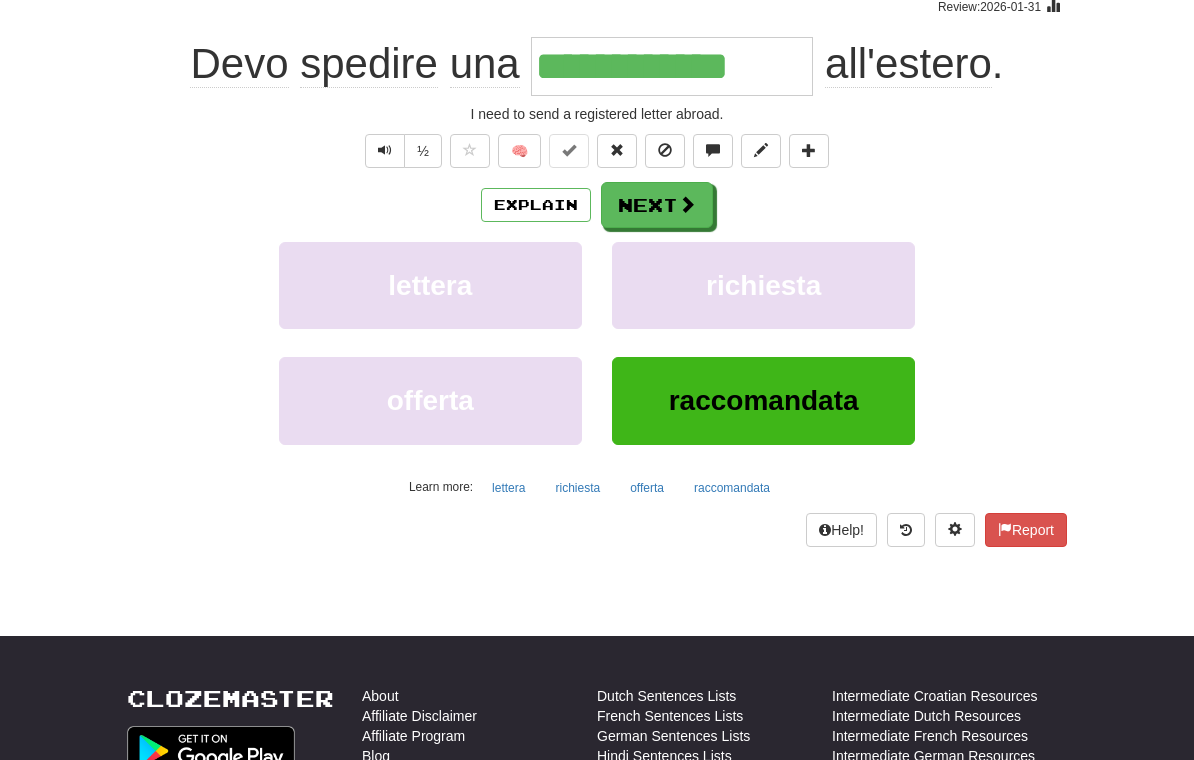 click on "Next" at bounding box center (657, 205) 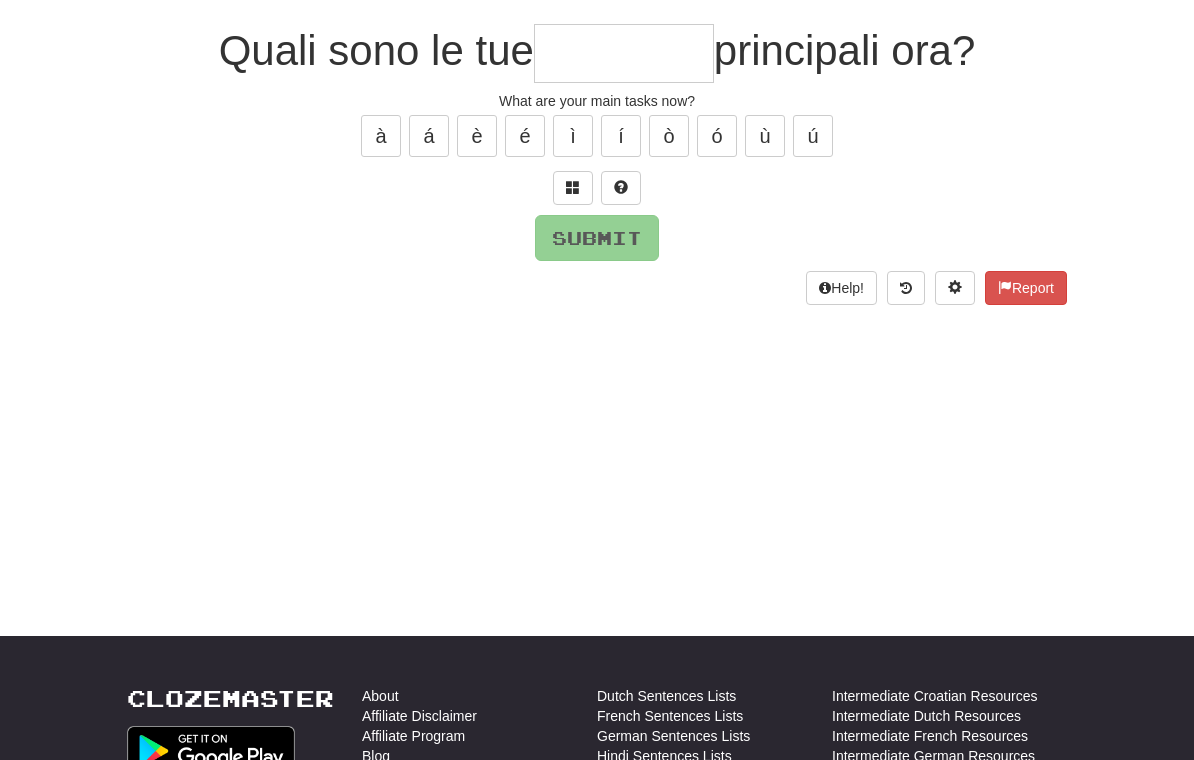 type on "*" 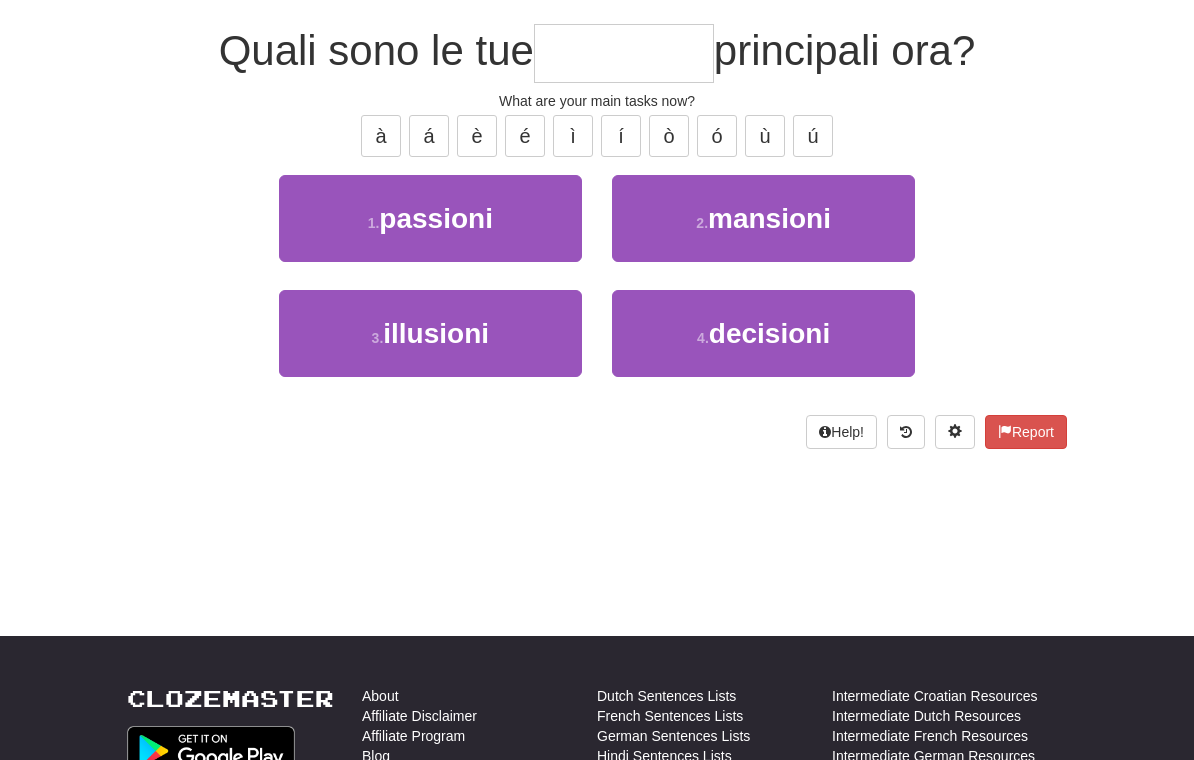 click on "2 . mansioni" at bounding box center (763, 218) 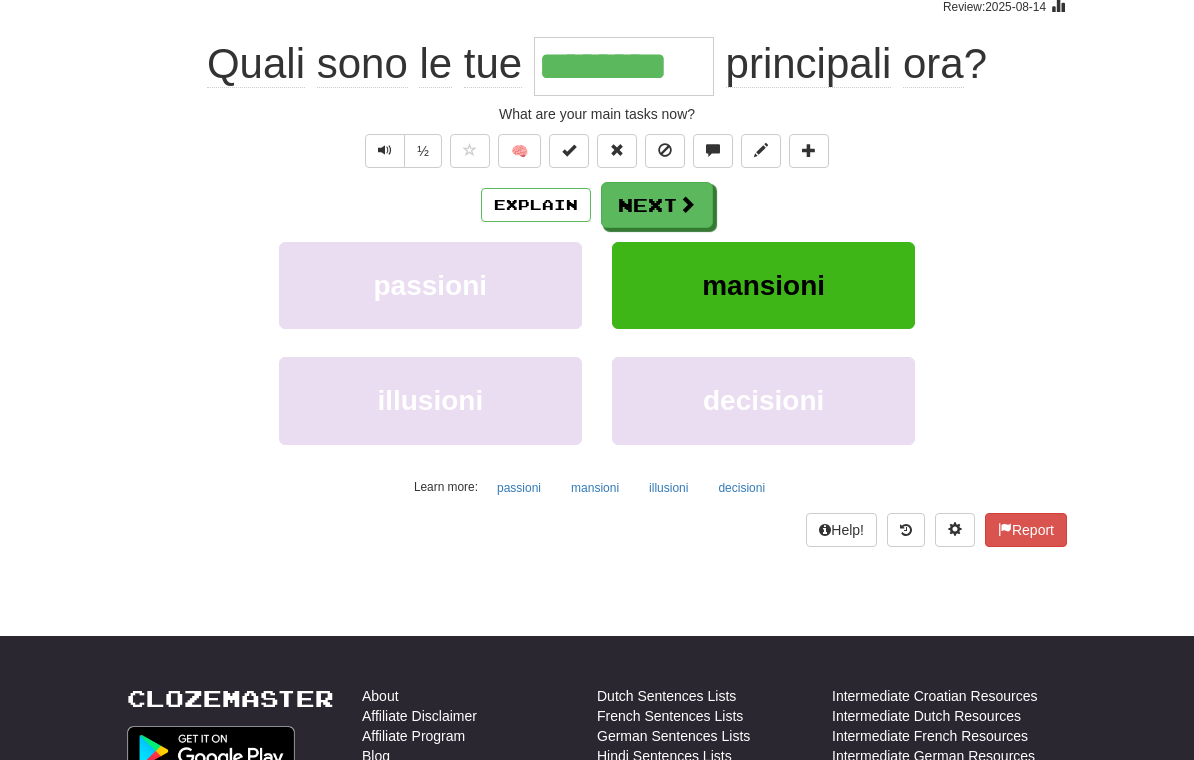 click on "Next" at bounding box center [657, 205] 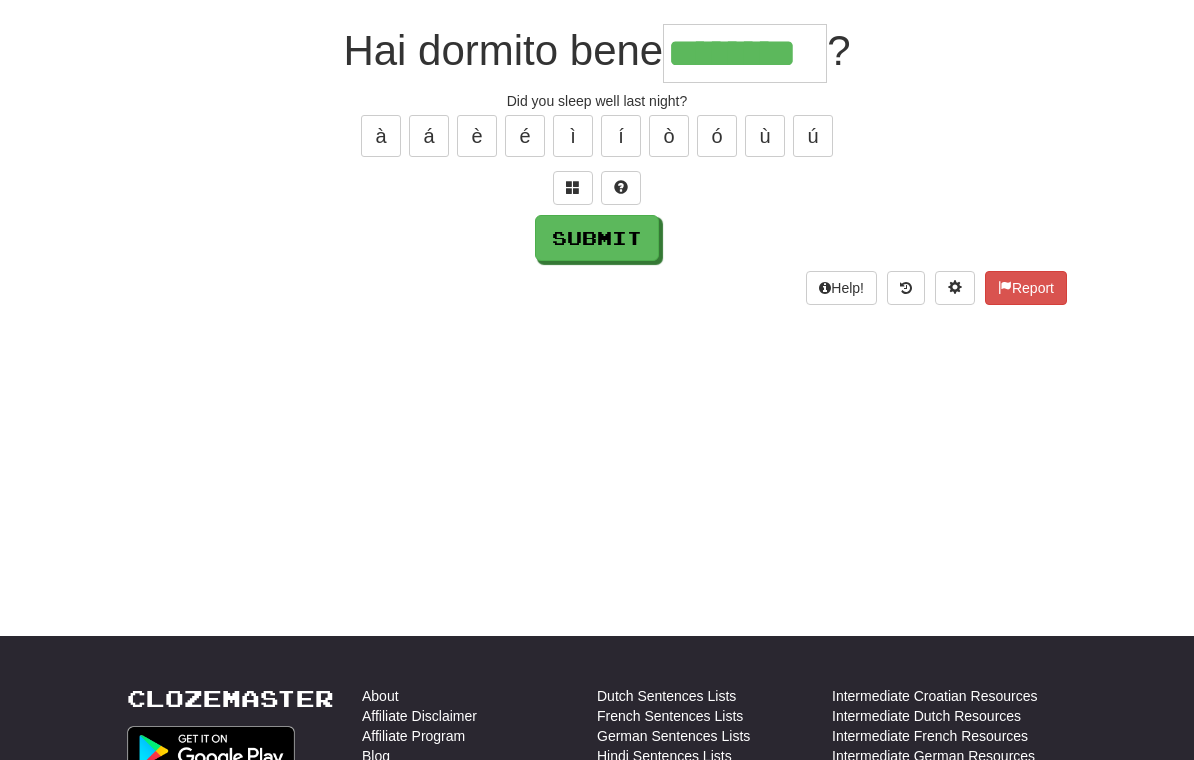 type on "********" 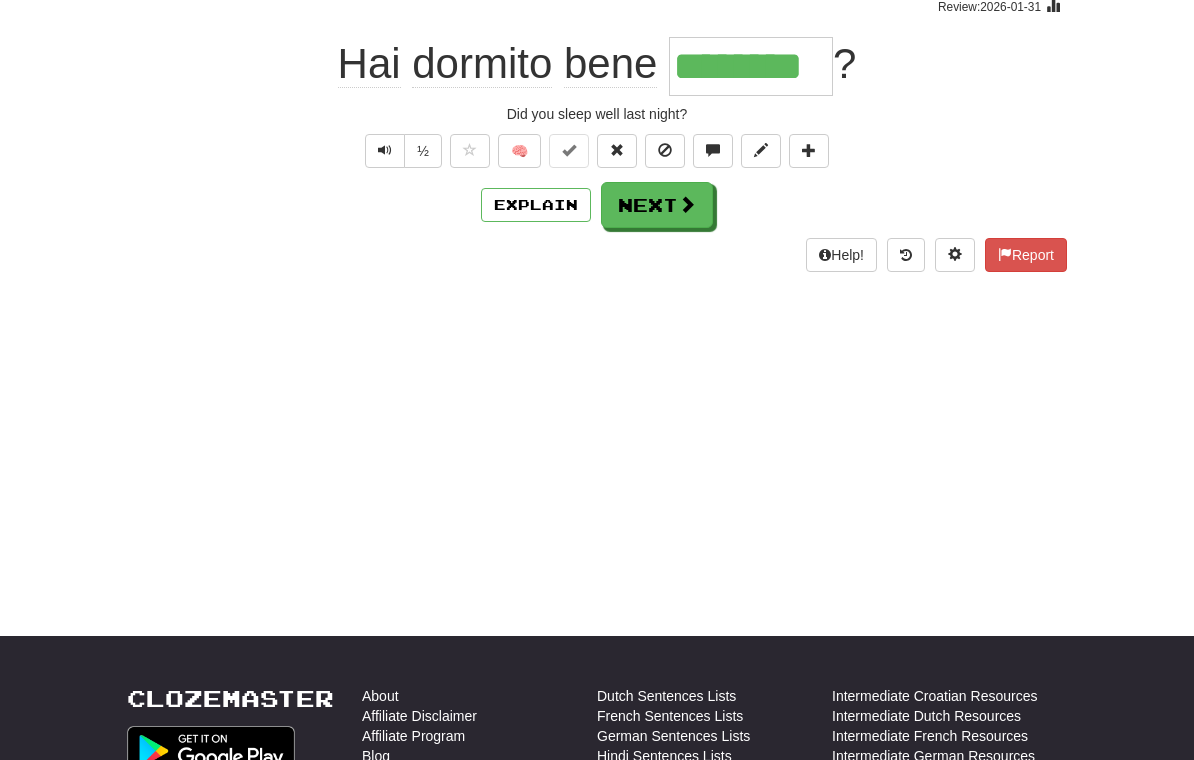 click on "Next" at bounding box center [657, 205] 